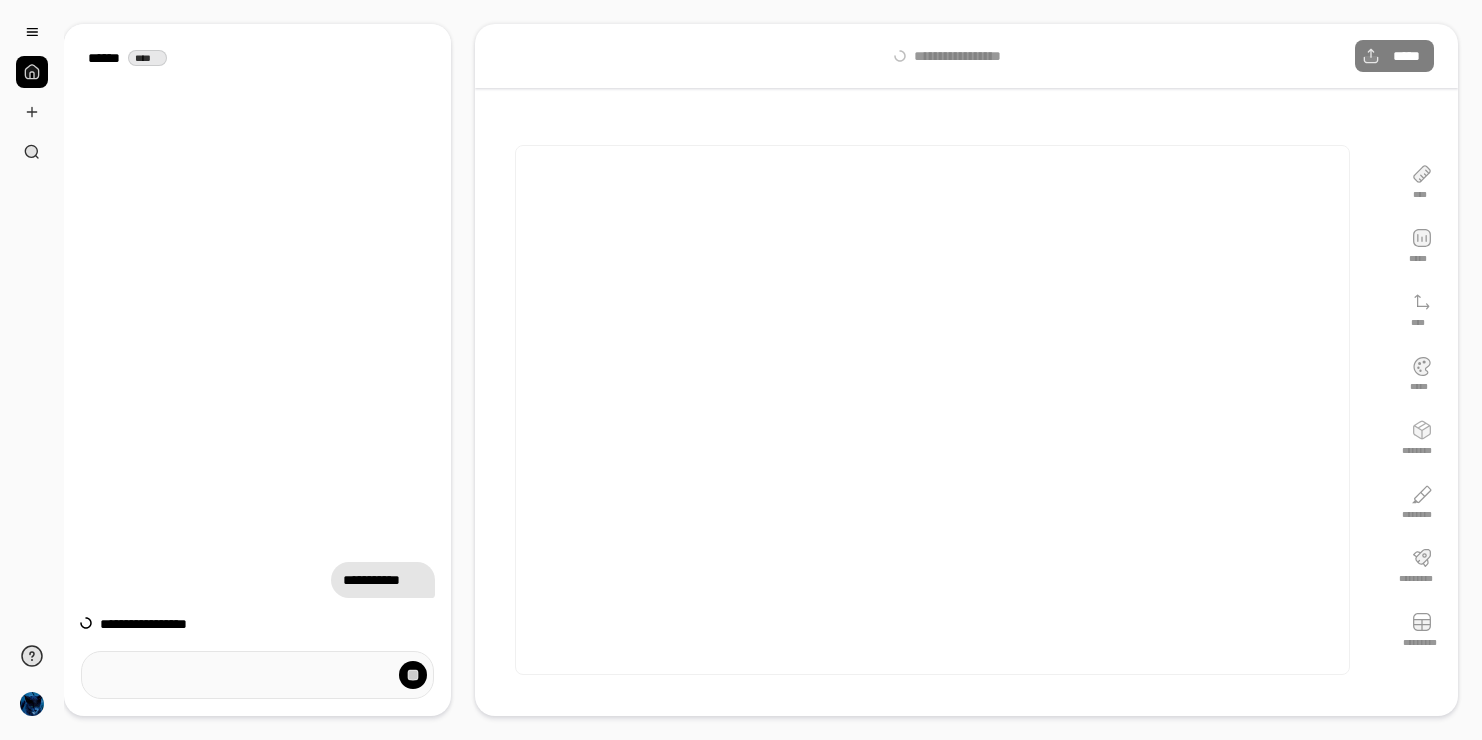 scroll, scrollTop: 0, scrollLeft: 0, axis: both 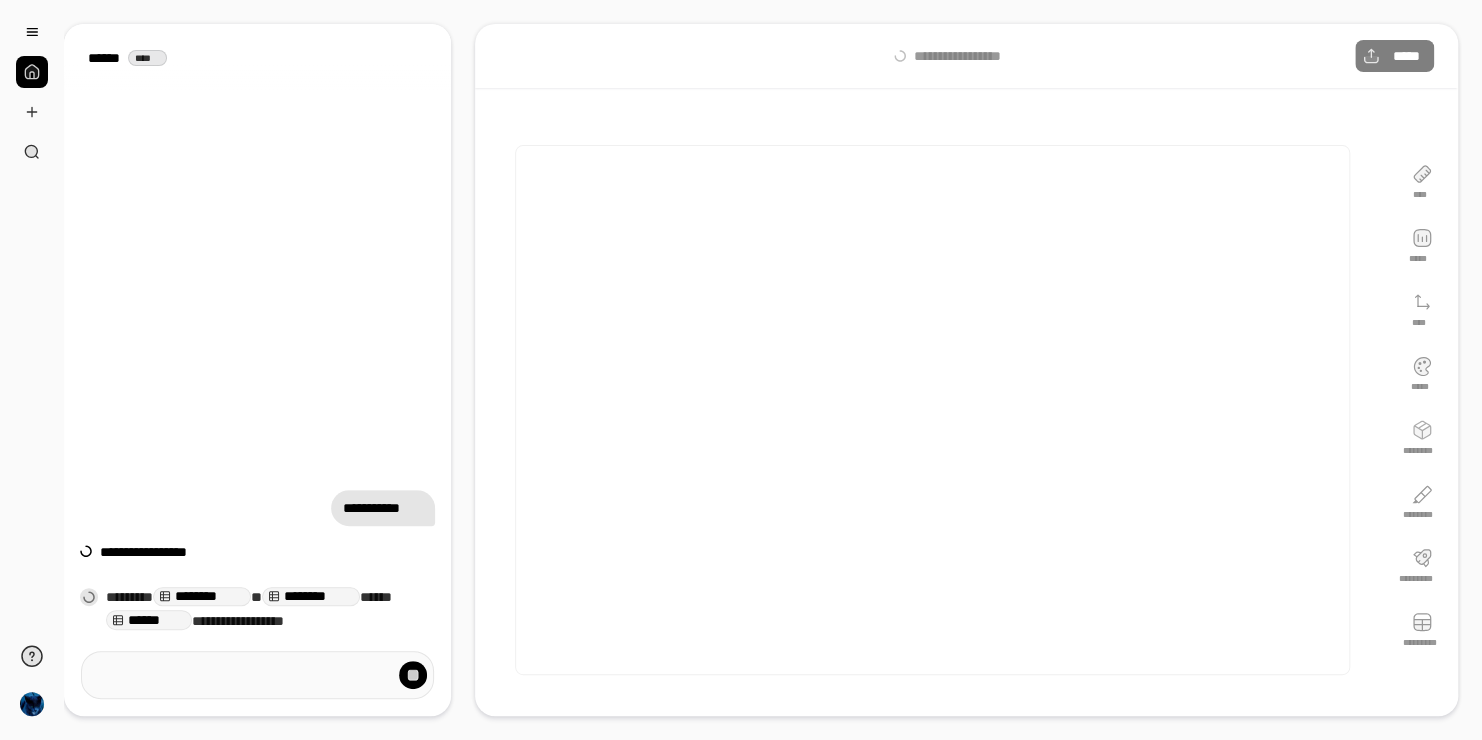 click on "**** ***** **** ***** ******** ******** ********* *********" at bounding box center (1422, 410) 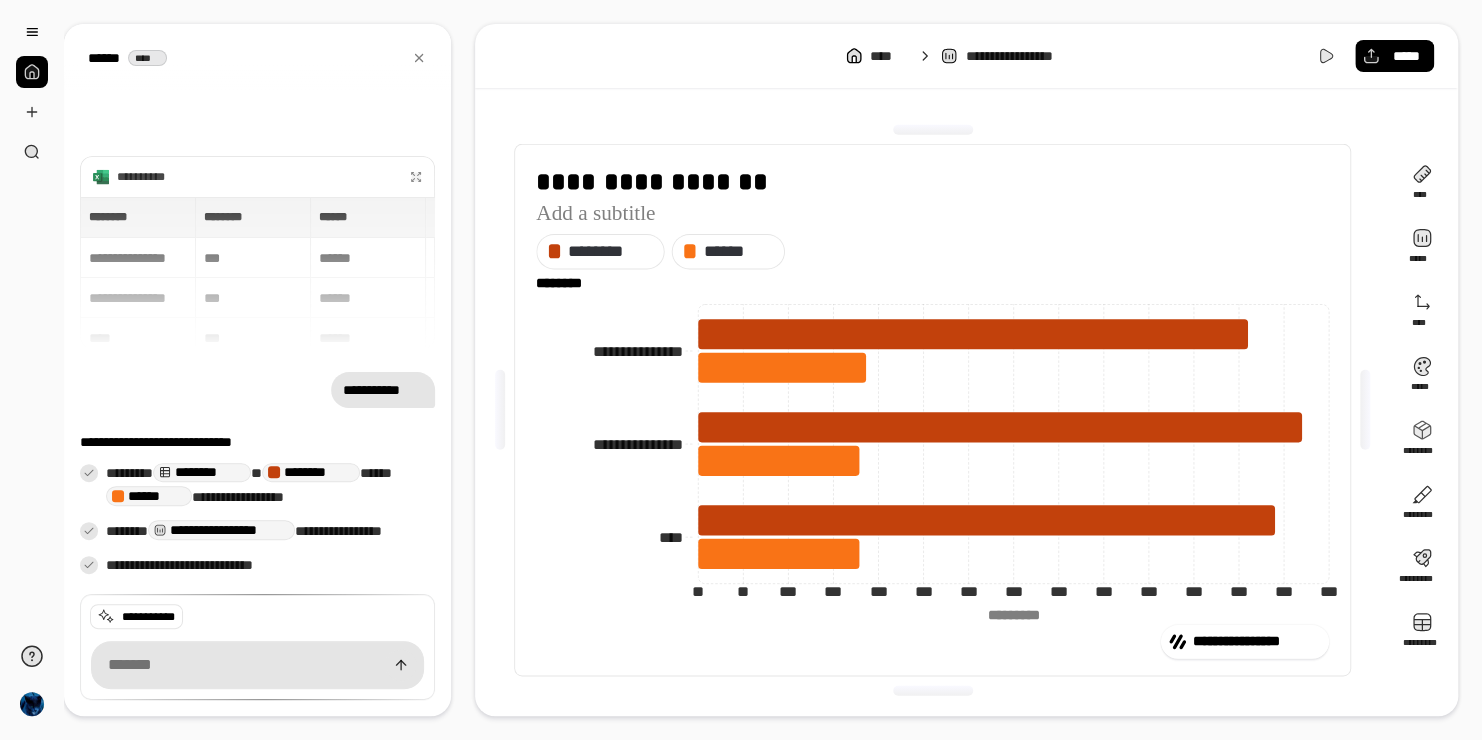 click on "**********" at bounding box center (932, 410) 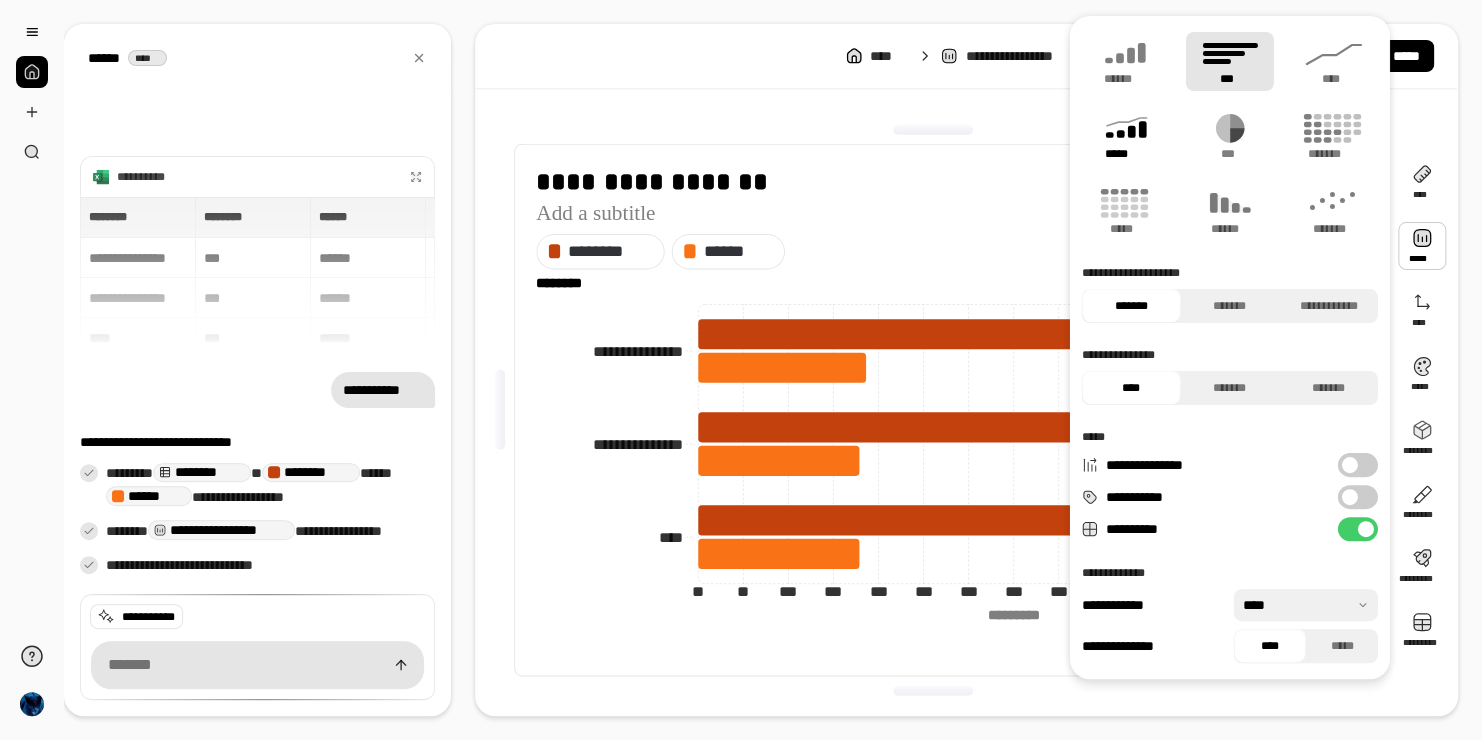 click on "*****" at bounding box center [1125, 154] 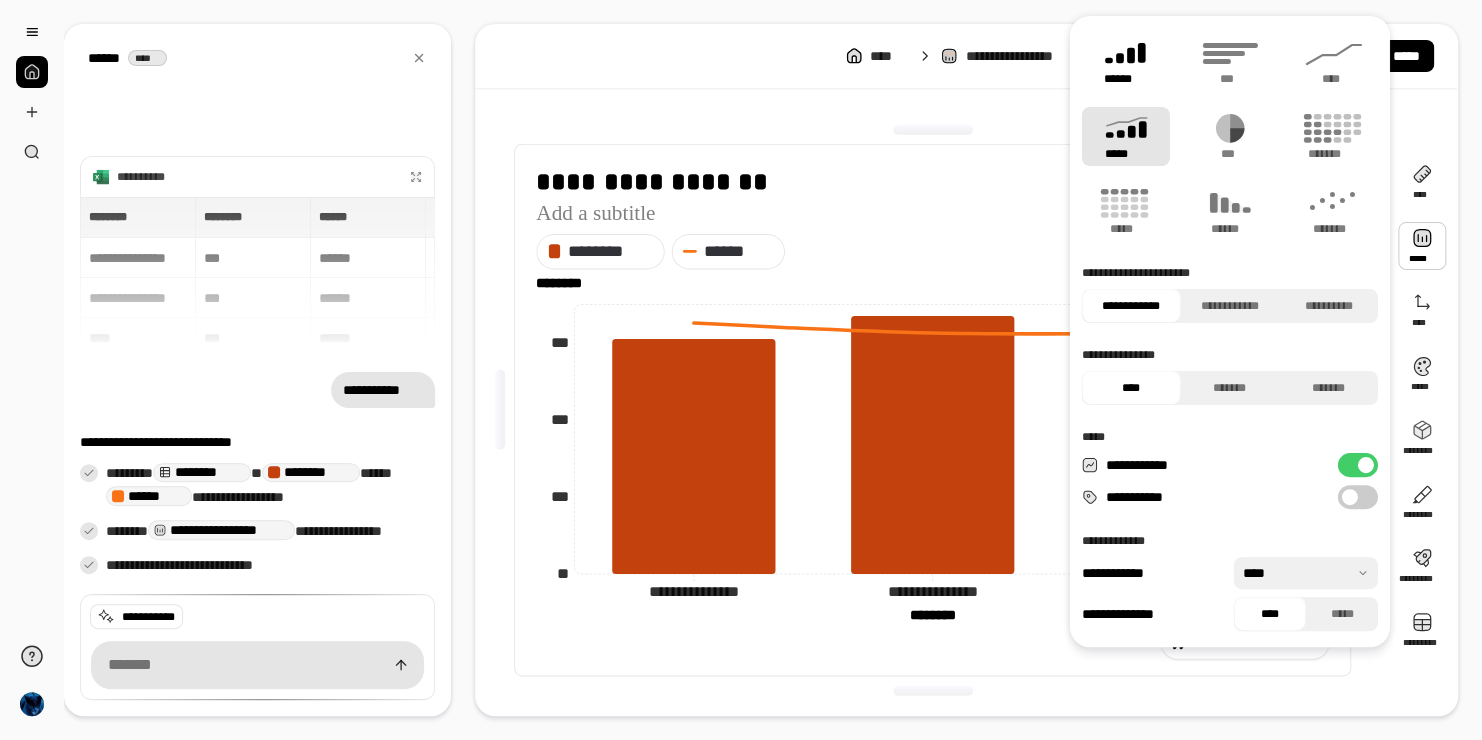 click on "******" at bounding box center [1126, 79] 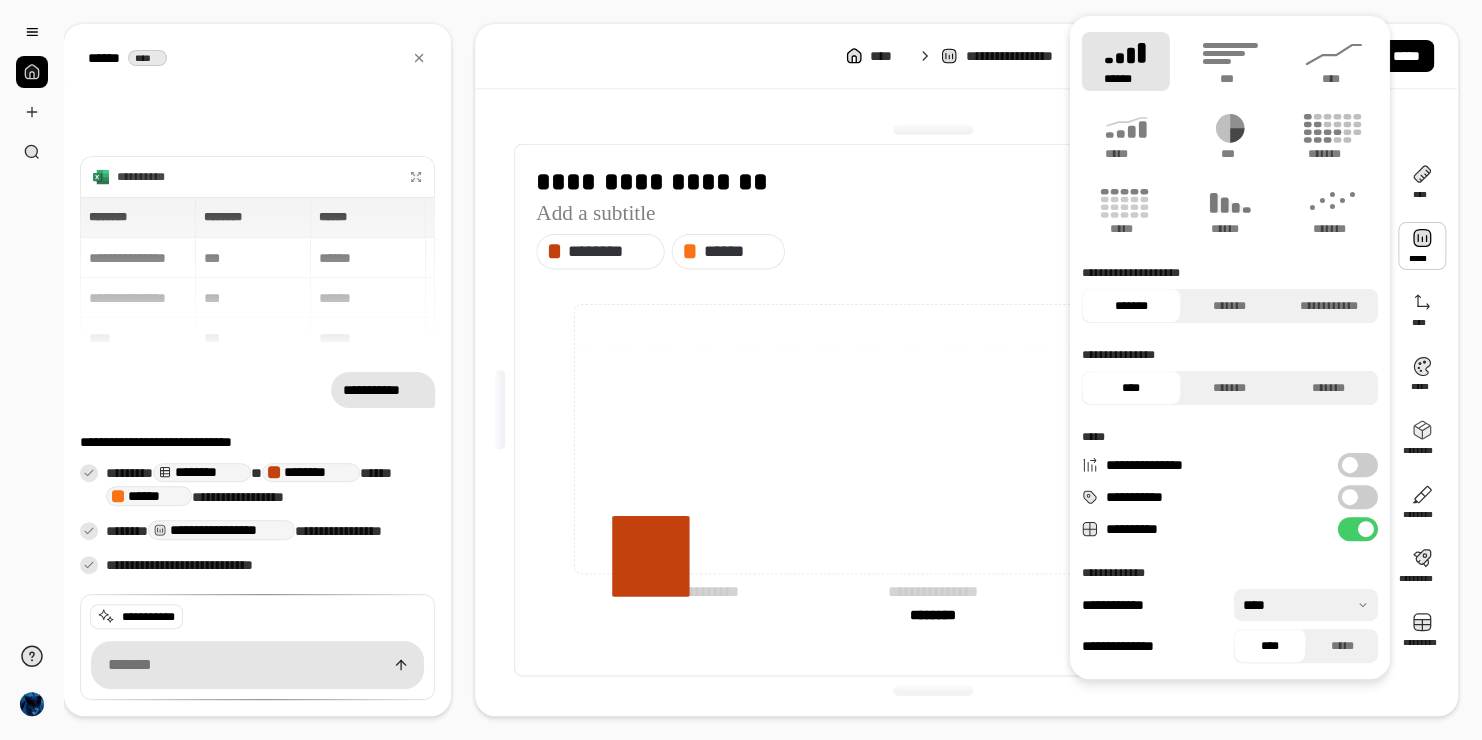 type 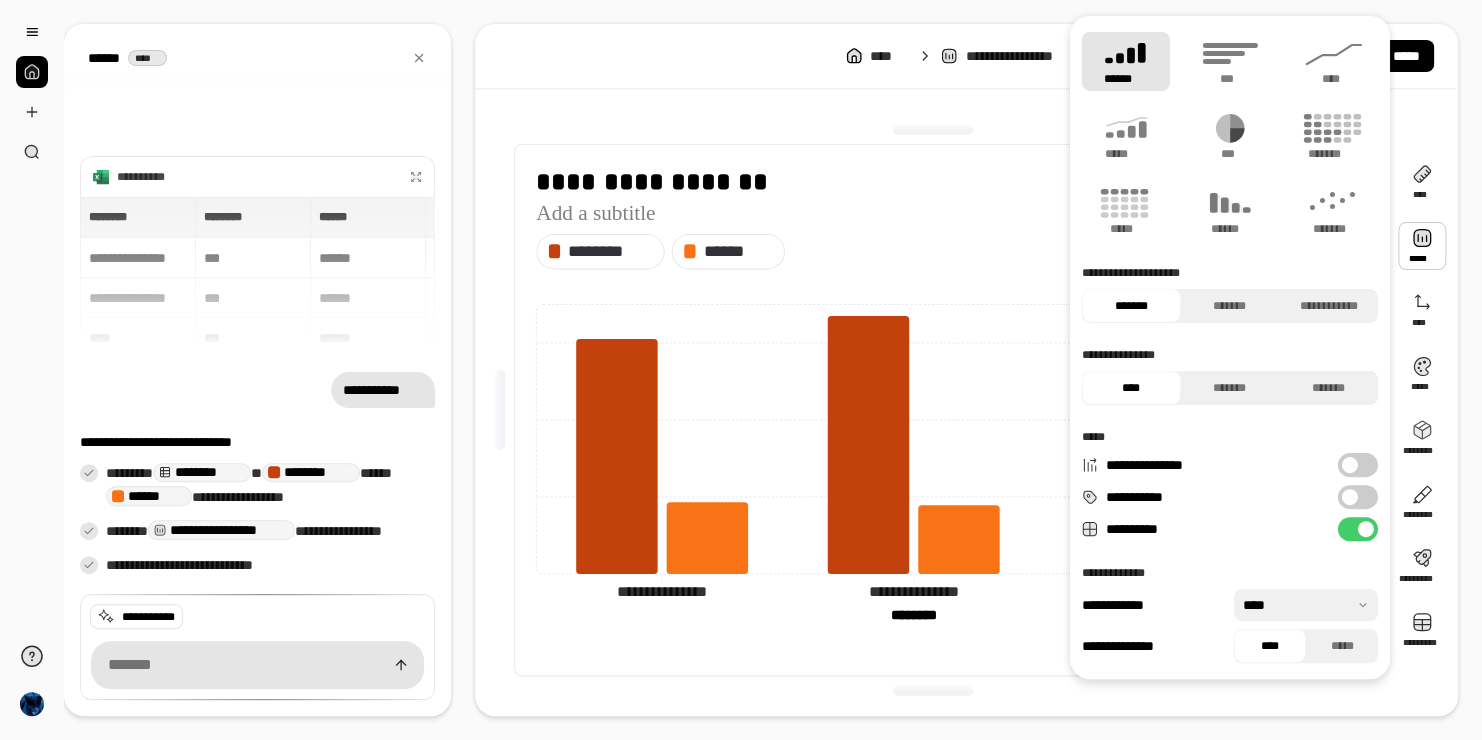 click on "**********" at bounding box center [932, 410] 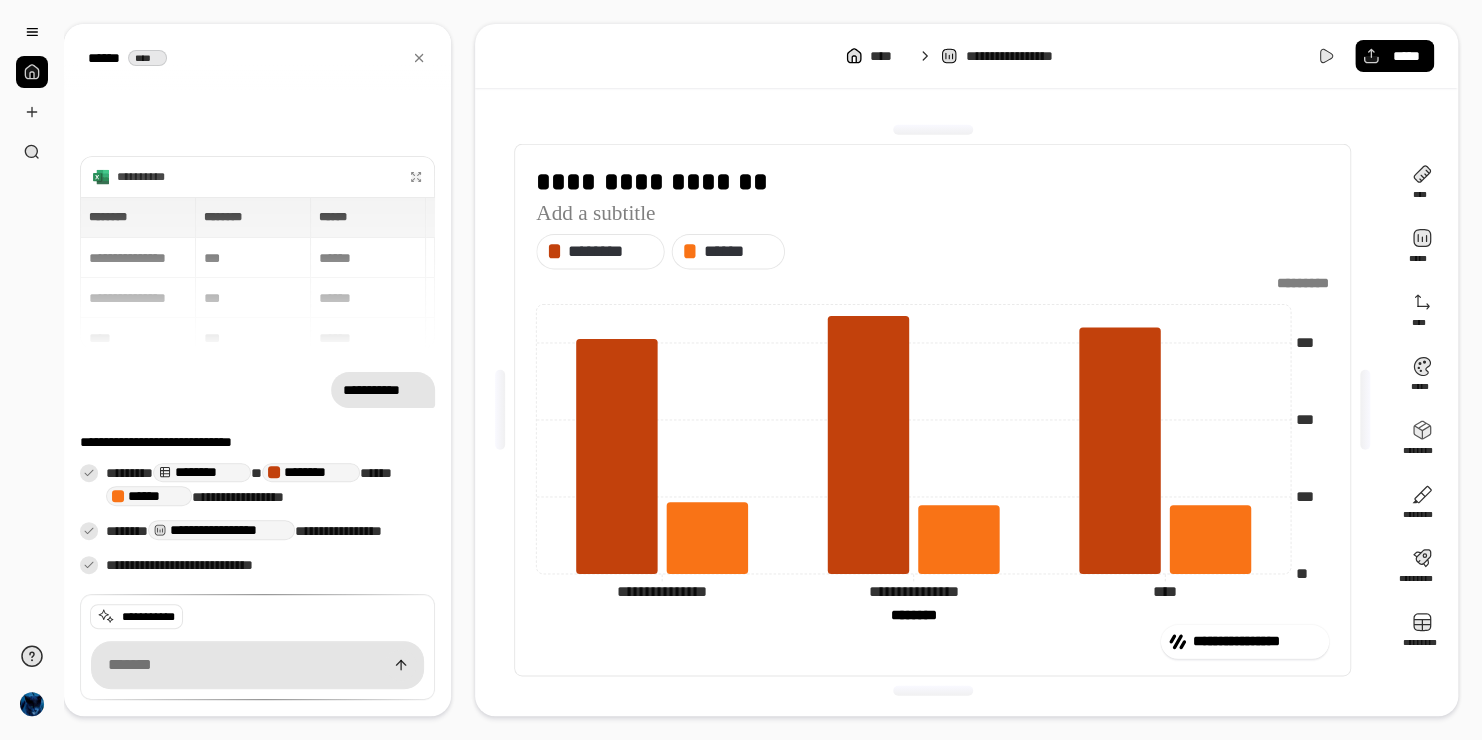 click on "****** ****" at bounding box center (257, 58) 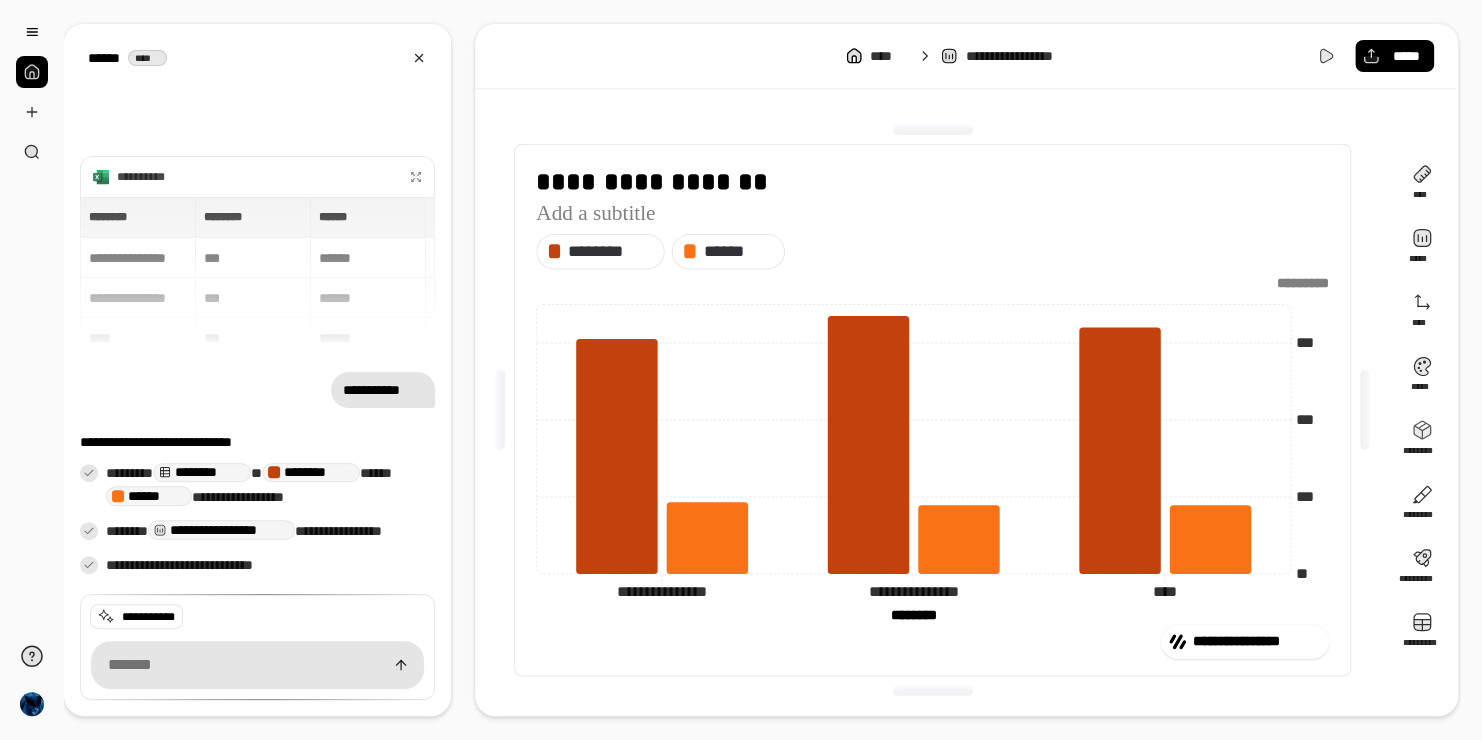 click 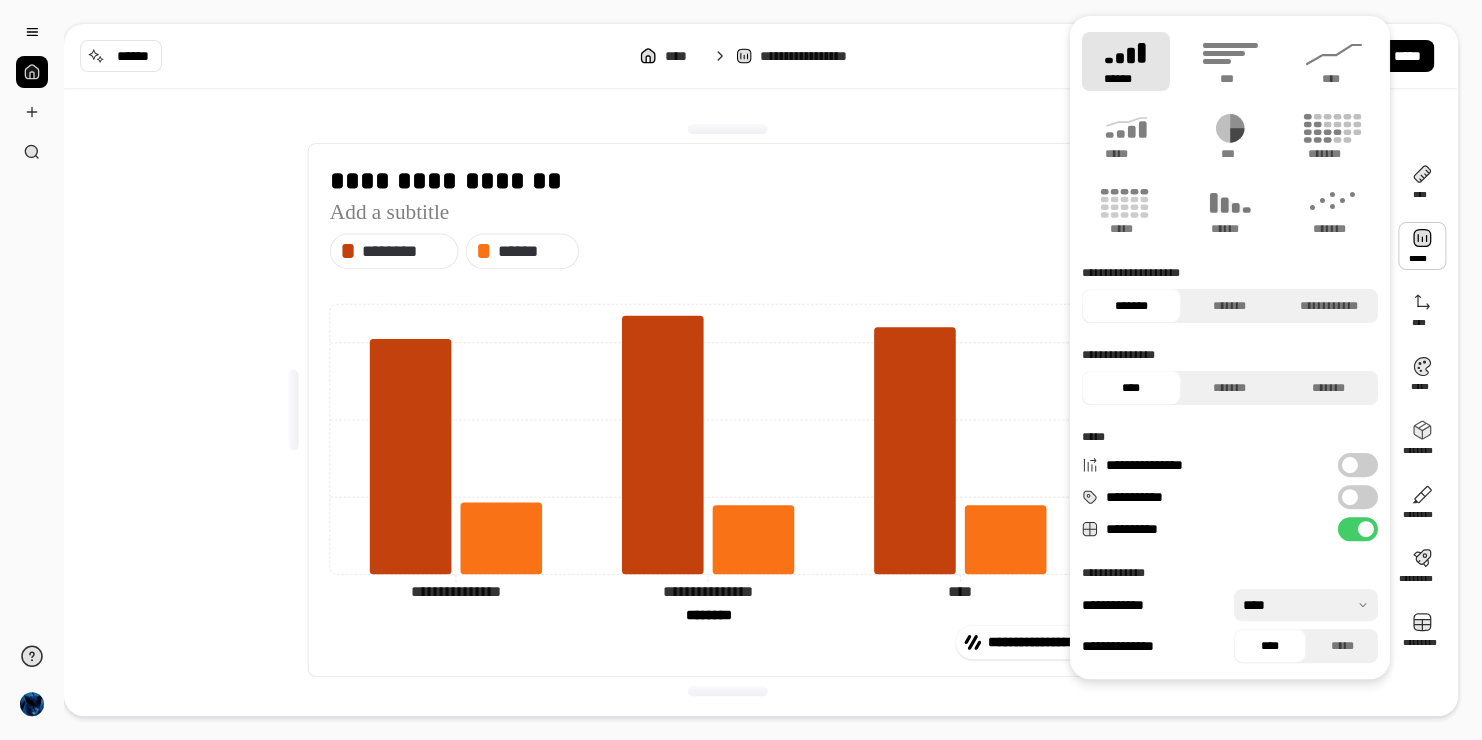 click on "**********" at bounding box center [1358, 497] 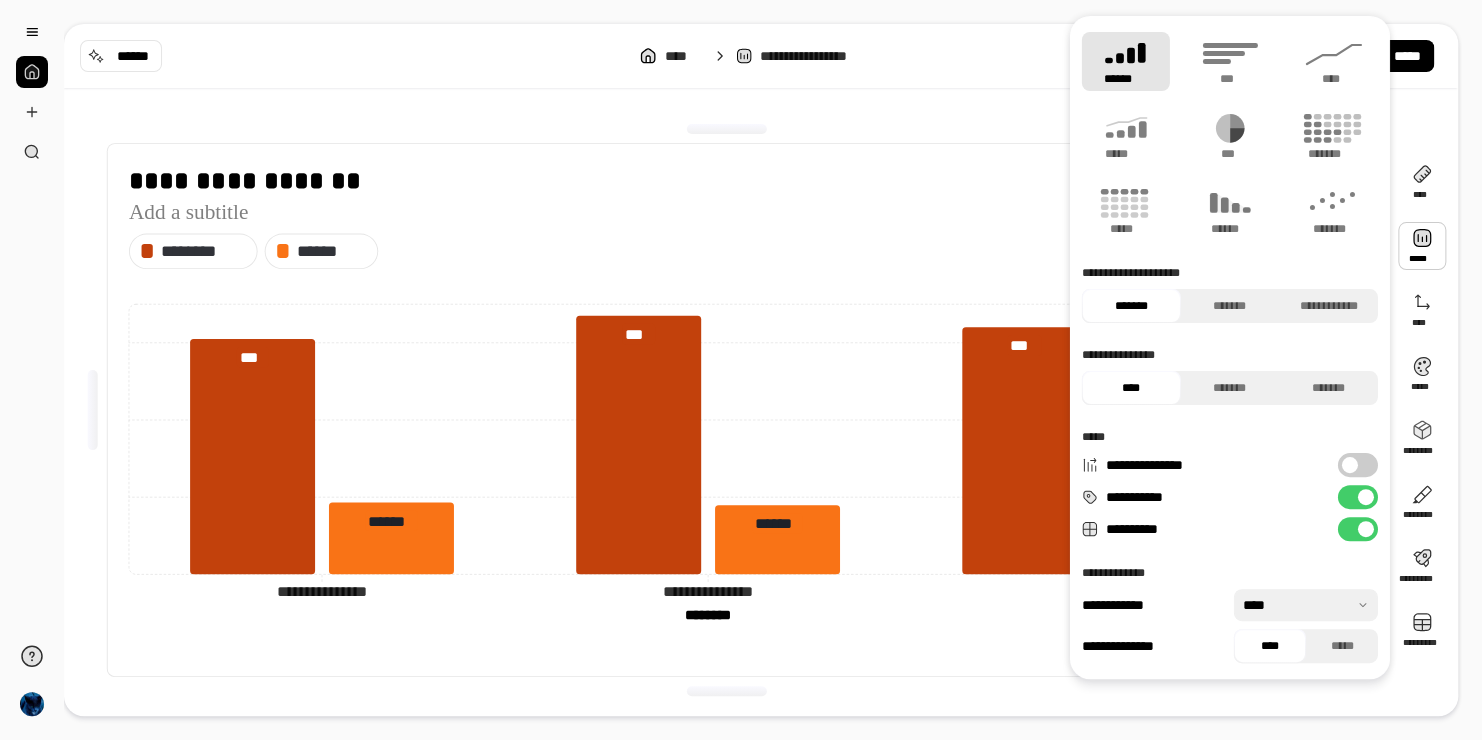 click at bounding box center (93, 410) 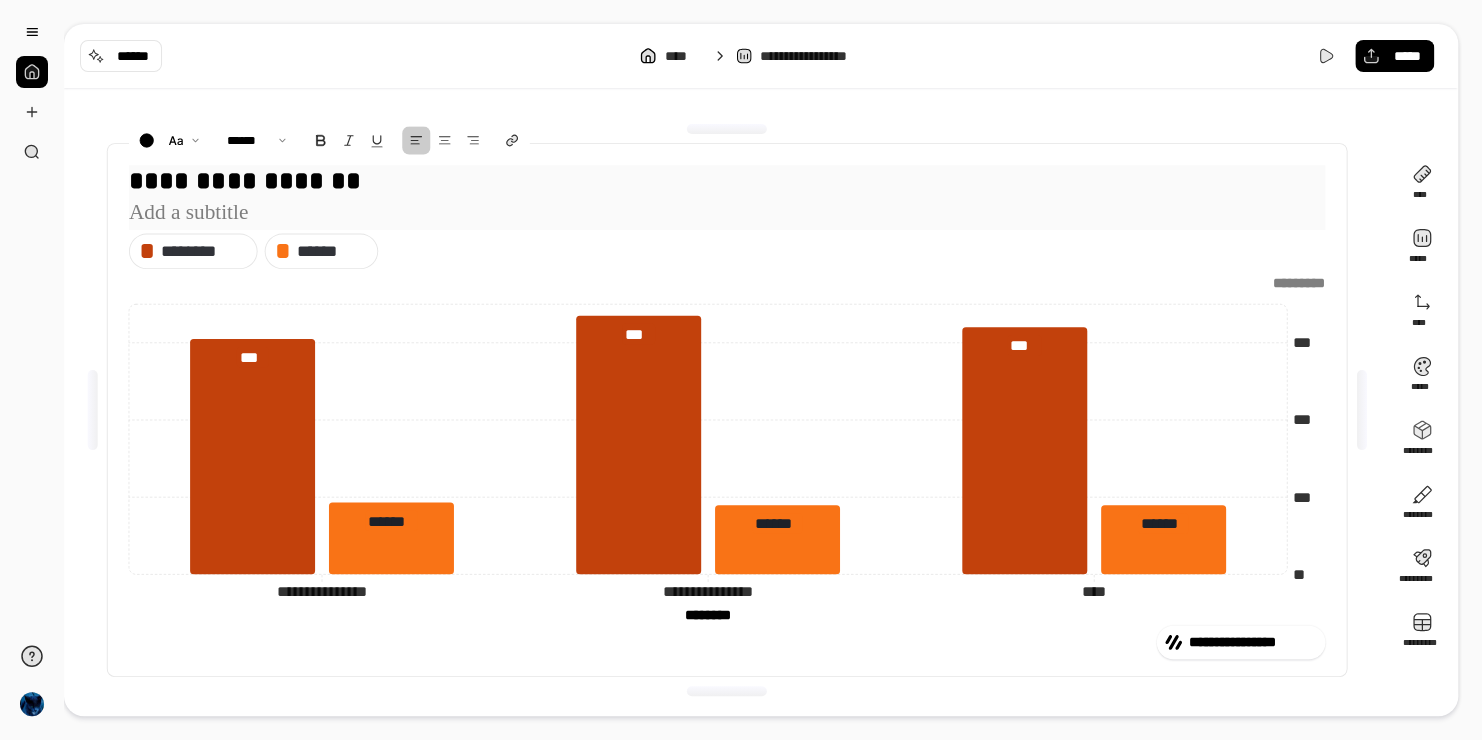 drag, startPoint x: 573, startPoint y: 203, endPoint x: 72, endPoint y: 194, distance: 501.08084 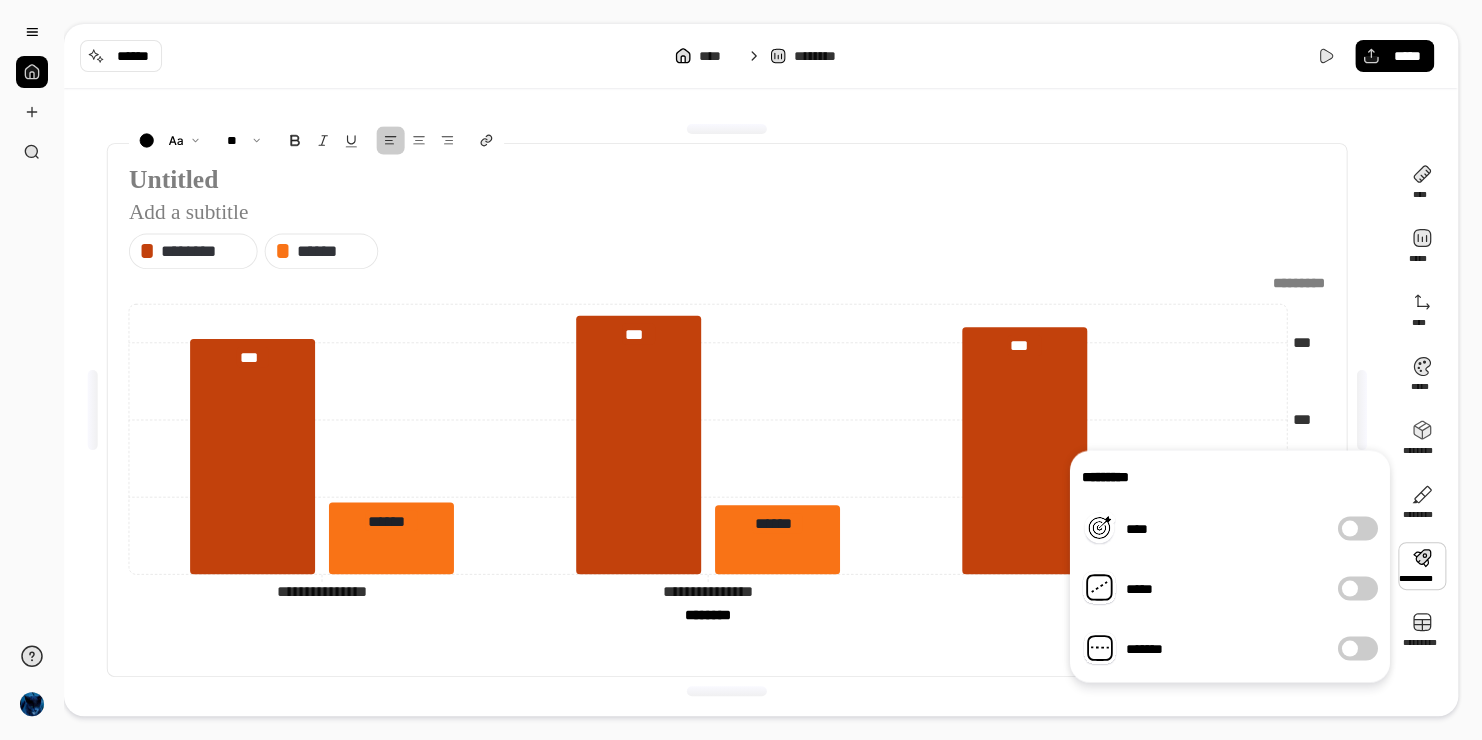 click on "**********" at bounding box center [727, 410] 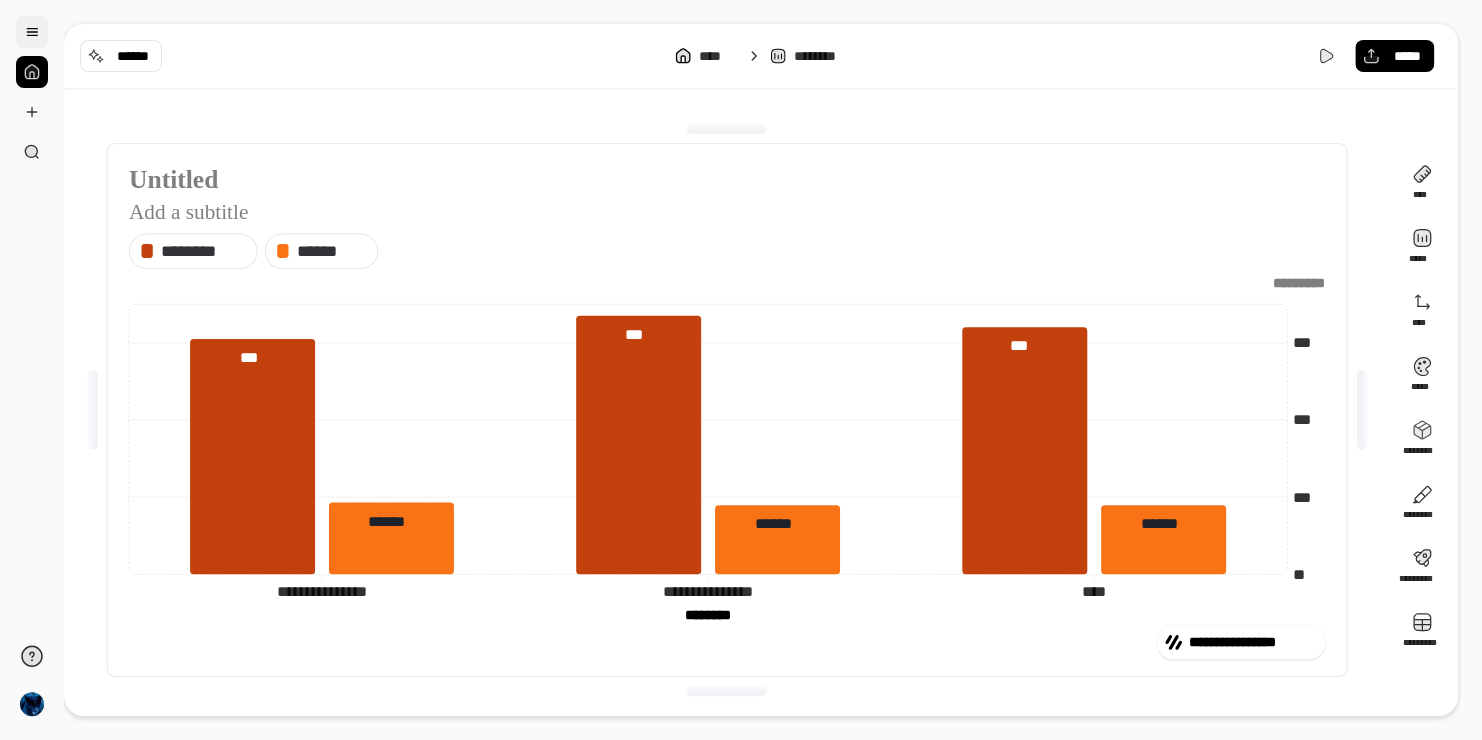 click at bounding box center [32, 32] 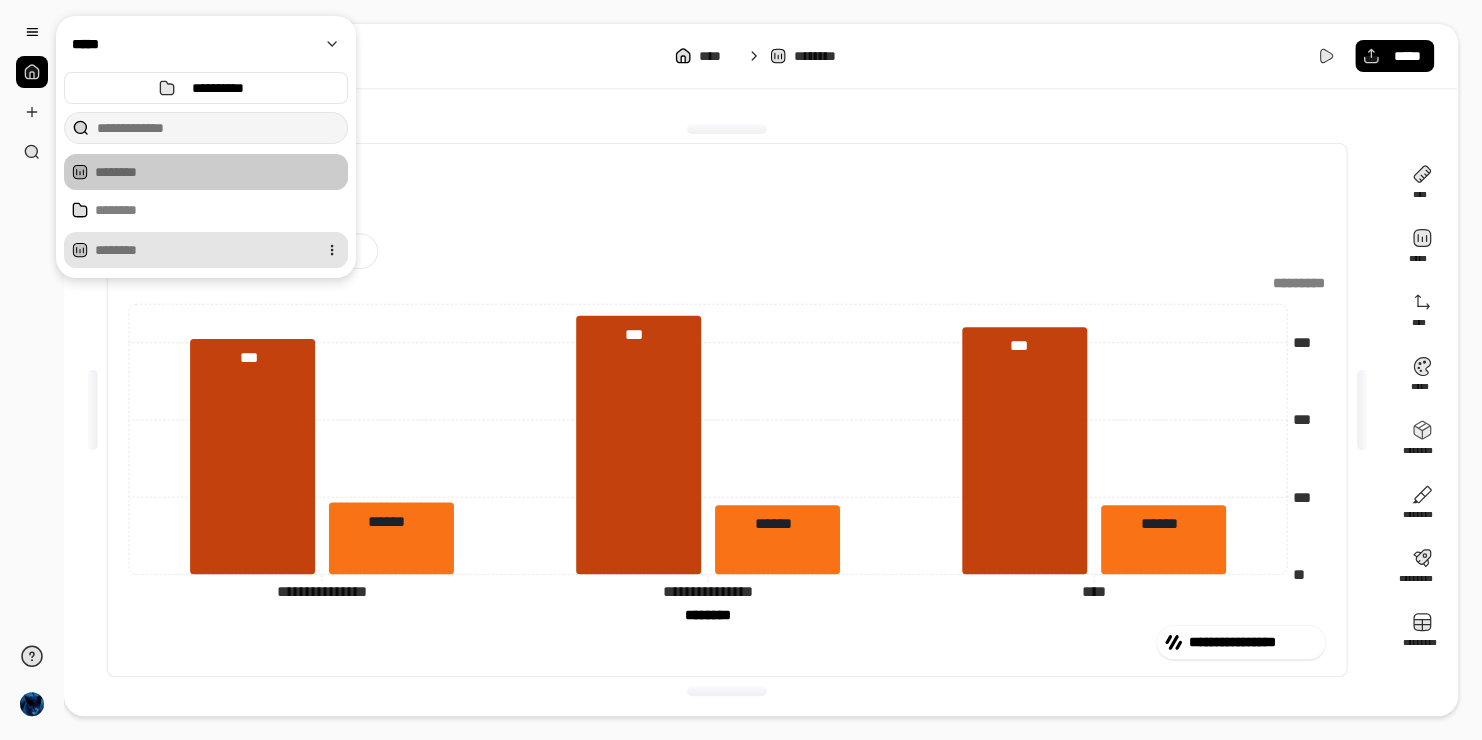 click at bounding box center [332, 250] 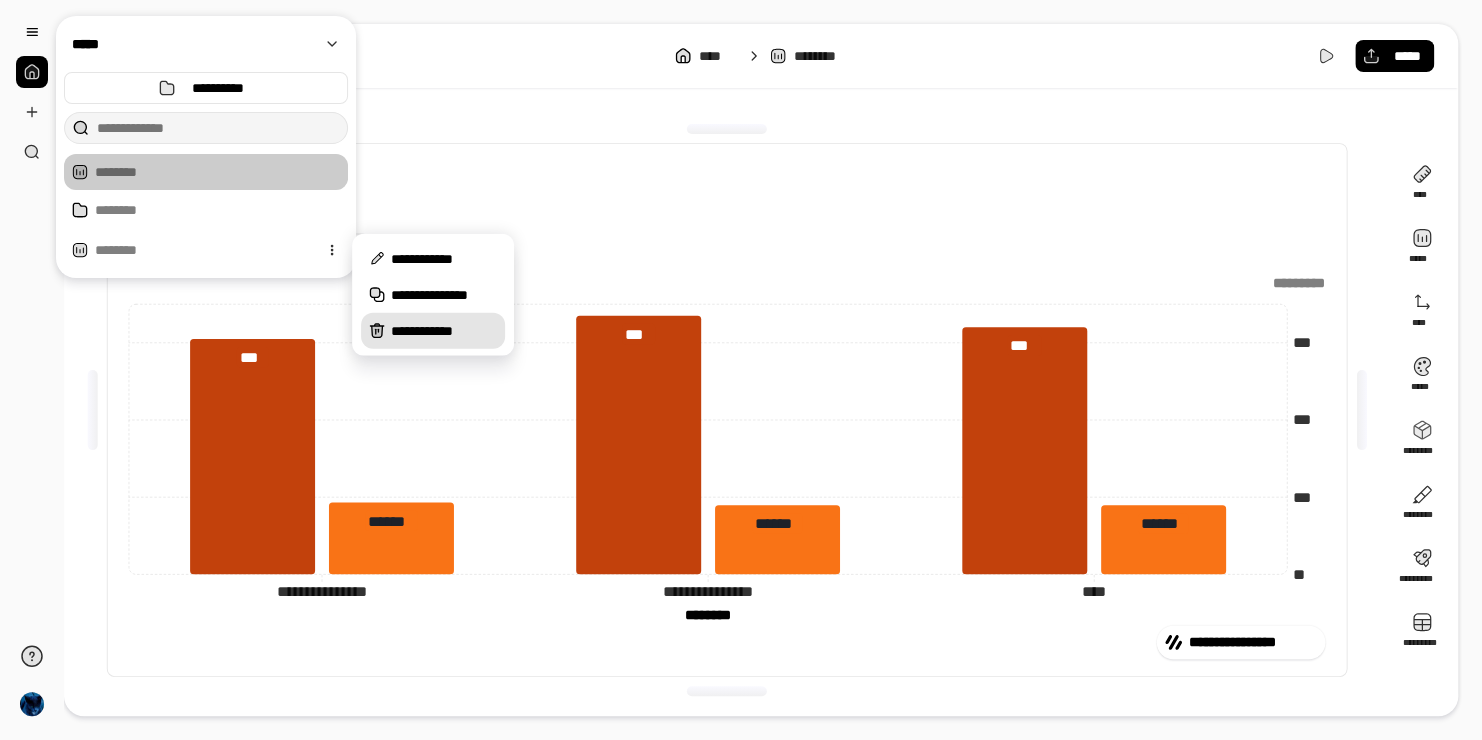 click on "**********" at bounding box center (444, 331) 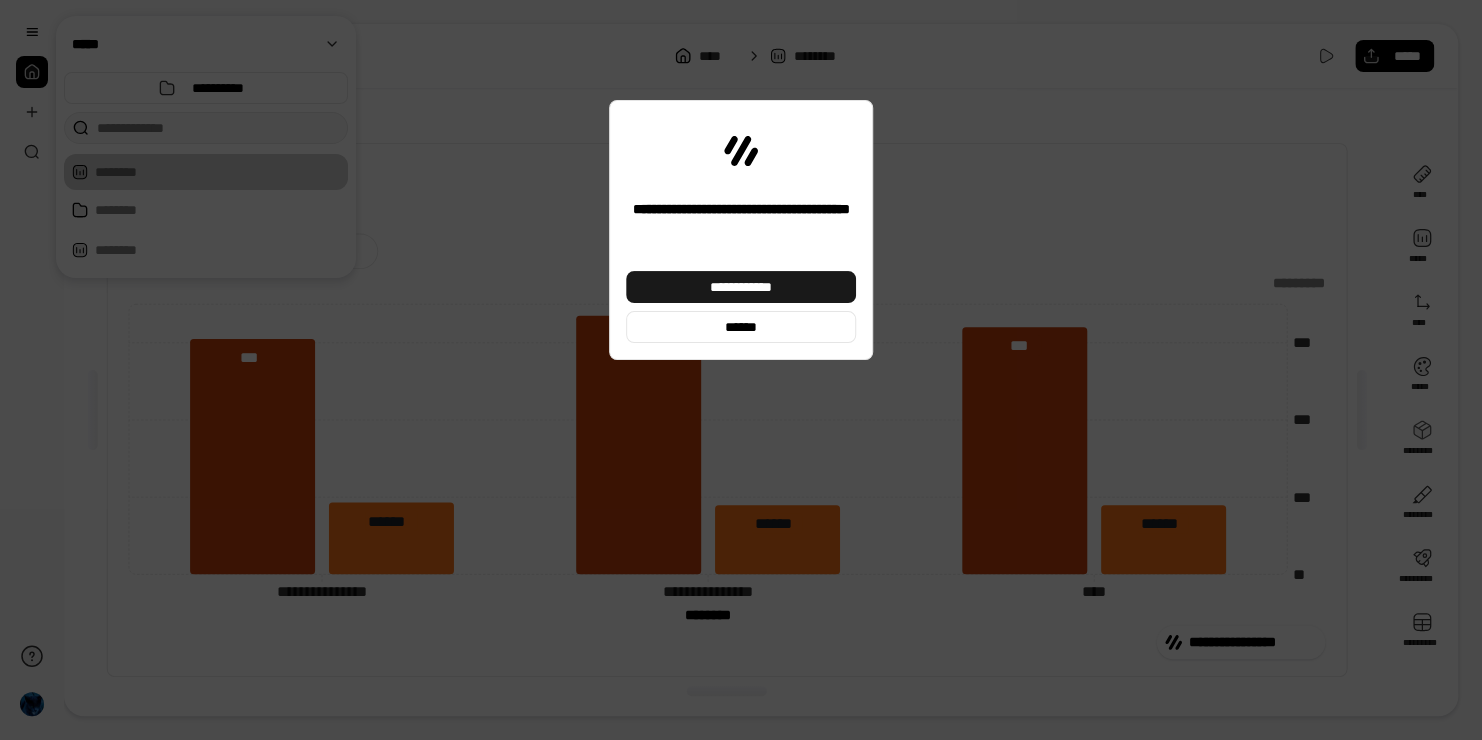 click on "**********" at bounding box center [741, 287] 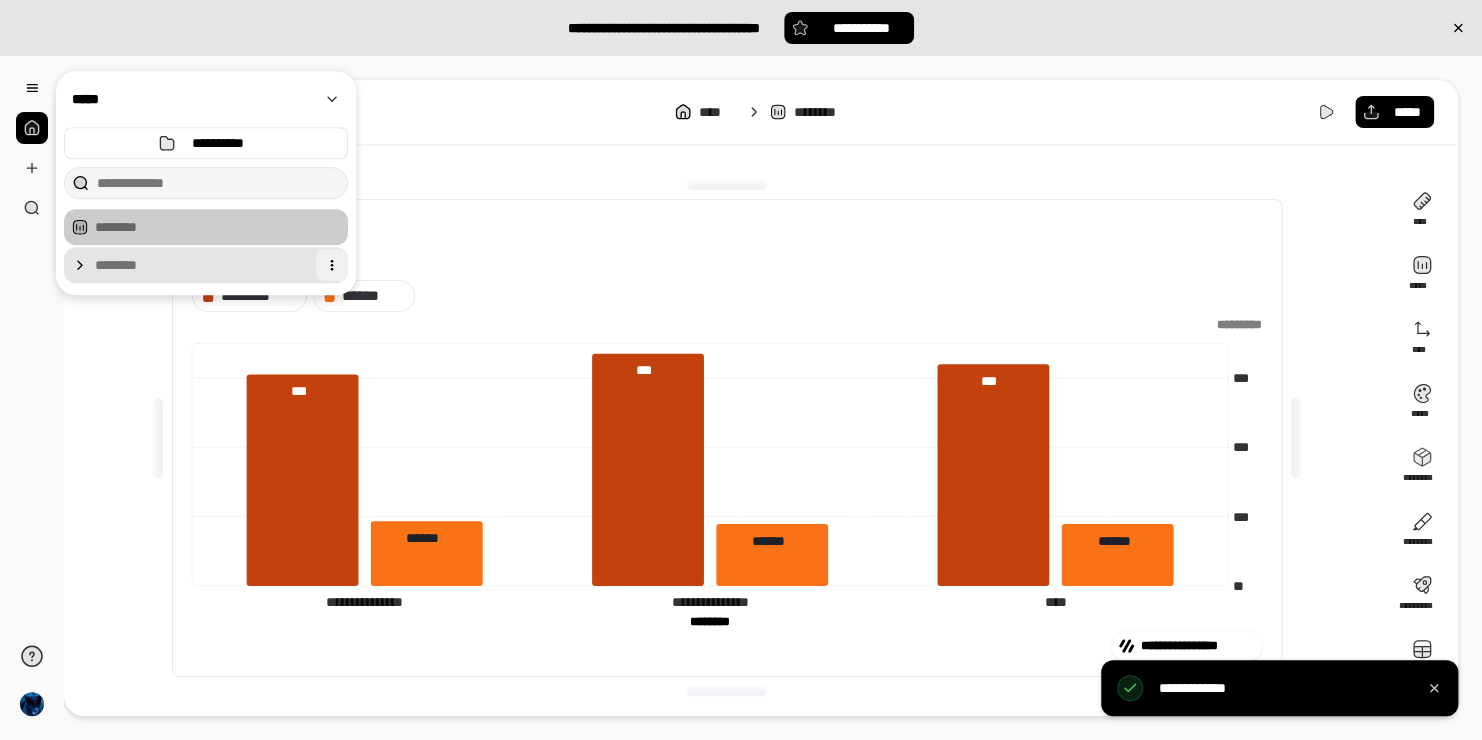 click at bounding box center [332, 265] 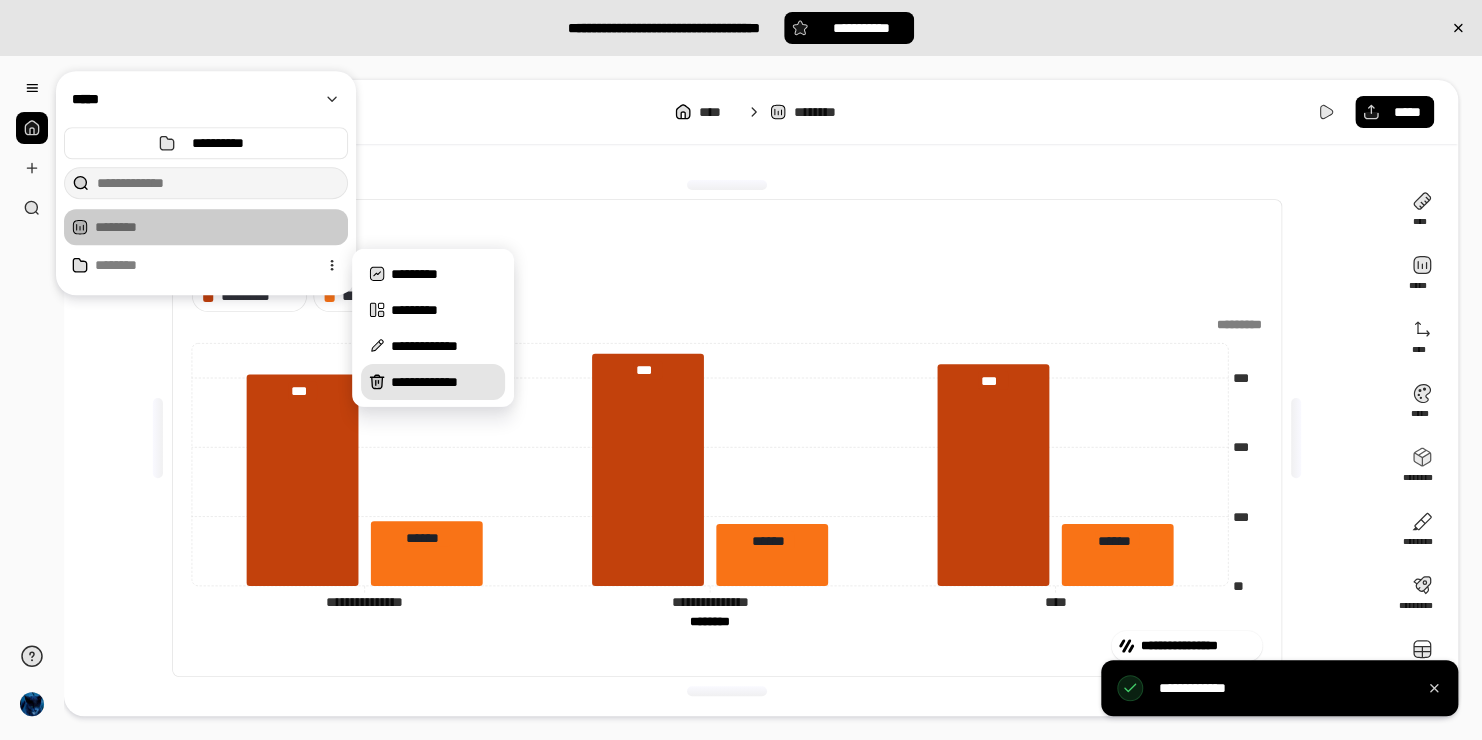 click on "**********" at bounding box center (444, 382) 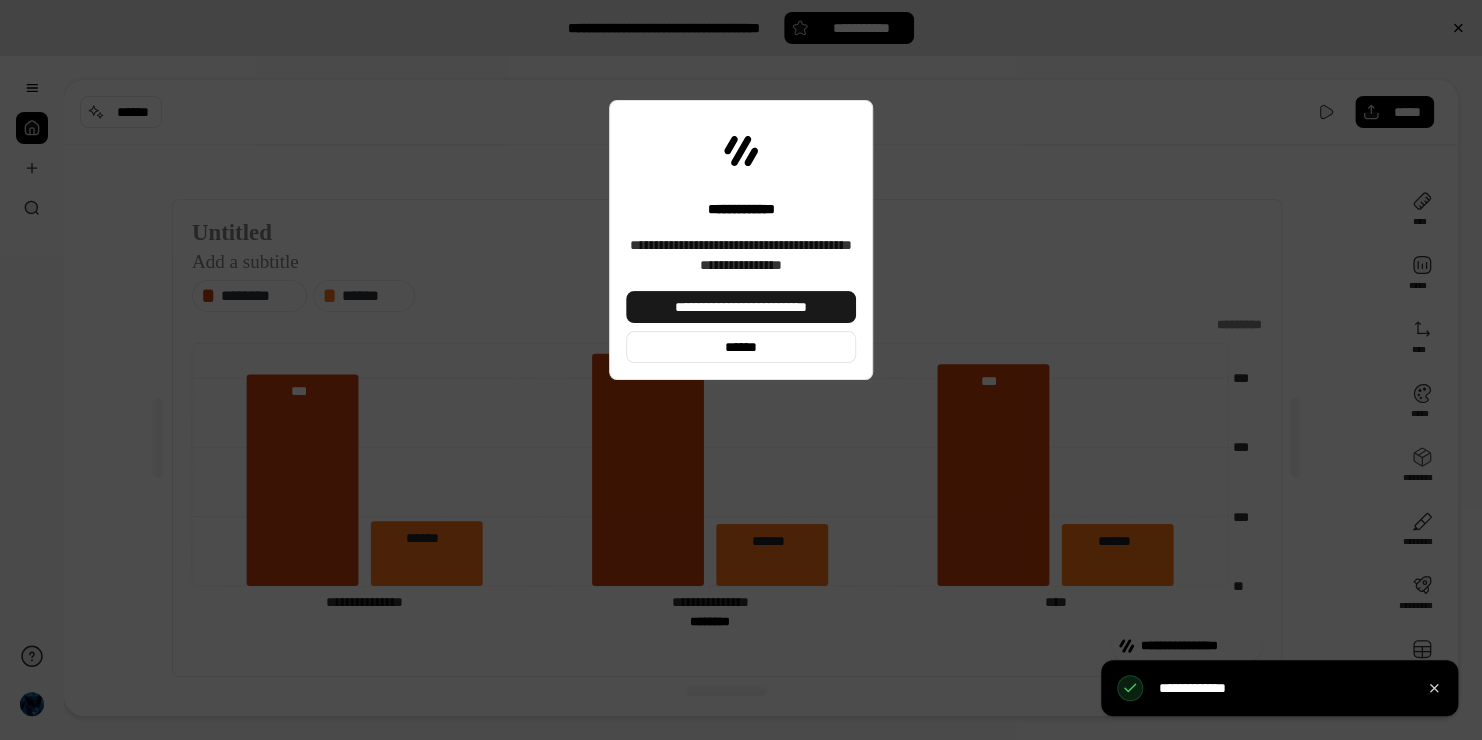 click on "**********" at bounding box center (741, 307) 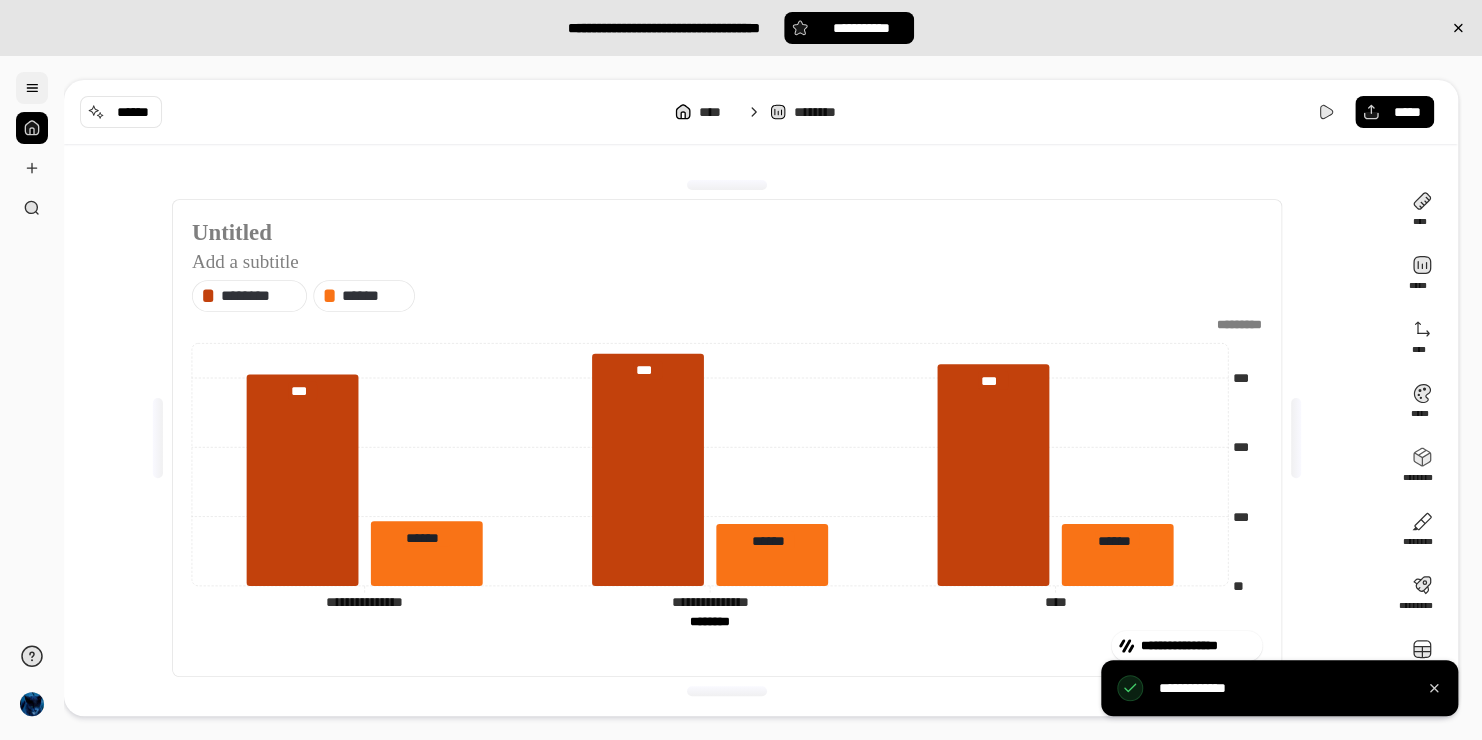 click at bounding box center (32, 88) 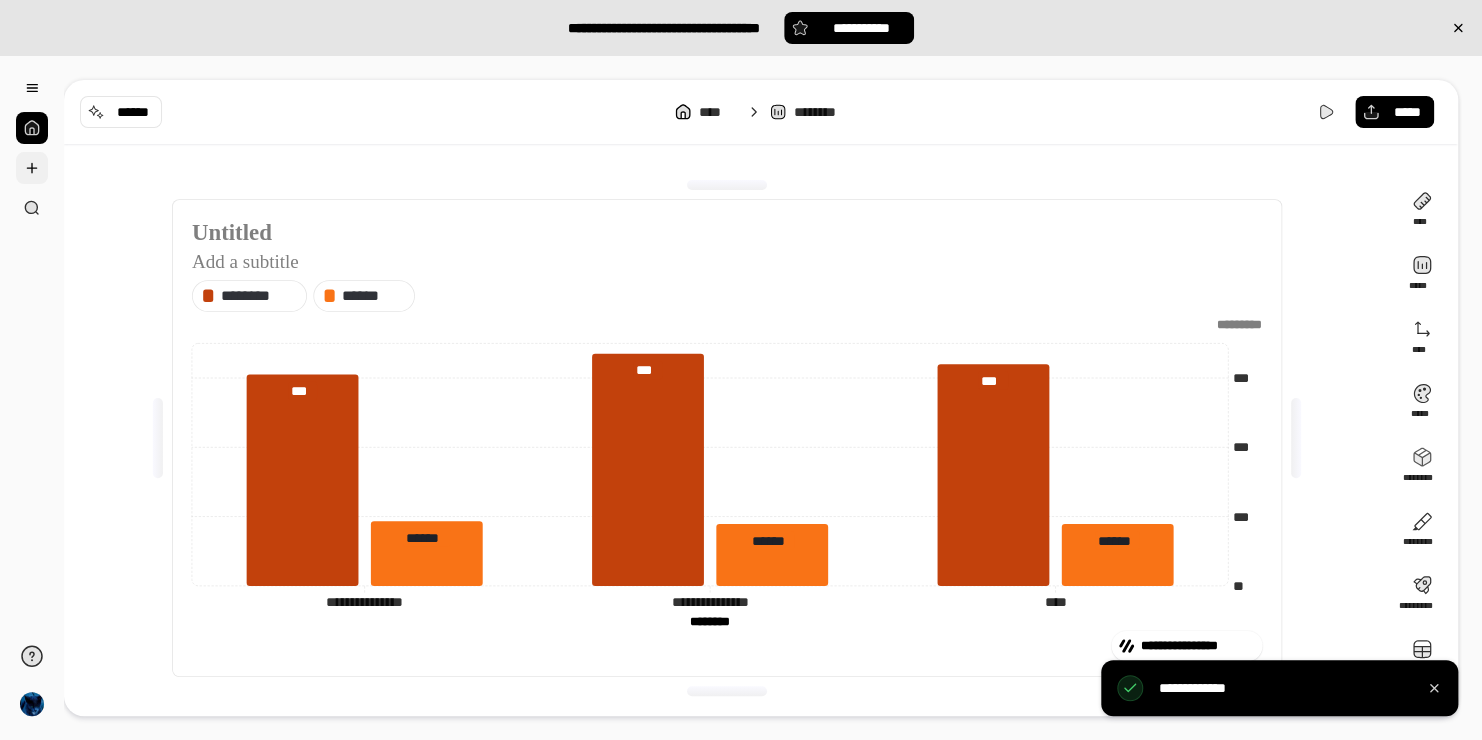 click at bounding box center [32, 168] 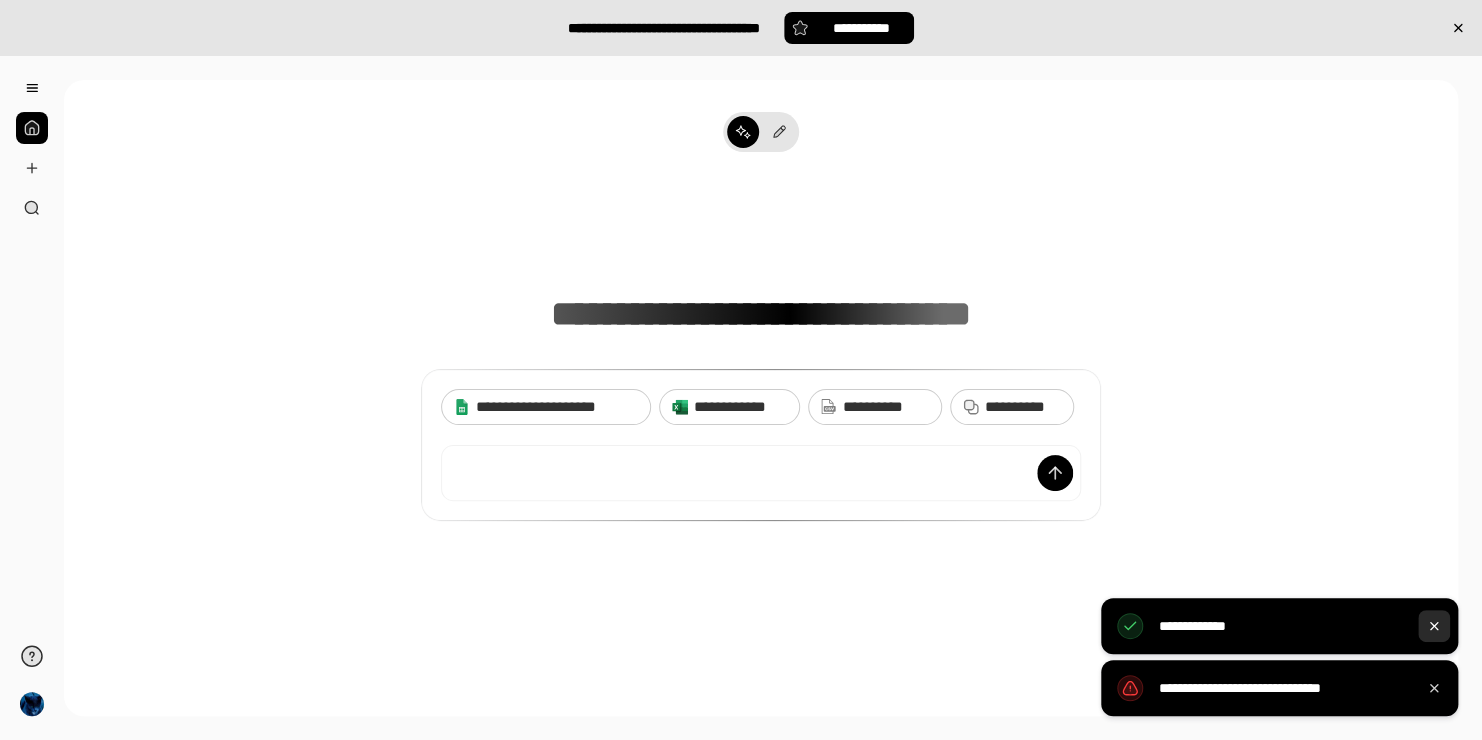 click at bounding box center (1434, 626) 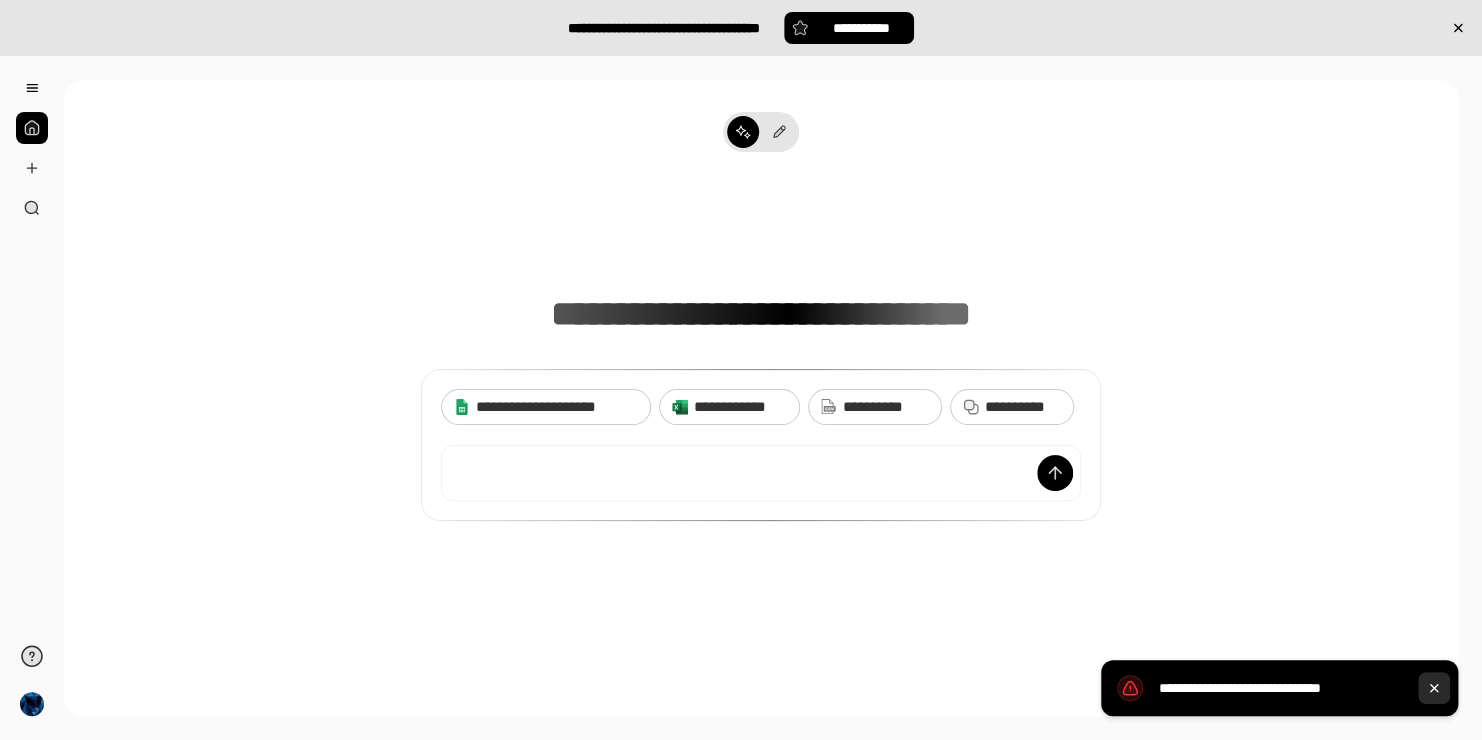 click at bounding box center (1434, 688) 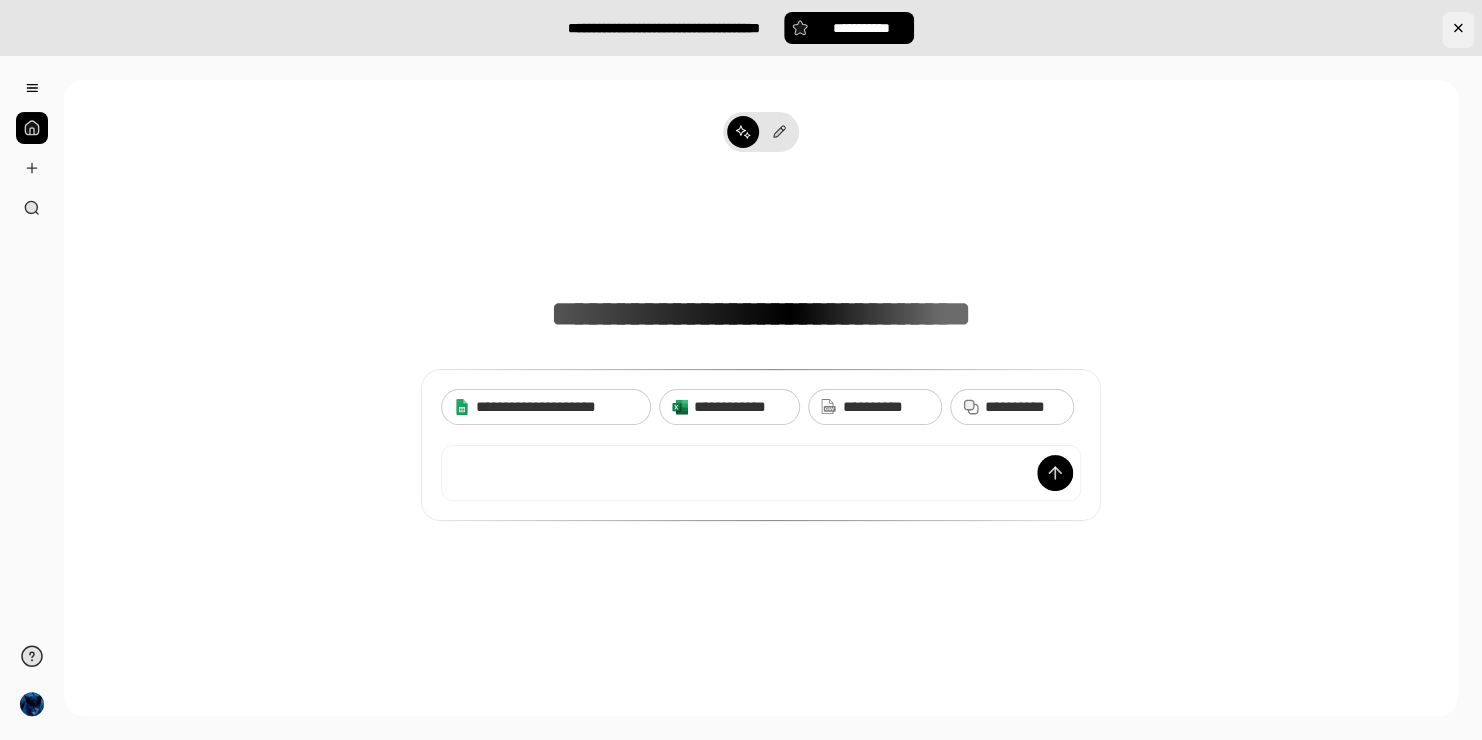 click 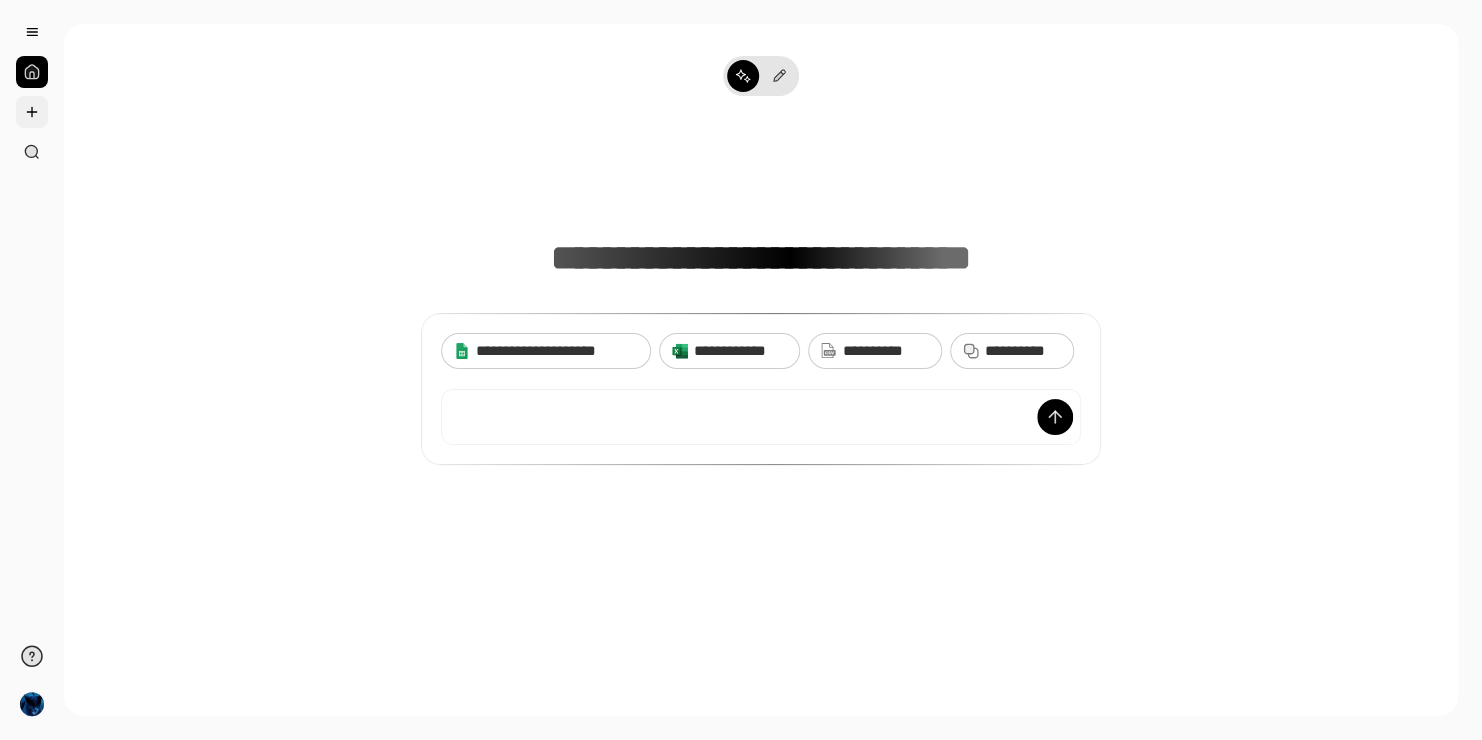 click at bounding box center (32, 112) 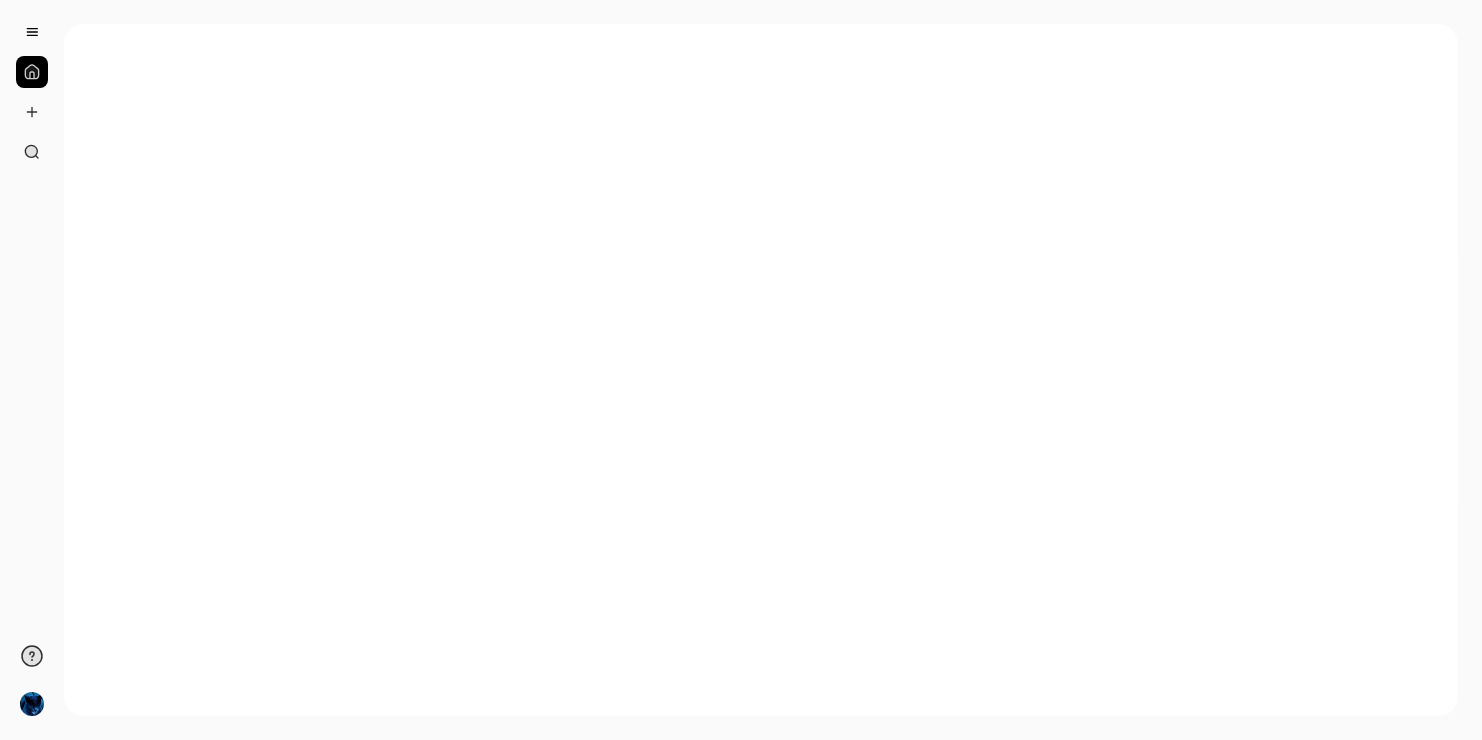 scroll, scrollTop: 0, scrollLeft: 0, axis: both 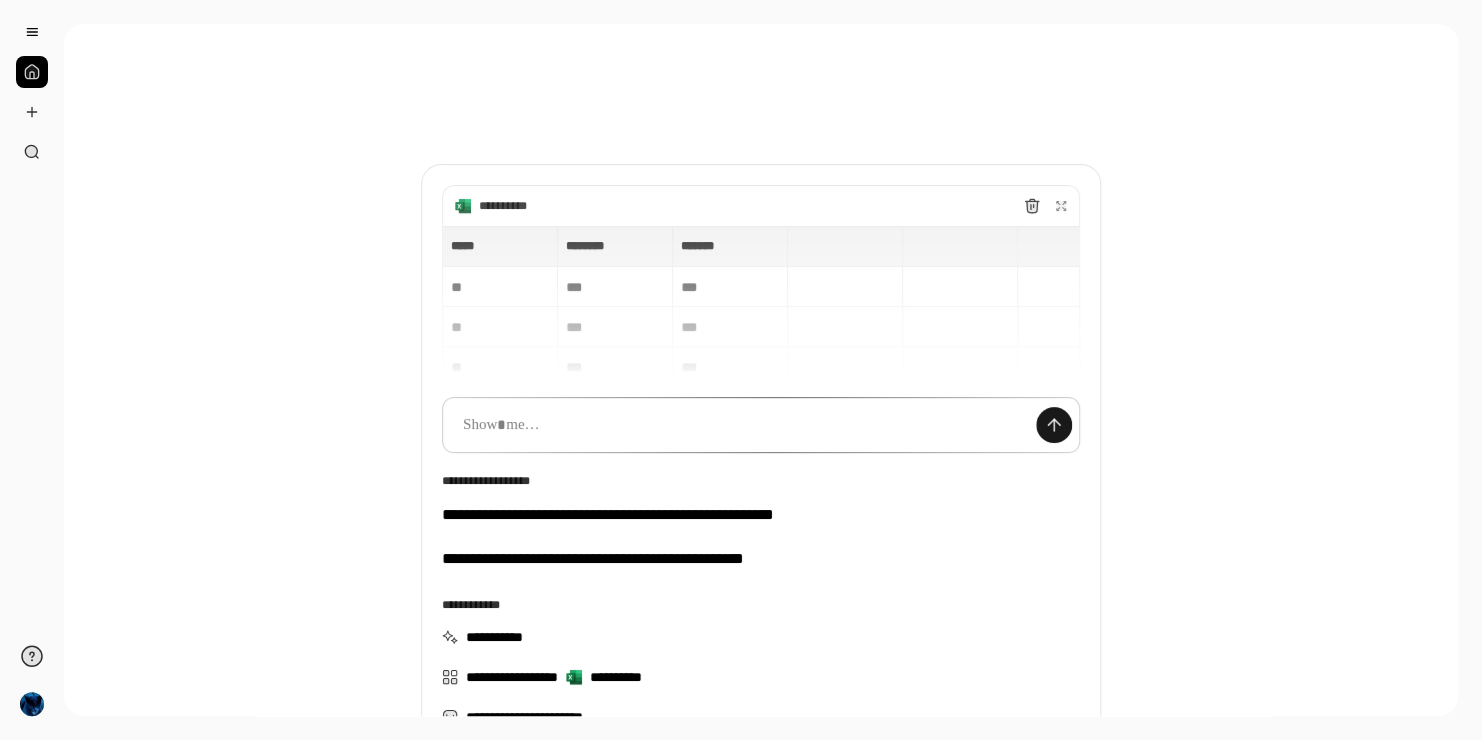 click at bounding box center [1054, 425] 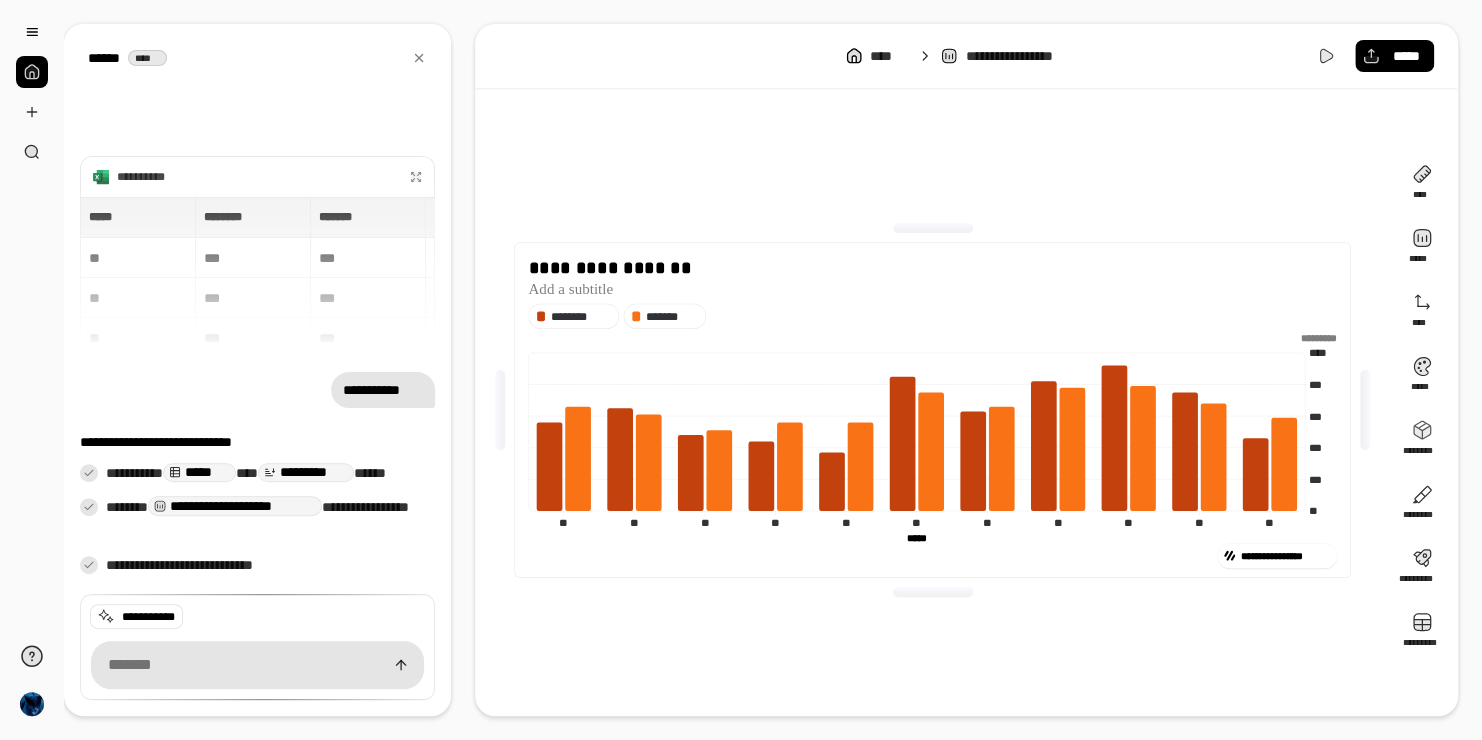 click on "**********" at bounding box center [761, 370] 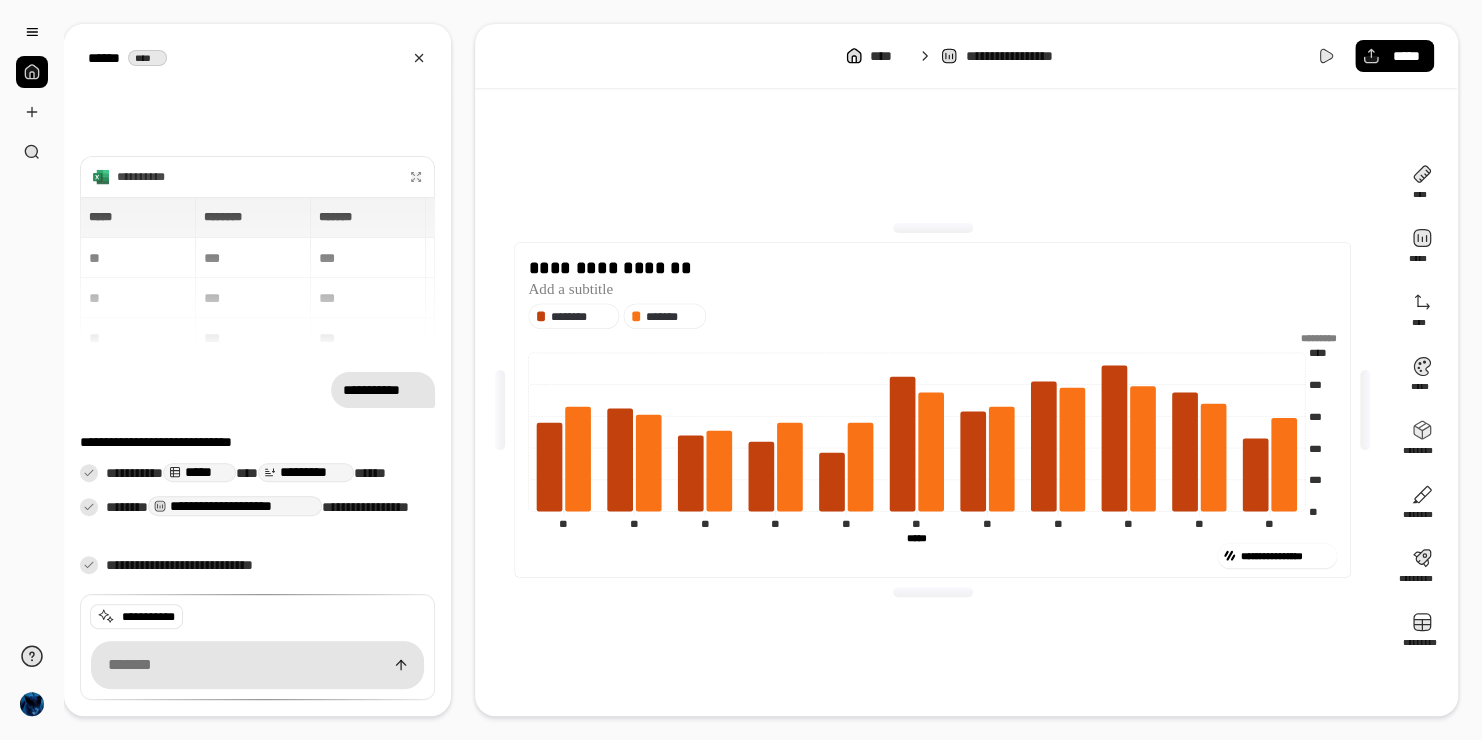 click 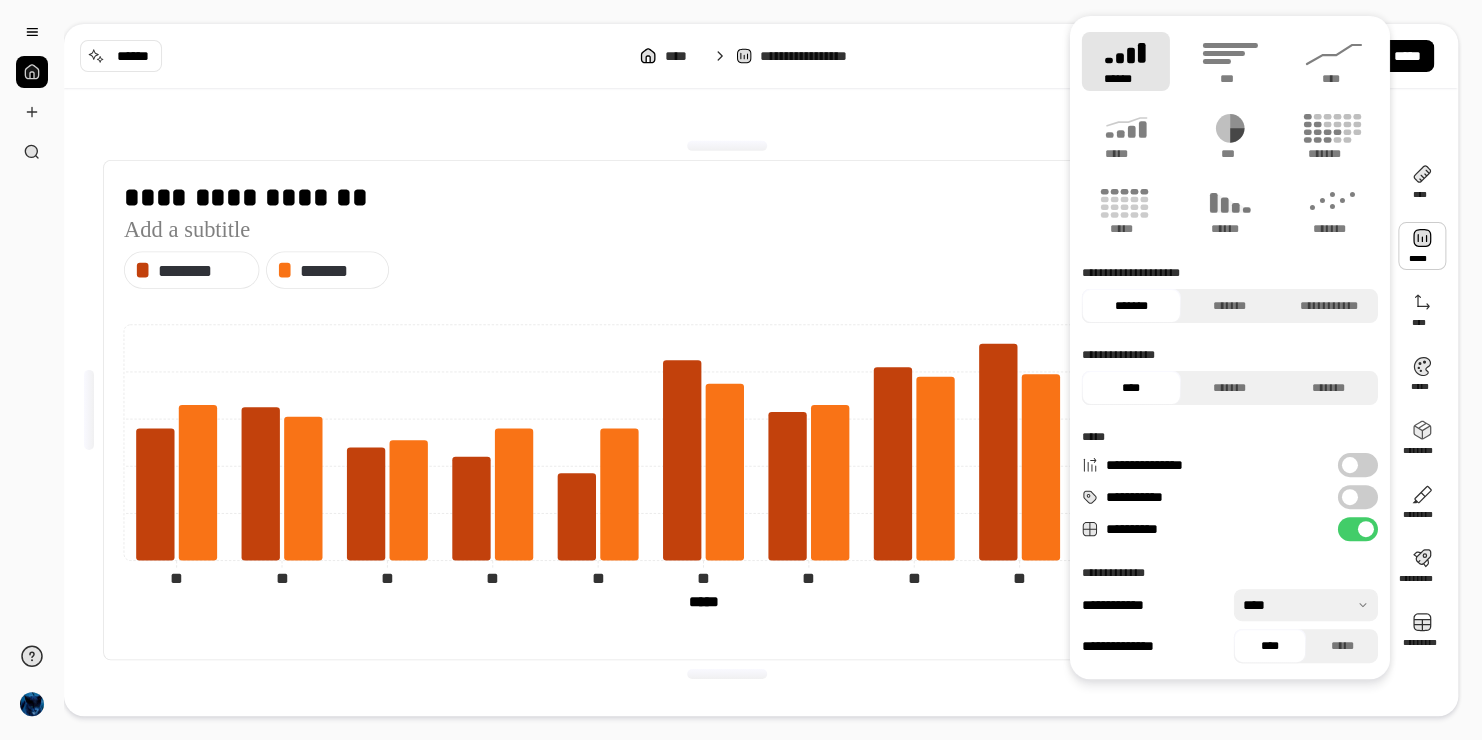 click on "**********" at bounding box center (1358, 497) 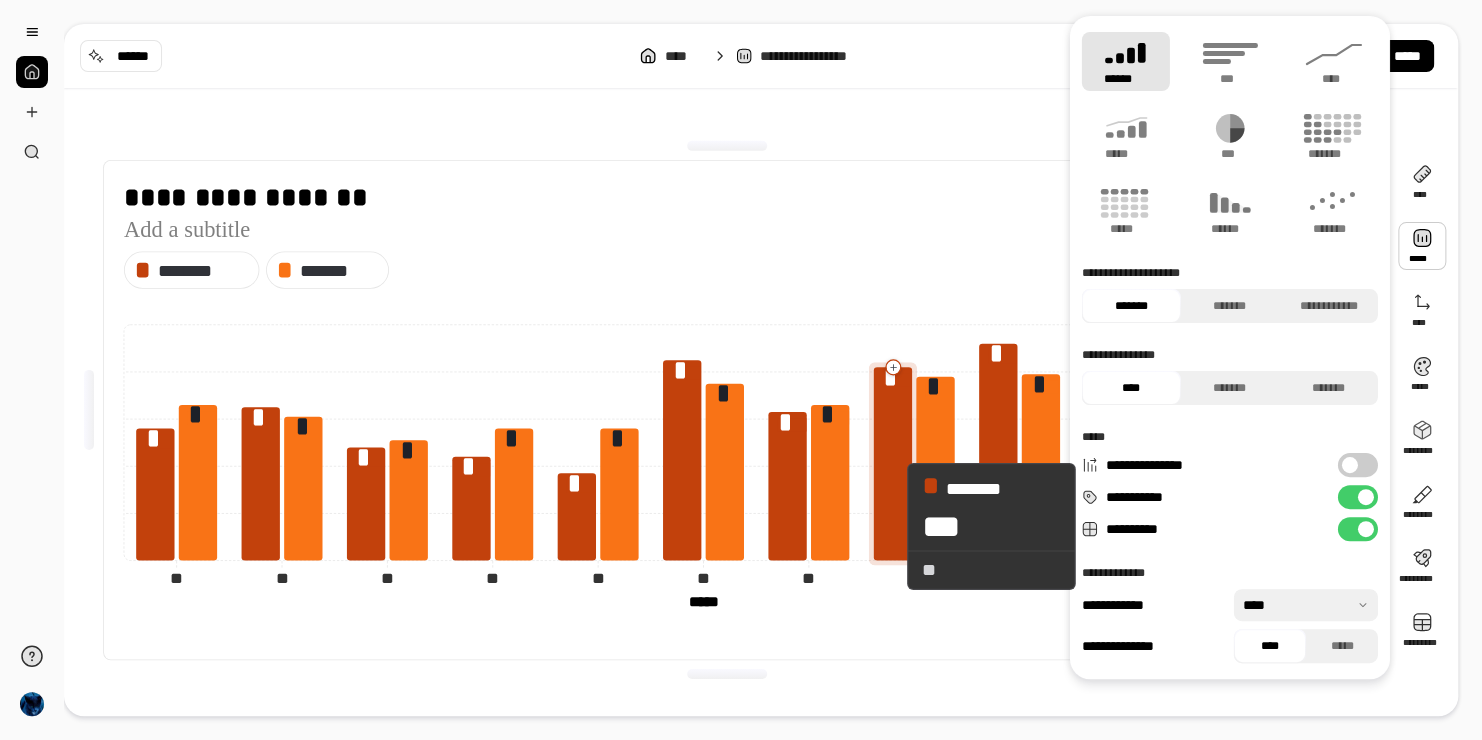 type on "**" 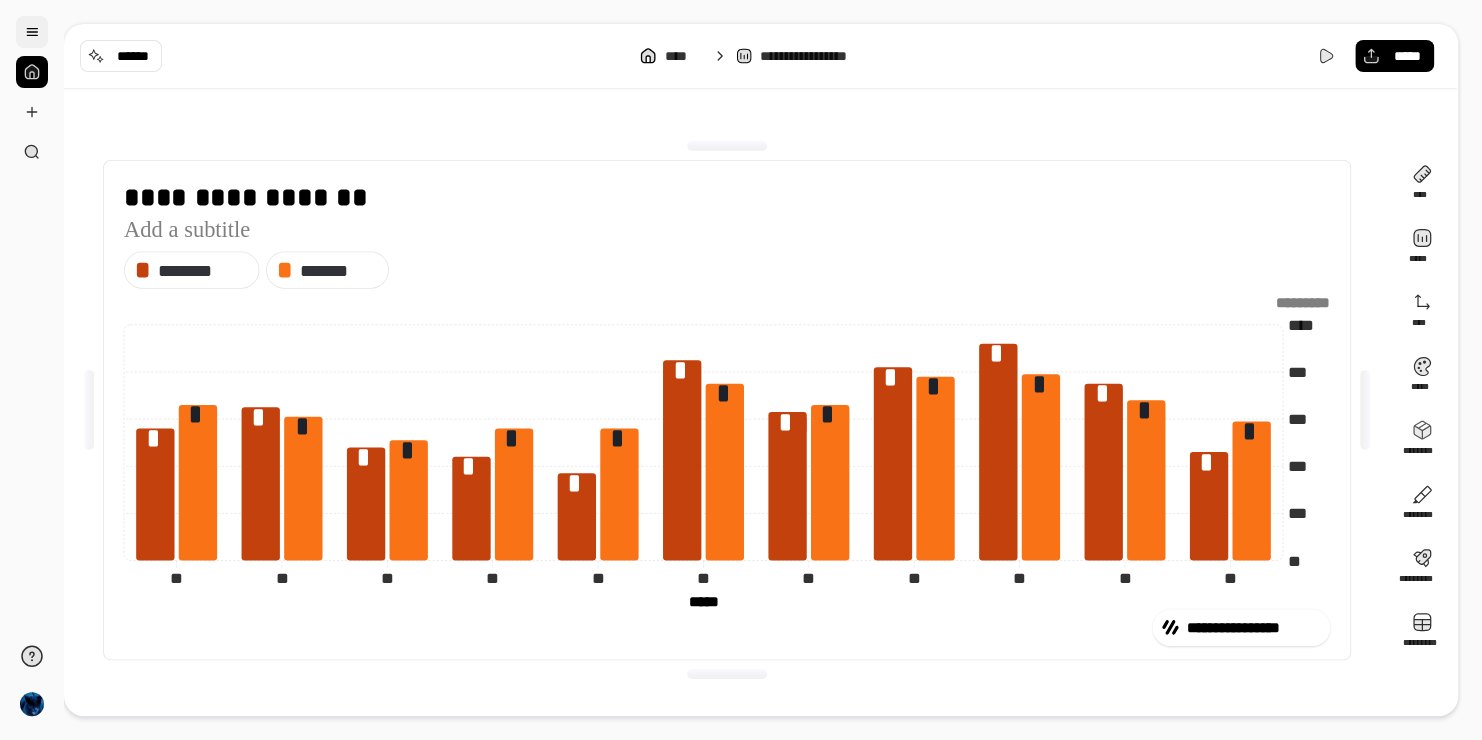 click at bounding box center (32, 32) 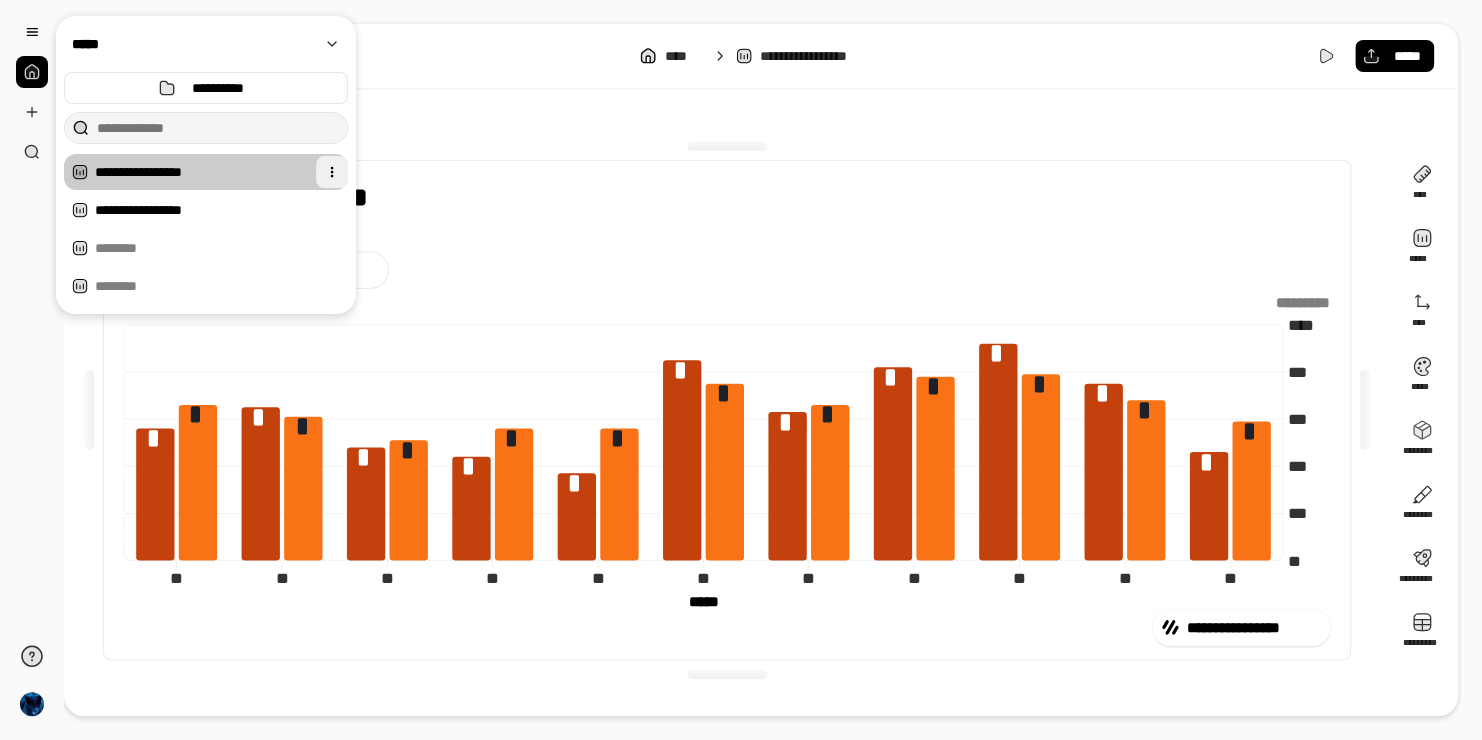 click at bounding box center (332, 172) 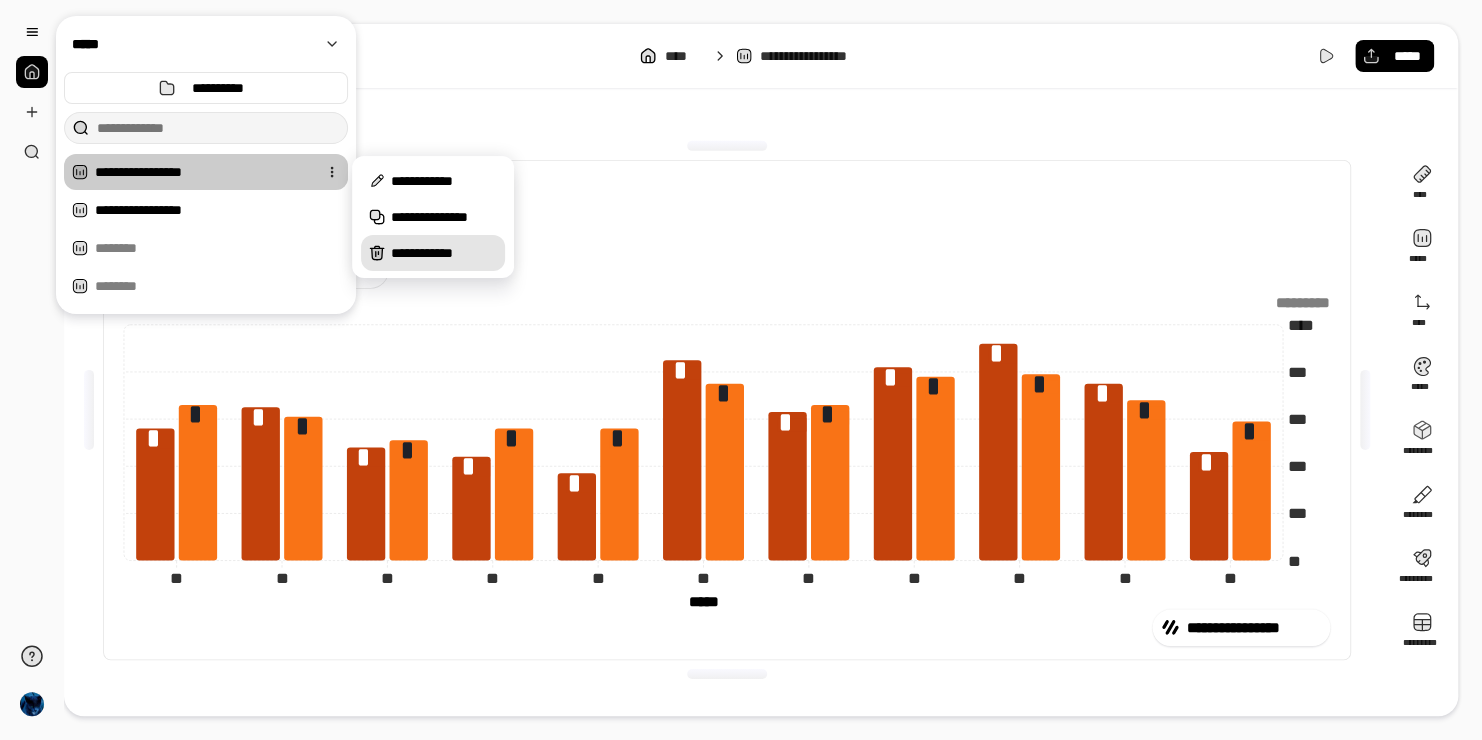 click on "**********" at bounding box center (444, 253) 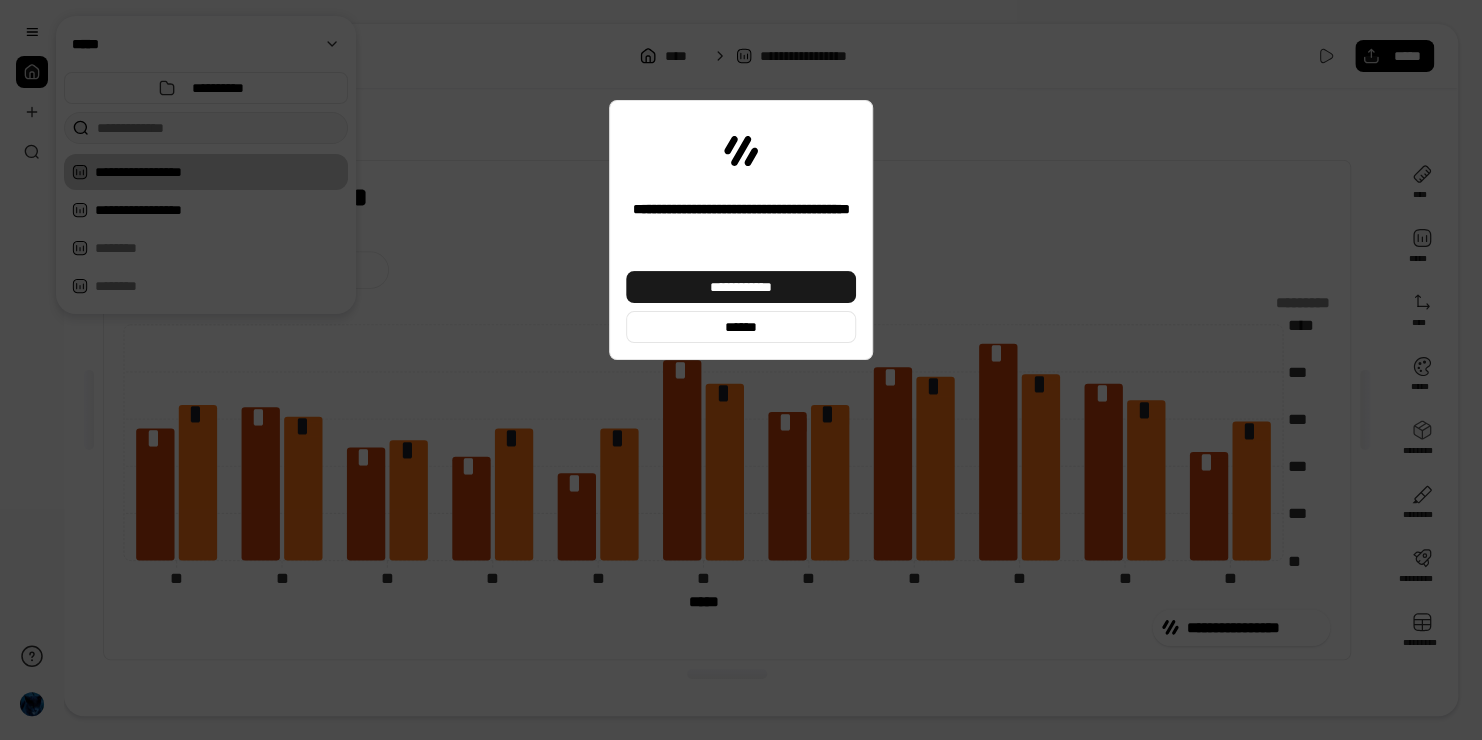 click on "**********" at bounding box center (741, 287) 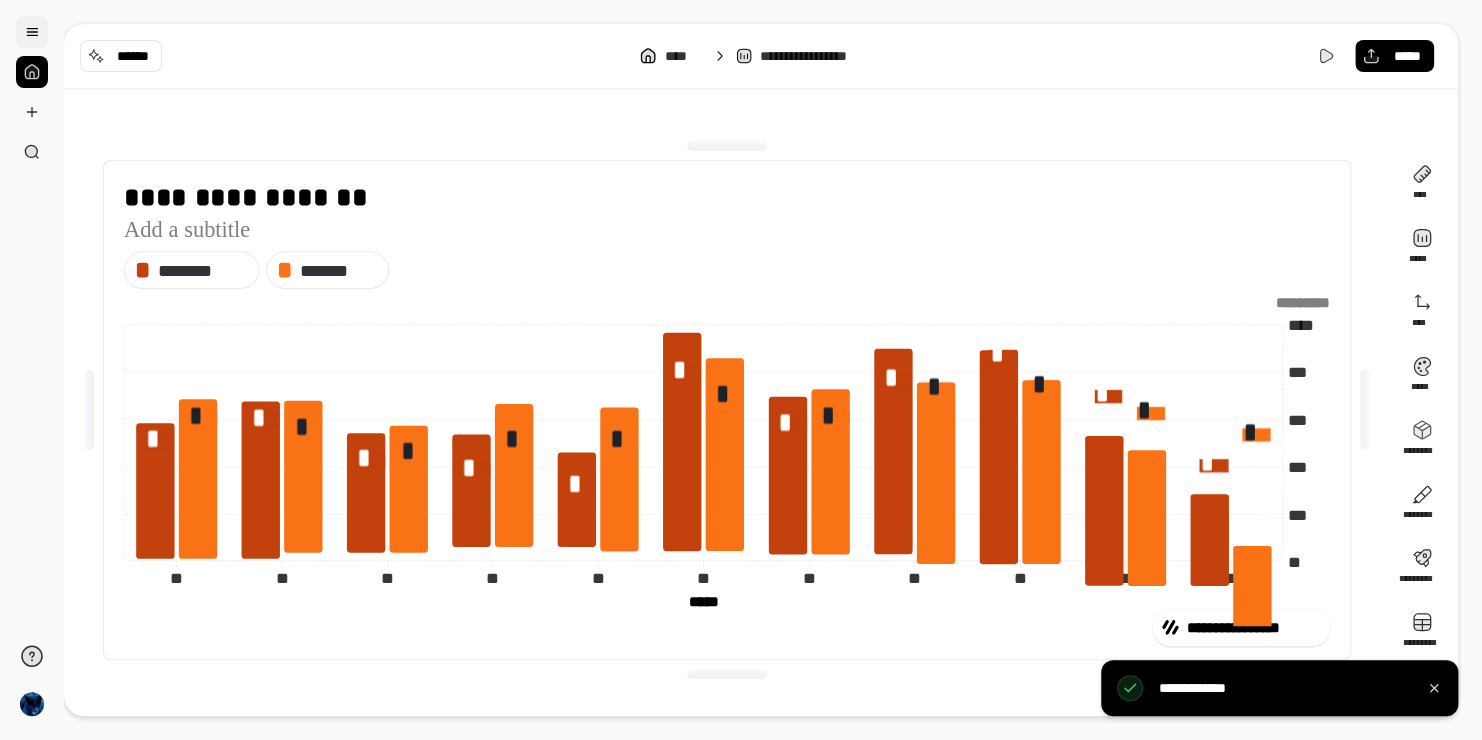click at bounding box center [32, 32] 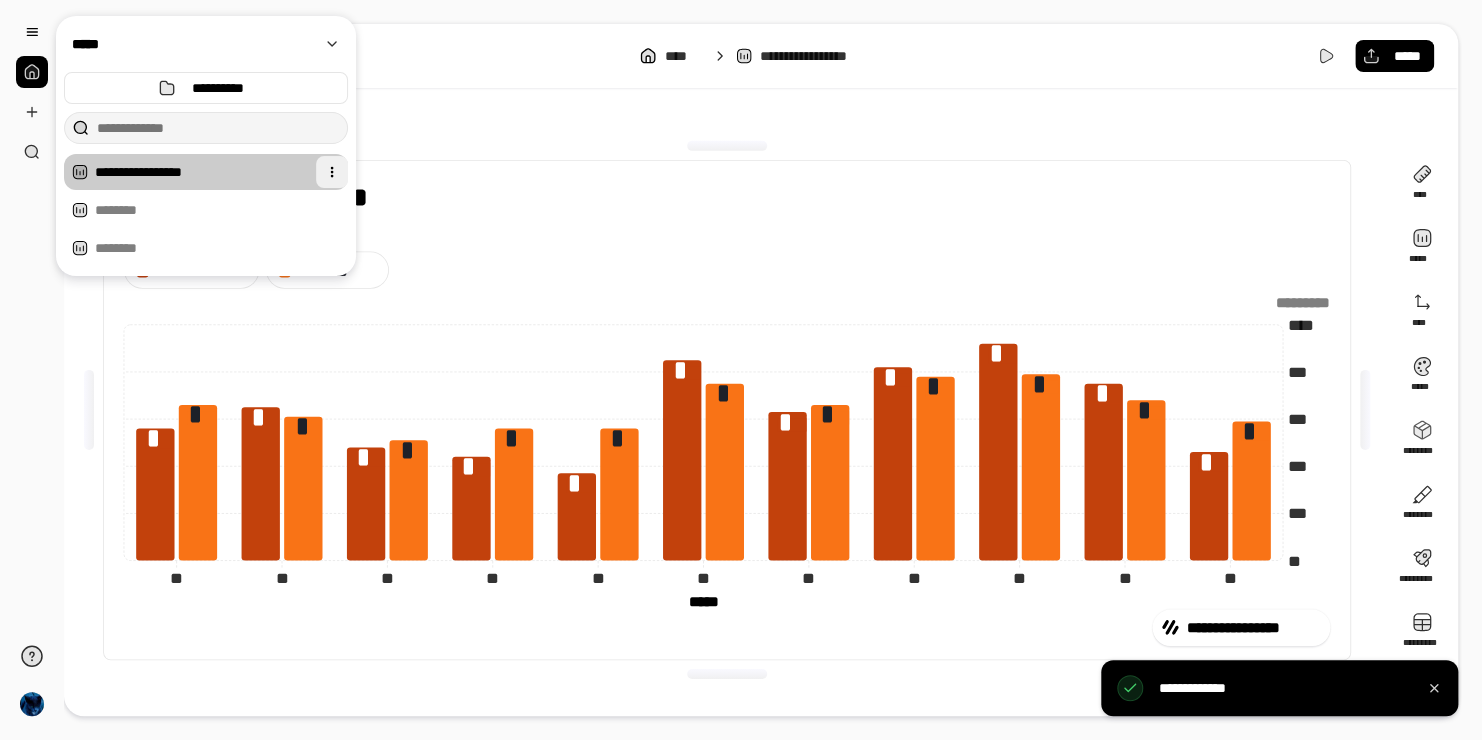 click at bounding box center [332, 172] 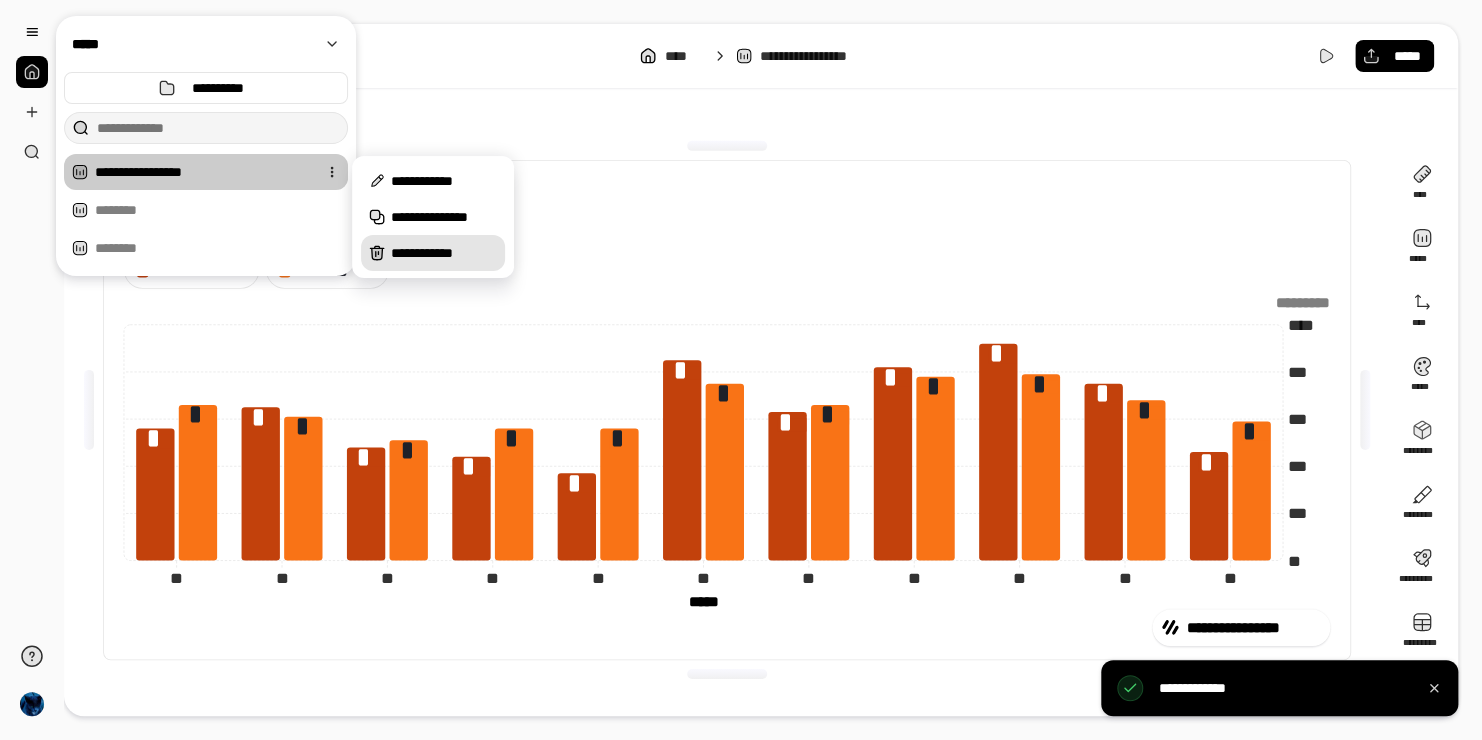click on "**********" at bounding box center (444, 253) 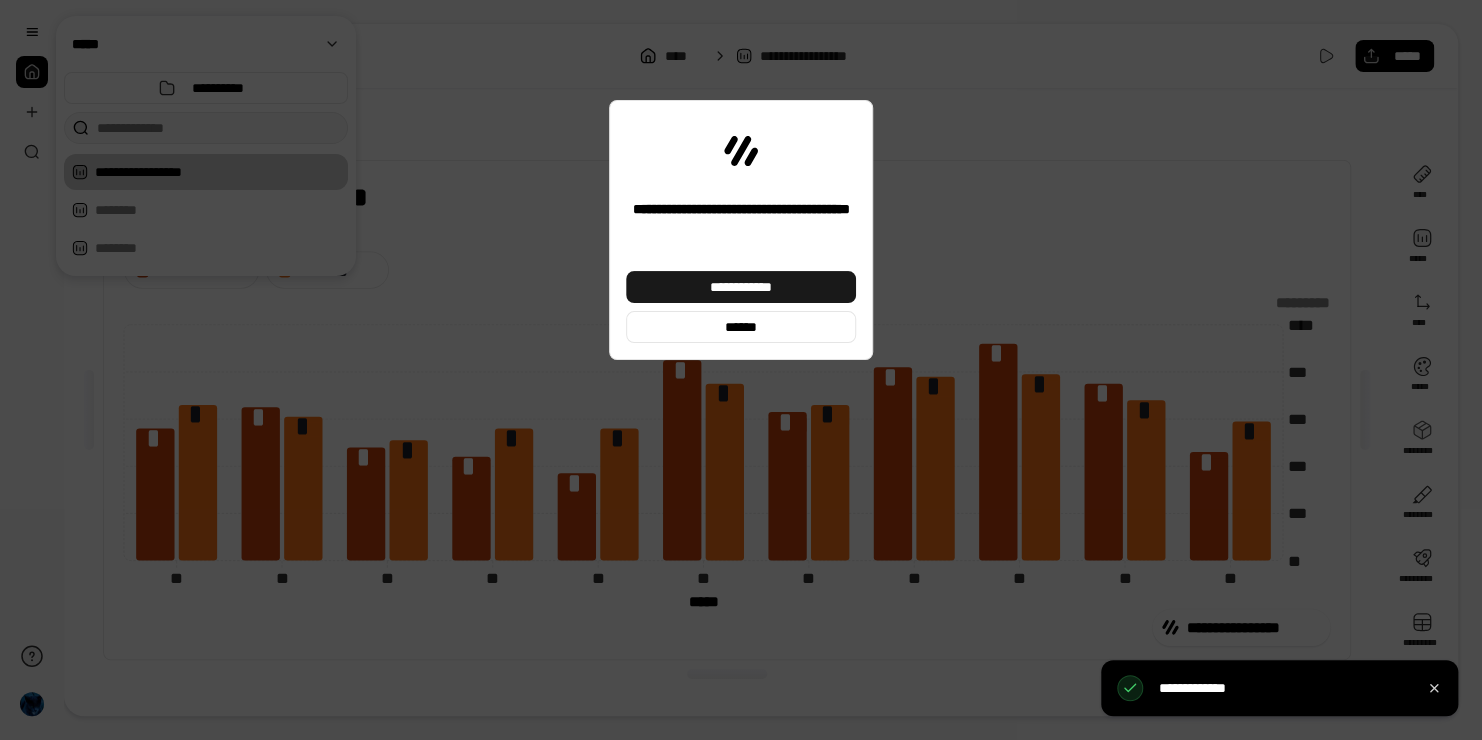 click on "**********" at bounding box center [741, 287] 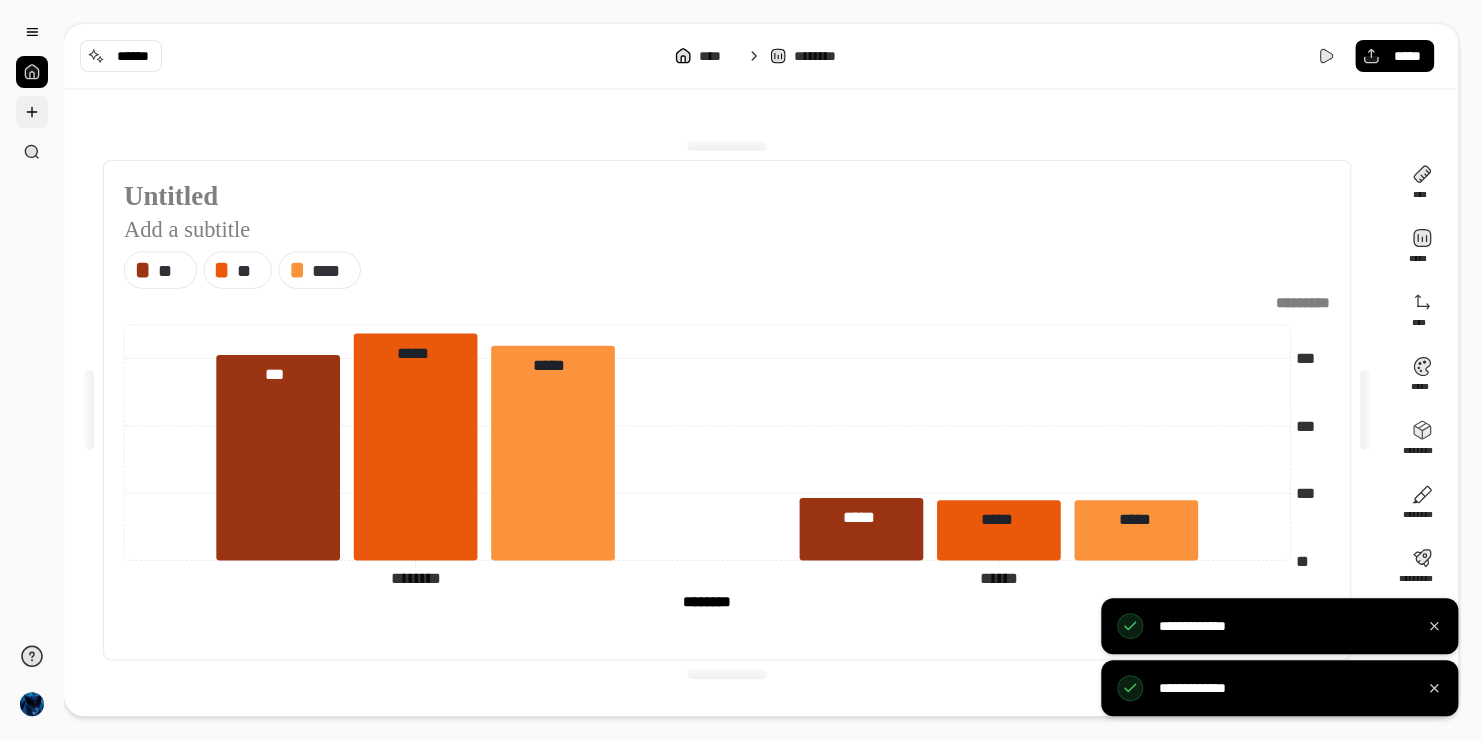 click at bounding box center [32, 112] 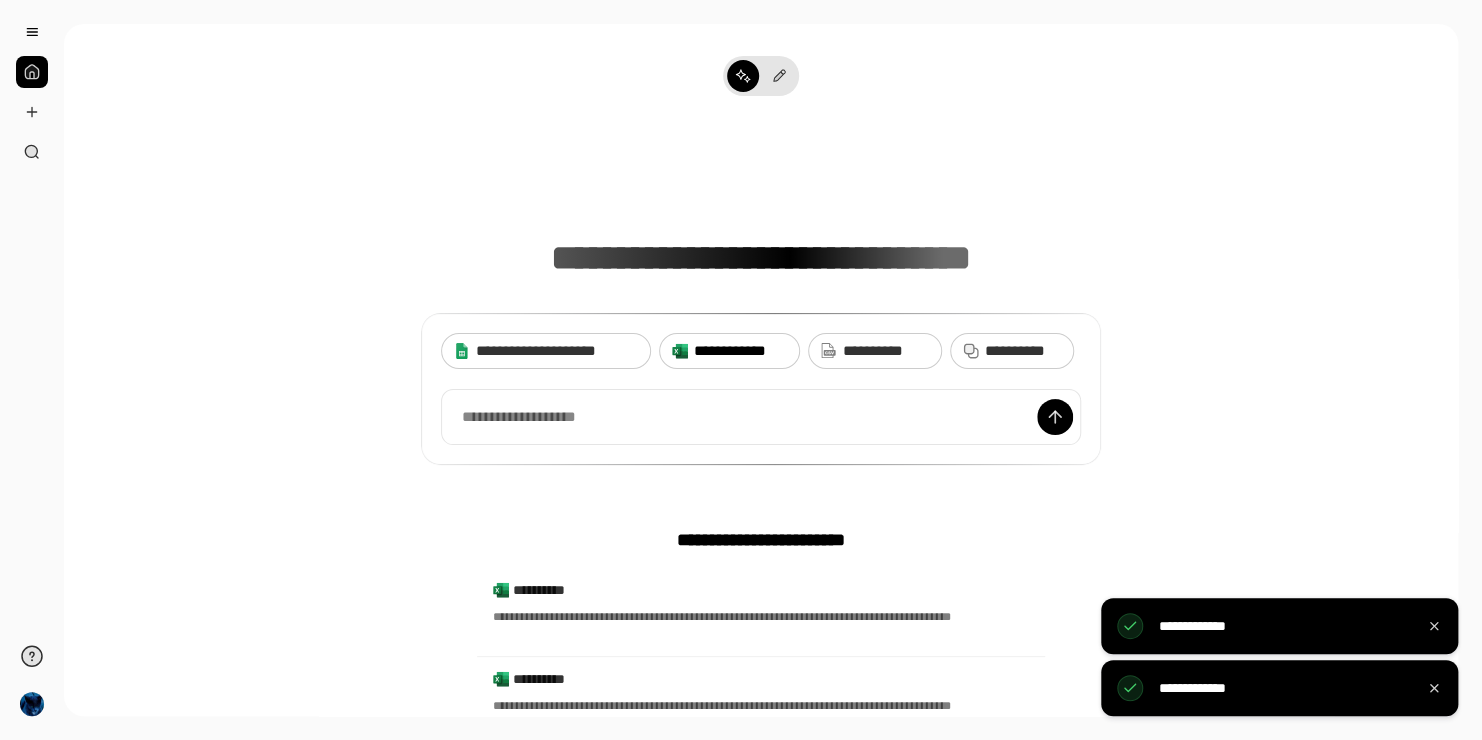 click on "**********" at bounding box center (740, 351) 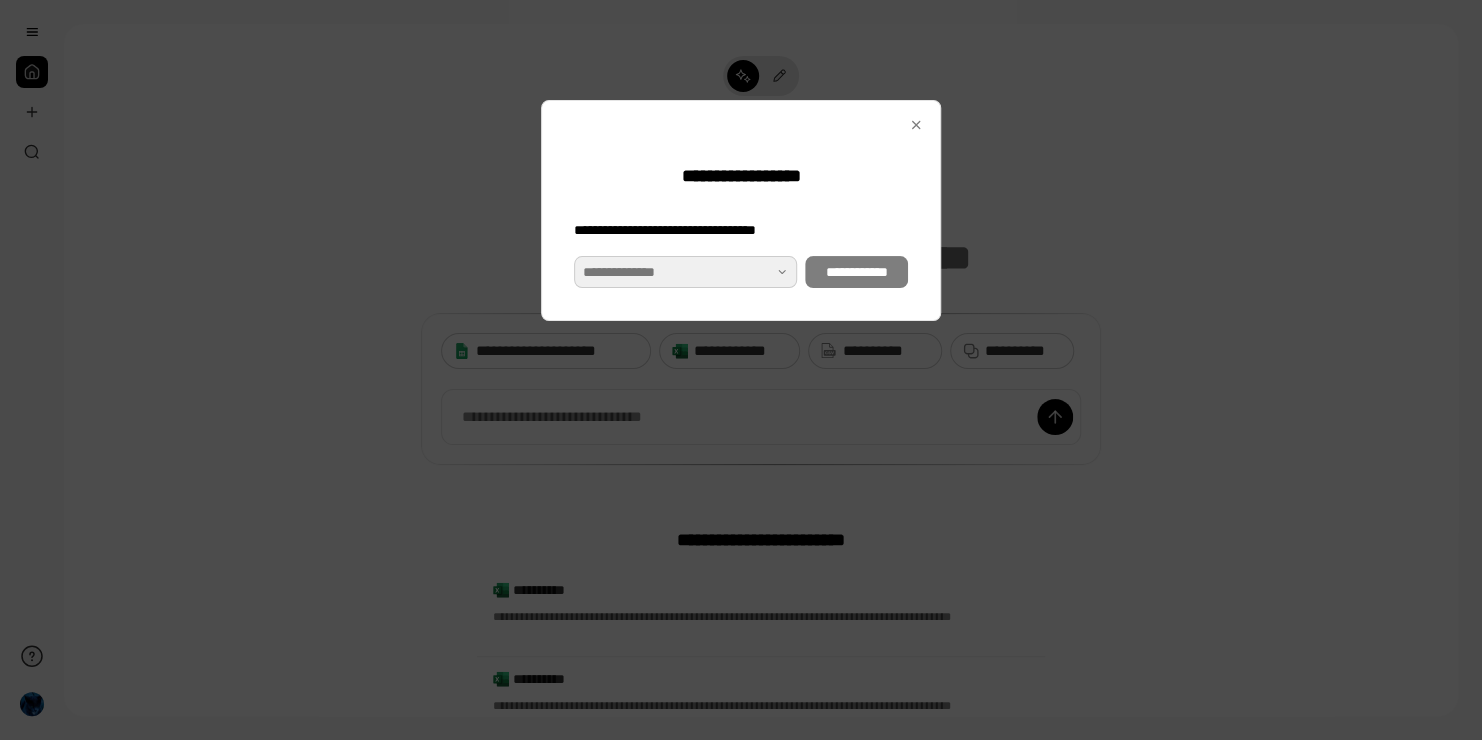 click at bounding box center [685, 272] 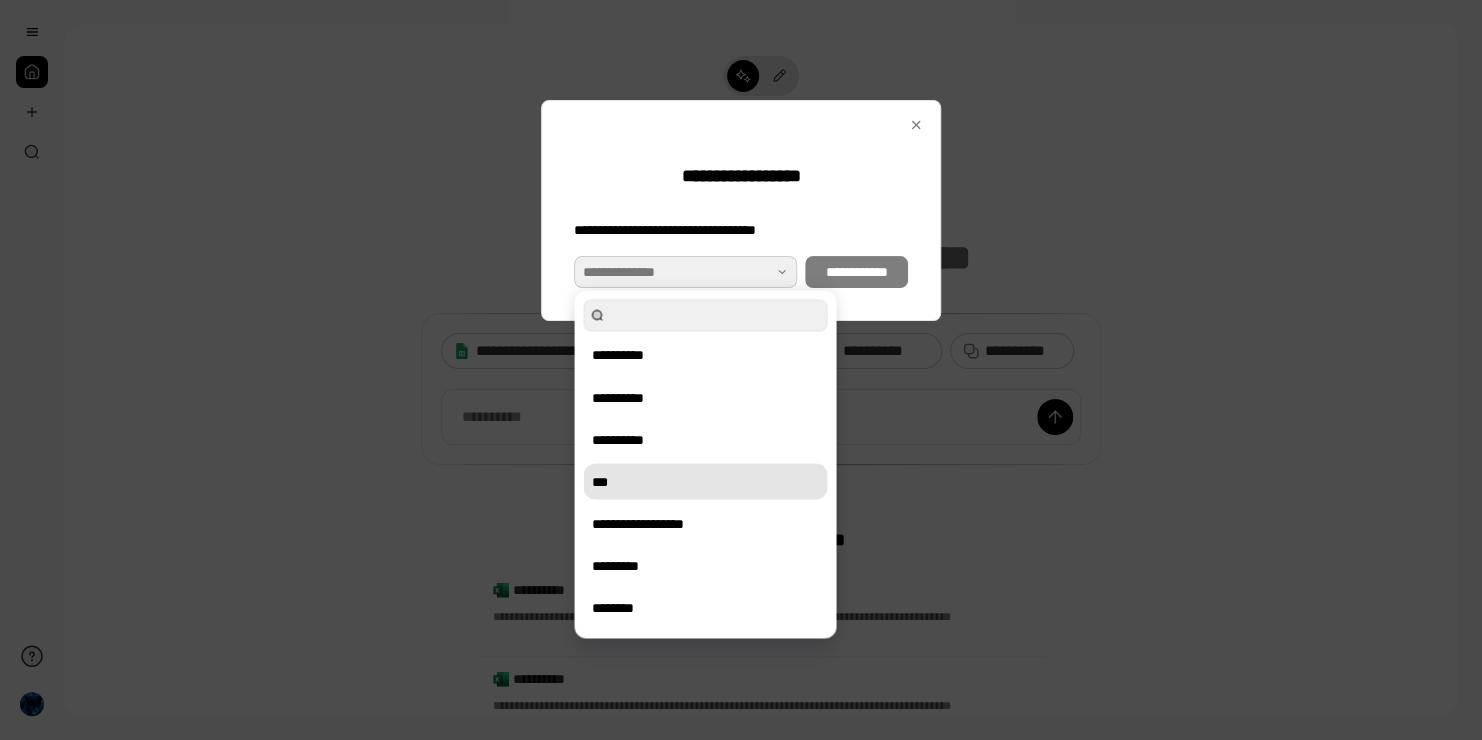 click on "***" at bounding box center [705, 481] 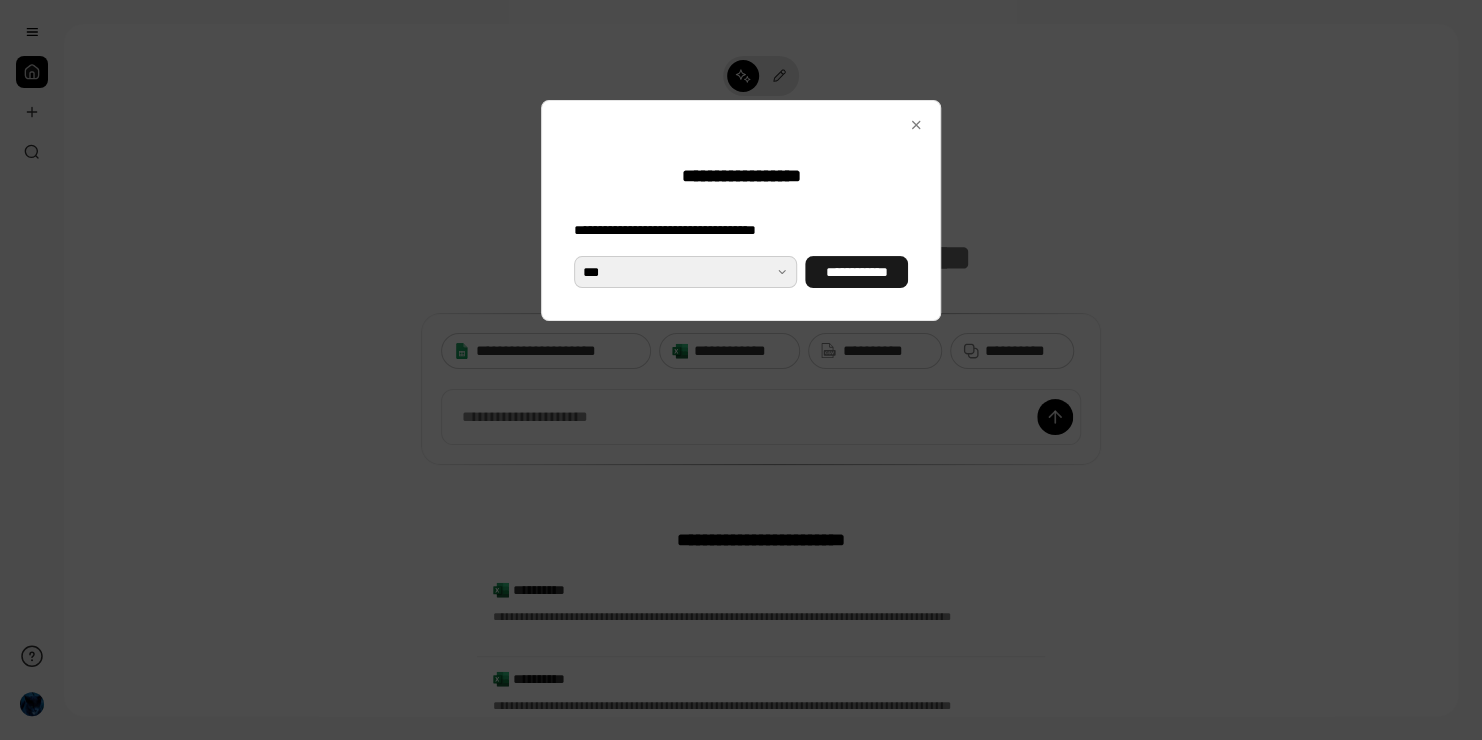 click on "**********" at bounding box center (856, 272) 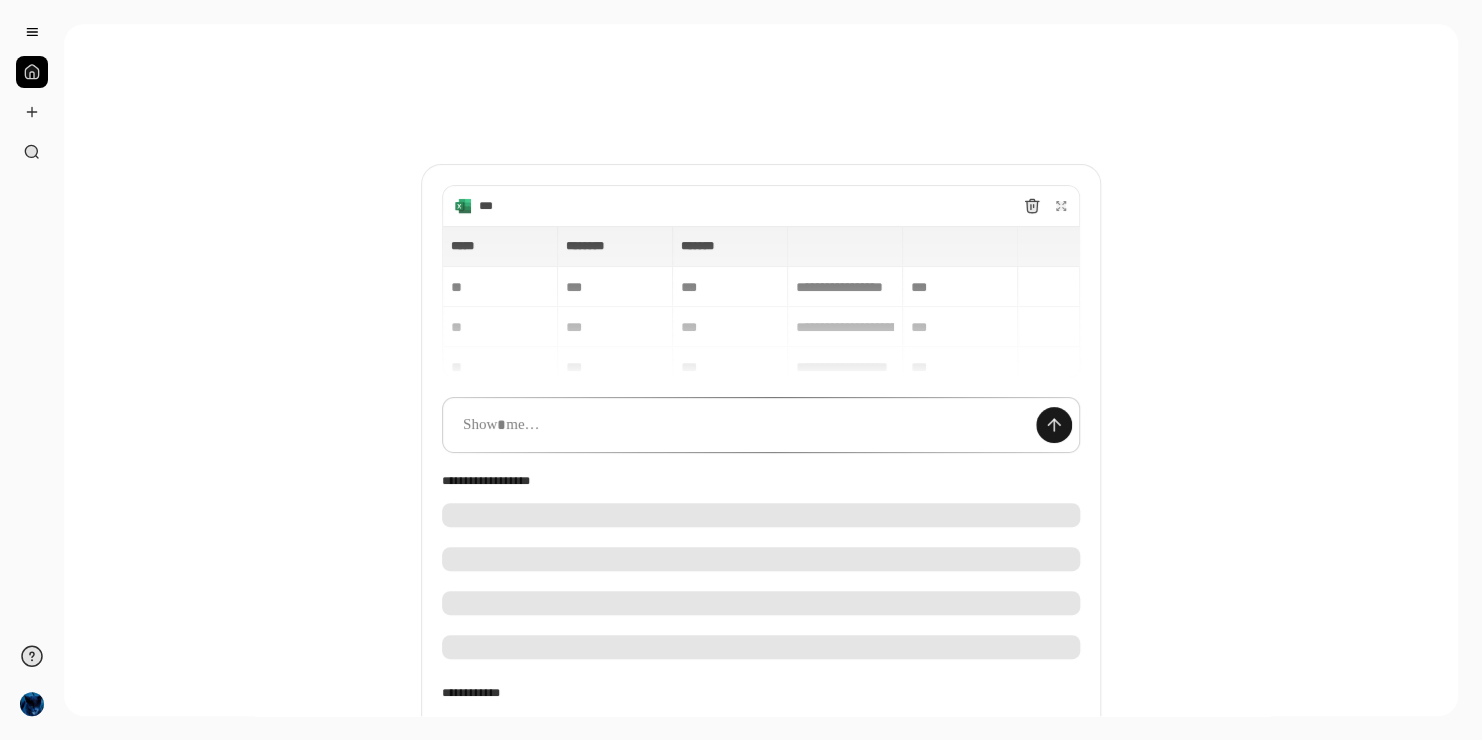 click at bounding box center (1054, 425) 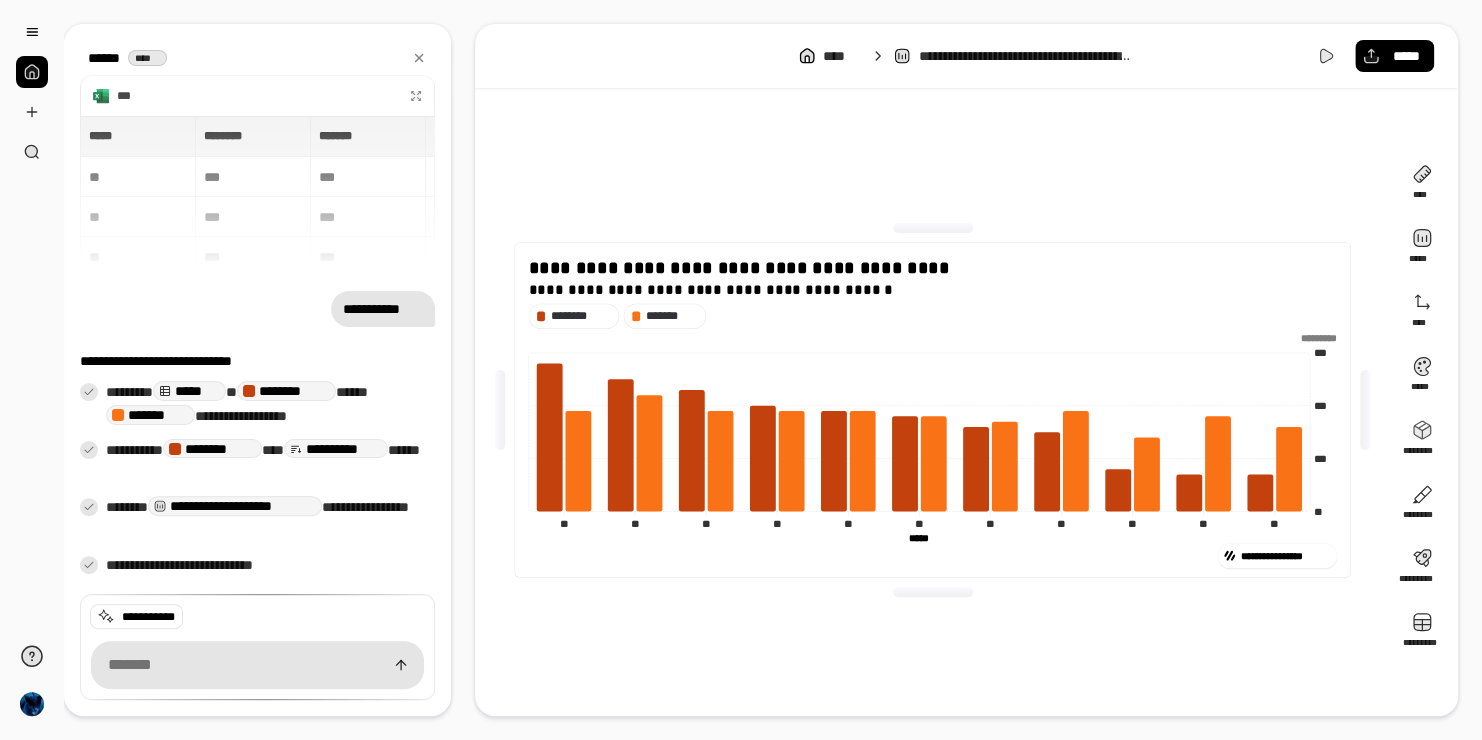 click on "**********" at bounding box center (761, 370) 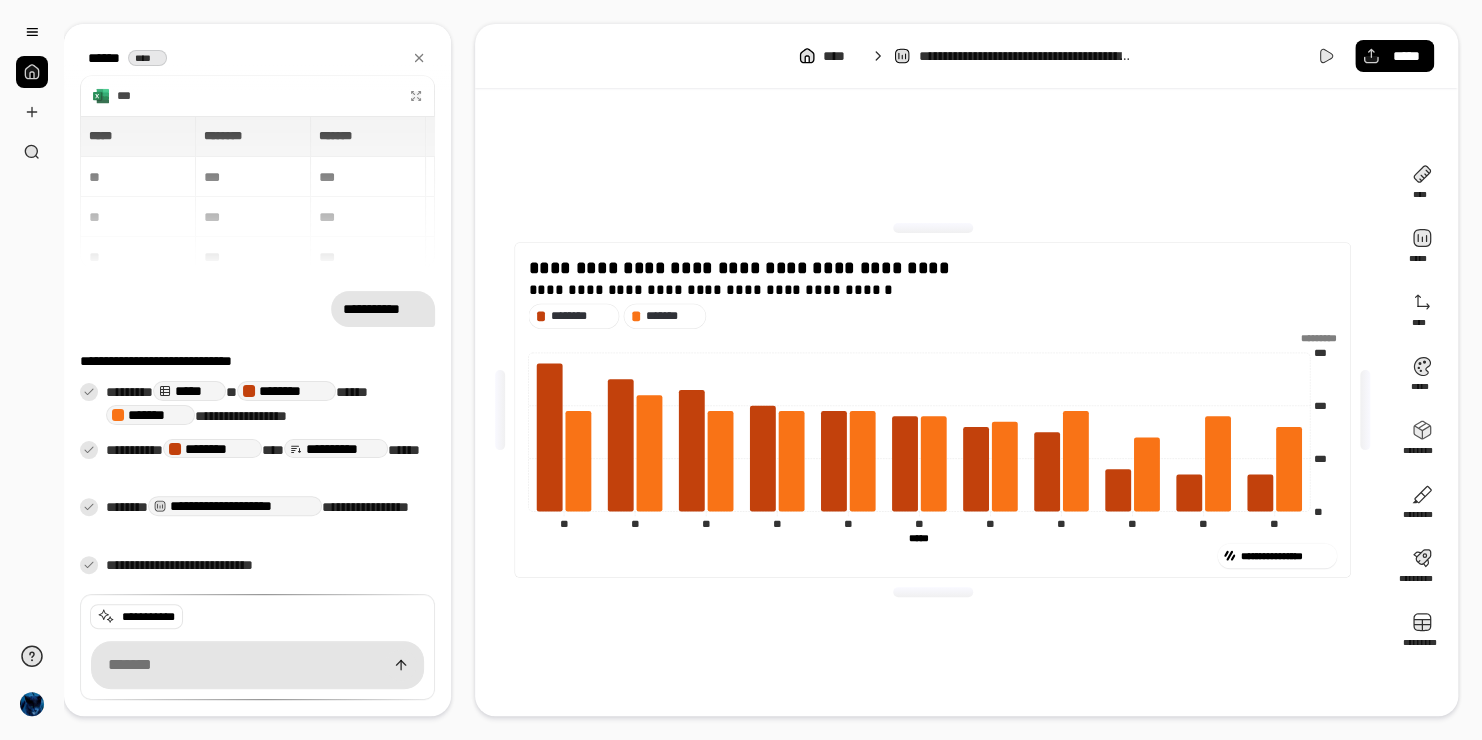 click on "****** ****" at bounding box center [257, 58] 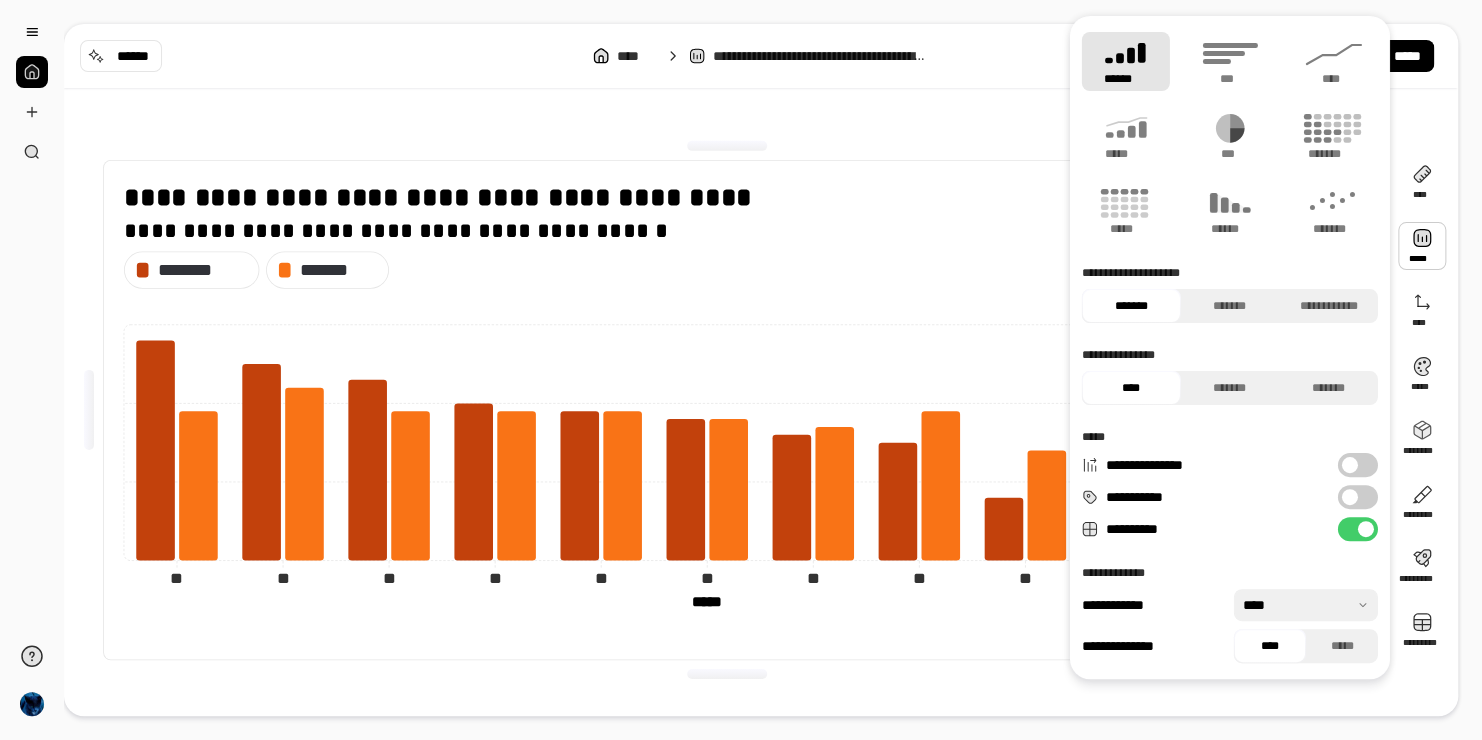 click on "**********" at bounding box center [1358, 497] 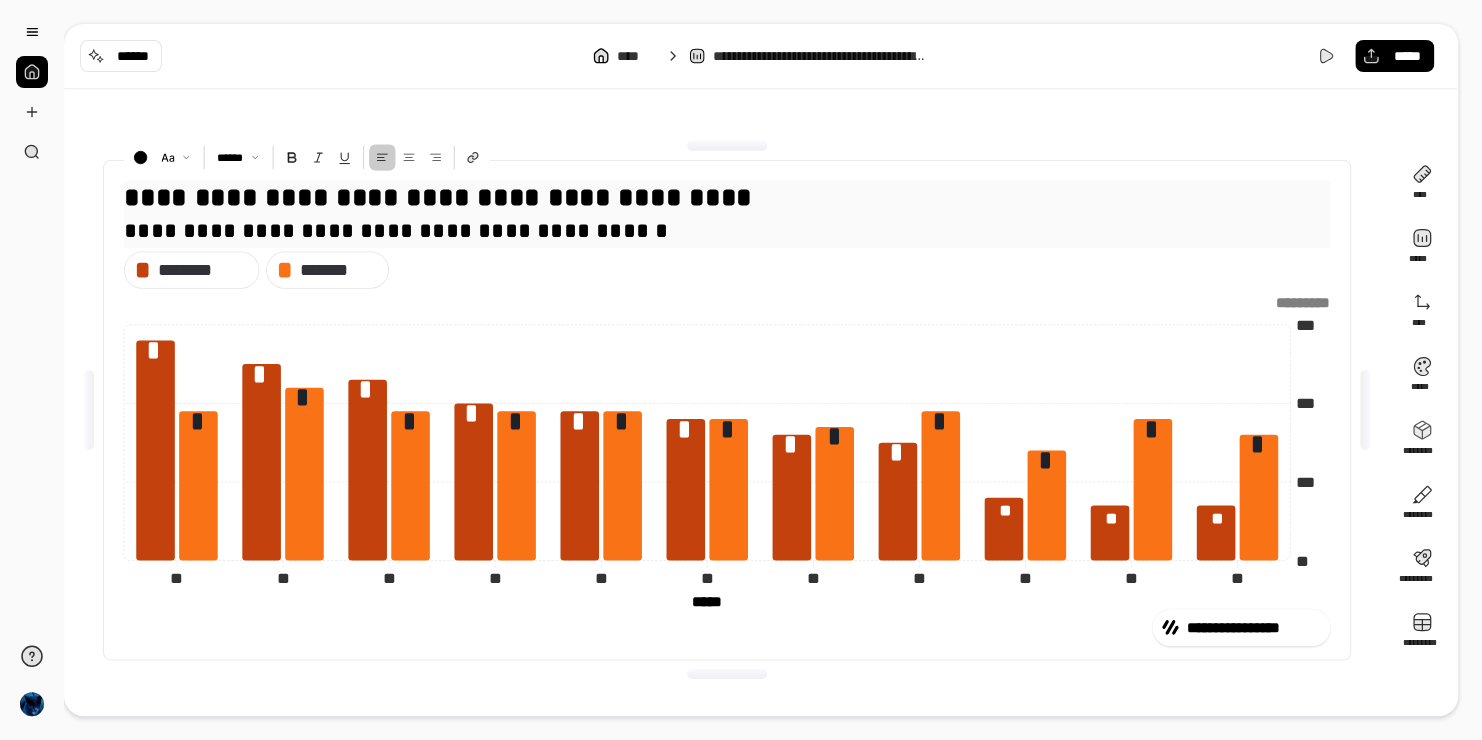 click on "**********" at bounding box center [727, 231] 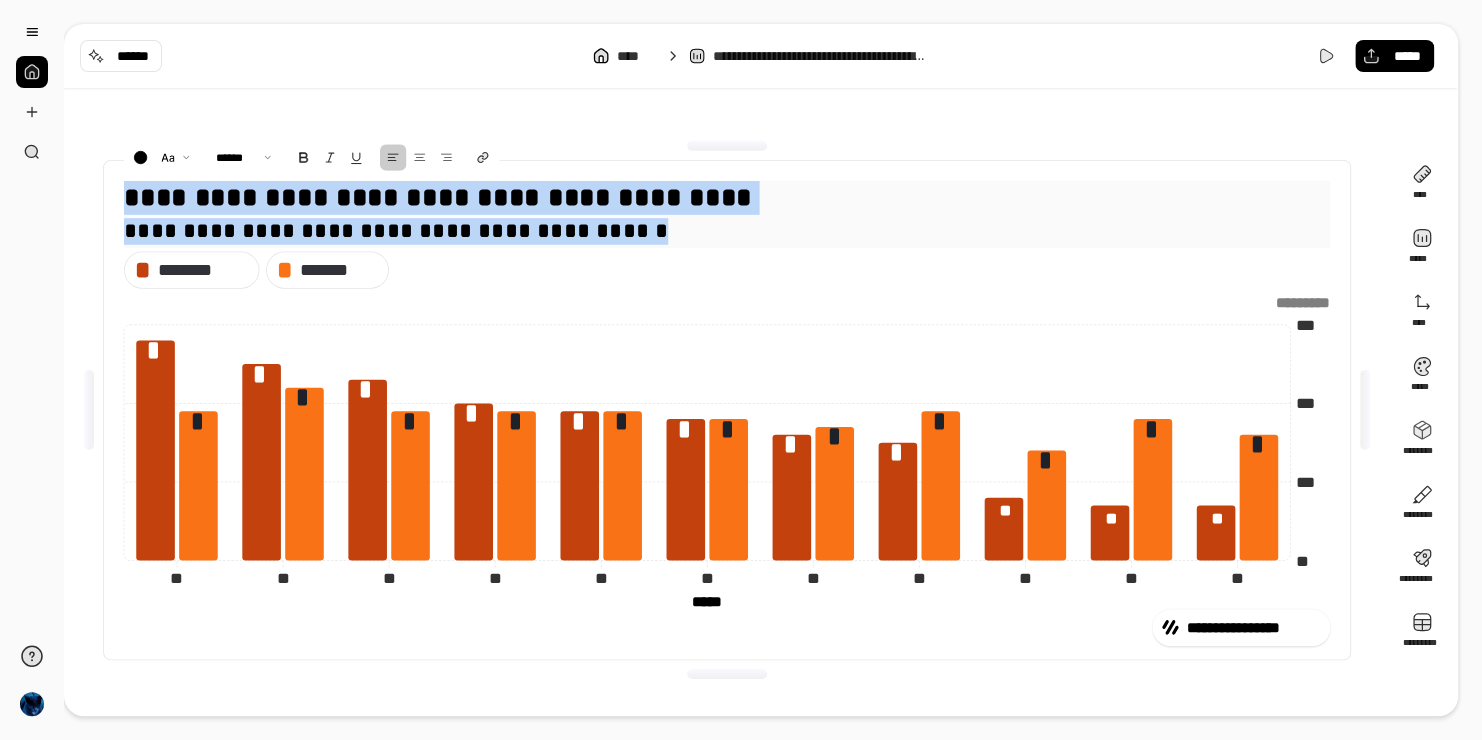 drag, startPoint x: 720, startPoint y: 232, endPoint x: 58, endPoint y: 167, distance: 665.1834 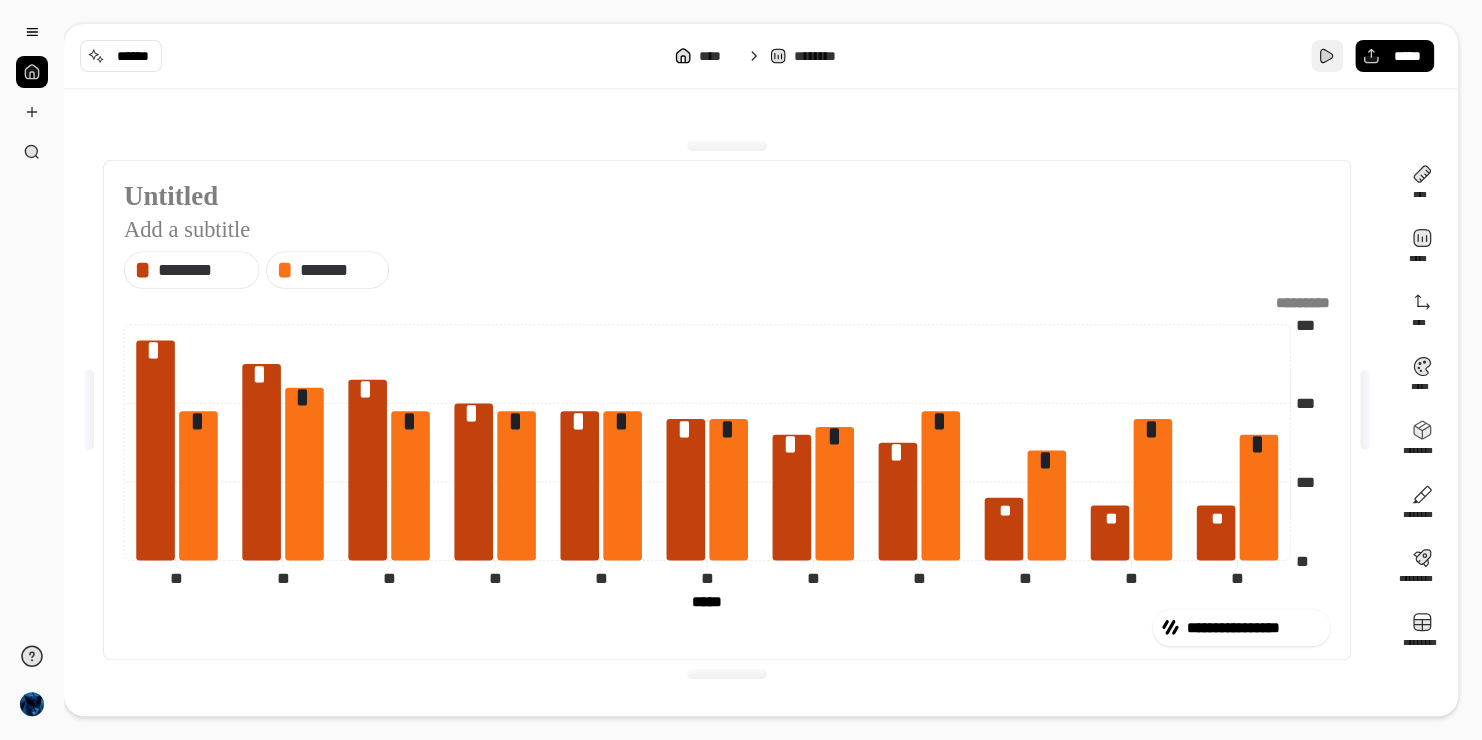 click at bounding box center (1327, 56) 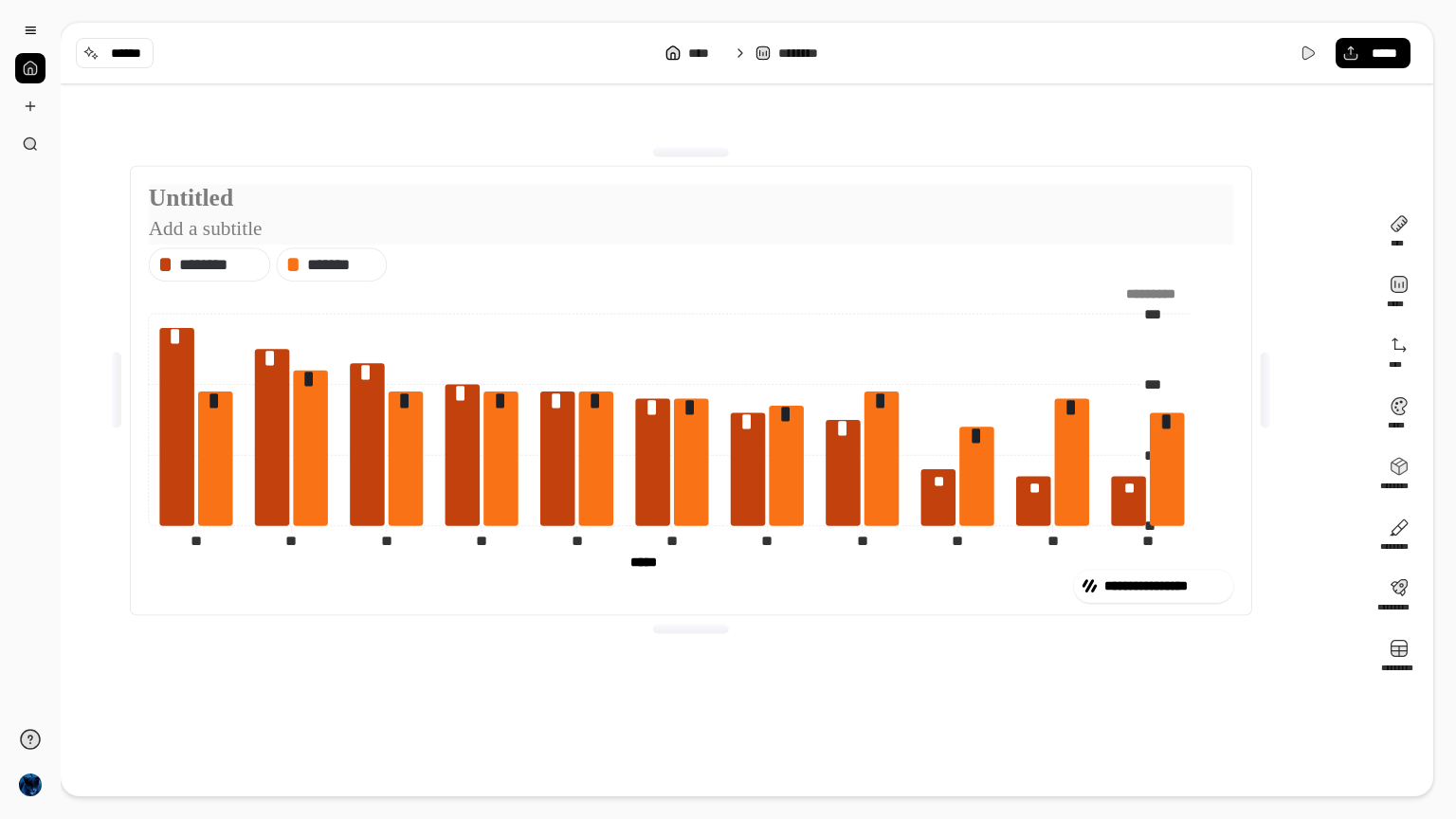 click at bounding box center (662, 230) 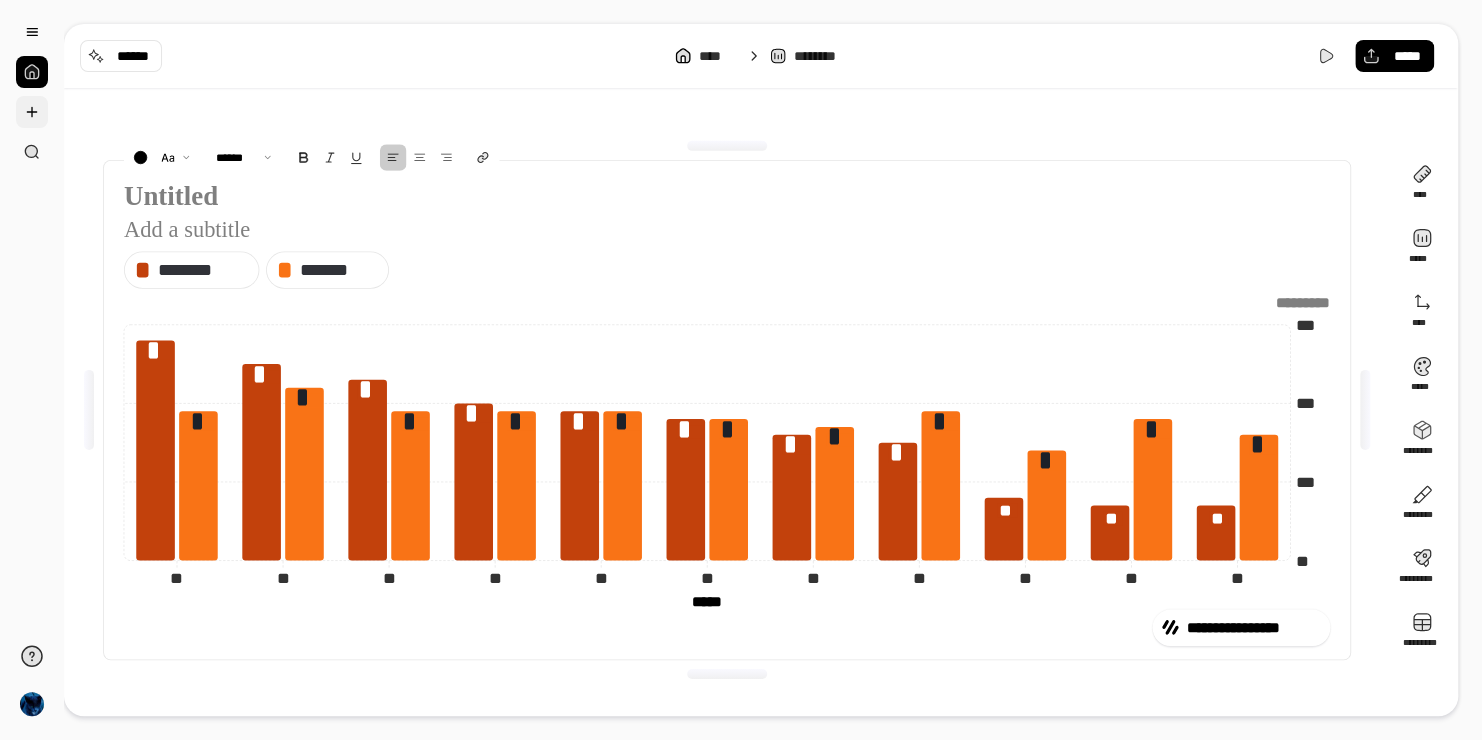 click at bounding box center [32, 112] 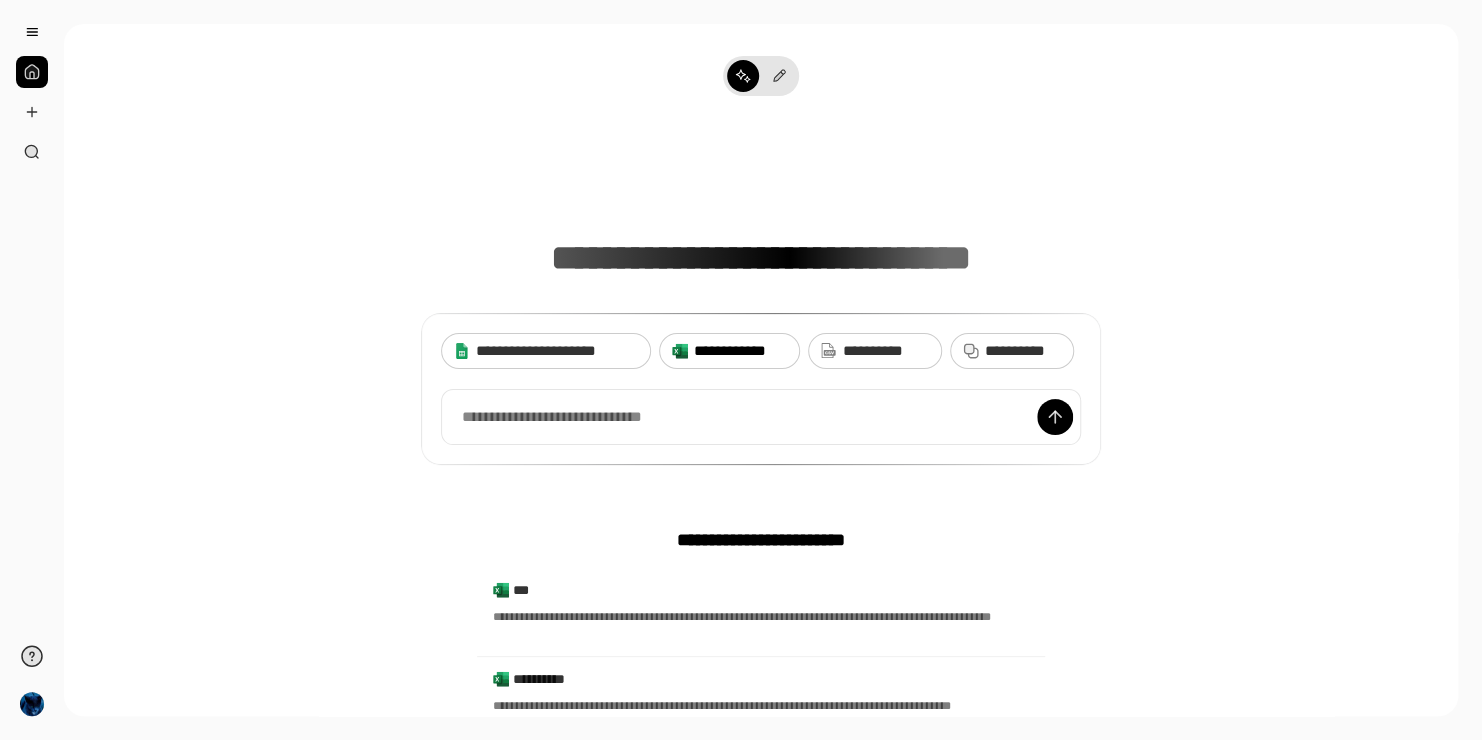 click on "**********" at bounding box center (740, 351) 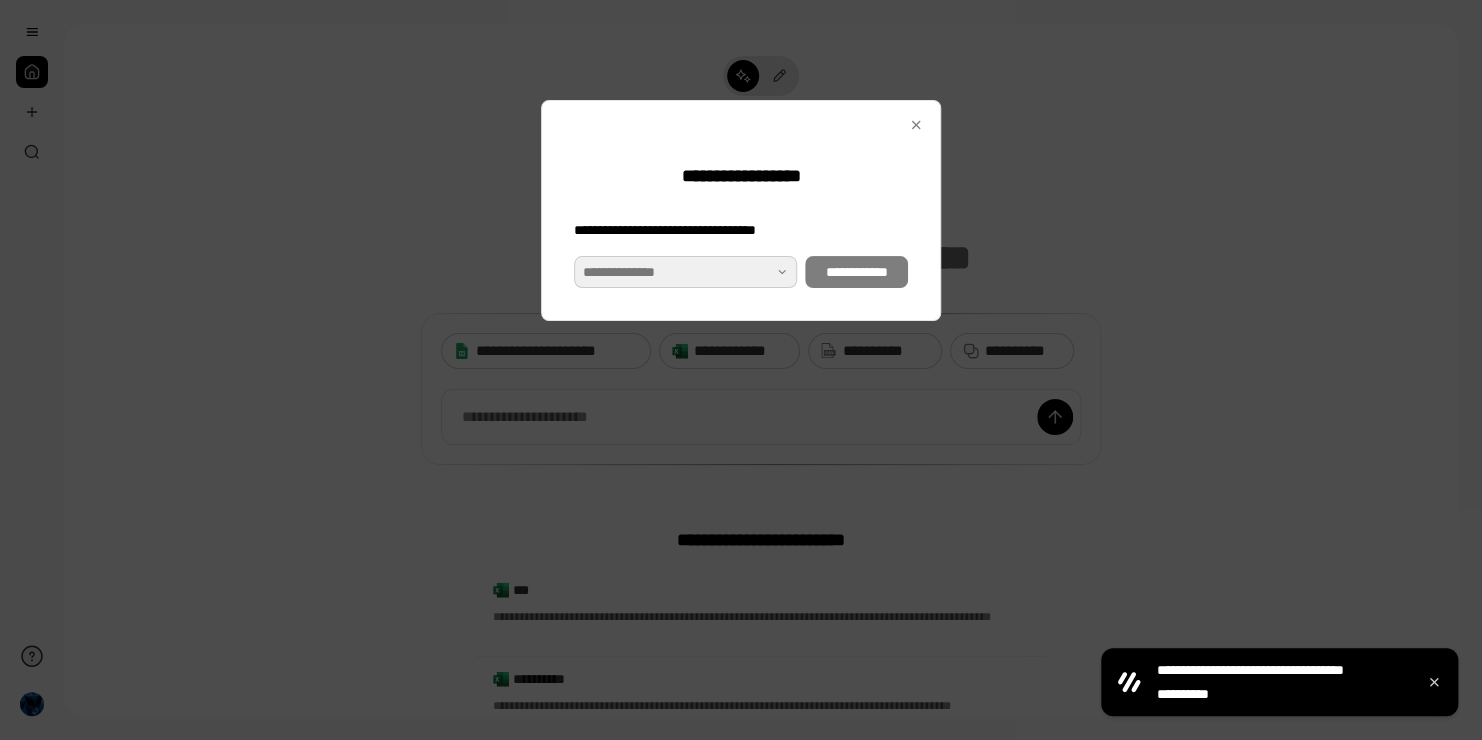 click at bounding box center [685, 272] 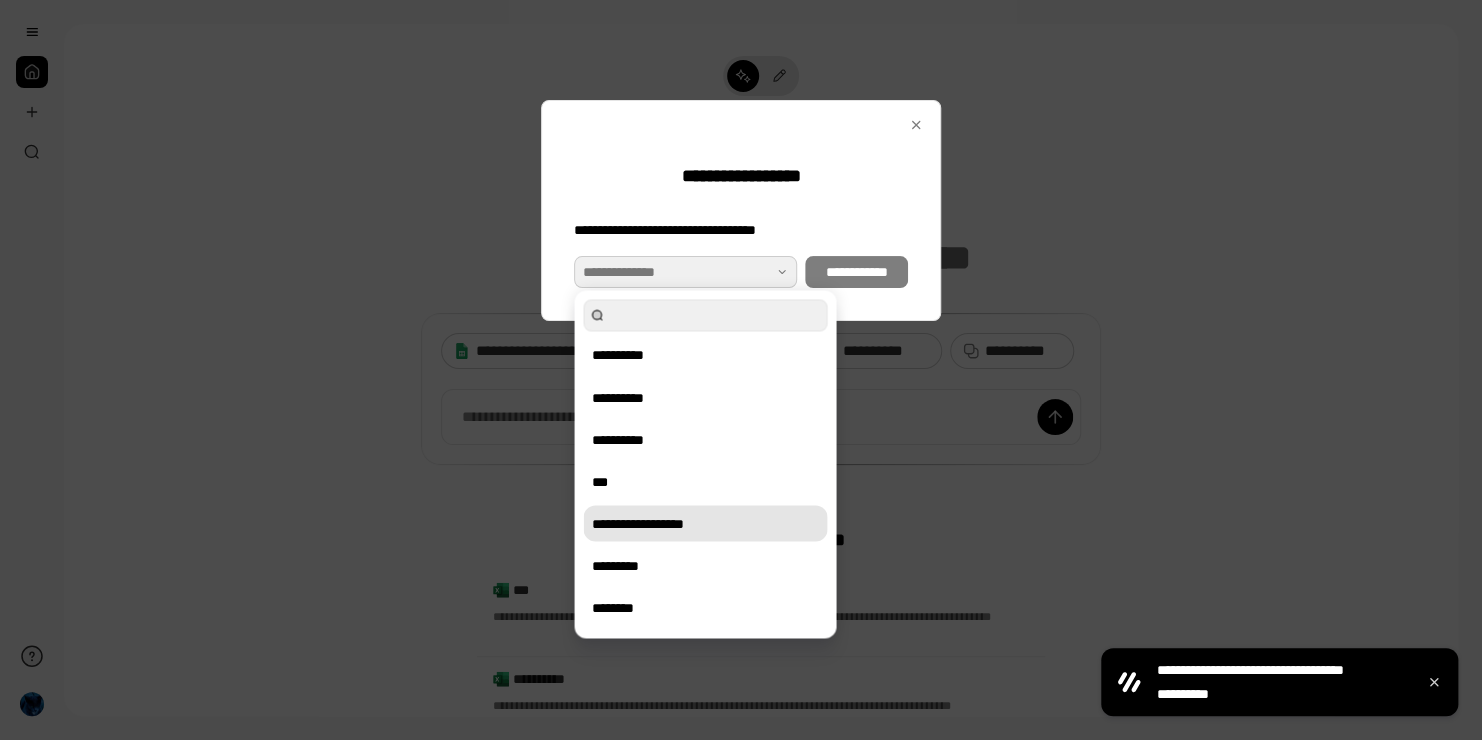 click on "**********" at bounding box center (705, 523) 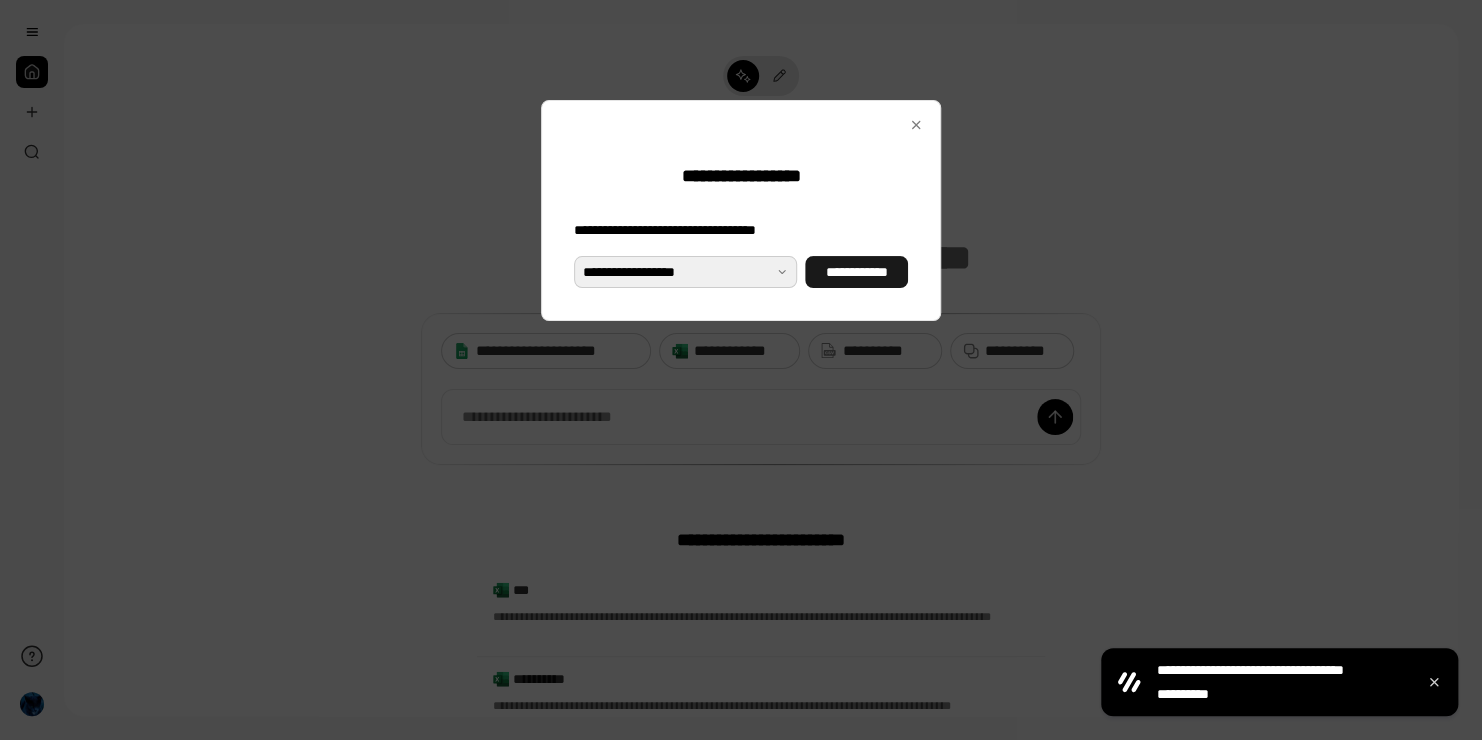 click on "**********" at bounding box center (856, 272) 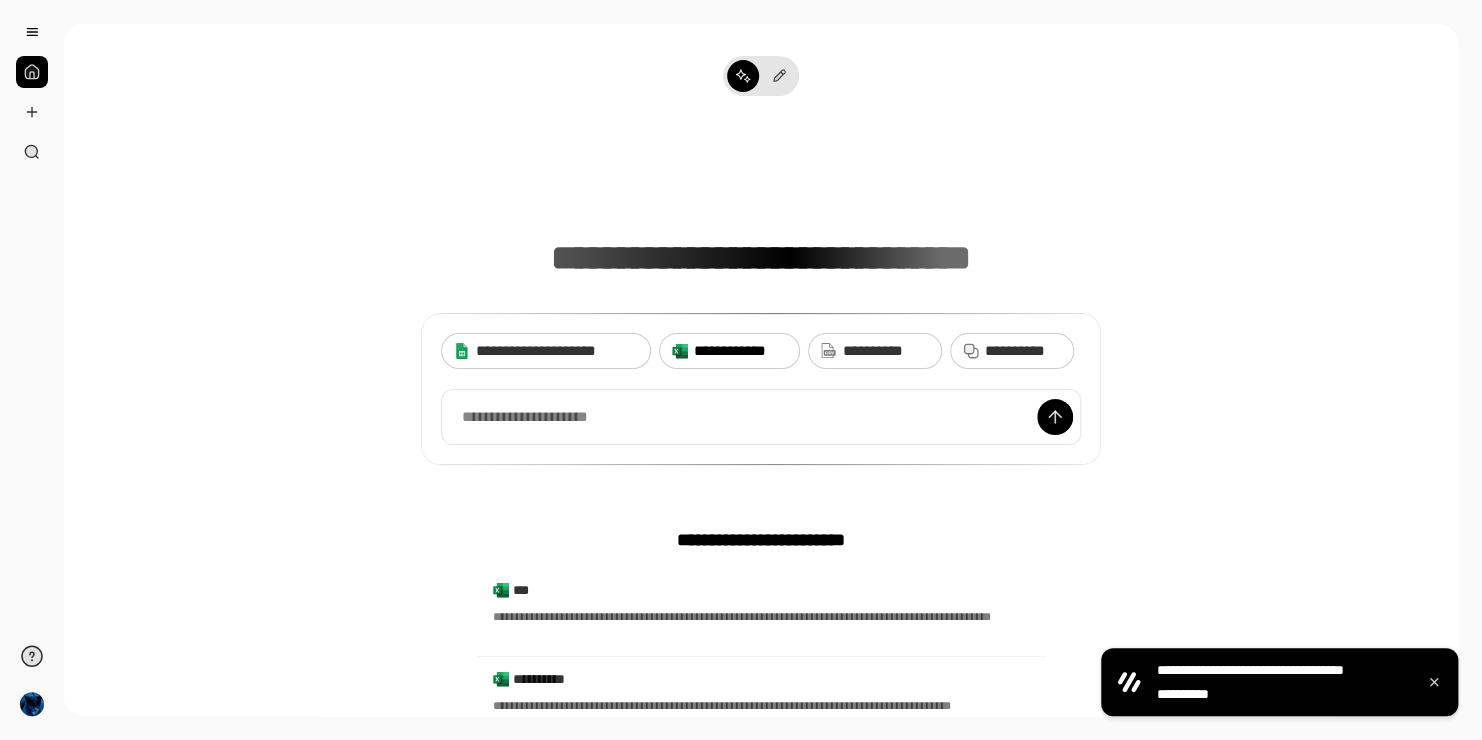 click on "**********" at bounding box center [740, 351] 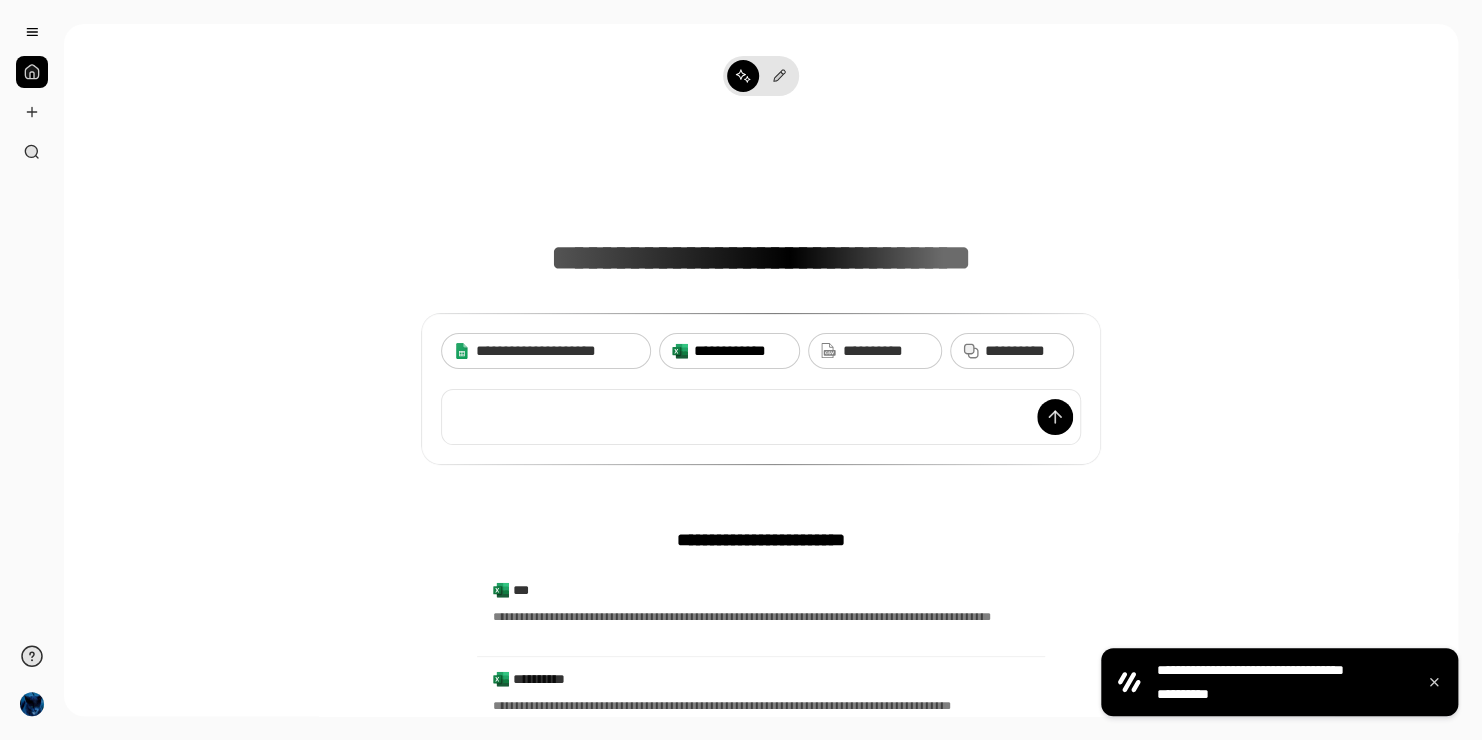 click on "**********" at bounding box center (740, 351) 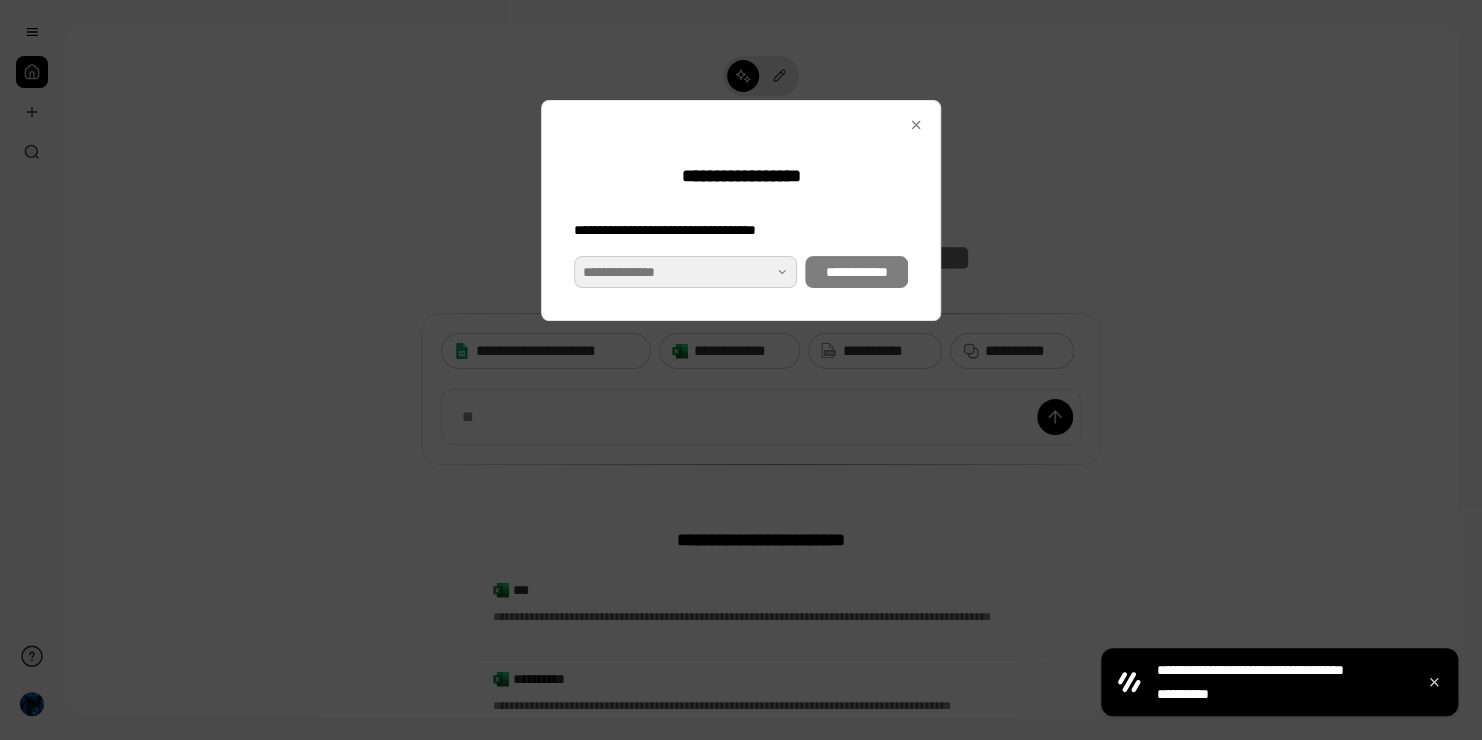 click at bounding box center (685, 272) 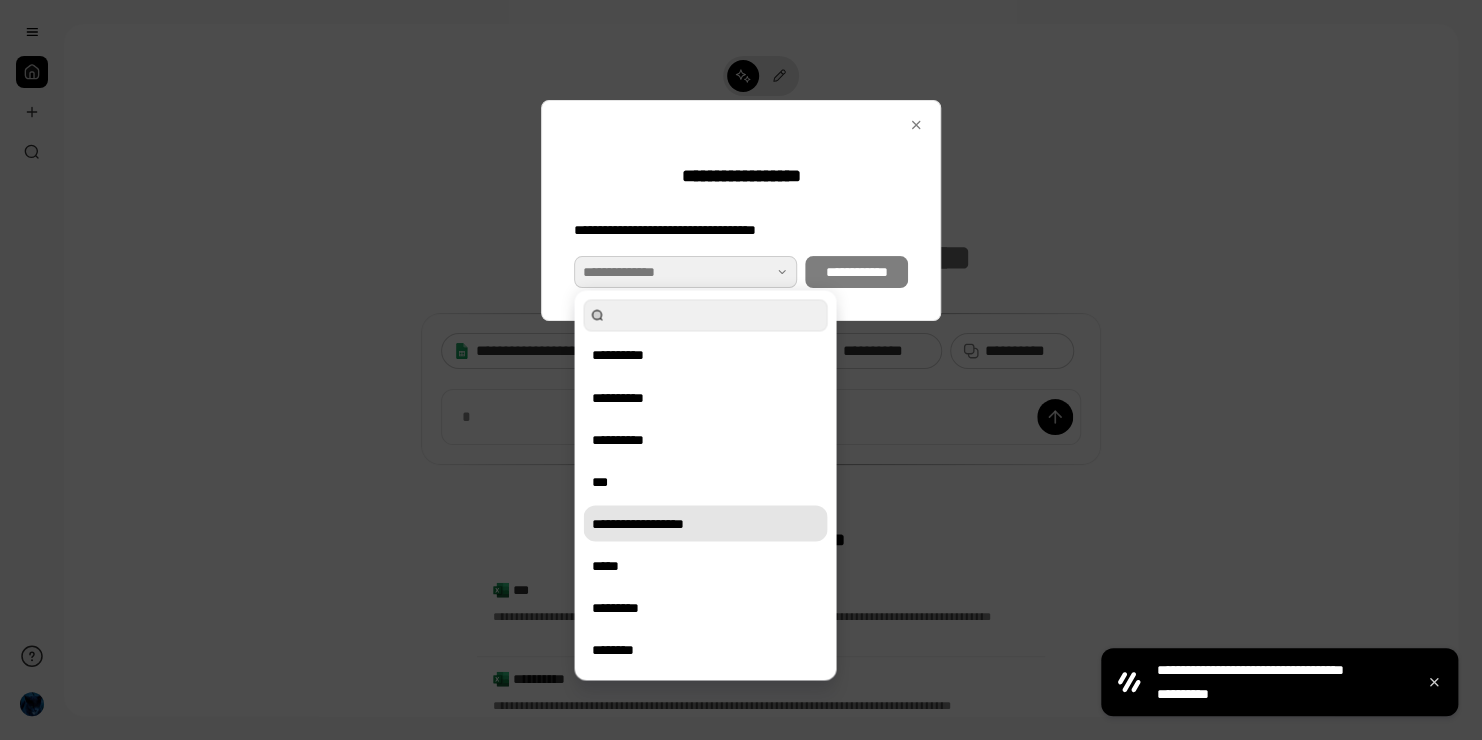 click on "**********" at bounding box center (705, 523) 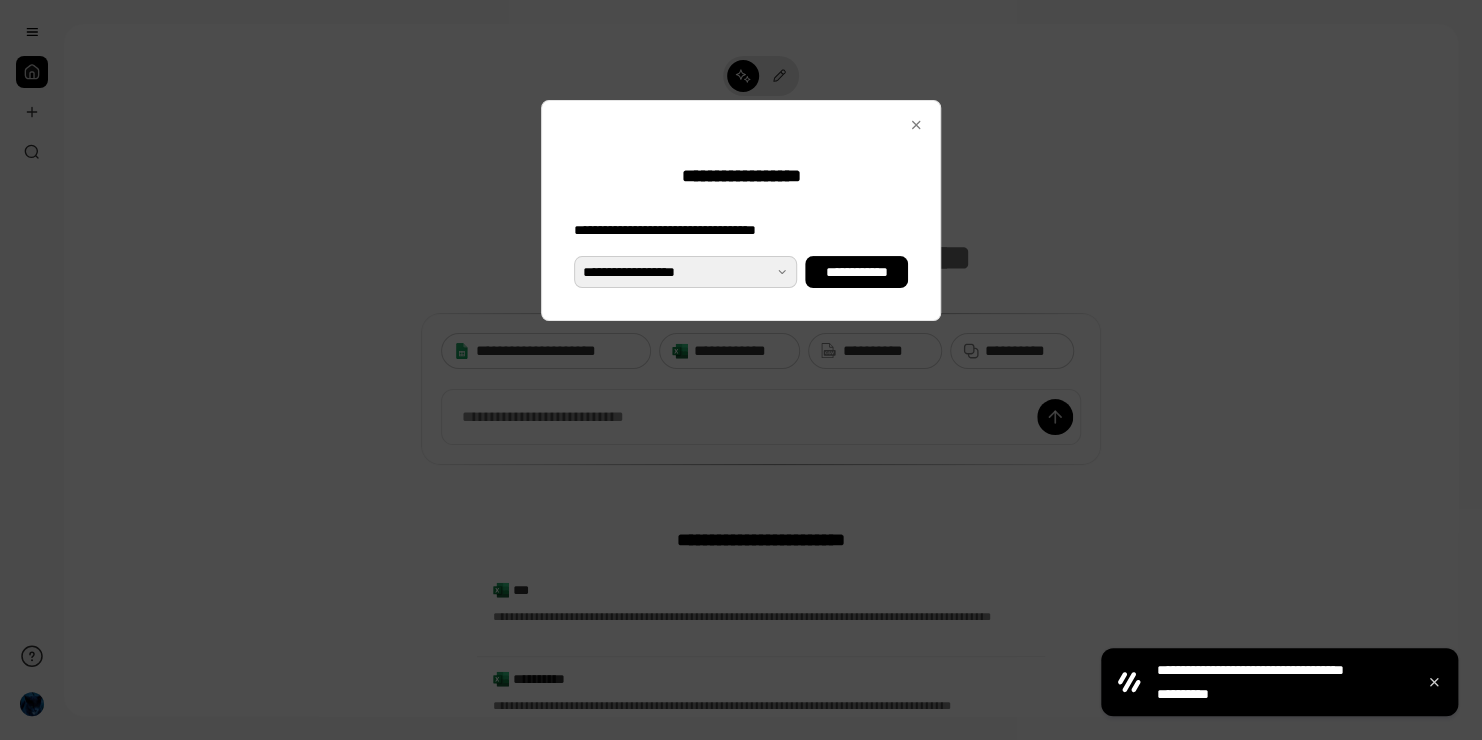 click at bounding box center [685, 272] 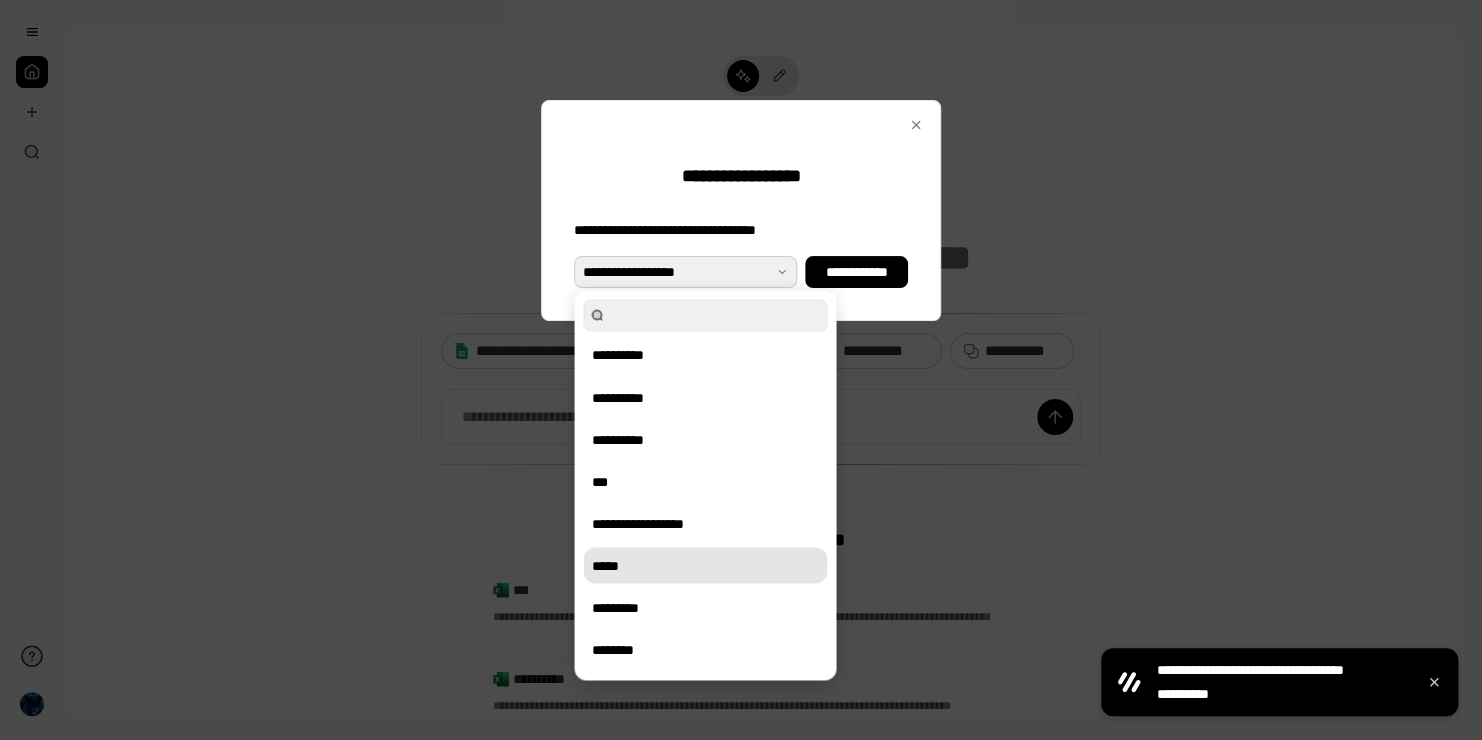 click on "*****" at bounding box center (705, 565) 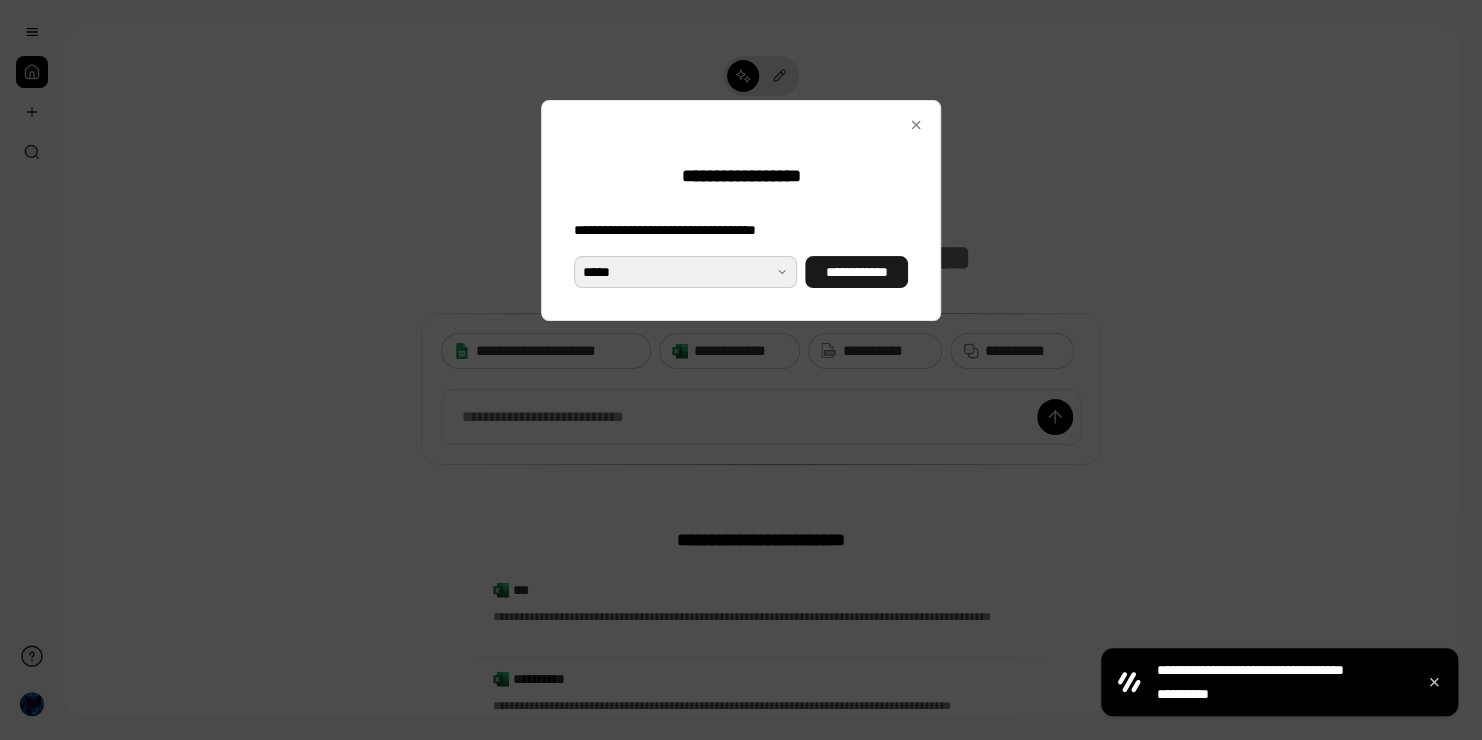 click on "**********" at bounding box center (856, 272) 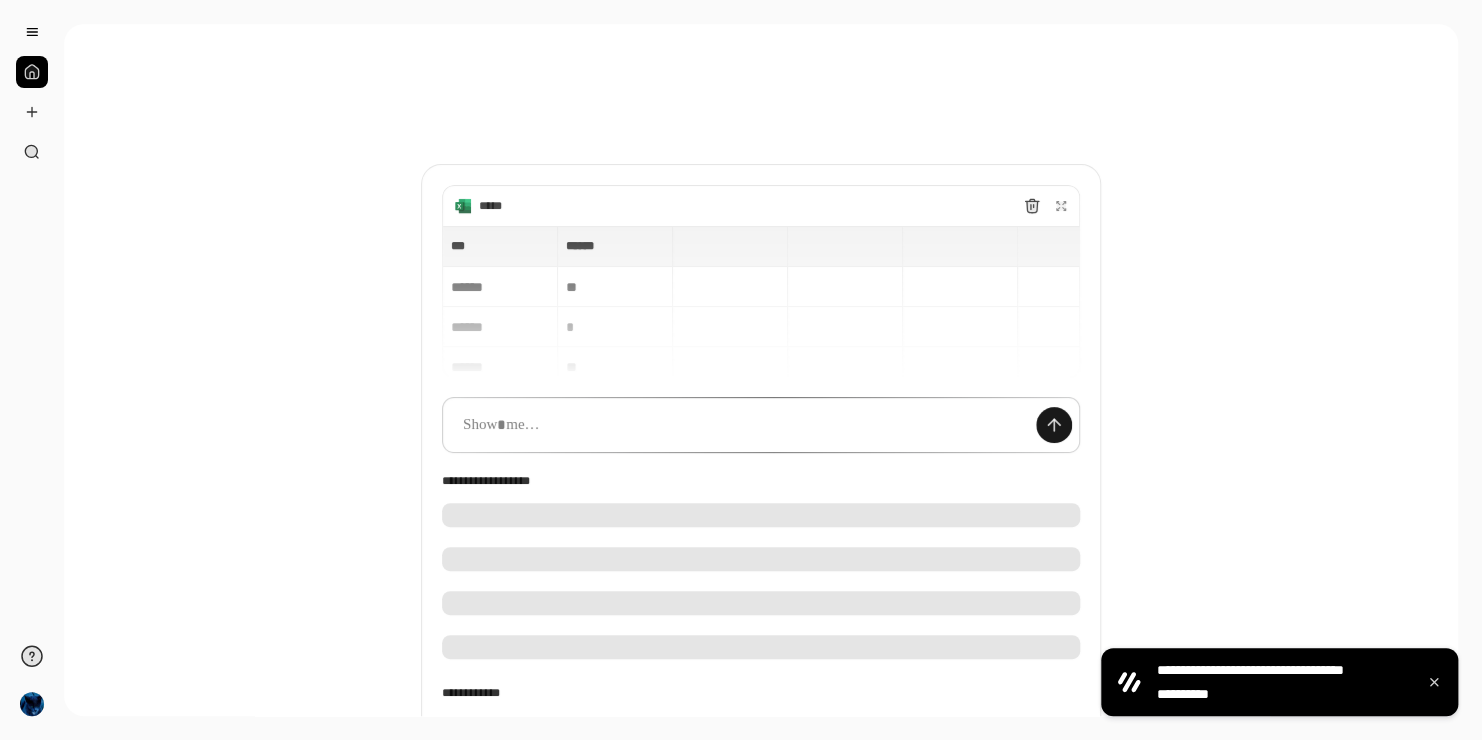 click at bounding box center [1054, 425] 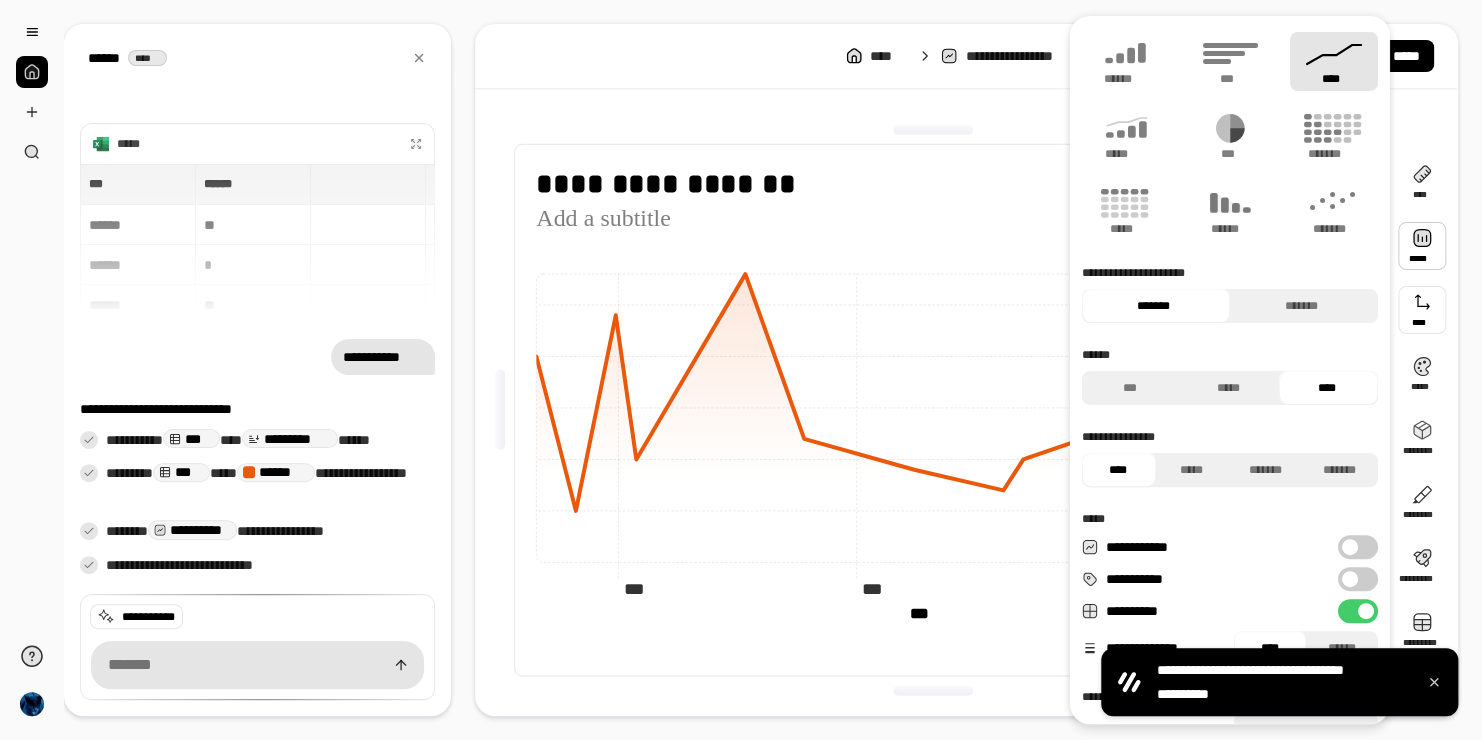type 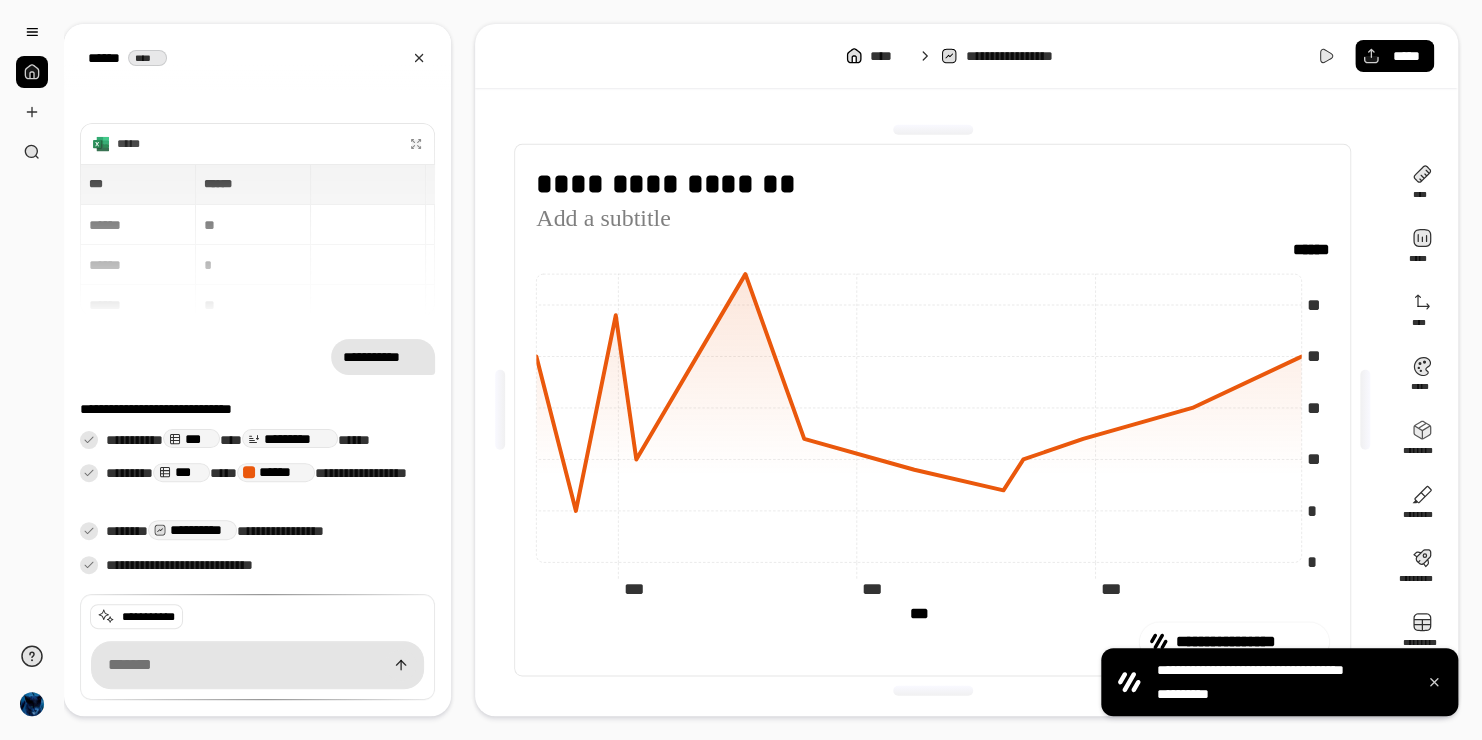 click 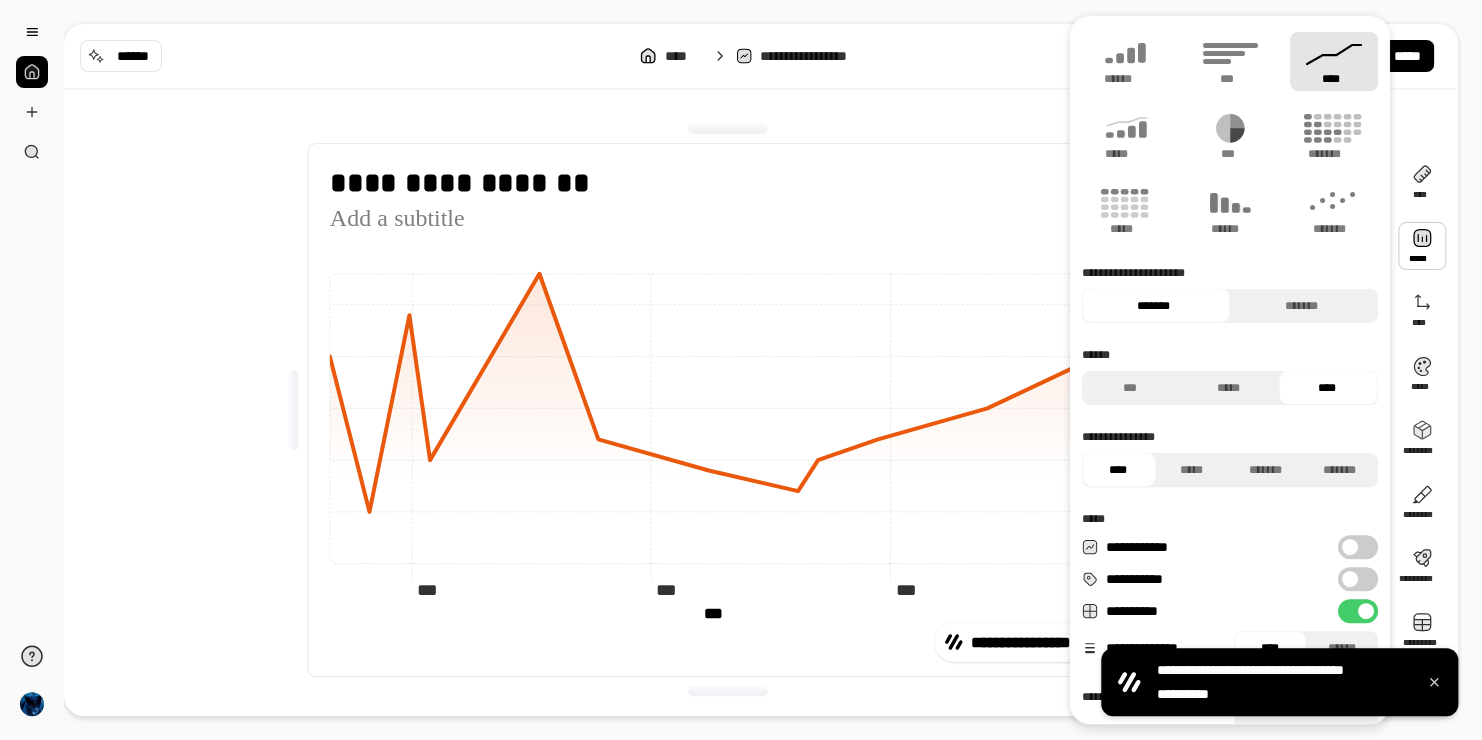 click at bounding box center (1422, 246) 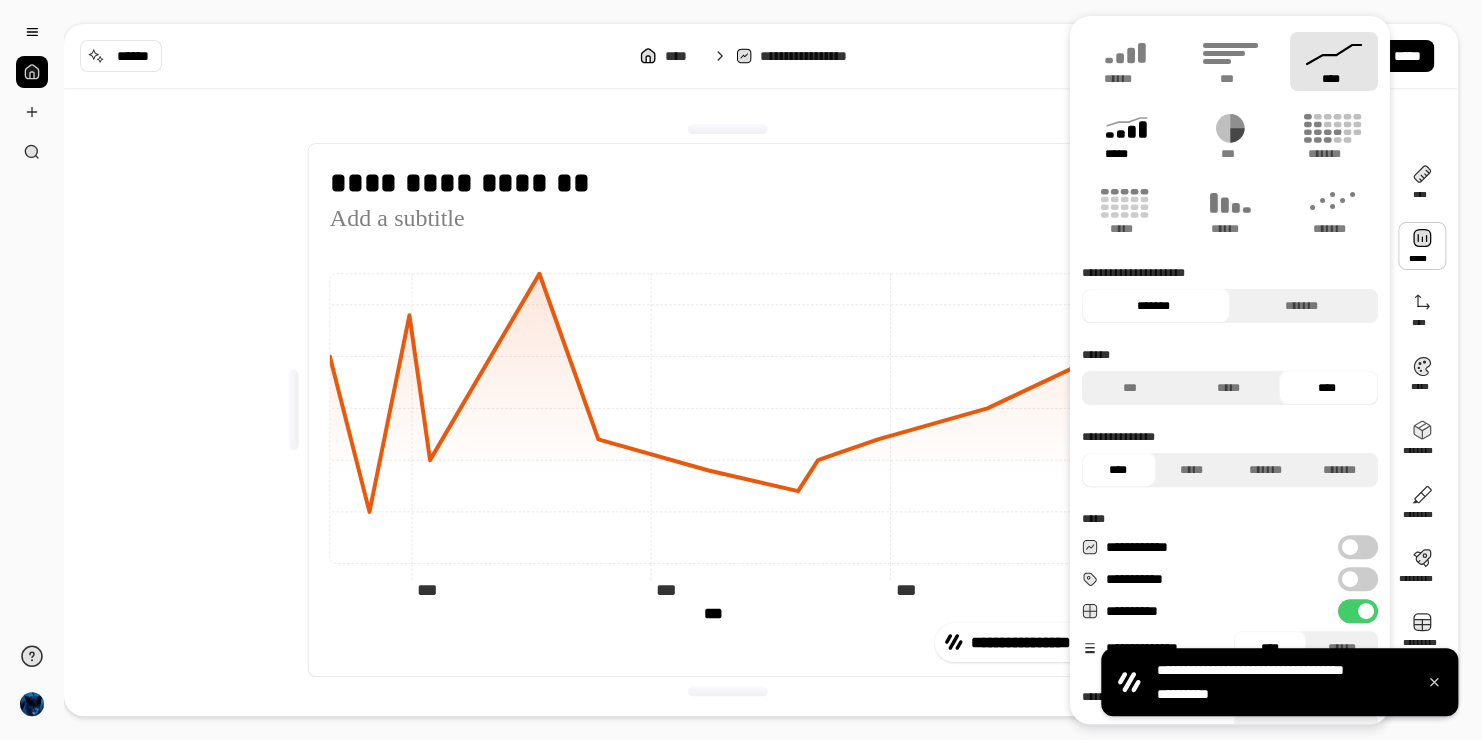 click on "*****" at bounding box center [1126, 136] 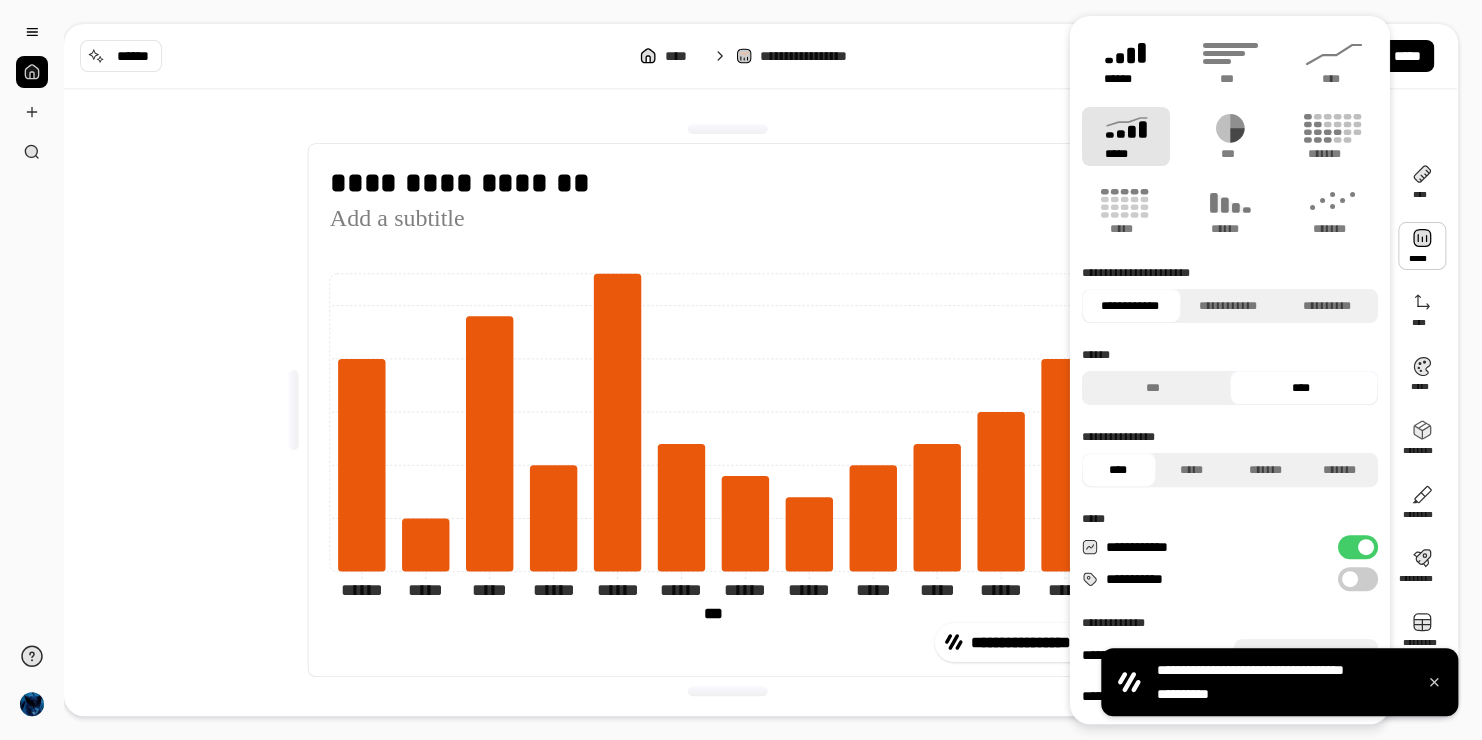 click on "******" at bounding box center [1126, 79] 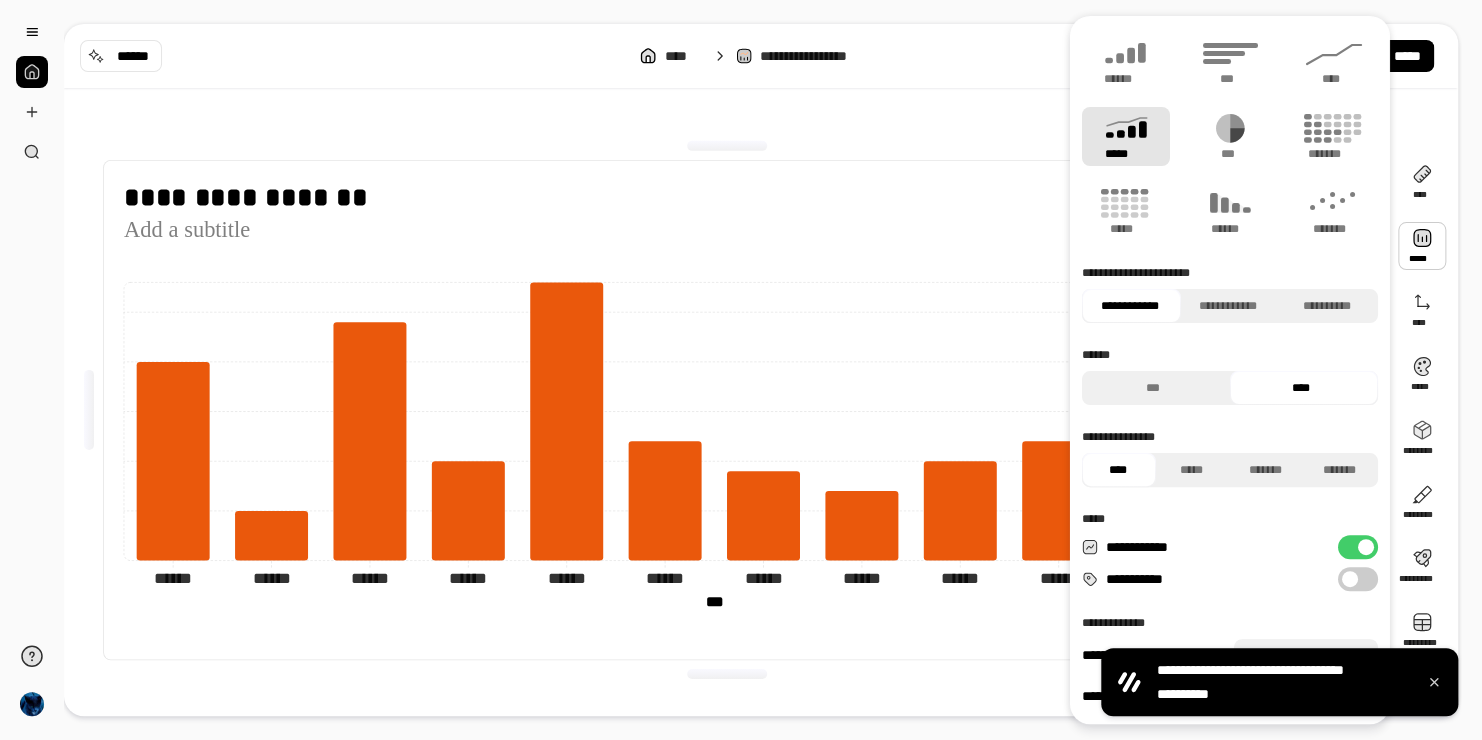 click on "**********" at bounding box center [741, 370] 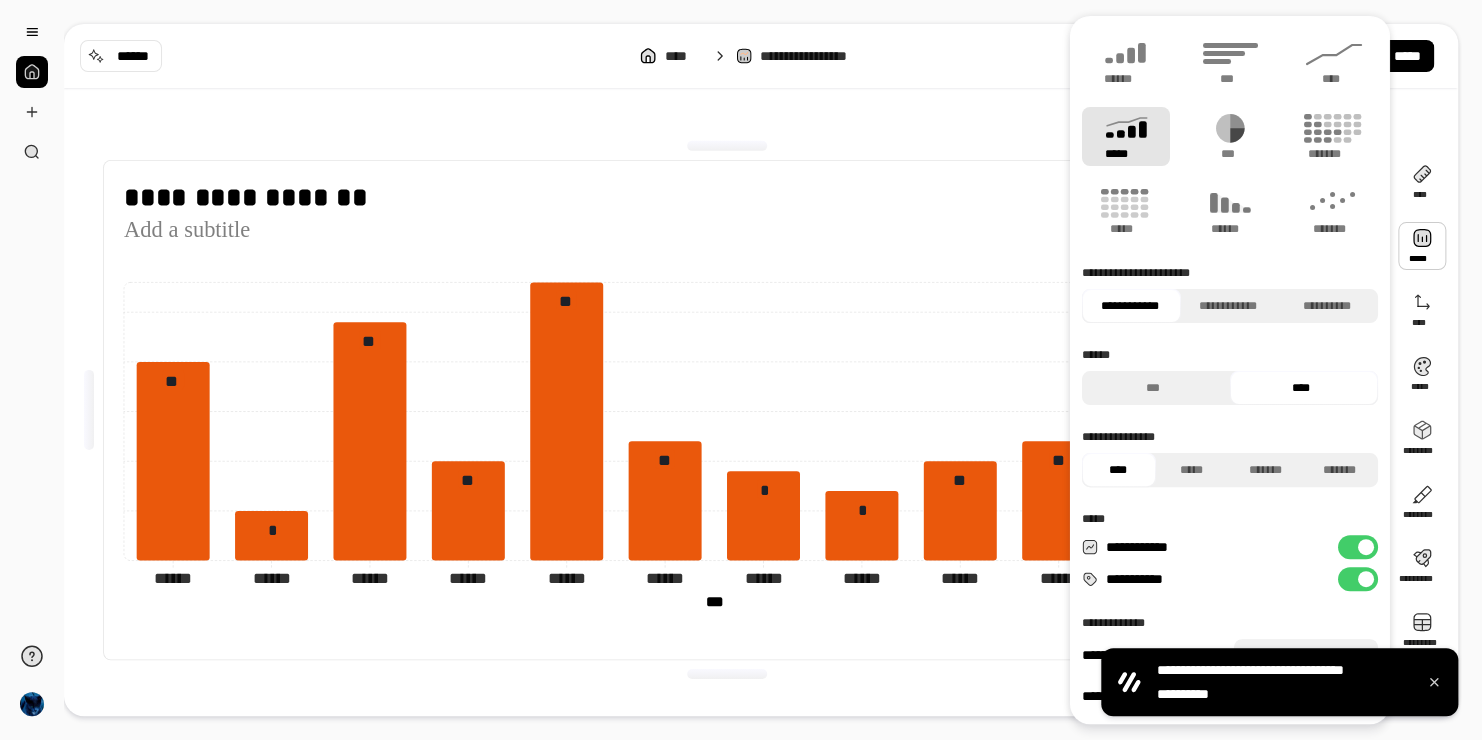 click on "**********" at bounding box center [727, 627] 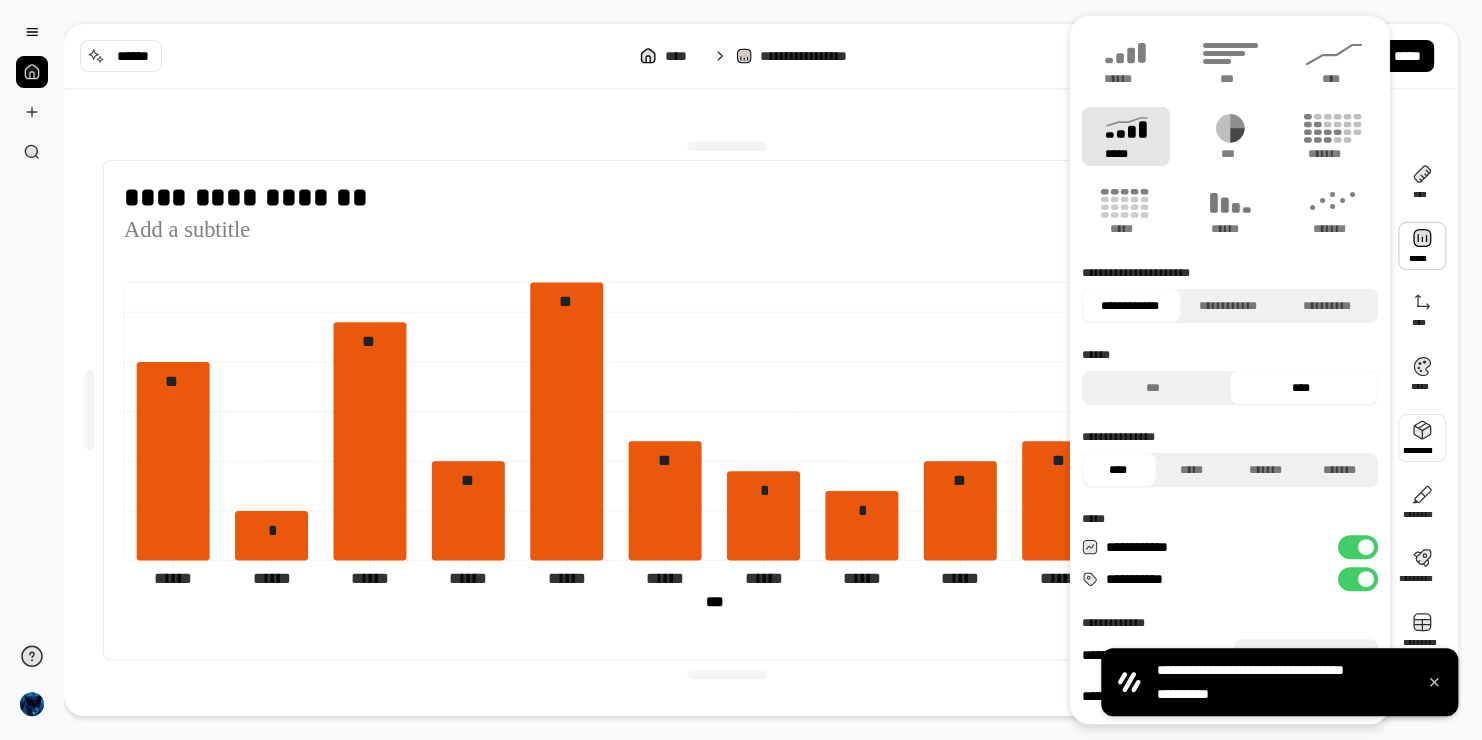 type 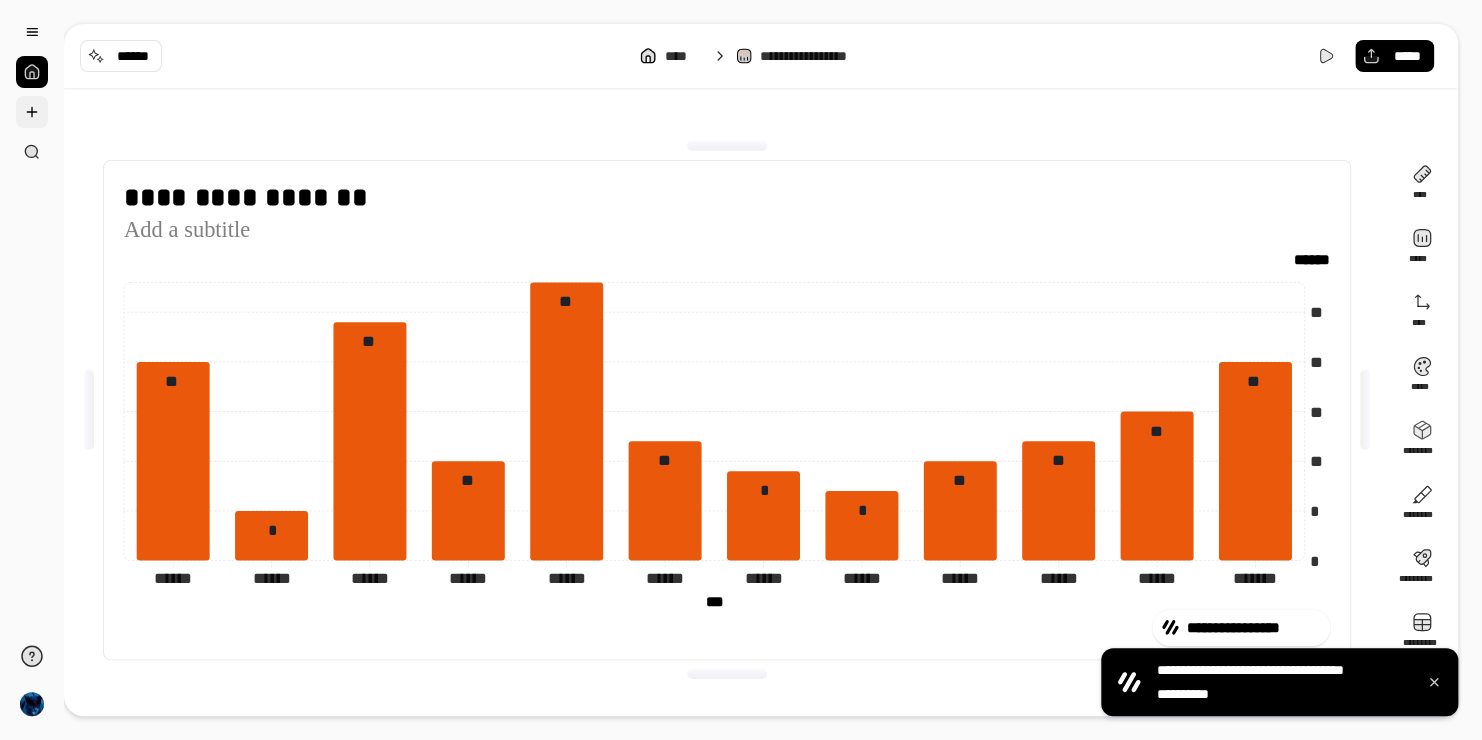 click at bounding box center [32, 112] 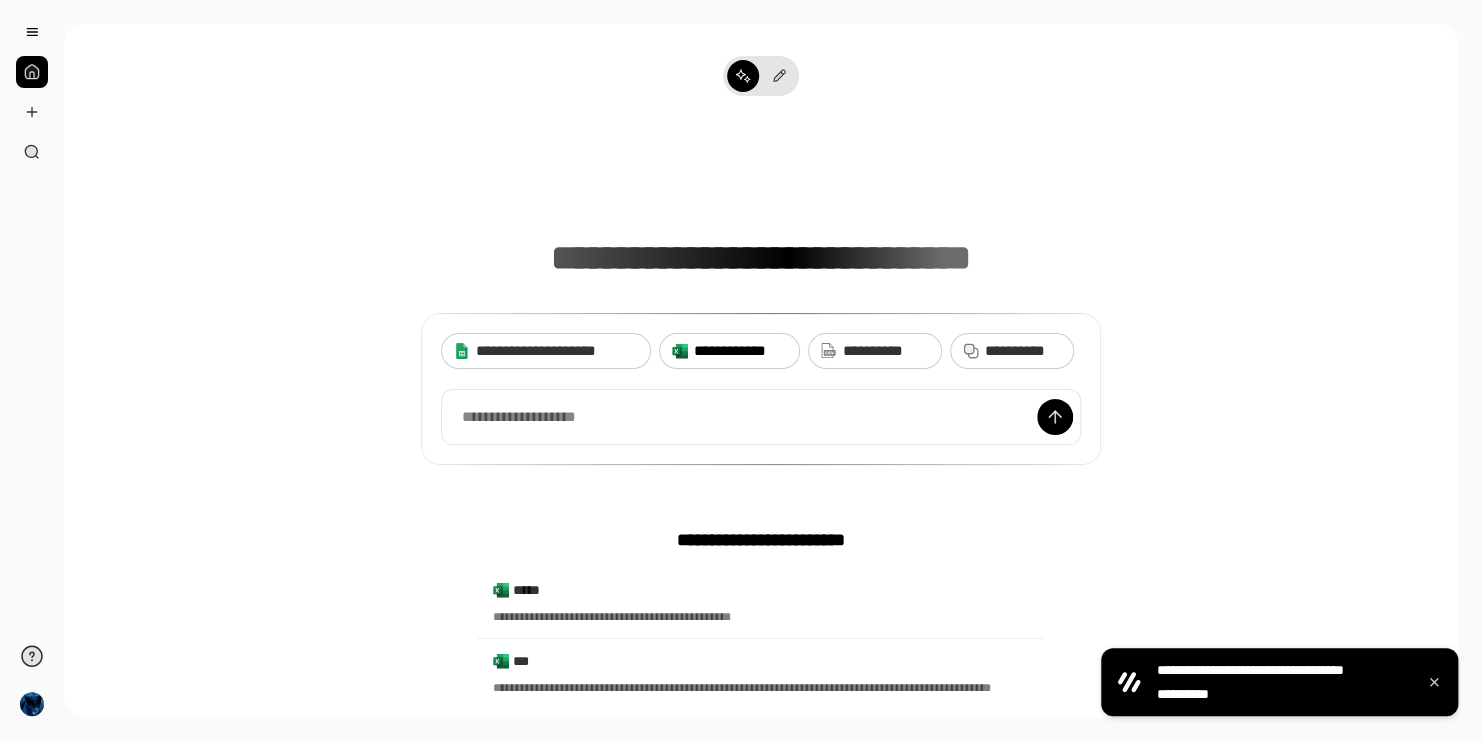 click on "**********" at bounding box center (740, 351) 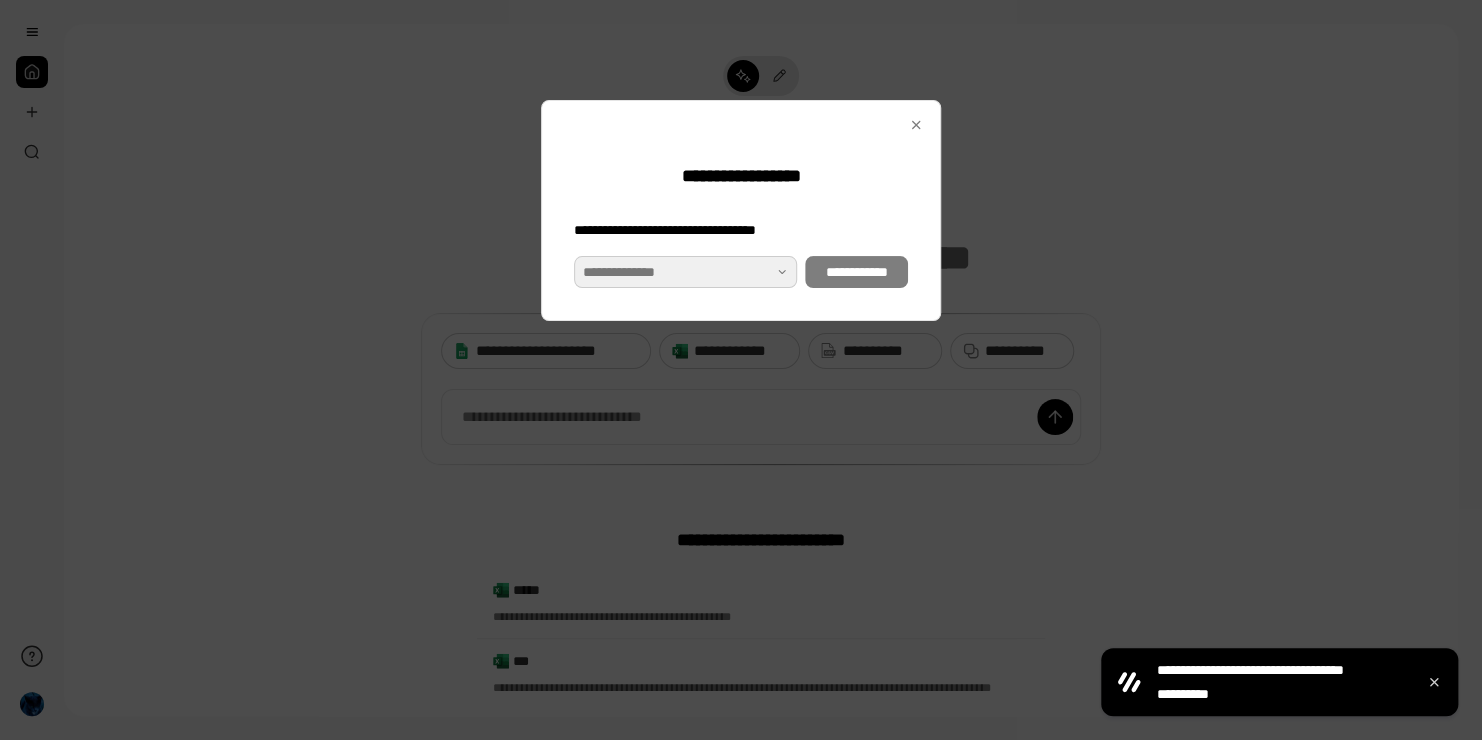 click at bounding box center [685, 272] 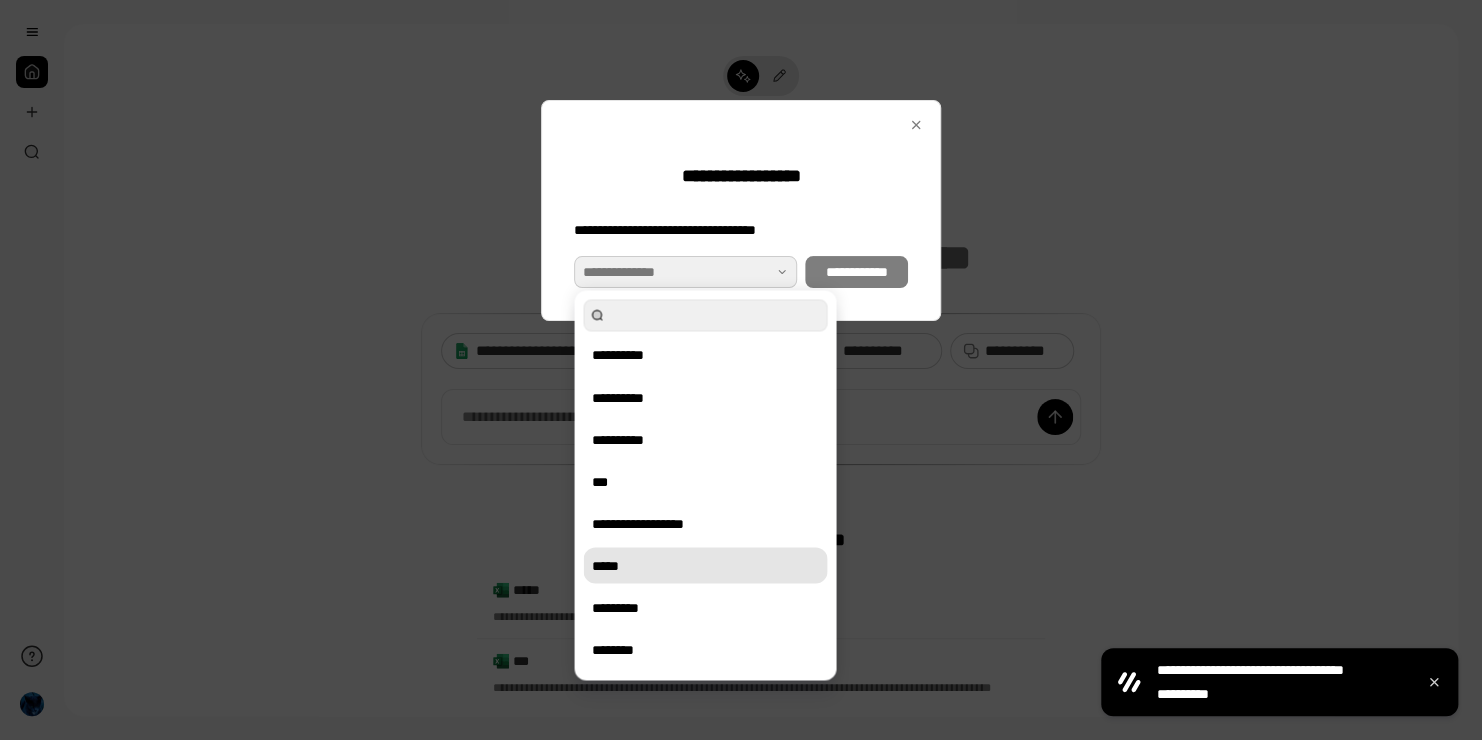 click on "*****" at bounding box center (705, 565) 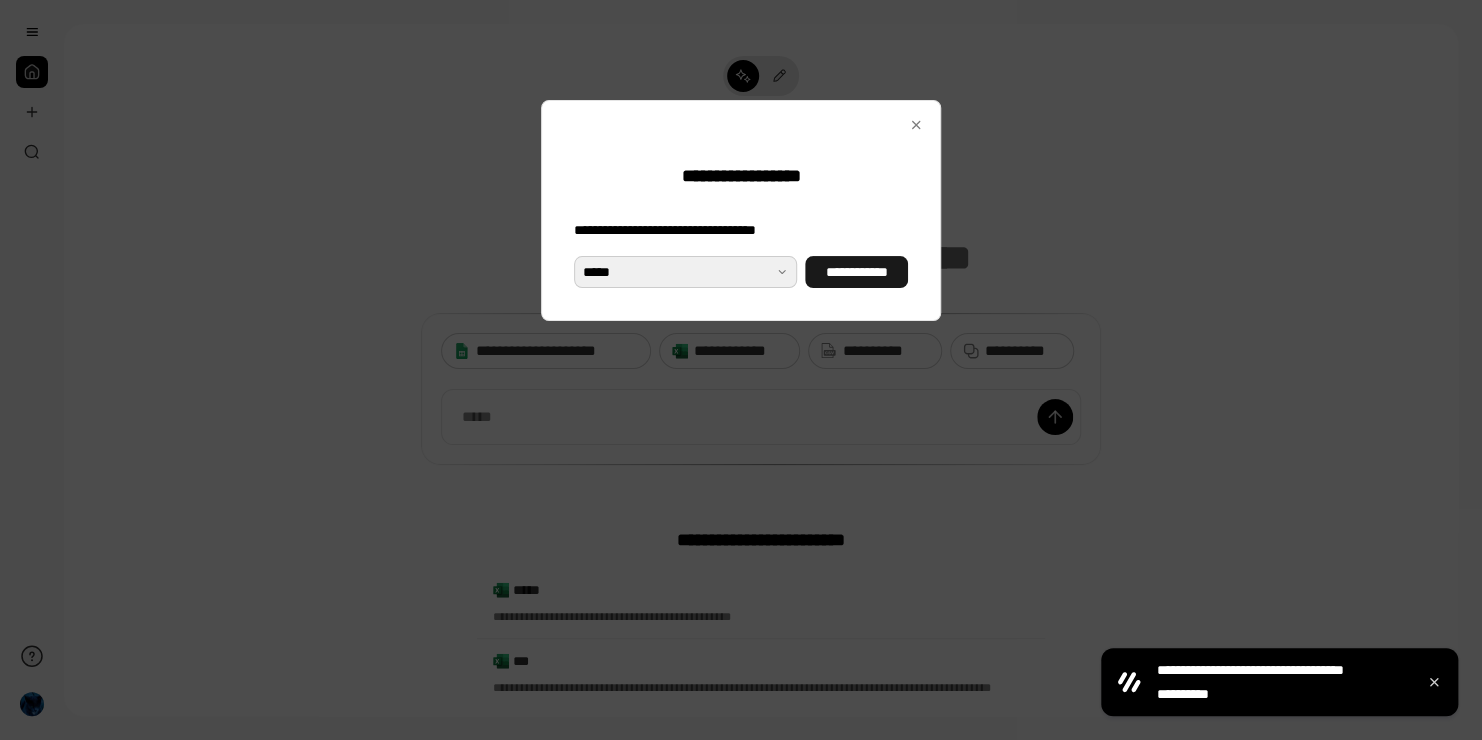 click on "**********" at bounding box center (856, 272) 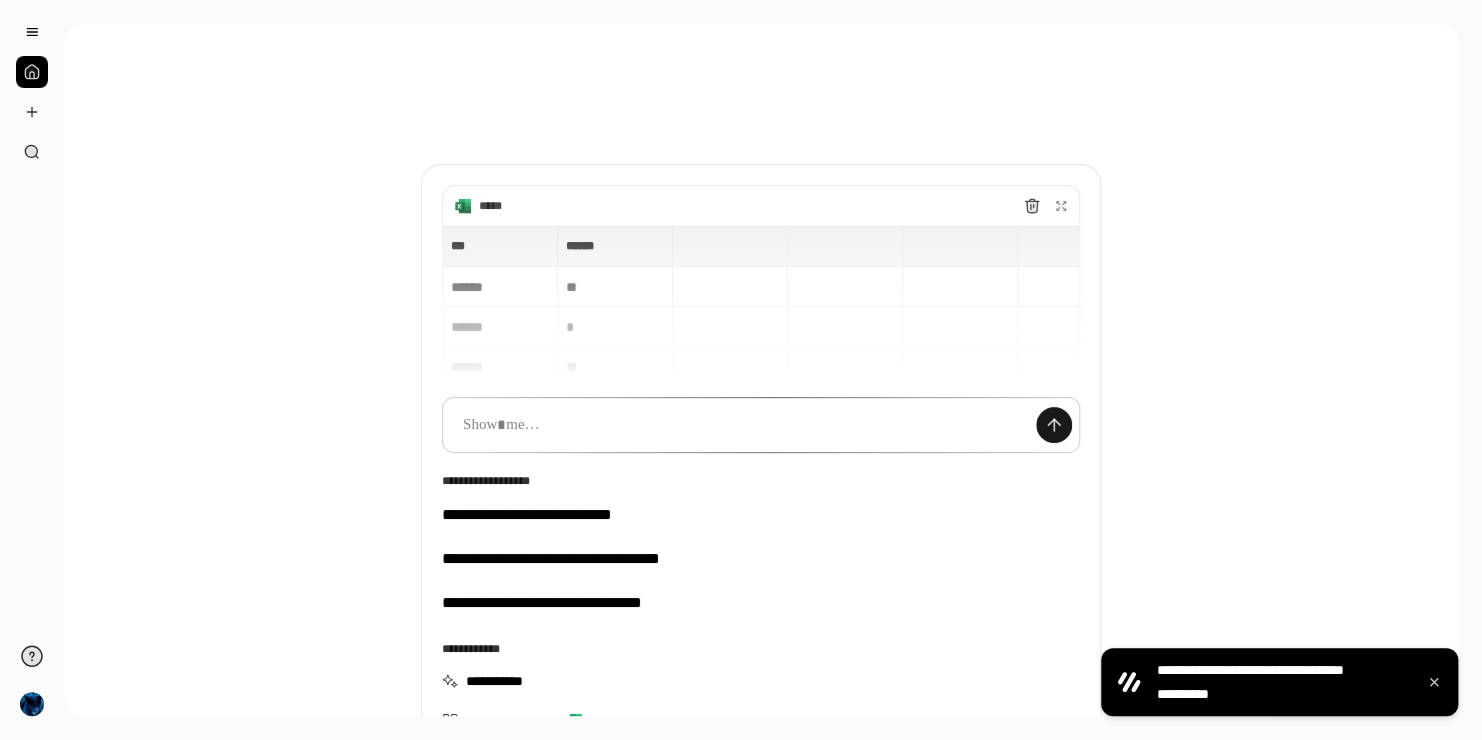 click at bounding box center (1054, 425) 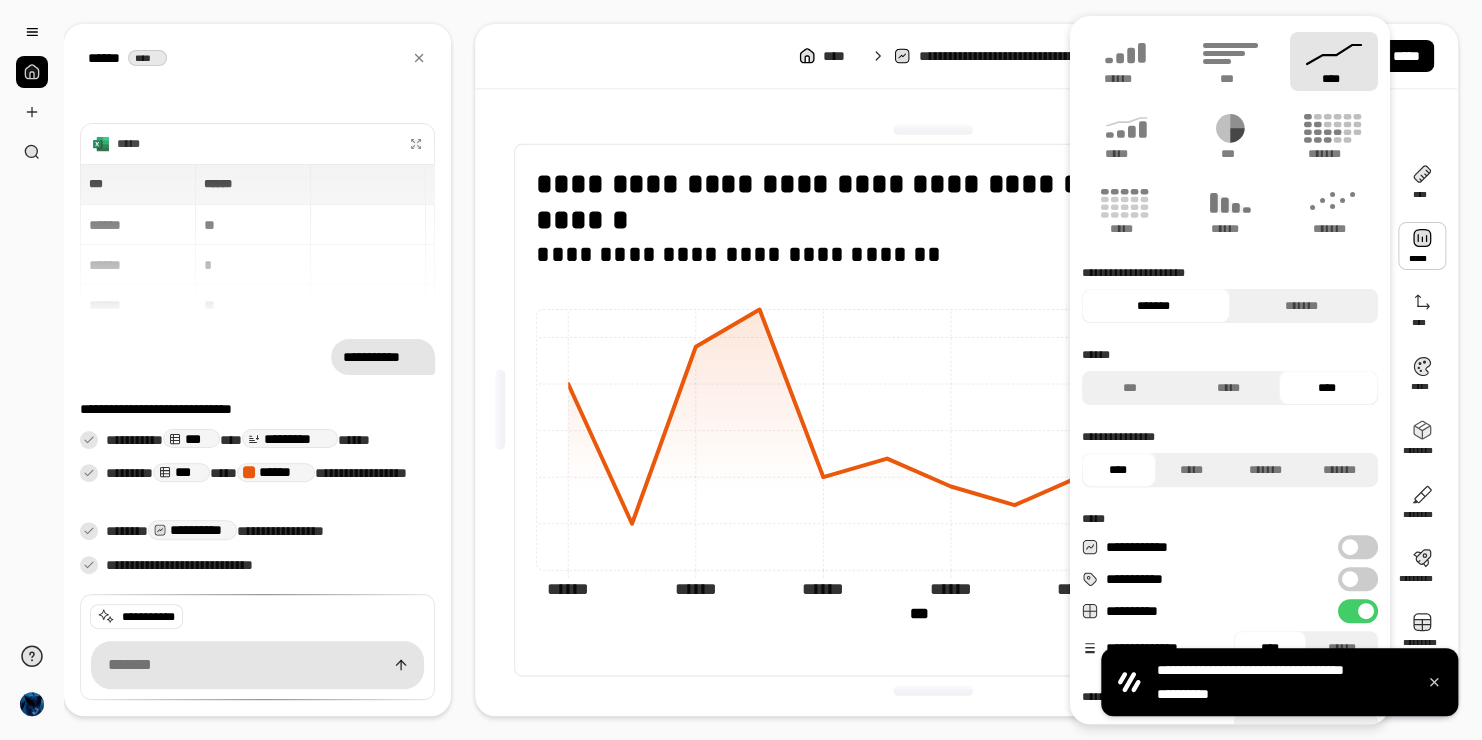 click at bounding box center (1422, 246) 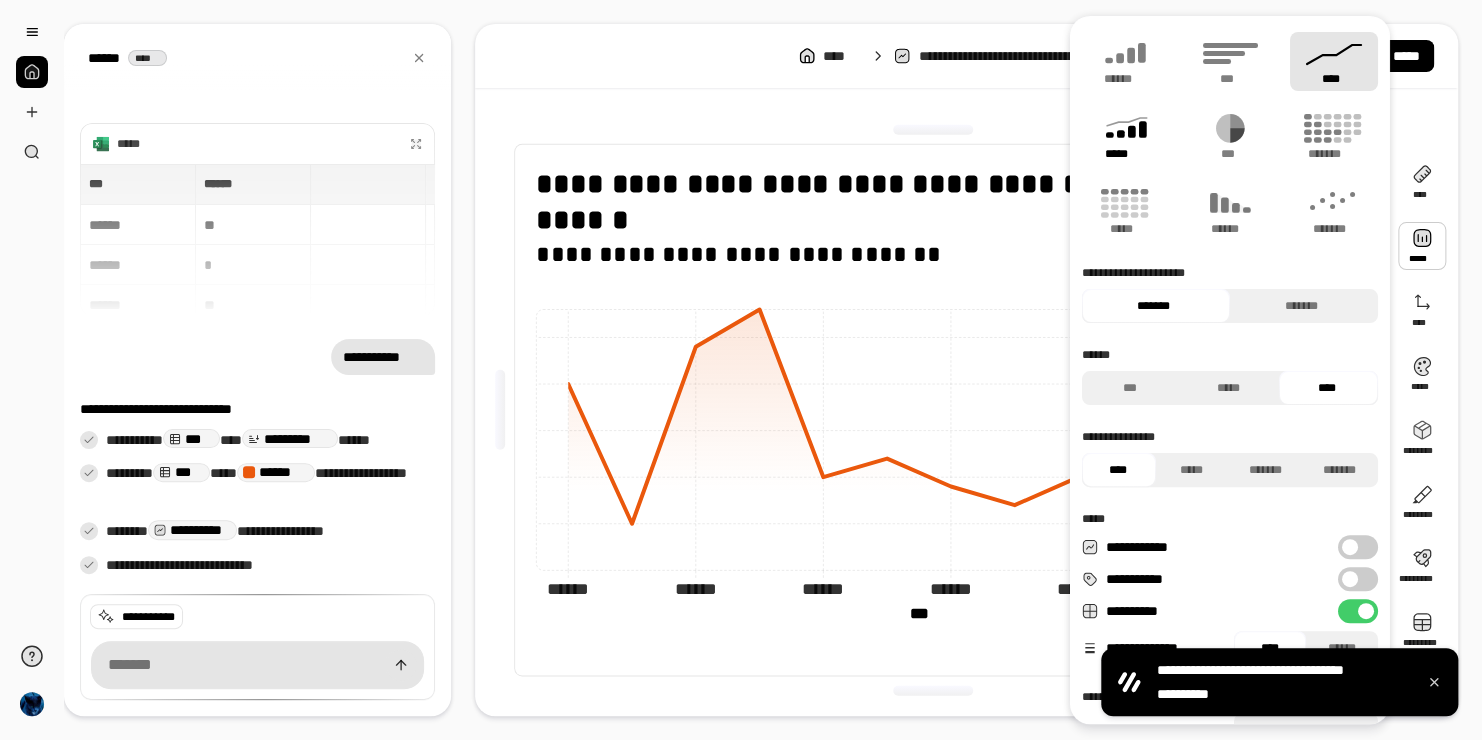 click 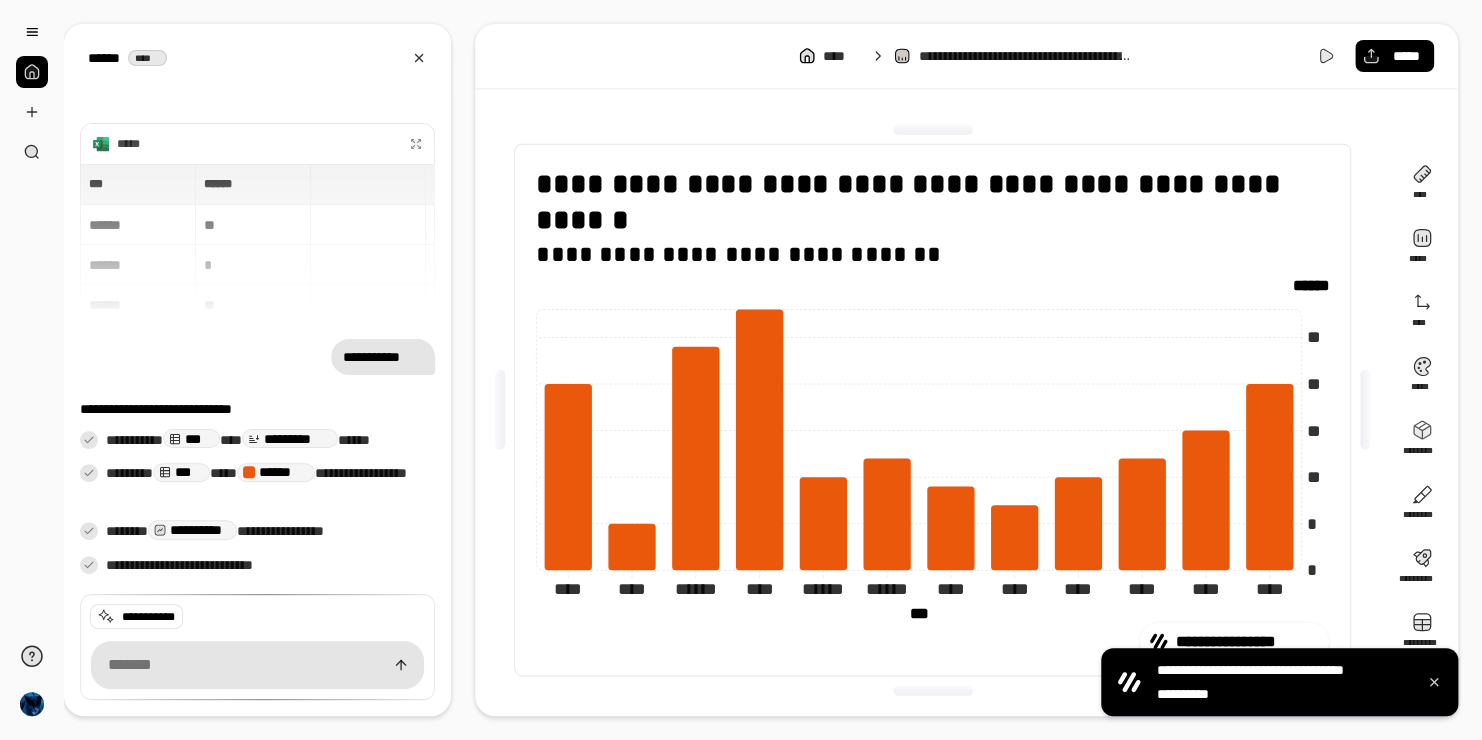 click 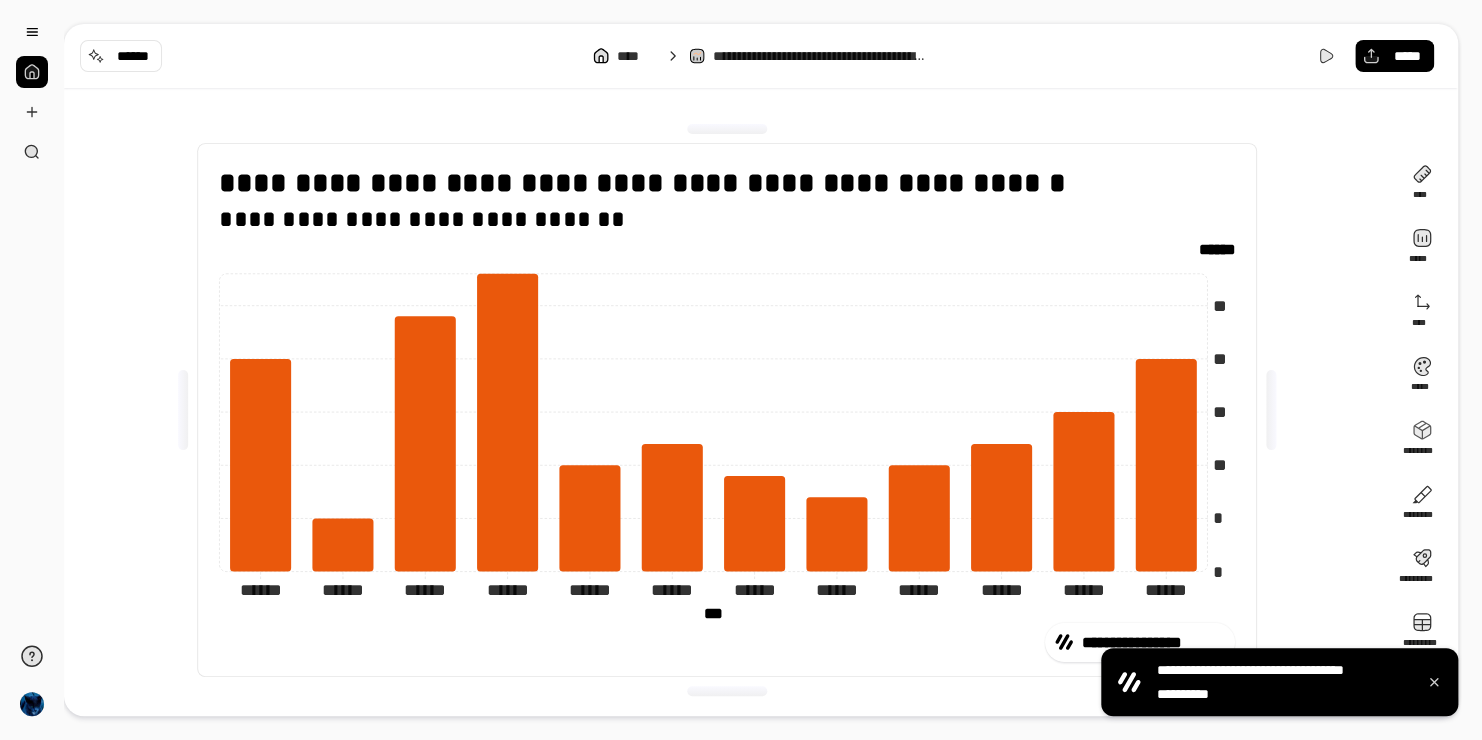 click at bounding box center (183, 410) 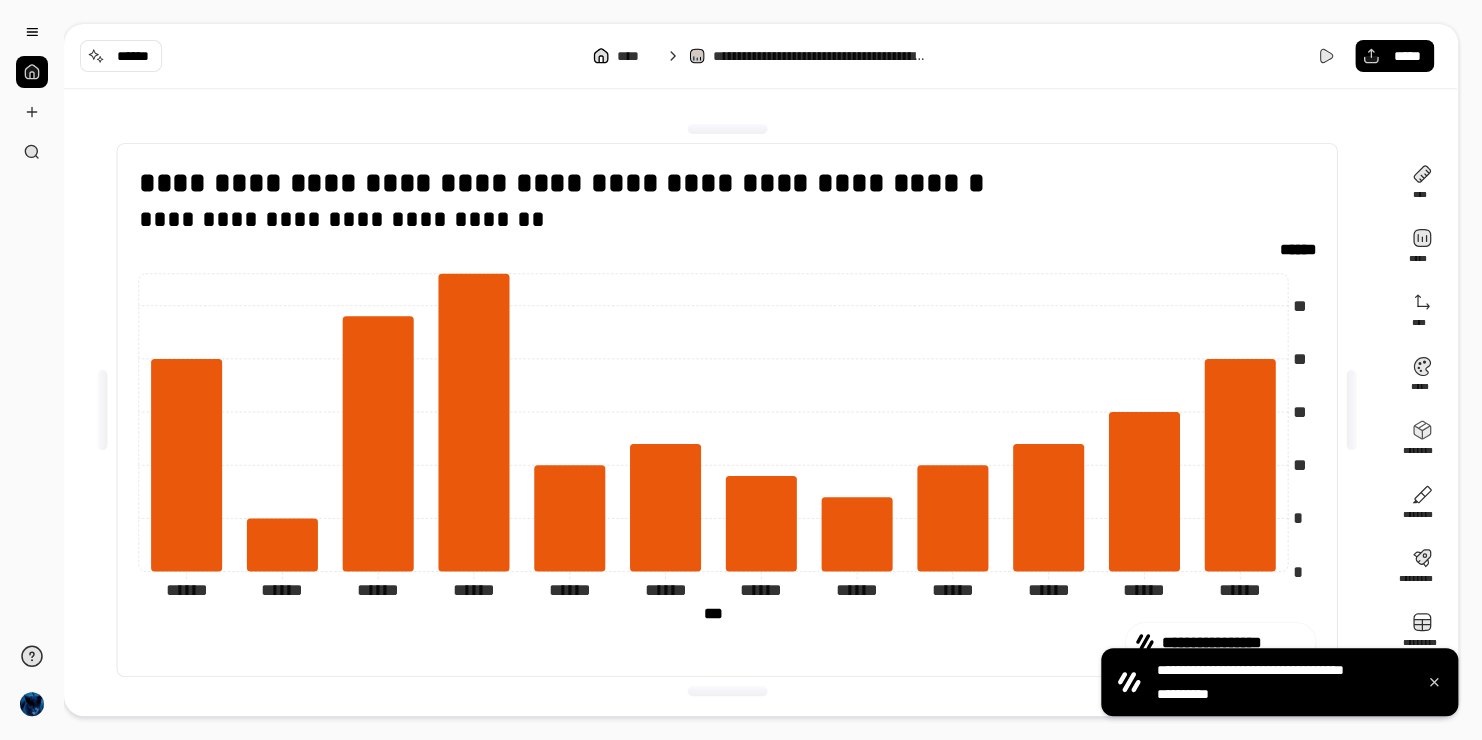 click at bounding box center (102, 410) 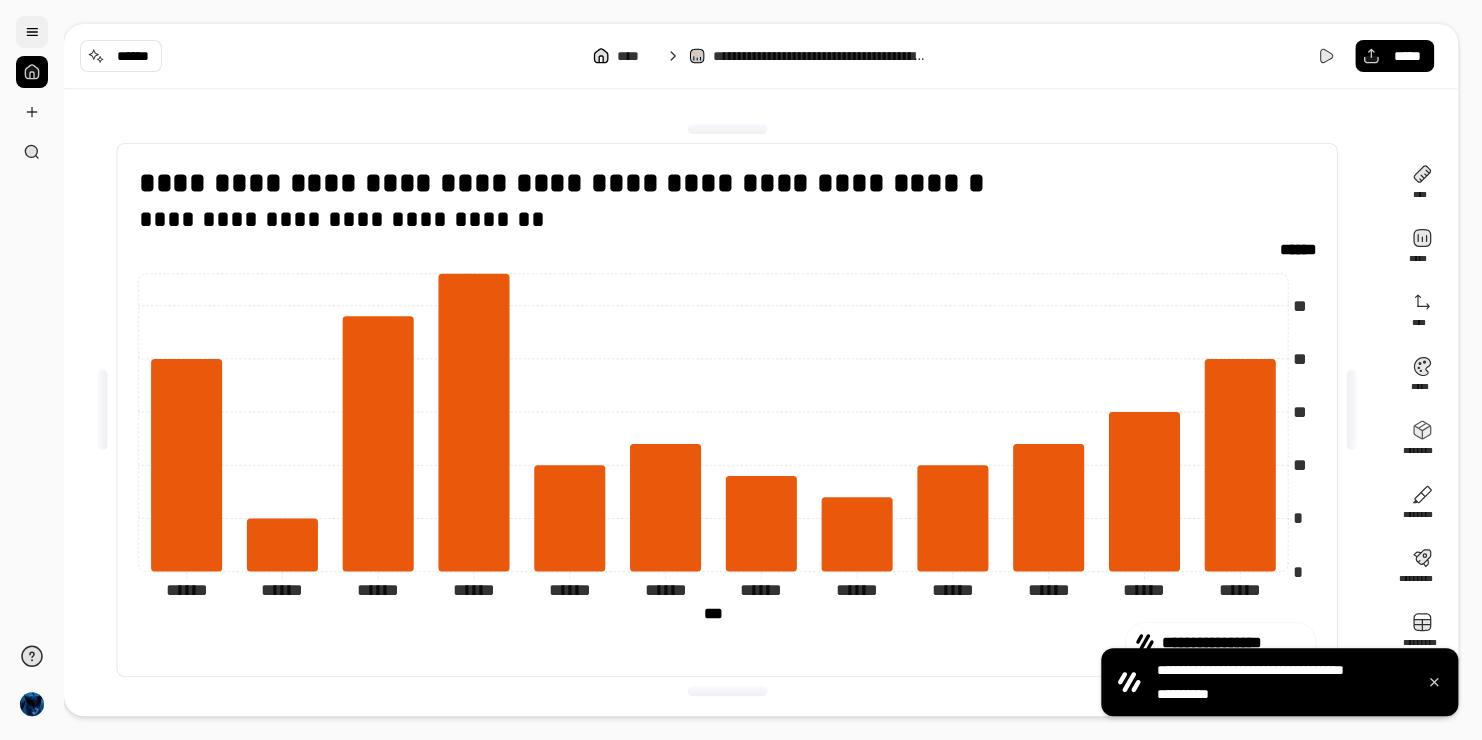 click at bounding box center (32, 32) 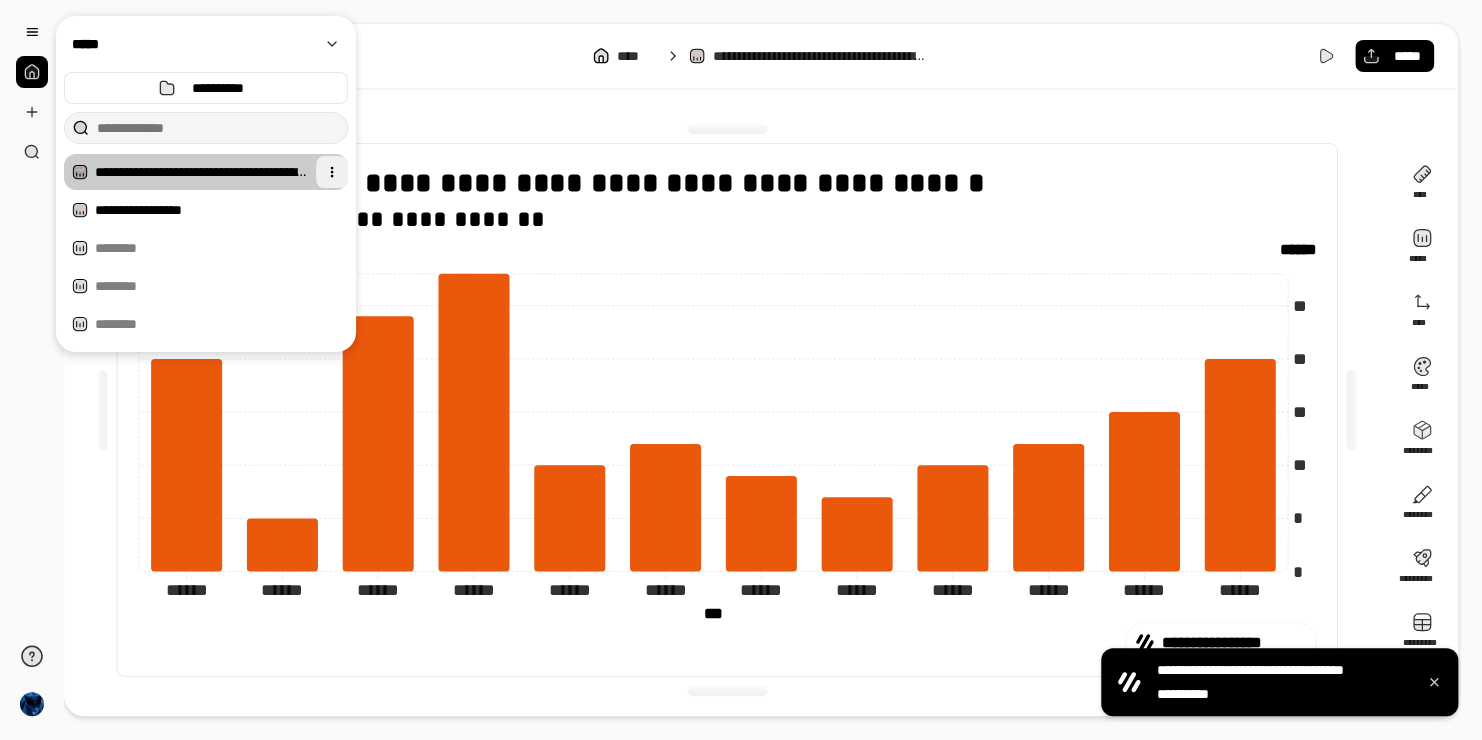 drag, startPoint x: 347, startPoint y: 176, endPoint x: 339, endPoint y: 161, distance: 17 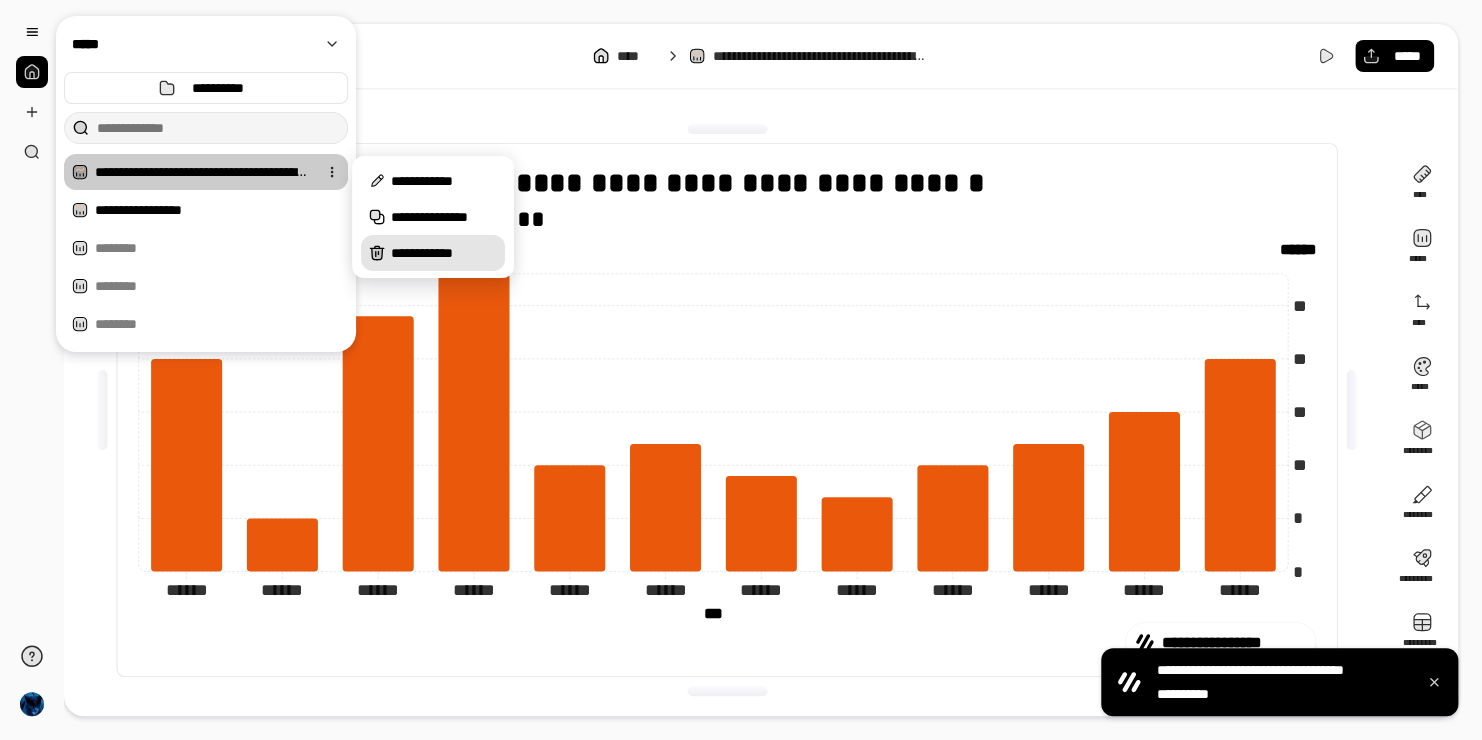 click on "**********" at bounding box center [444, 253] 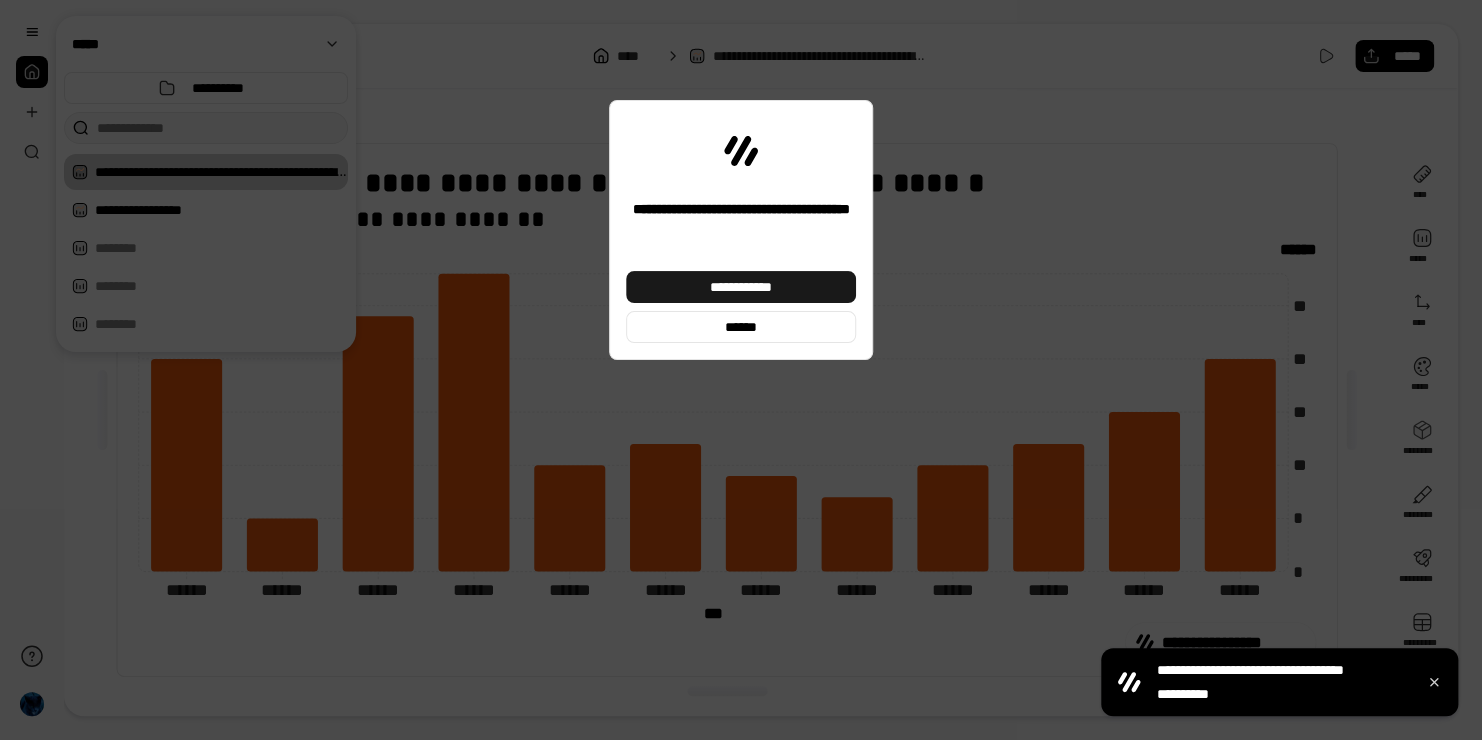 click on "**********" at bounding box center (741, 287) 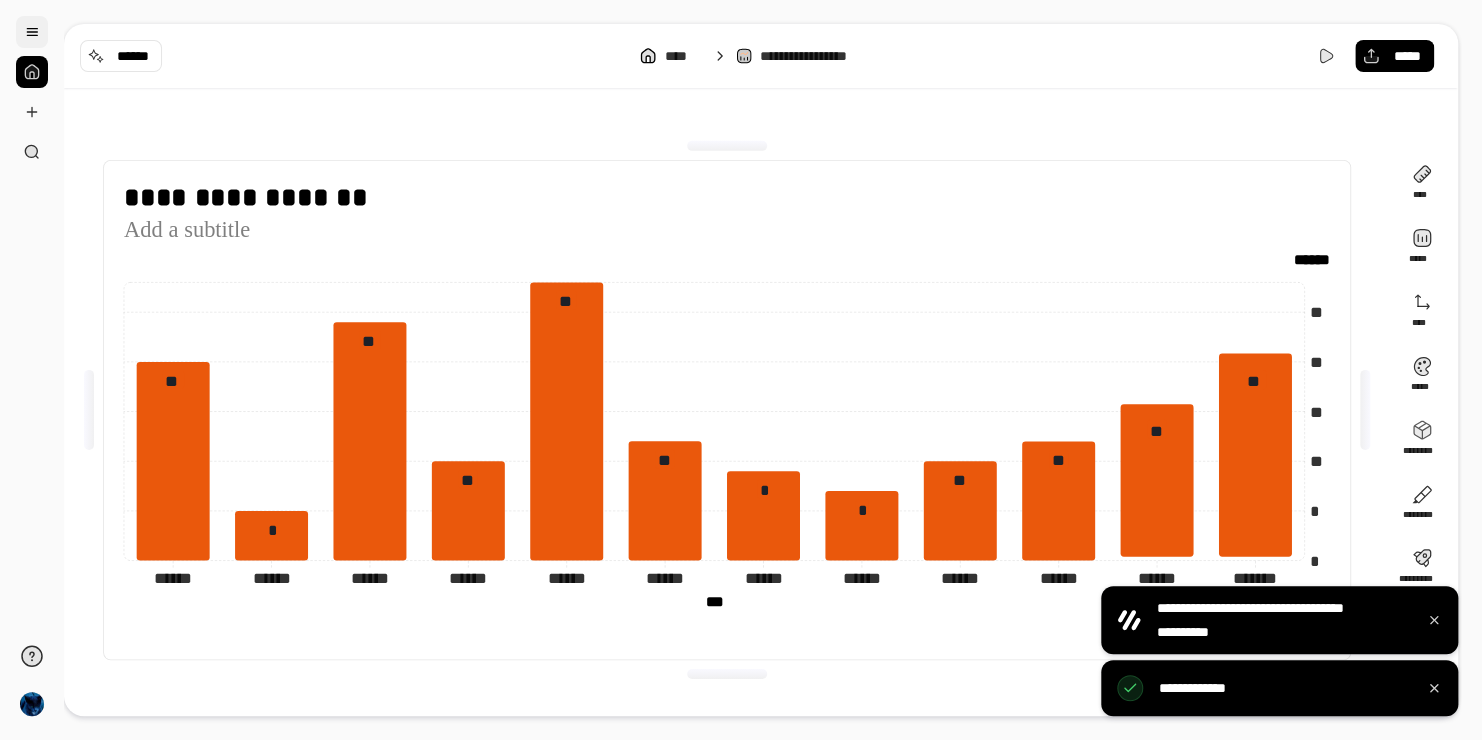 click at bounding box center [32, 32] 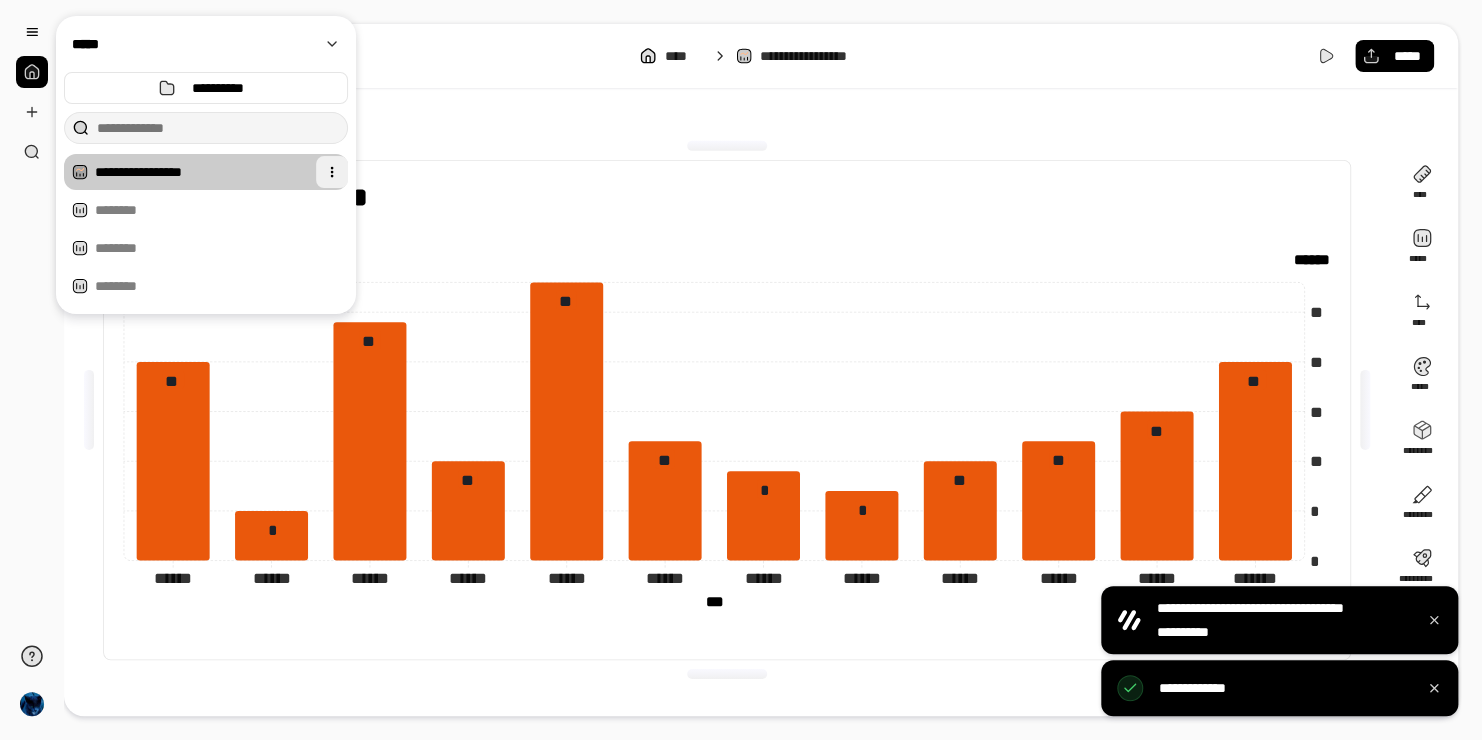 click at bounding box center (332, 172) 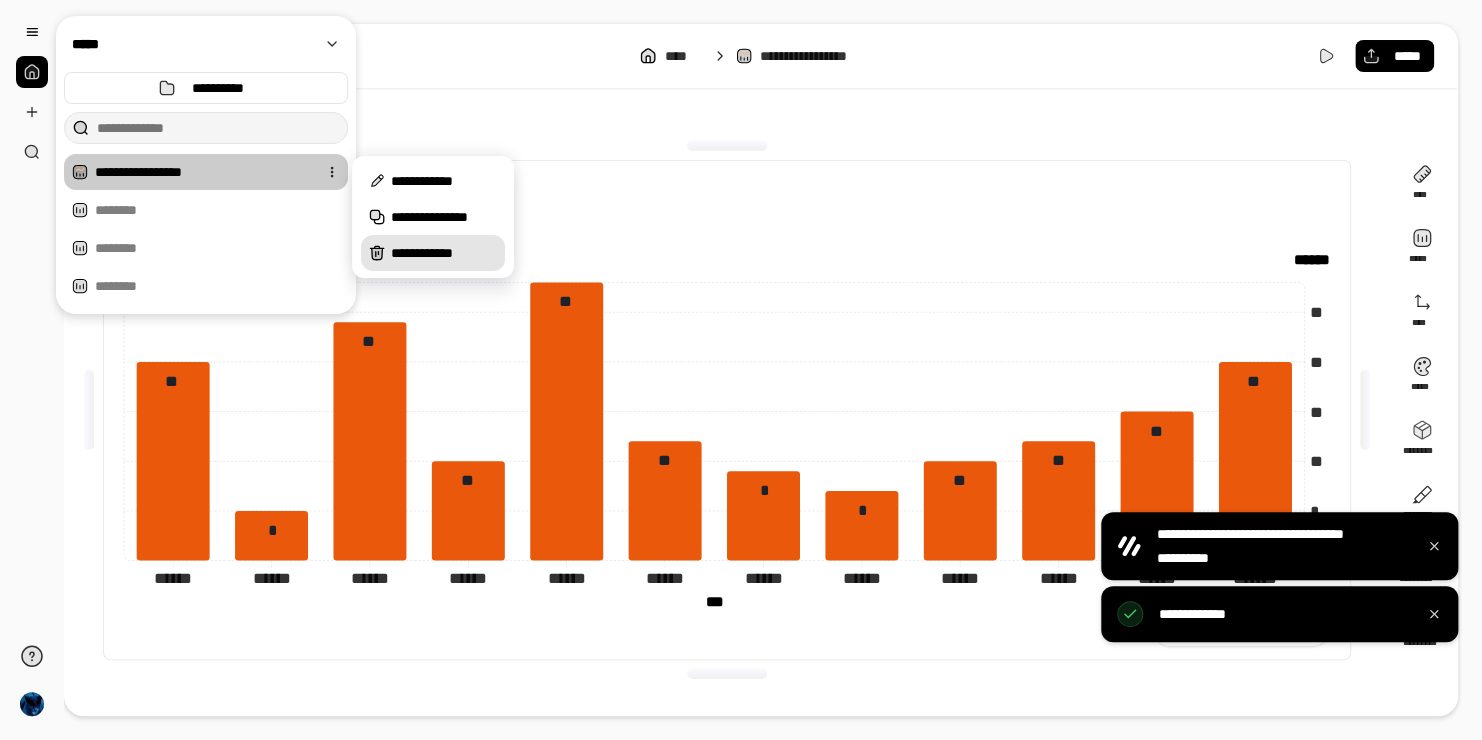 click on "**********" at bounding box center (433, 253) 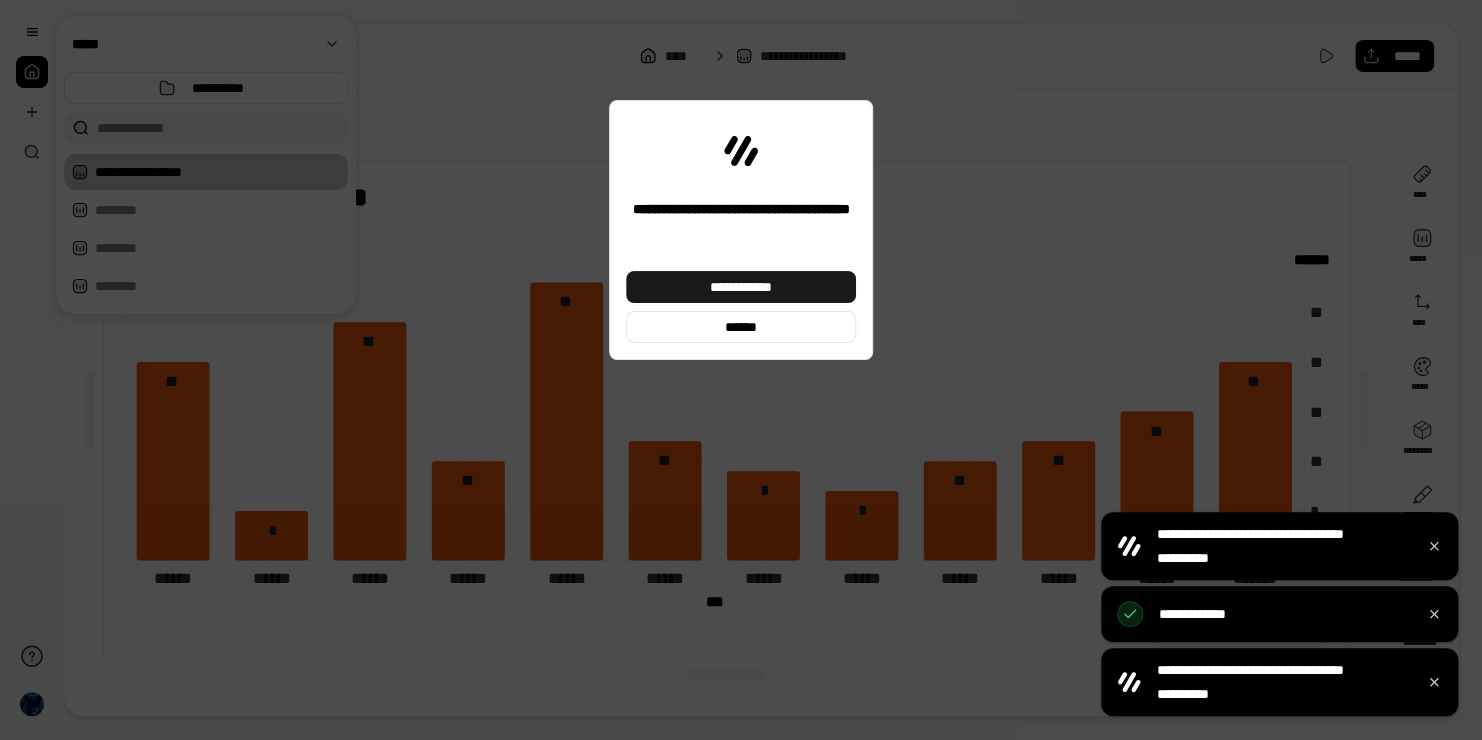 click on "**********" at bounding box center (741, 287) 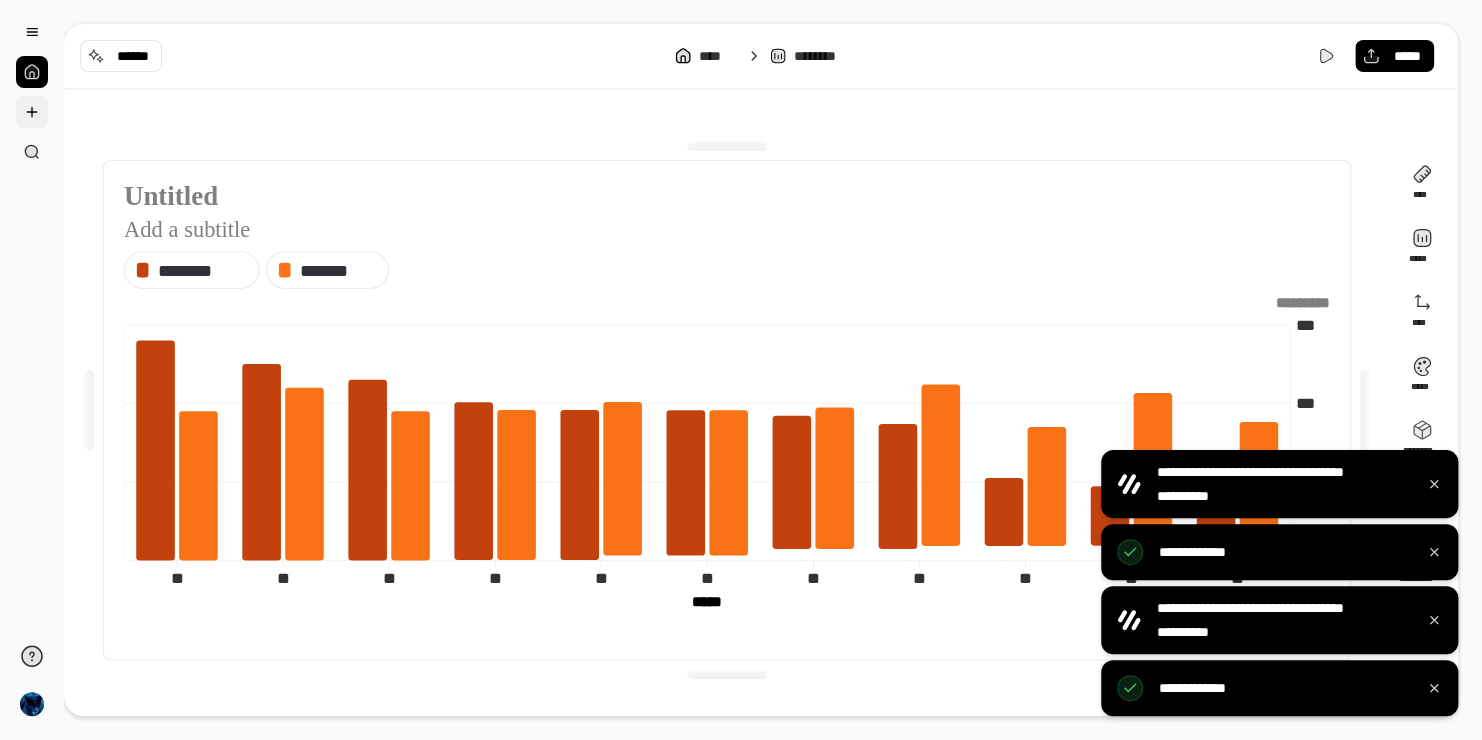 click at bounding box center [32, 112] 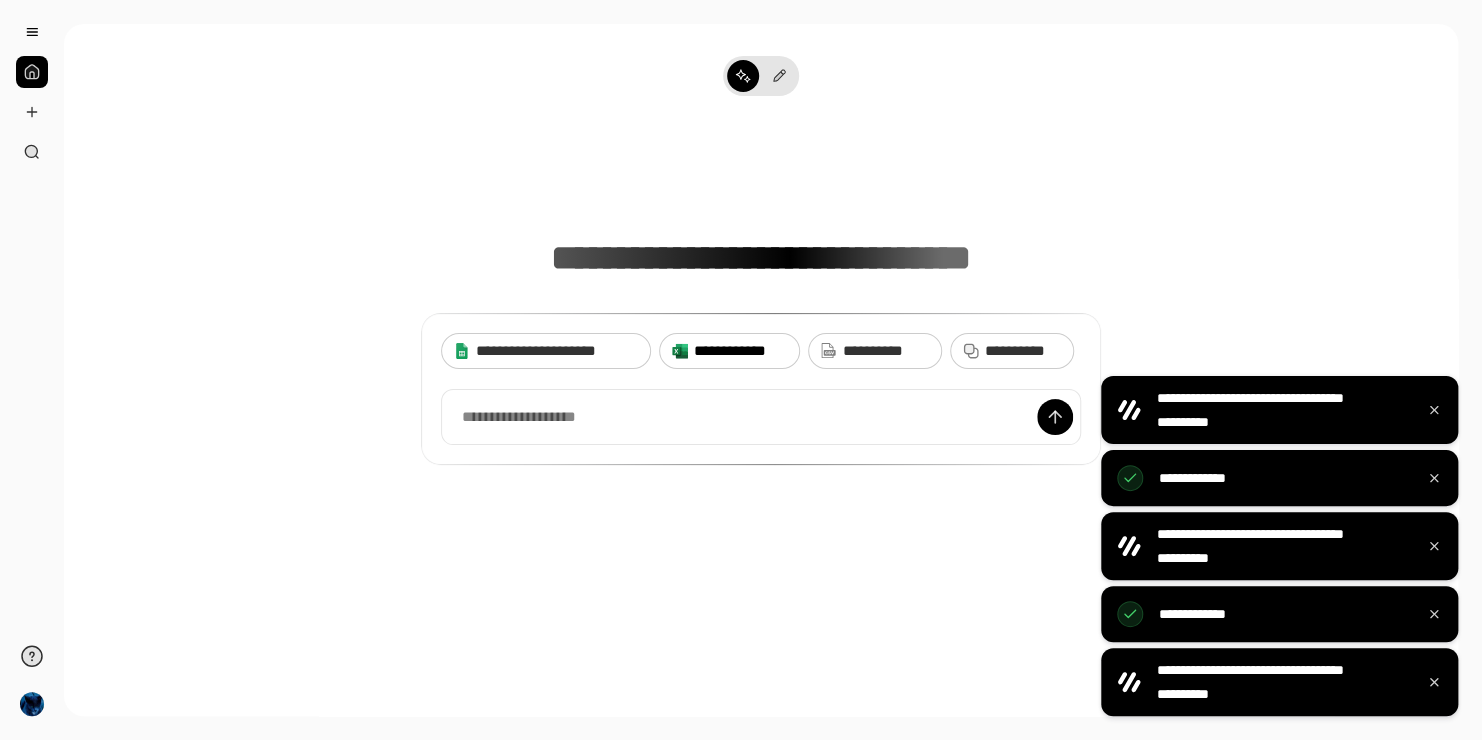 click on "**********" at bounding box center (740, 351) 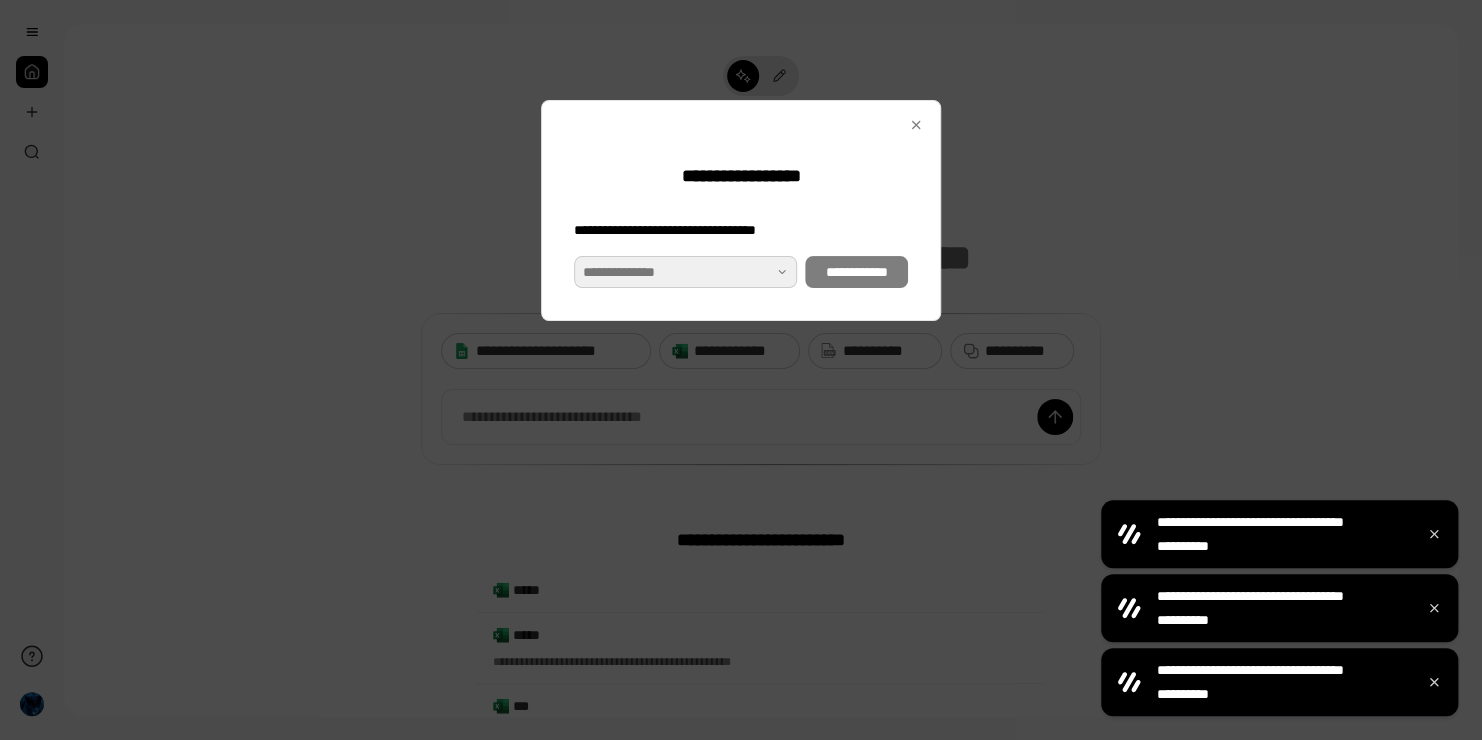 click at bounding box center (685, 272) 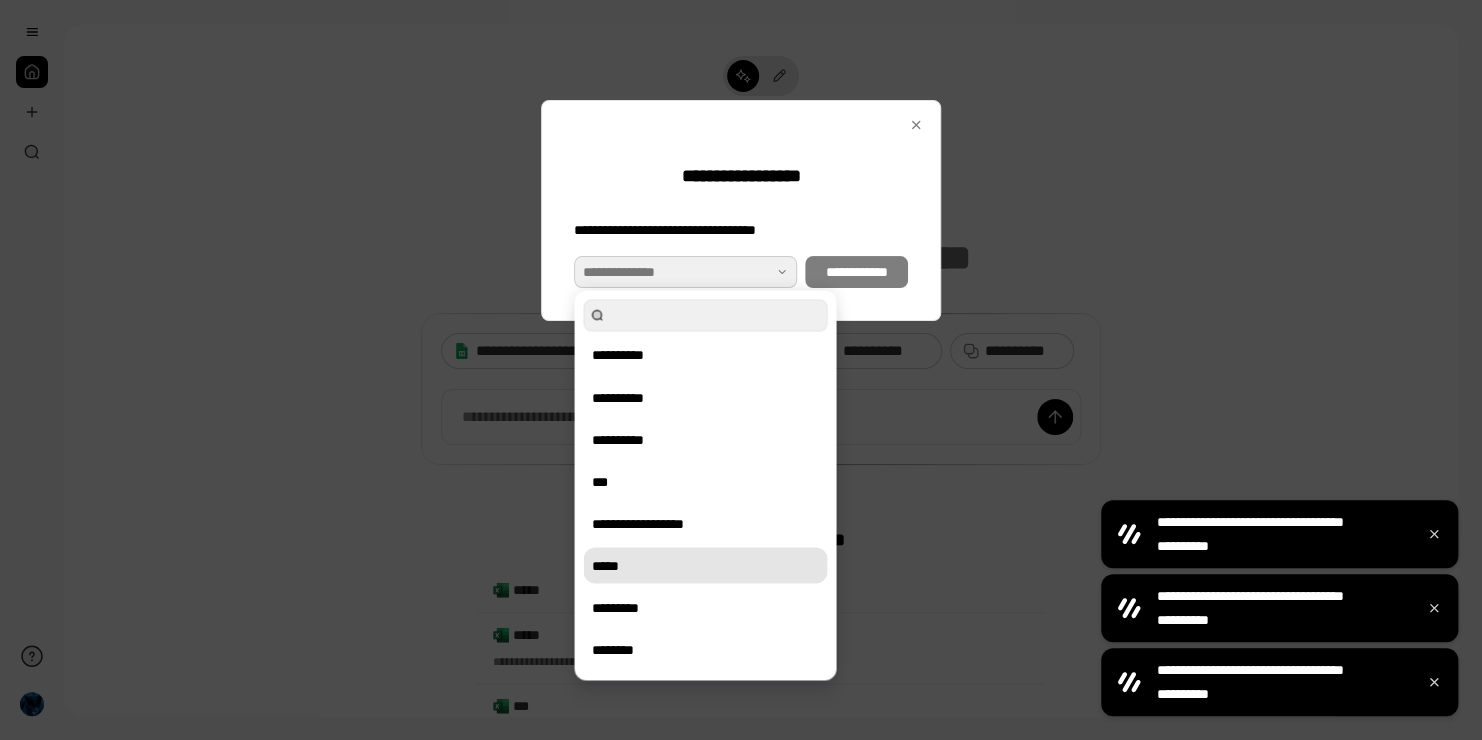 click on "*****" at bounding box center (705, 565) 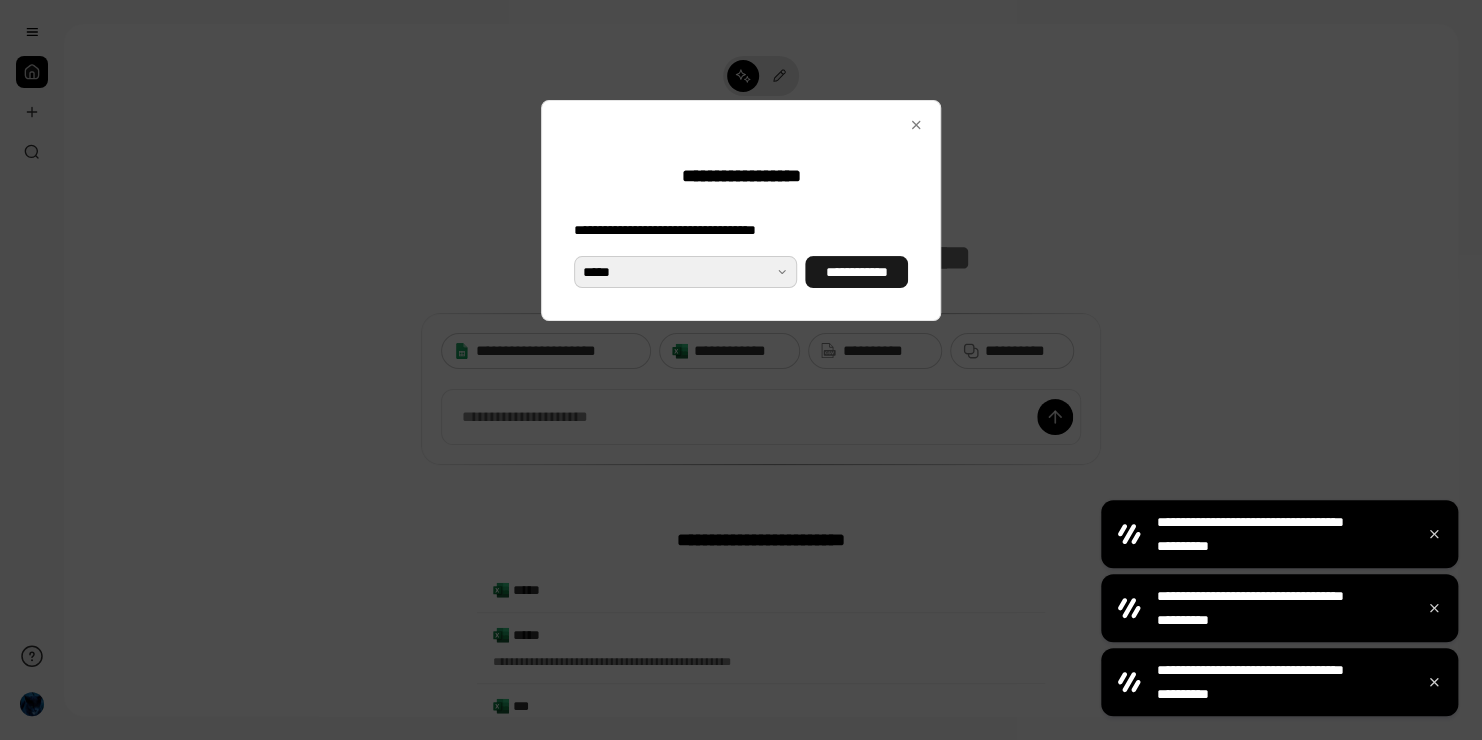 click on "**********" at bounding box center [856, 272] 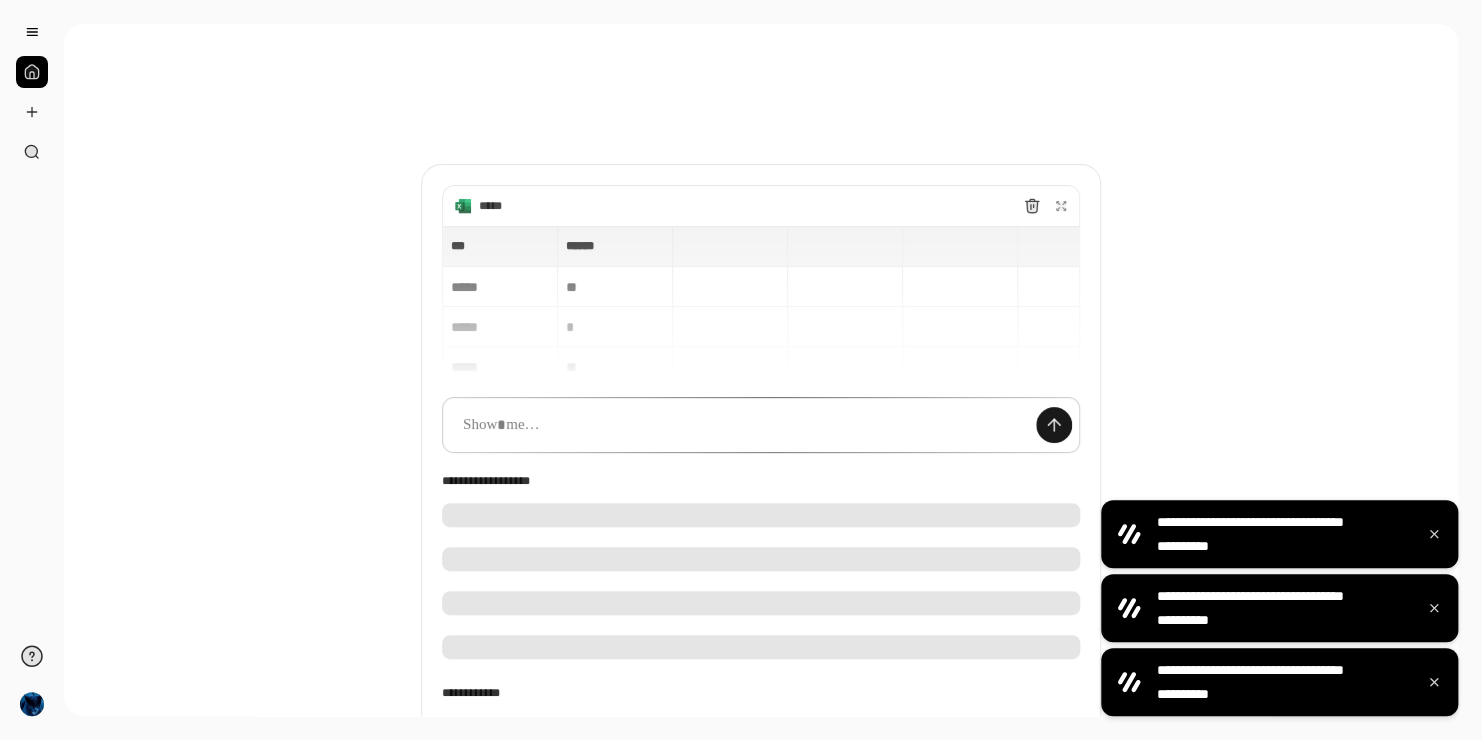click at bounding box center (1054, 425) 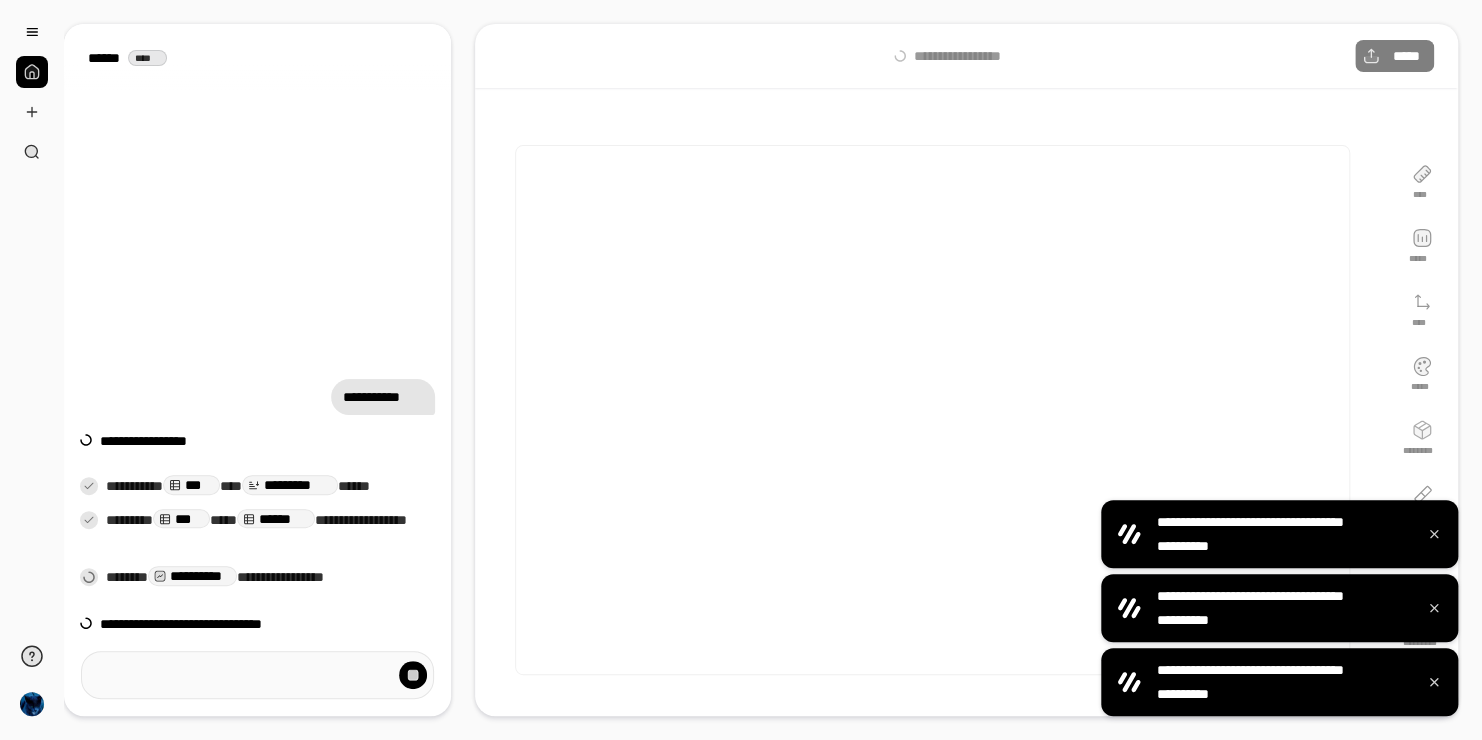 click at bounding box center (932, 410) 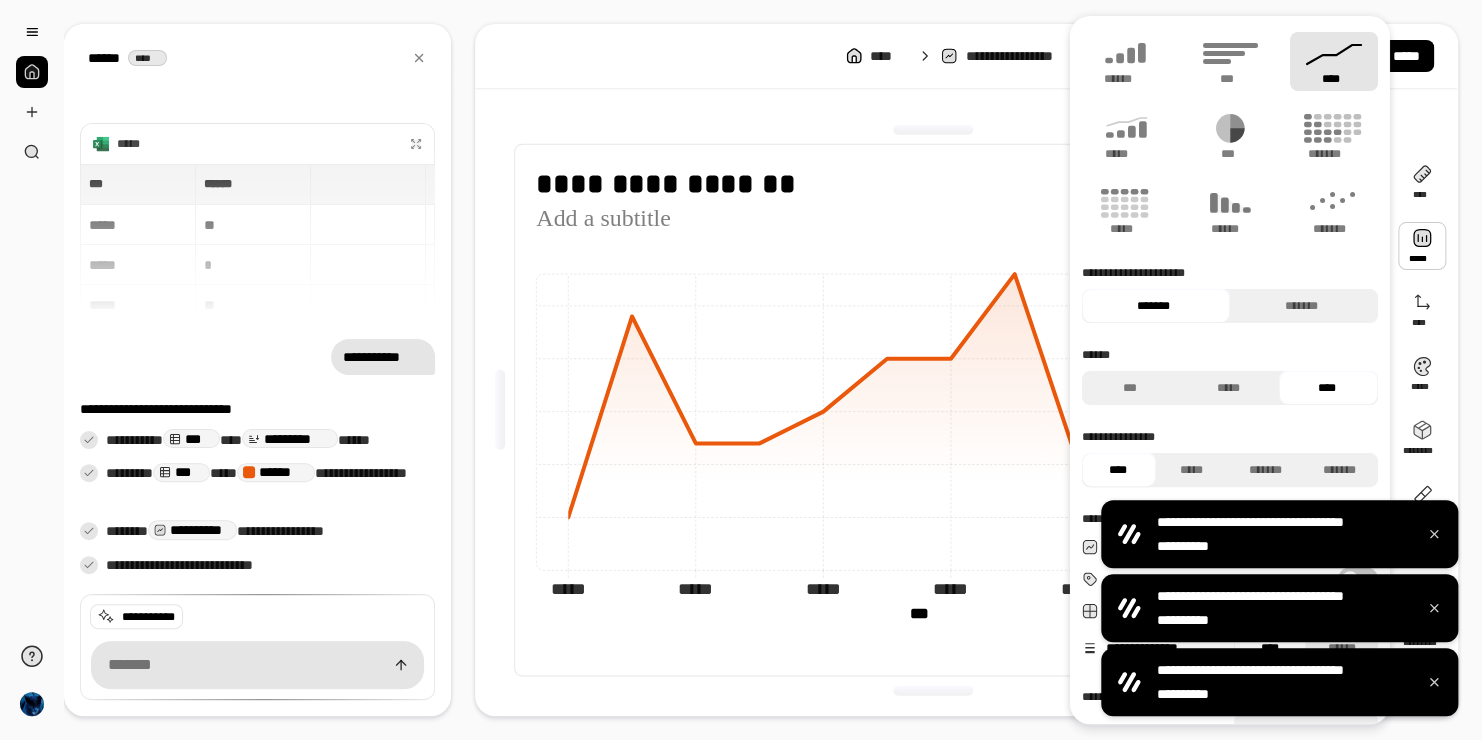 click at bounding box center (1422, 246) 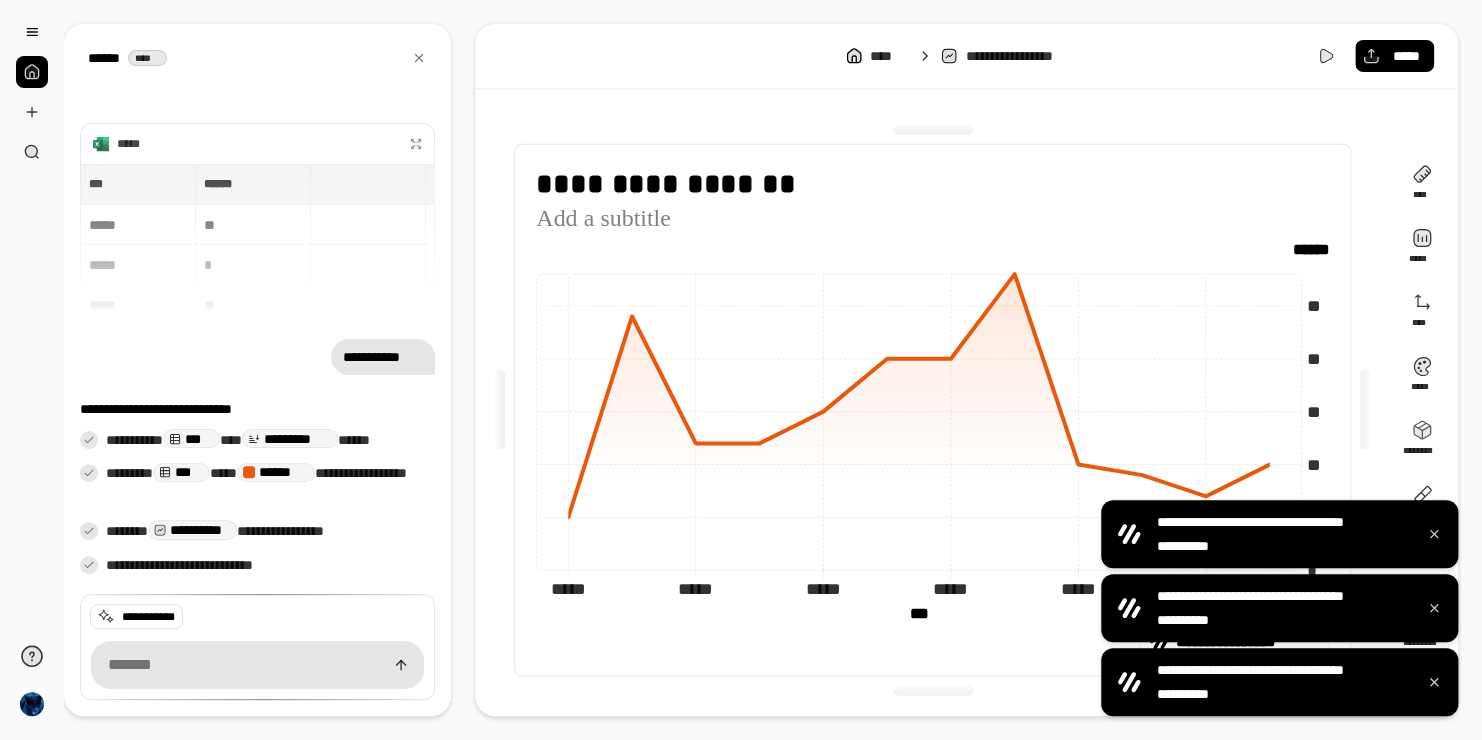 click on "****** ****" at bounding box center (257, 58) 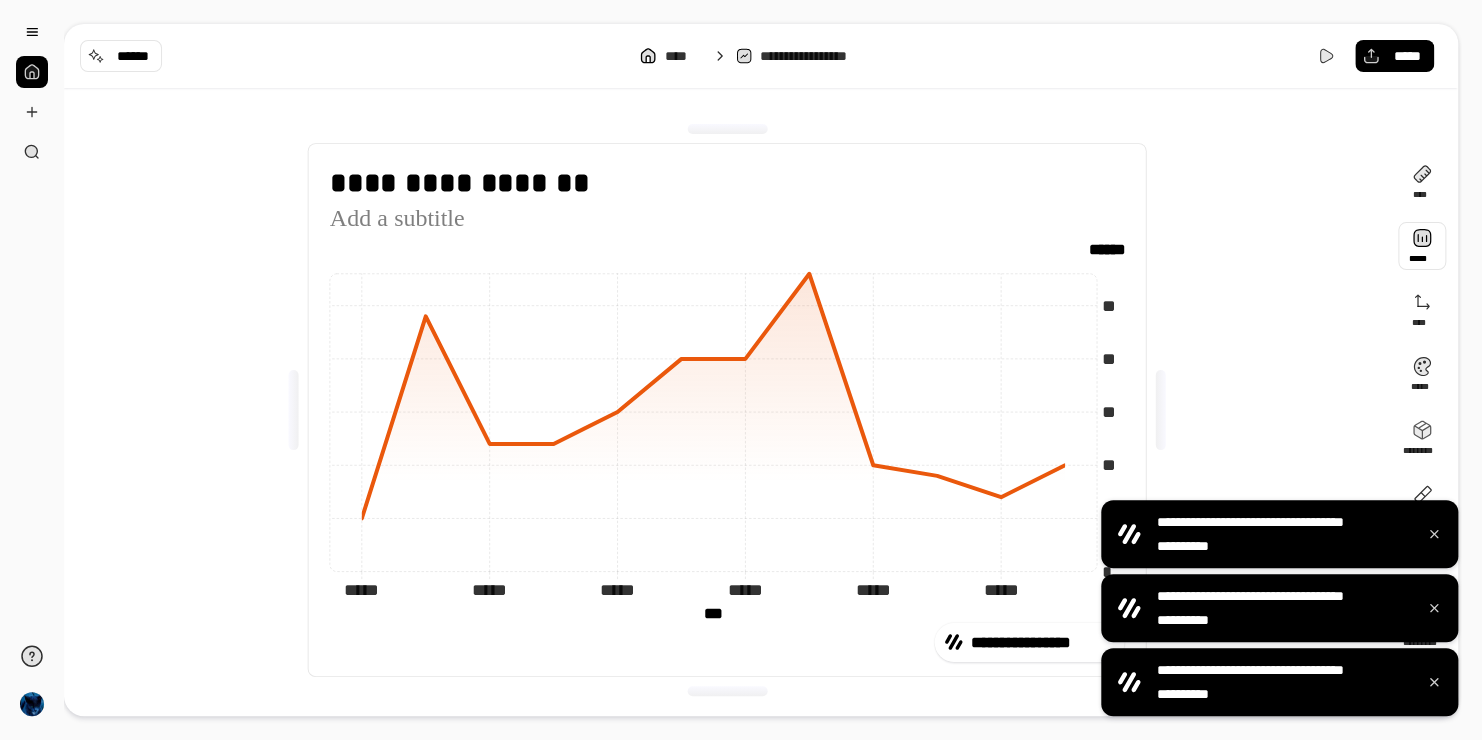 click at bounding box center (1422, 246) 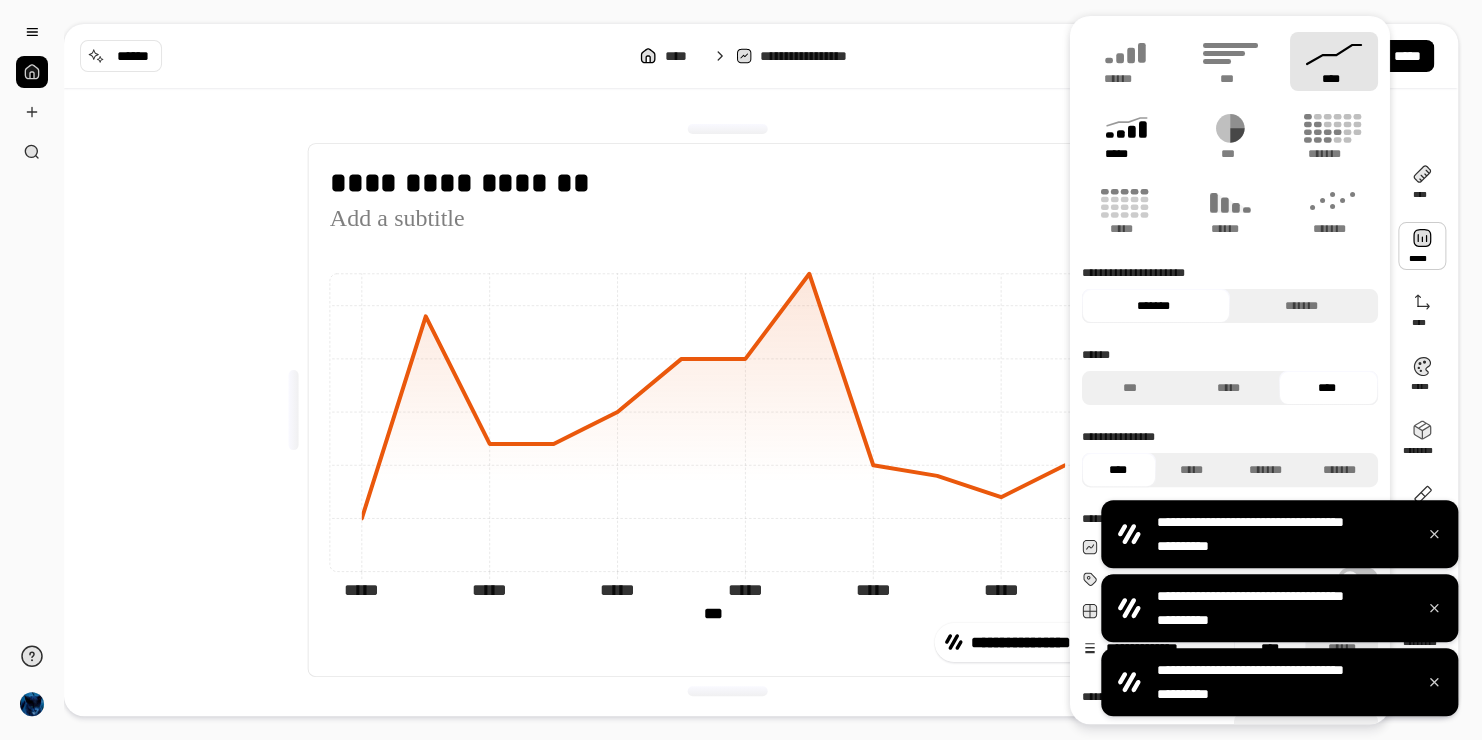 click on "*****" at bounding box center (1125, 154) 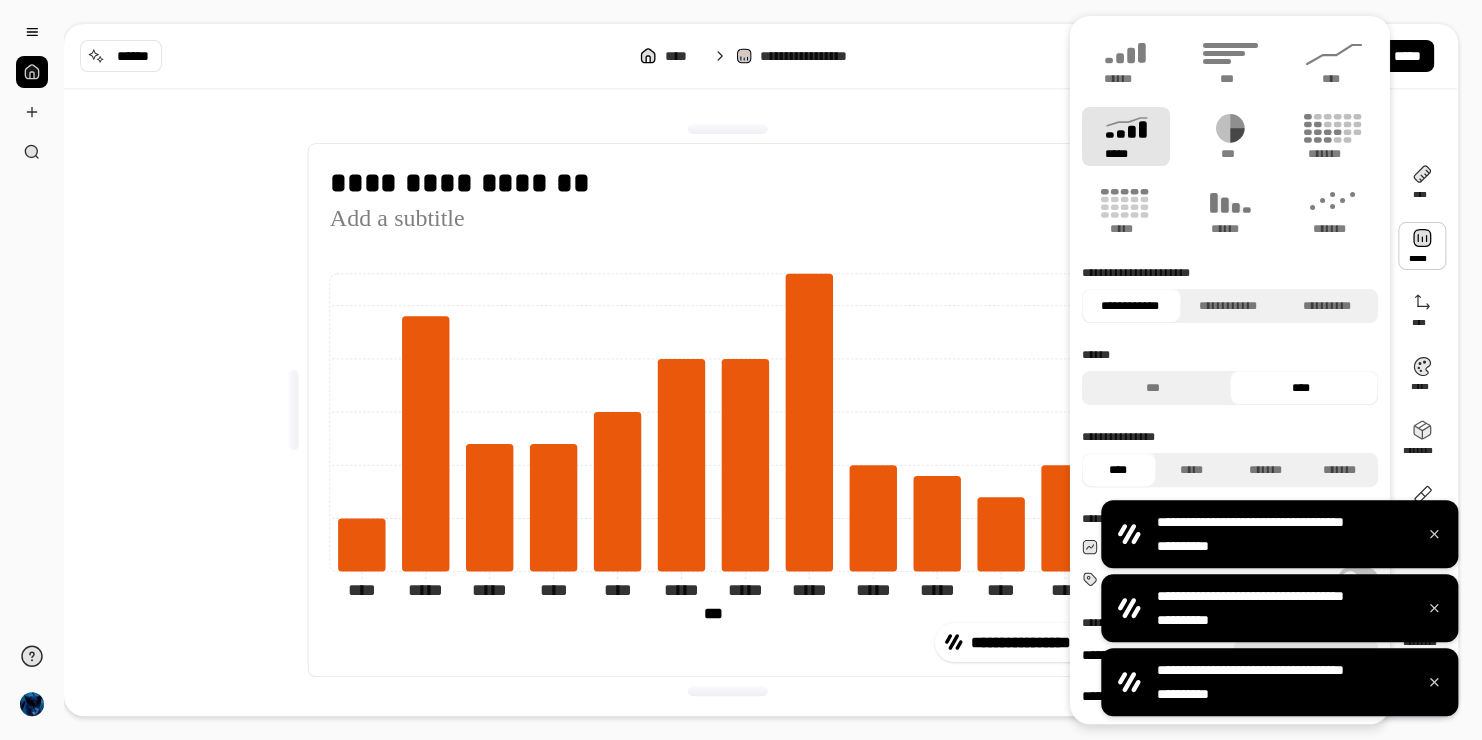 click on "**********" at bounding box center [727, 410] 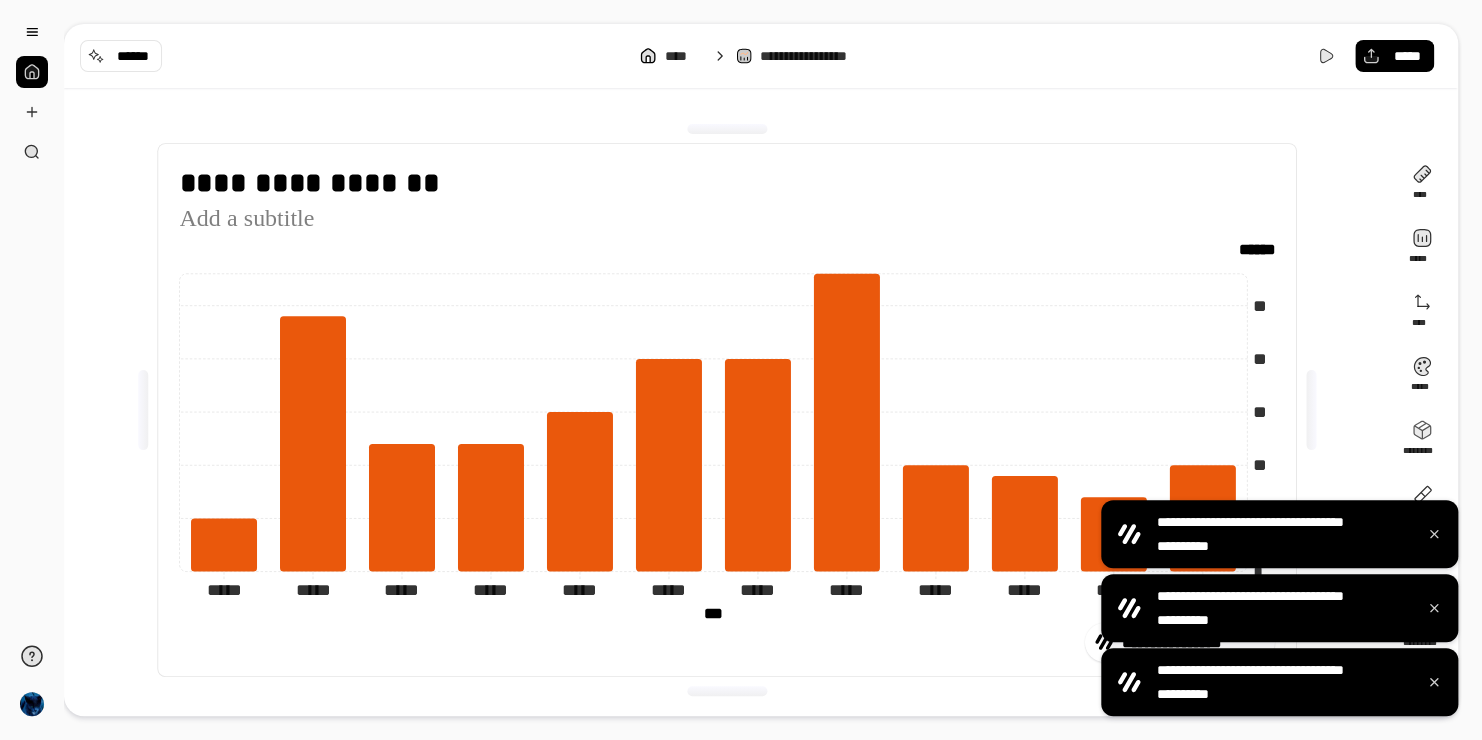 click at bounding box center [143, 410] 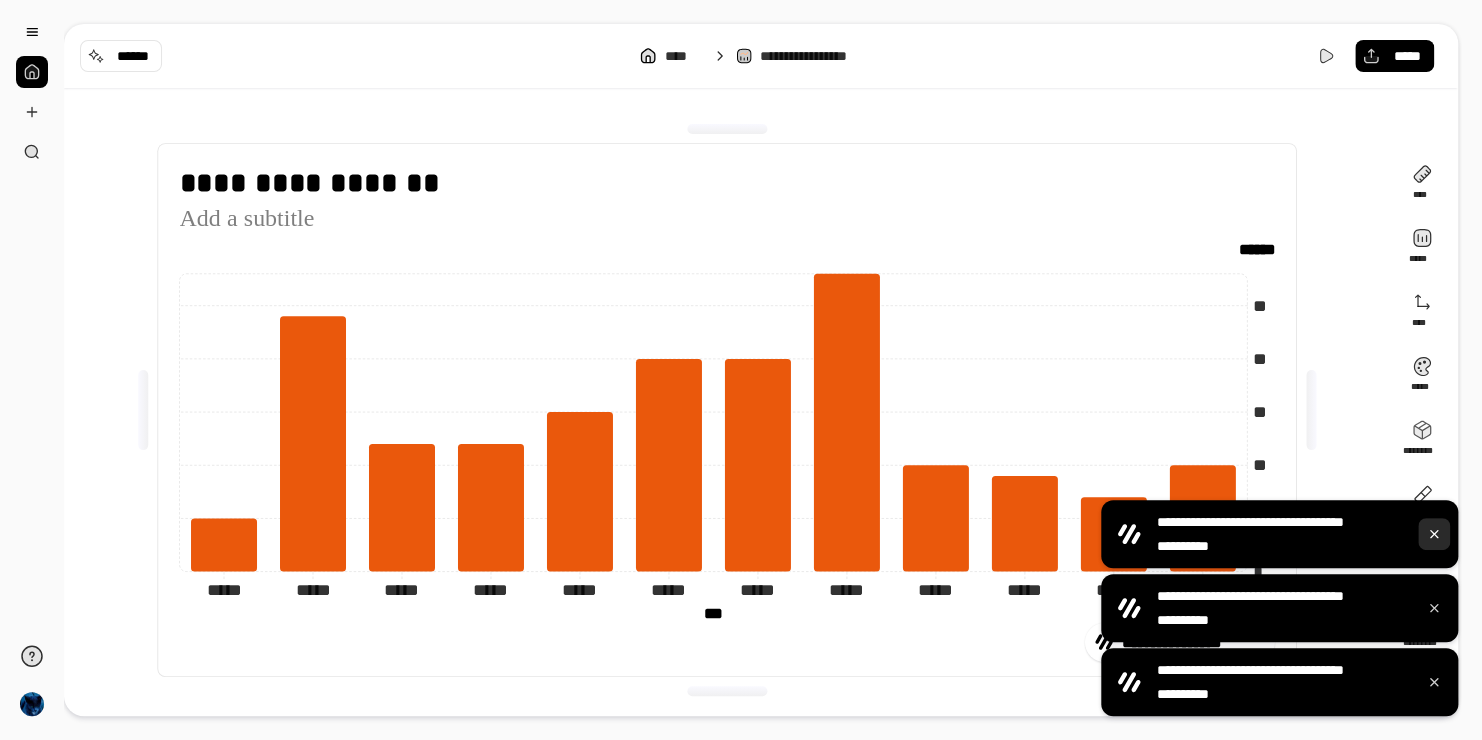 click at bounding box center [1434, 534] 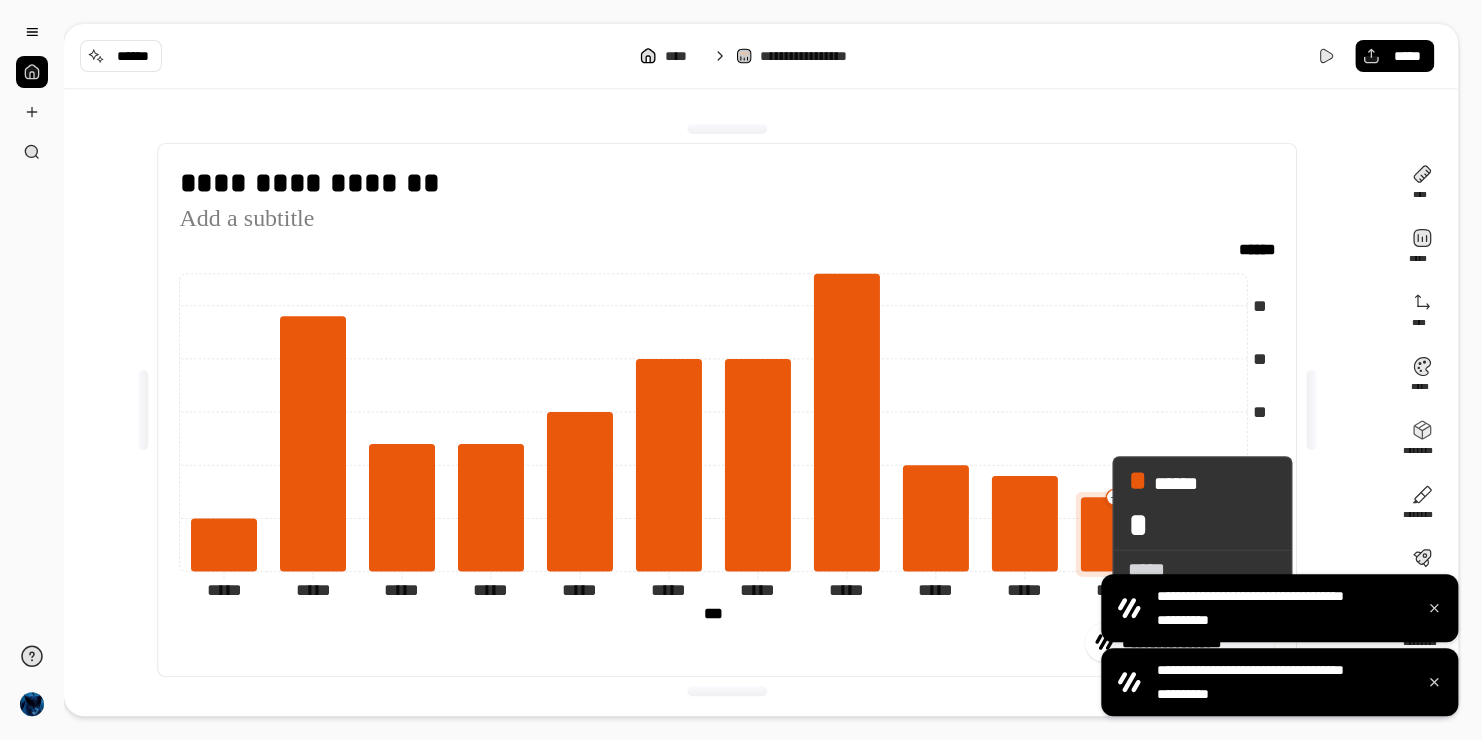drag, startPoint x: 1005, startPoint y: 519, endPoint x: 1152, endPoint y: 525, distance: 147.12239 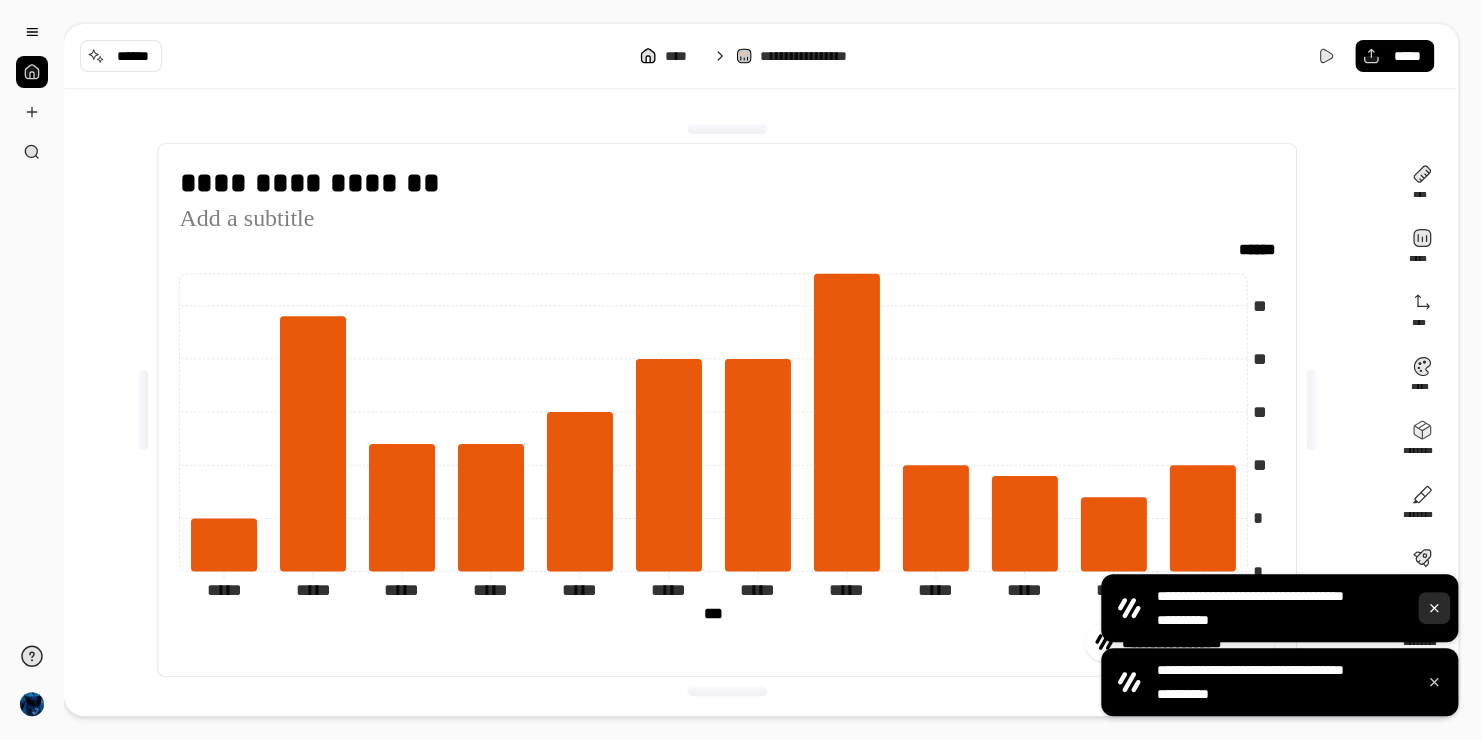 click at bounding box center [1434, 608] 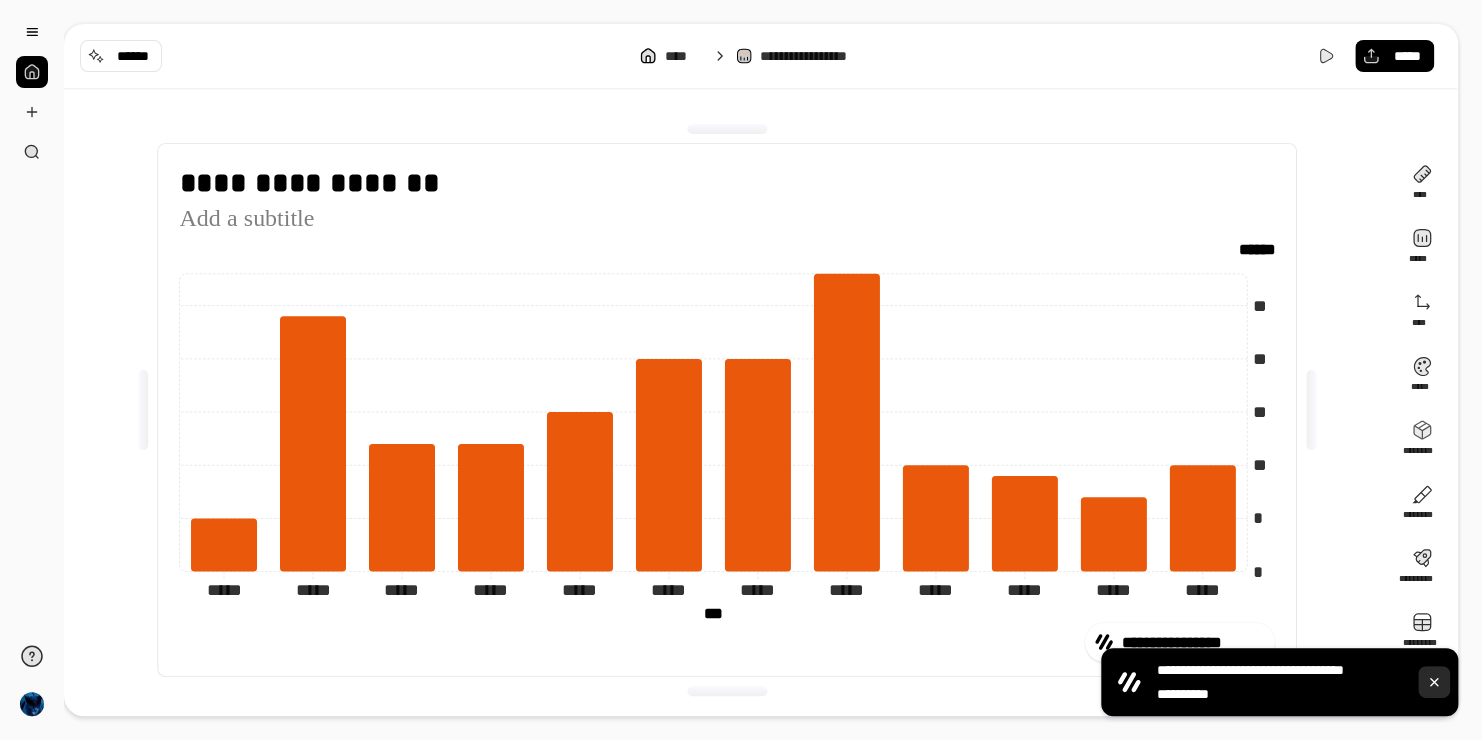 click at bounding box center (1434, 682) 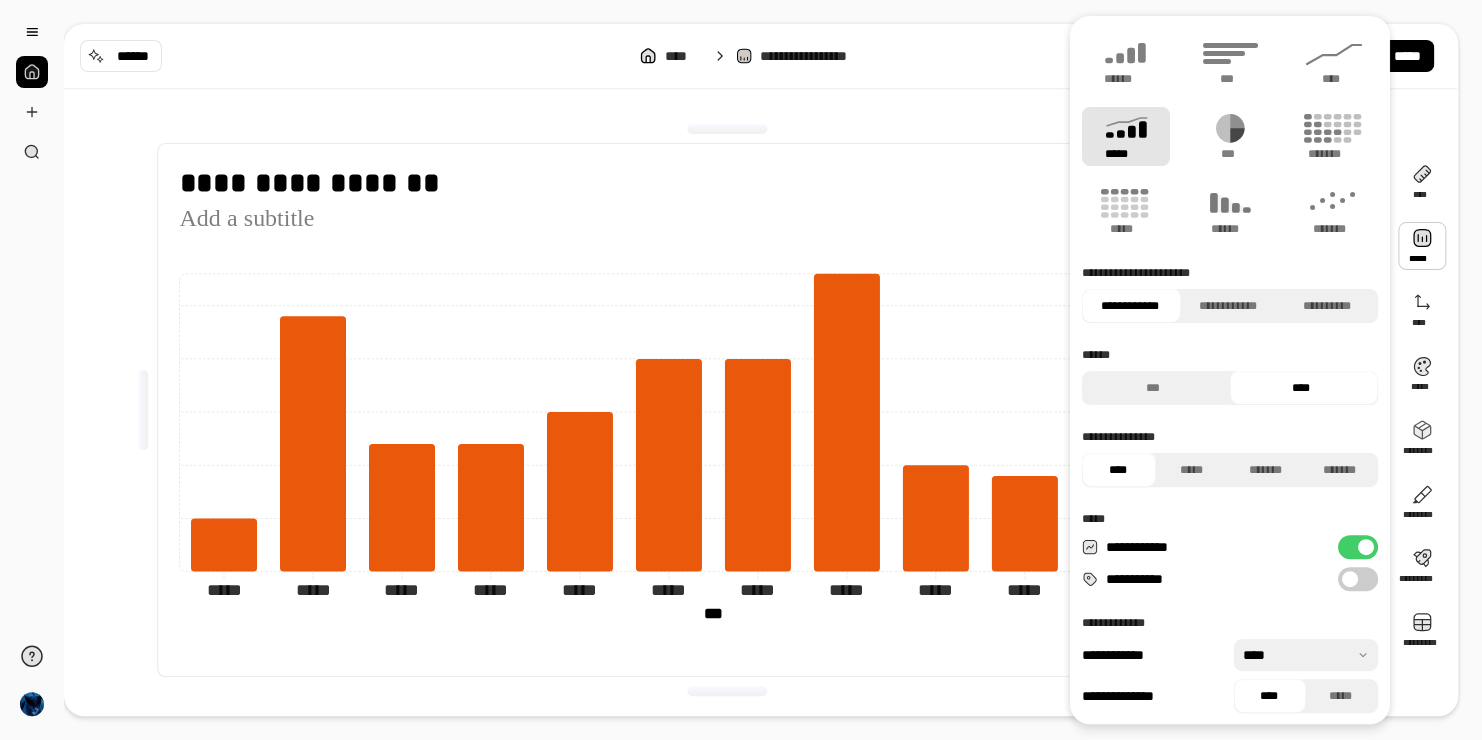 click at bounding box center [1422, 246] 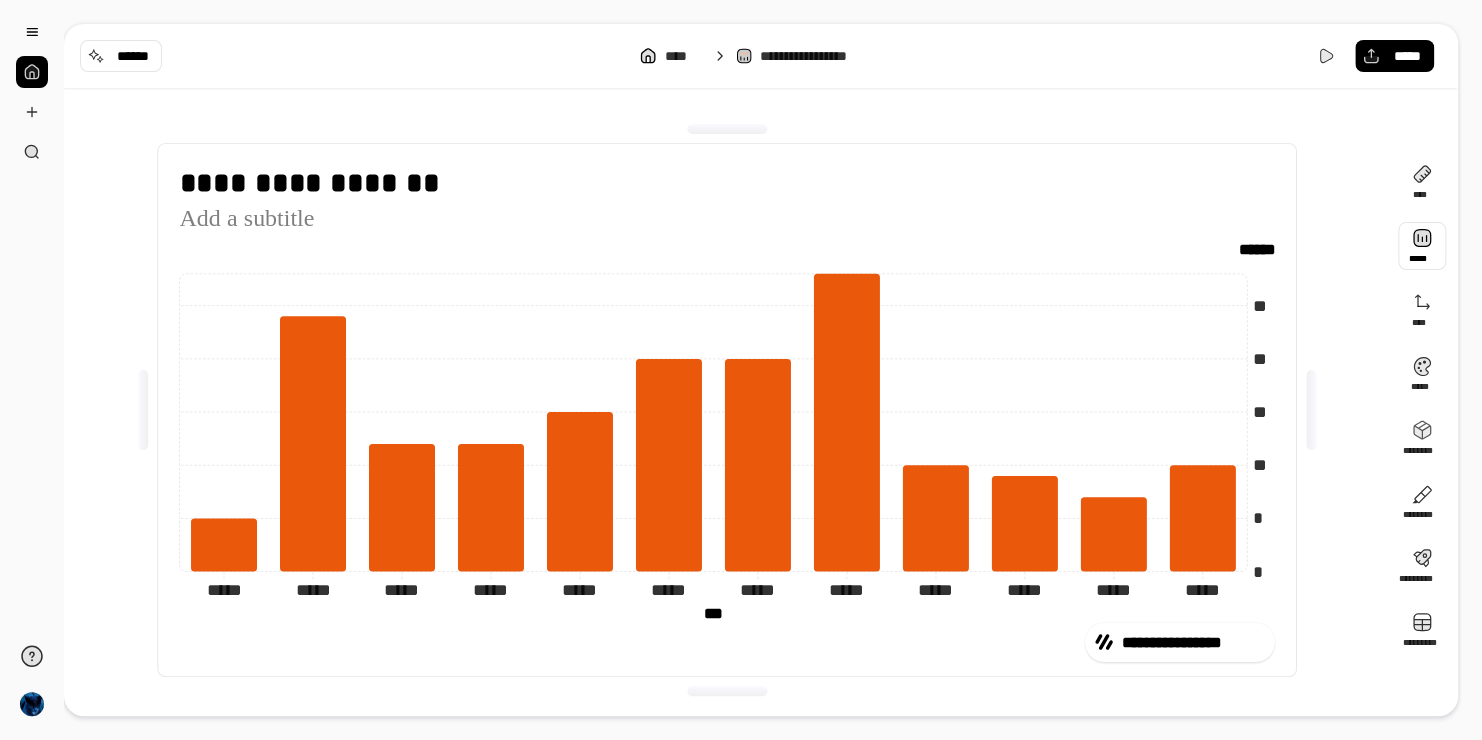 click at bounding box center (1422, 246) 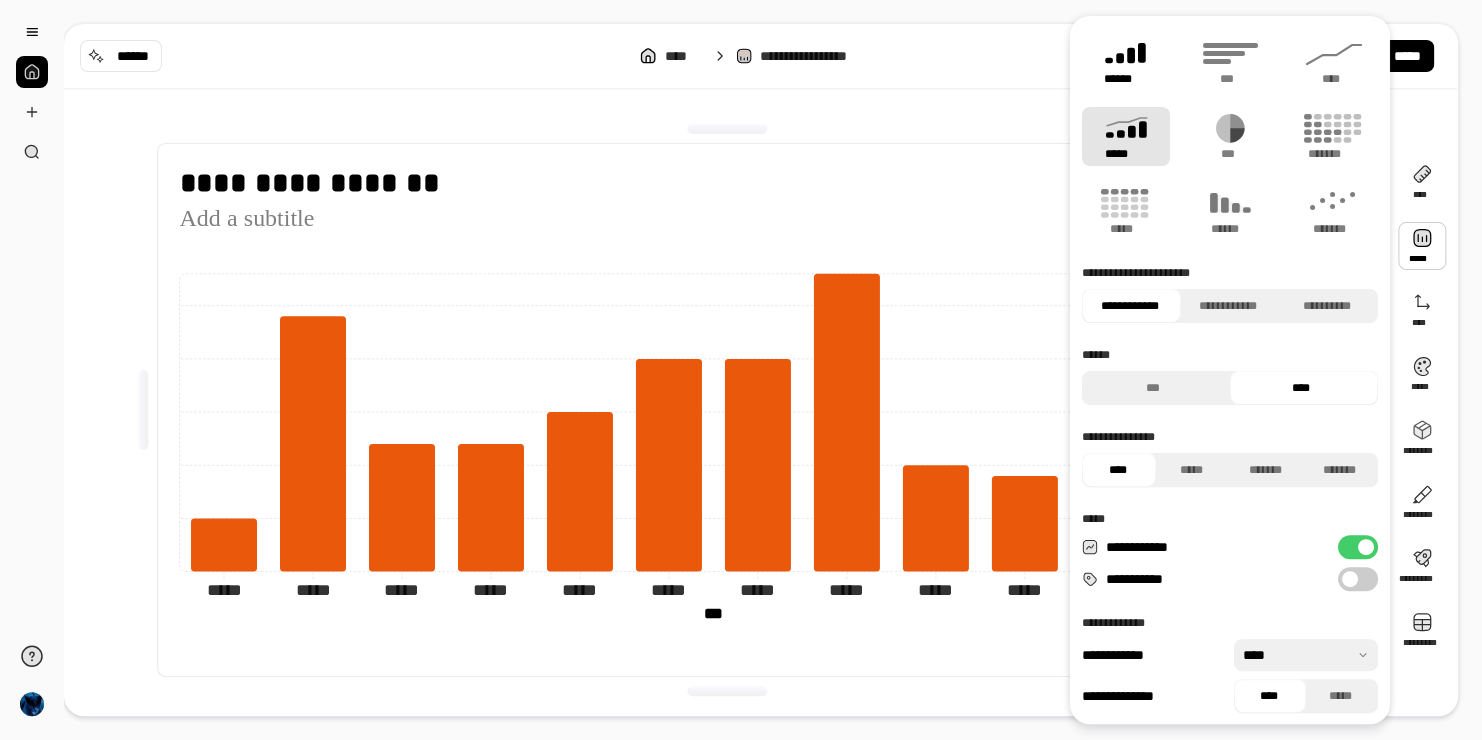 click on "******" at bounding box center (1126, 61) 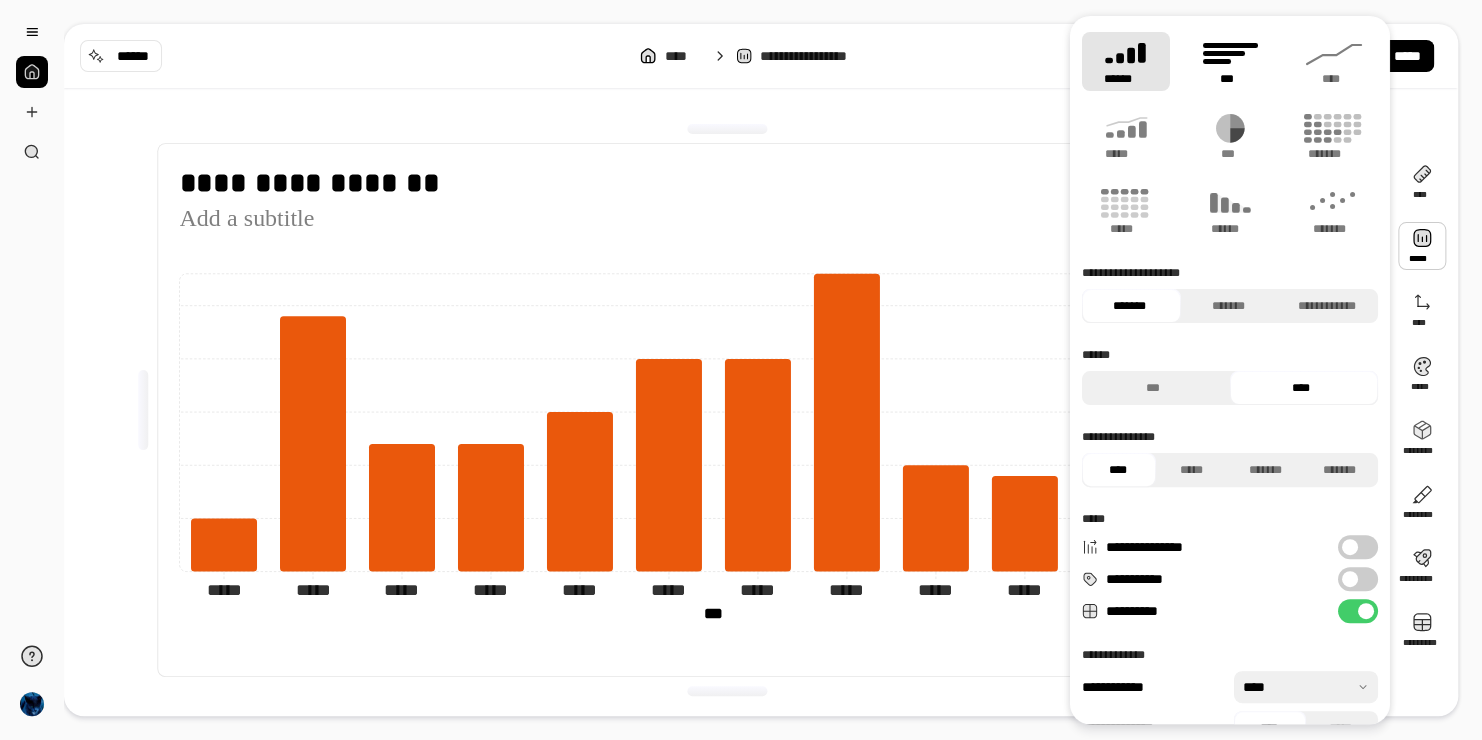 click on "***" at bounding box center (1229, 79) 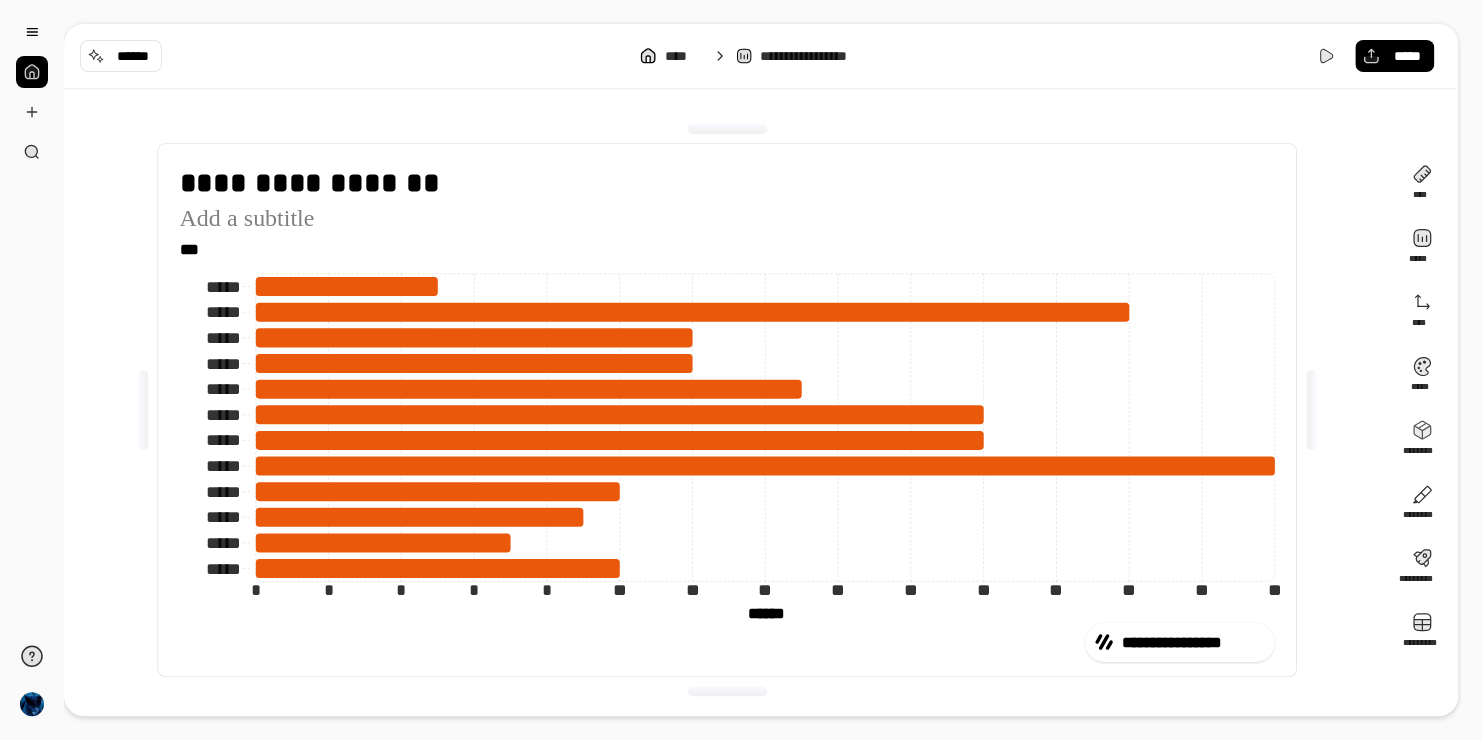 drag, startPoint x: 224, startPoint y: 321, endPoint x: 241, endPoint y: 288, distance: 37.12142 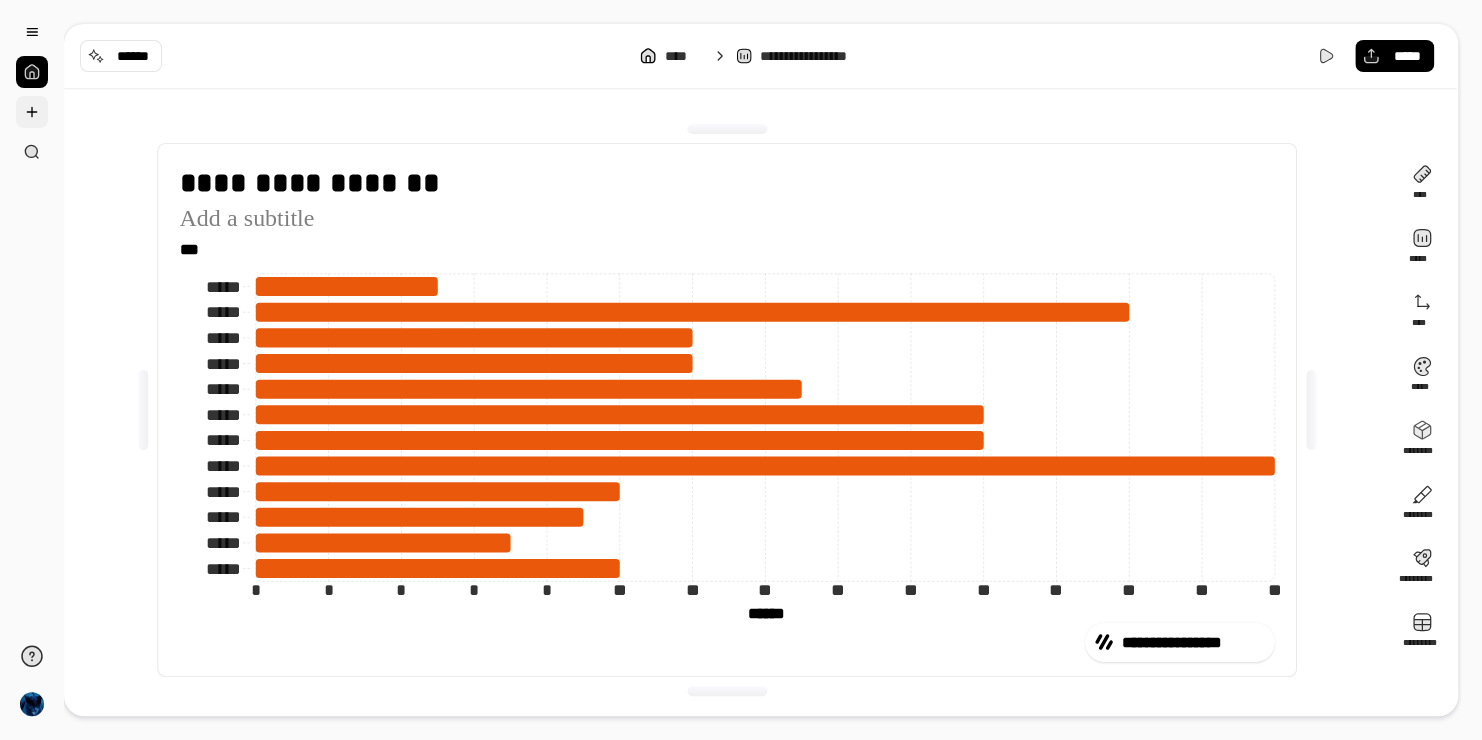 click at bounding box center [32, 112] 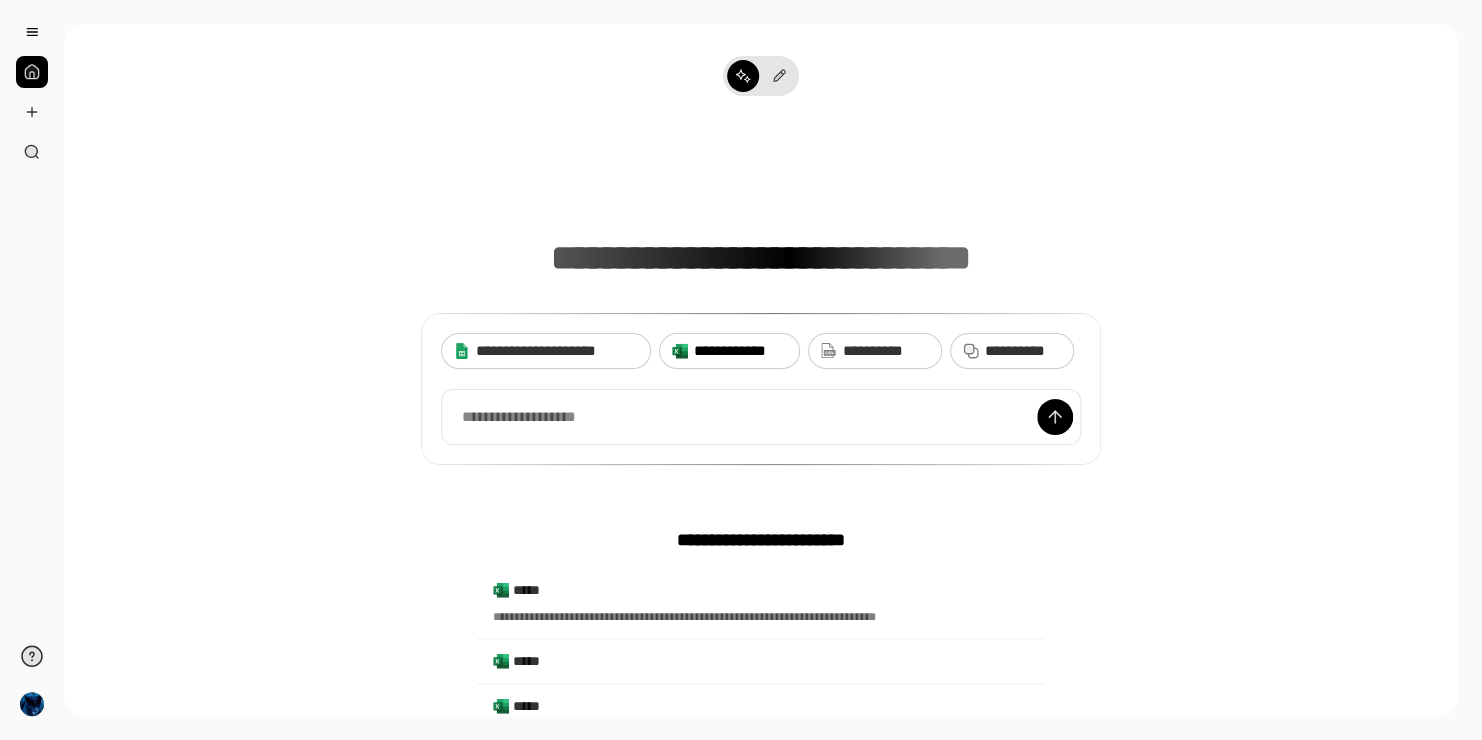 click on "**********" at bounding box center (740, 351) 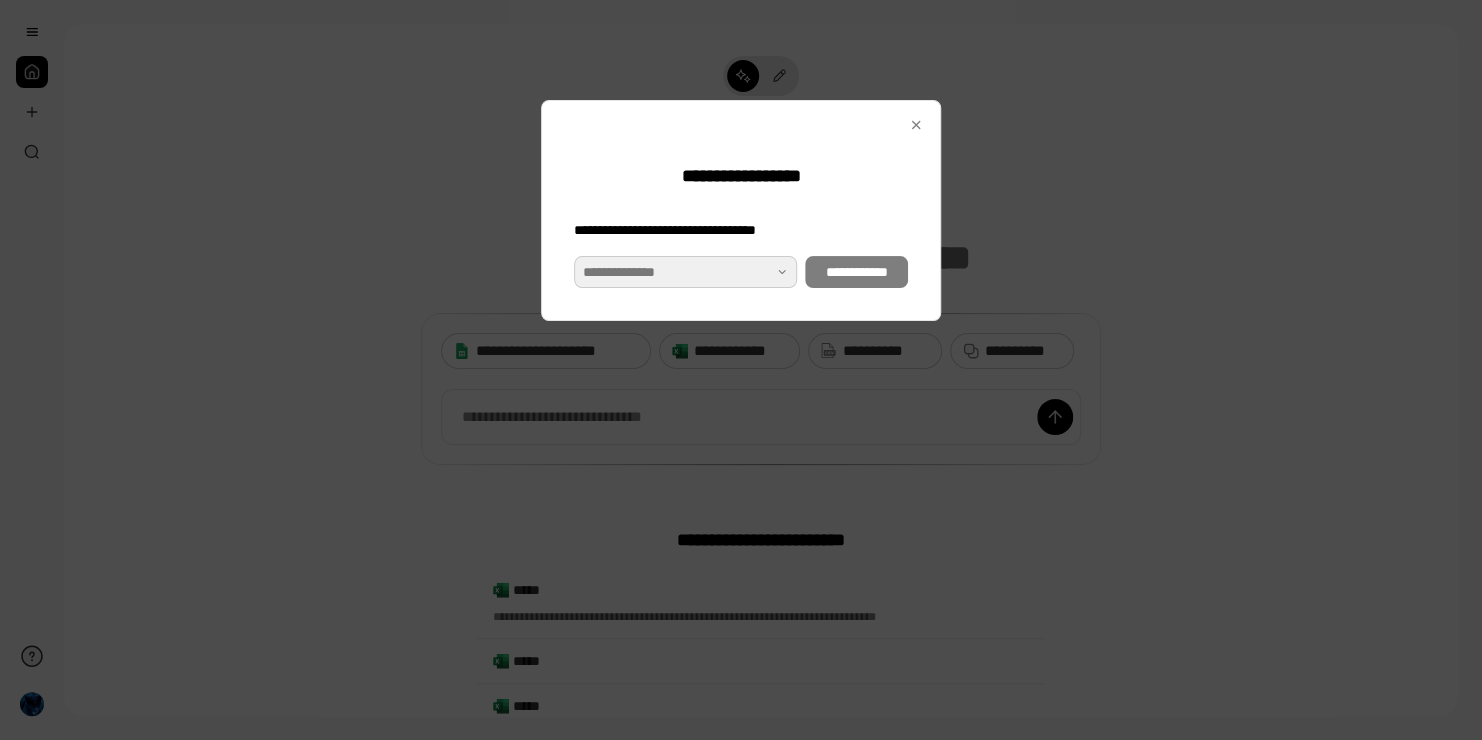 click at bounding box center (685, 272) 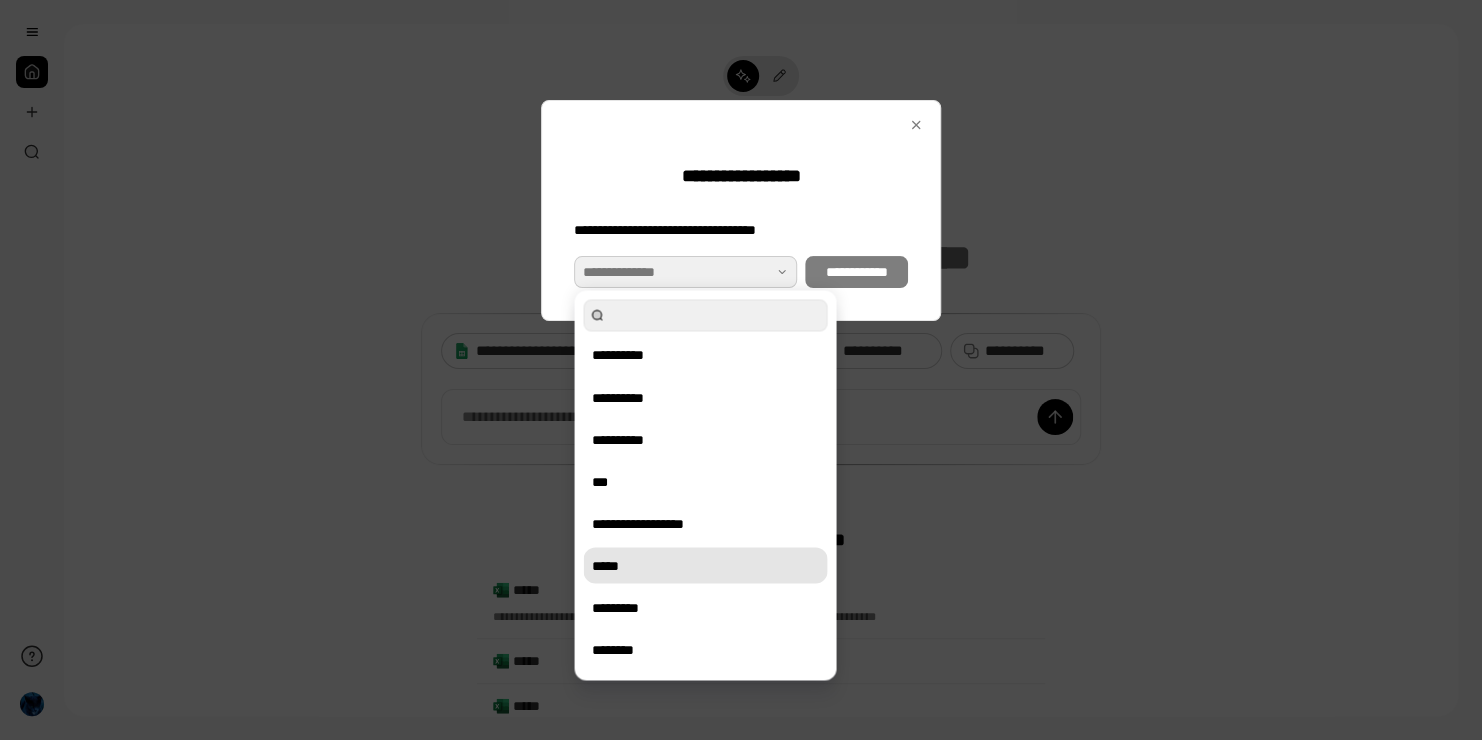click on "*****" at bounding box center (705, 565) 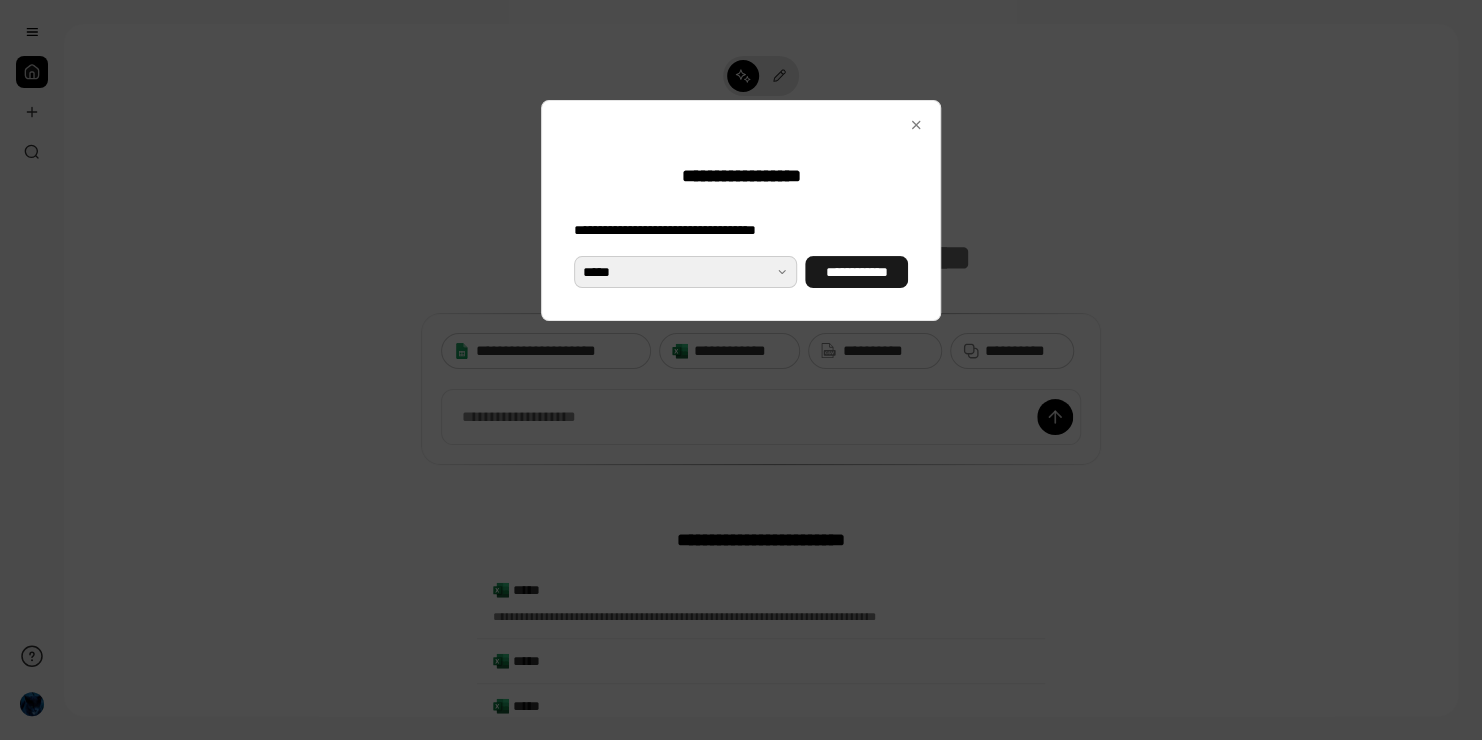 click on "**********" at bounding box center [856, 272] 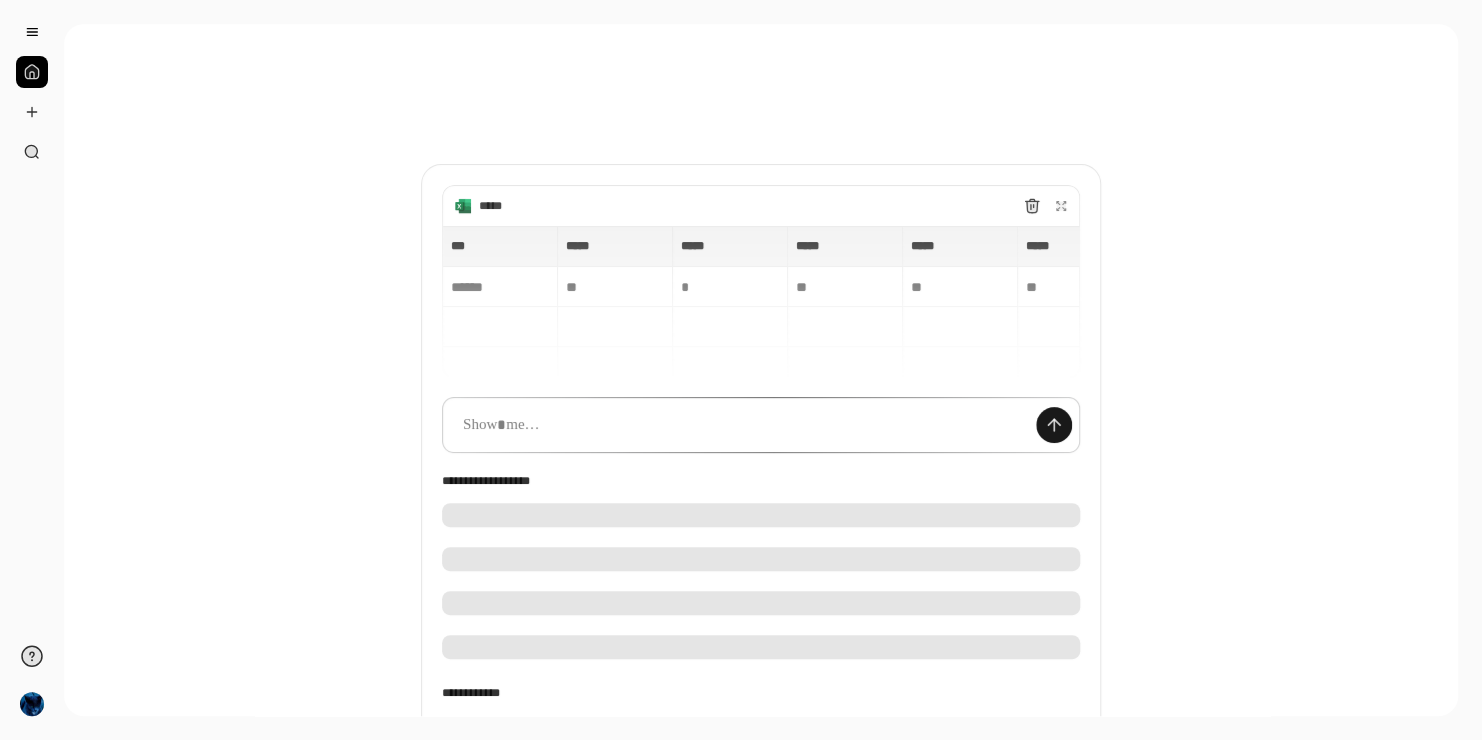 click at bounding box center (1054, 425) 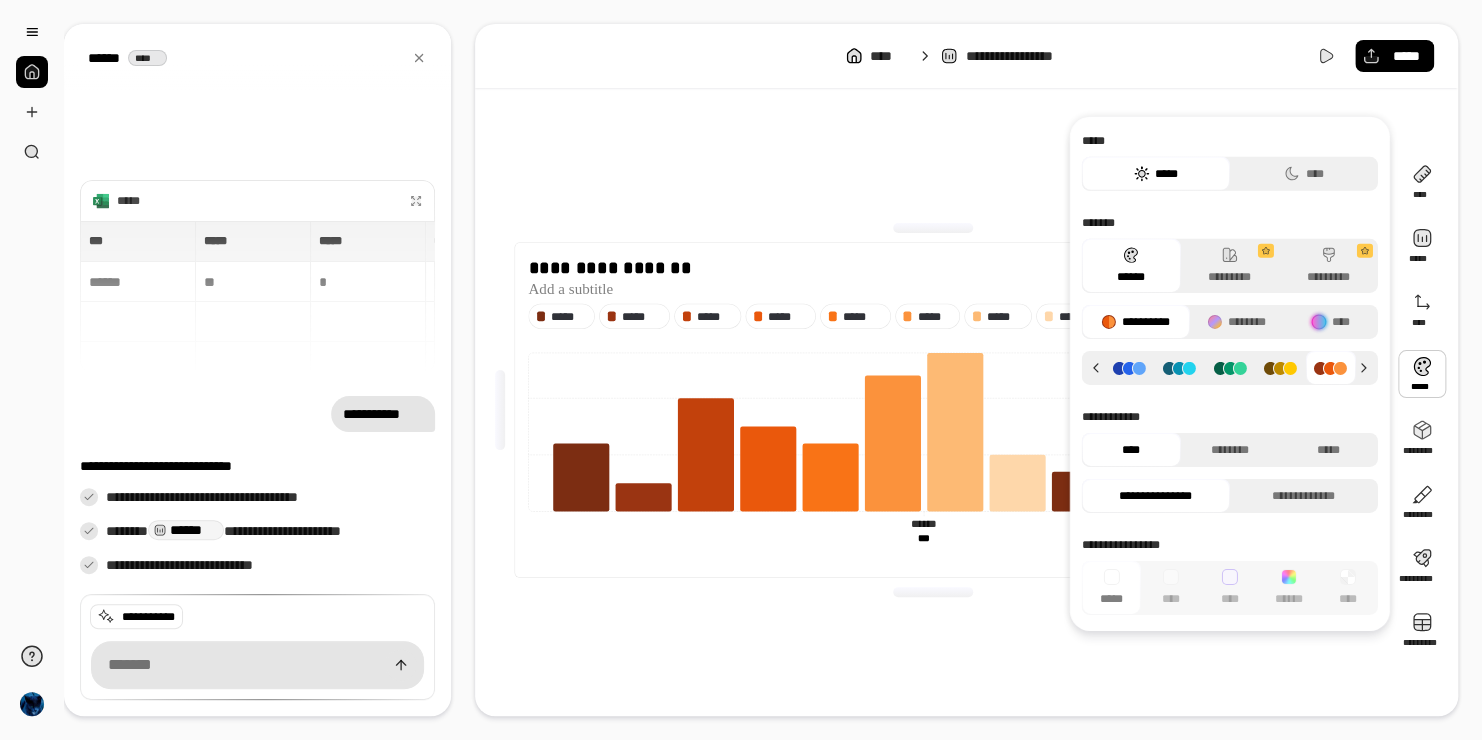 click on "**********" at bounding box center [741, 370] 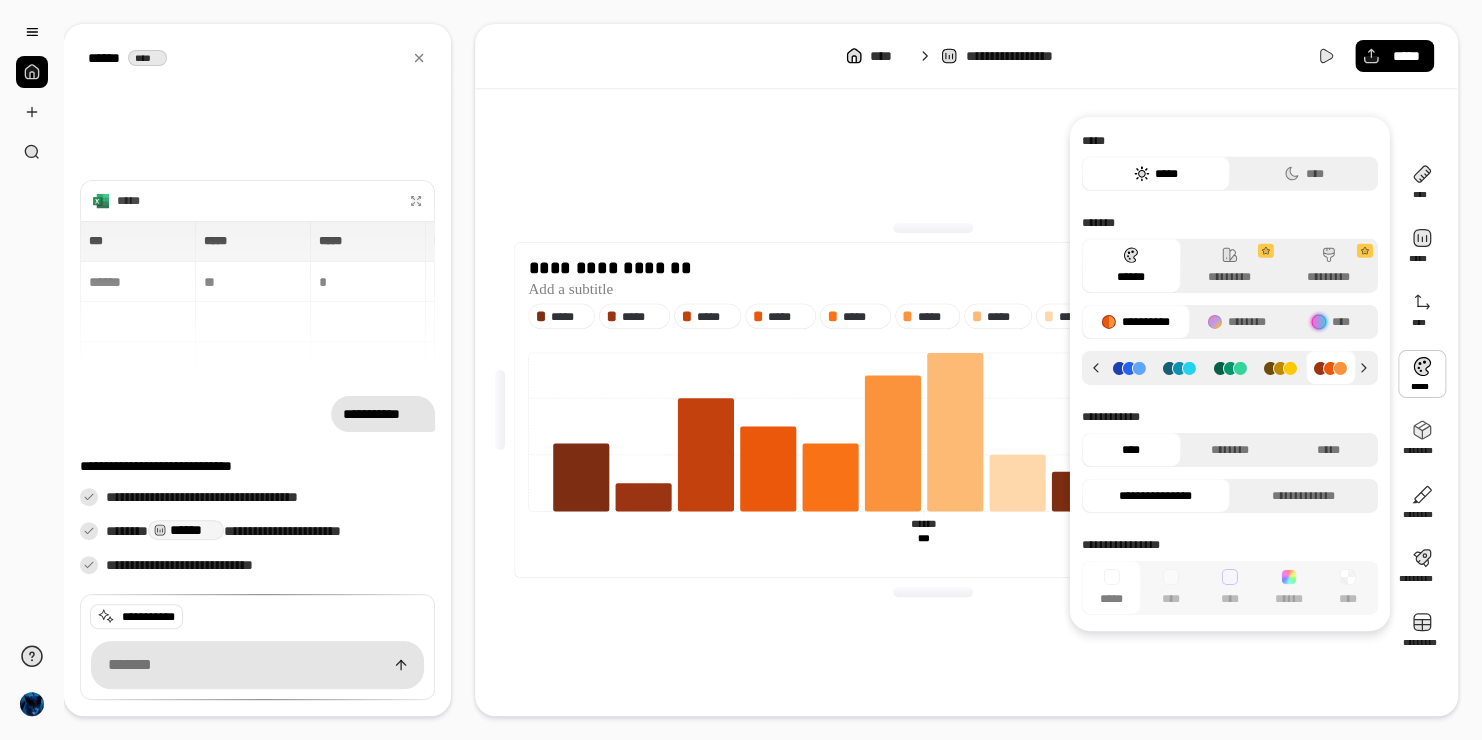click on "****** ****" at bounding box center [257, 58] 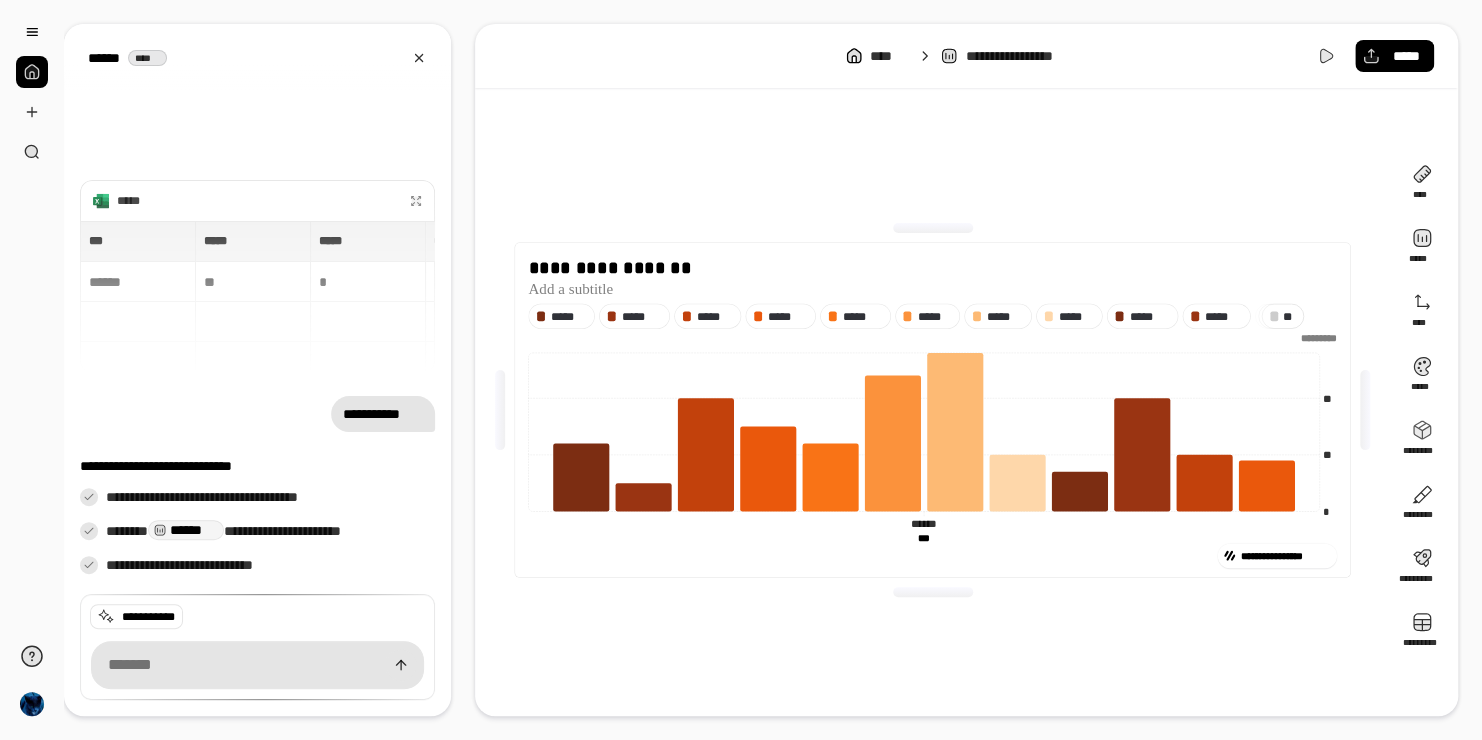 click 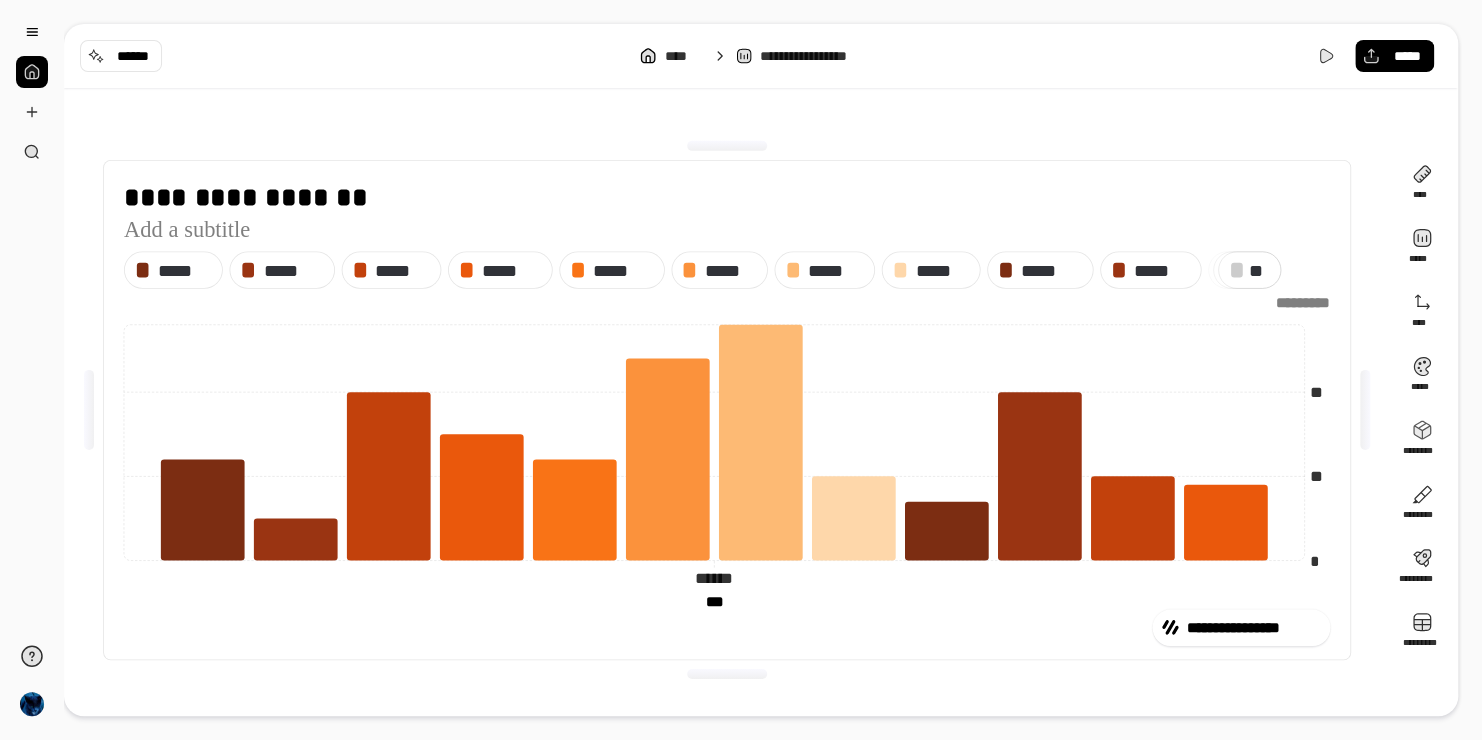 click on "**********" at bounding box center [741, 370] 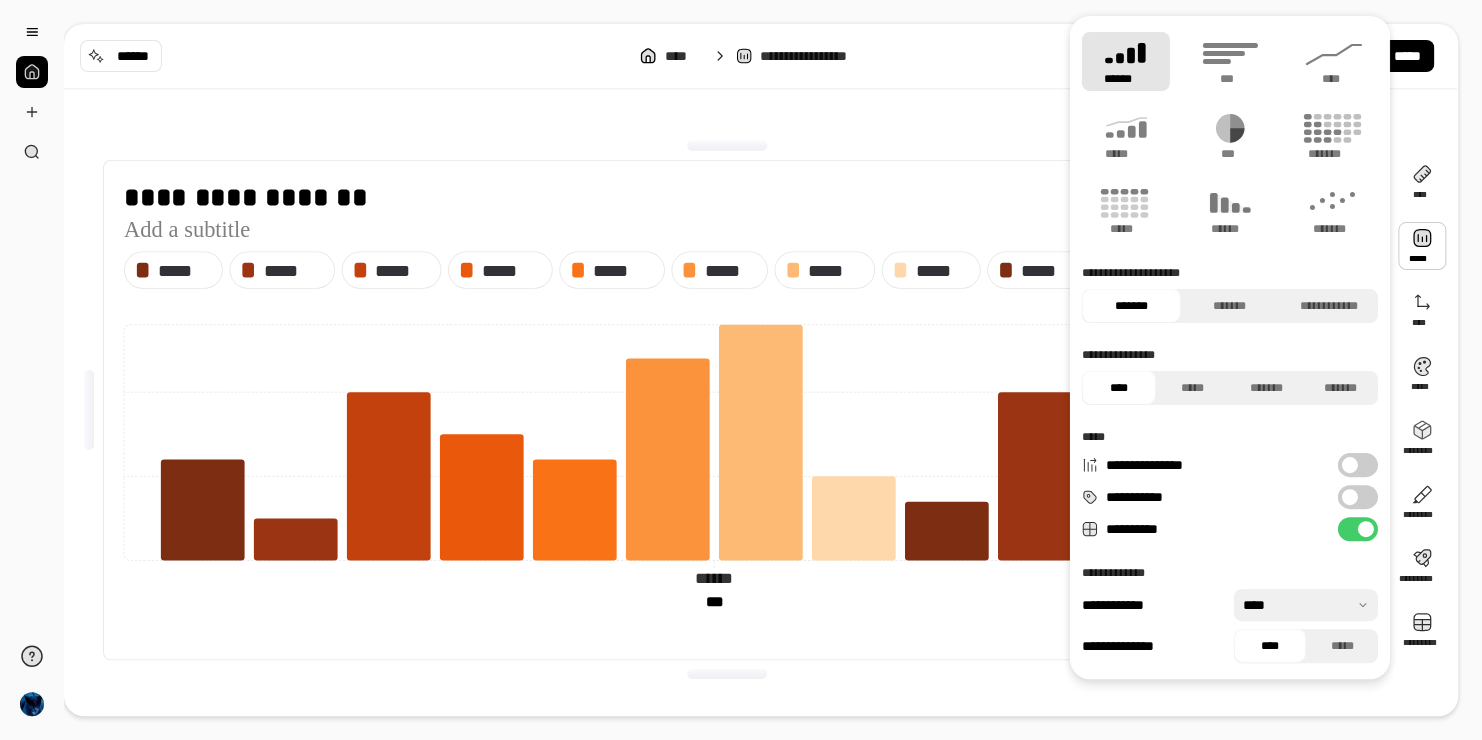 click at bounding box center [1350, 497] 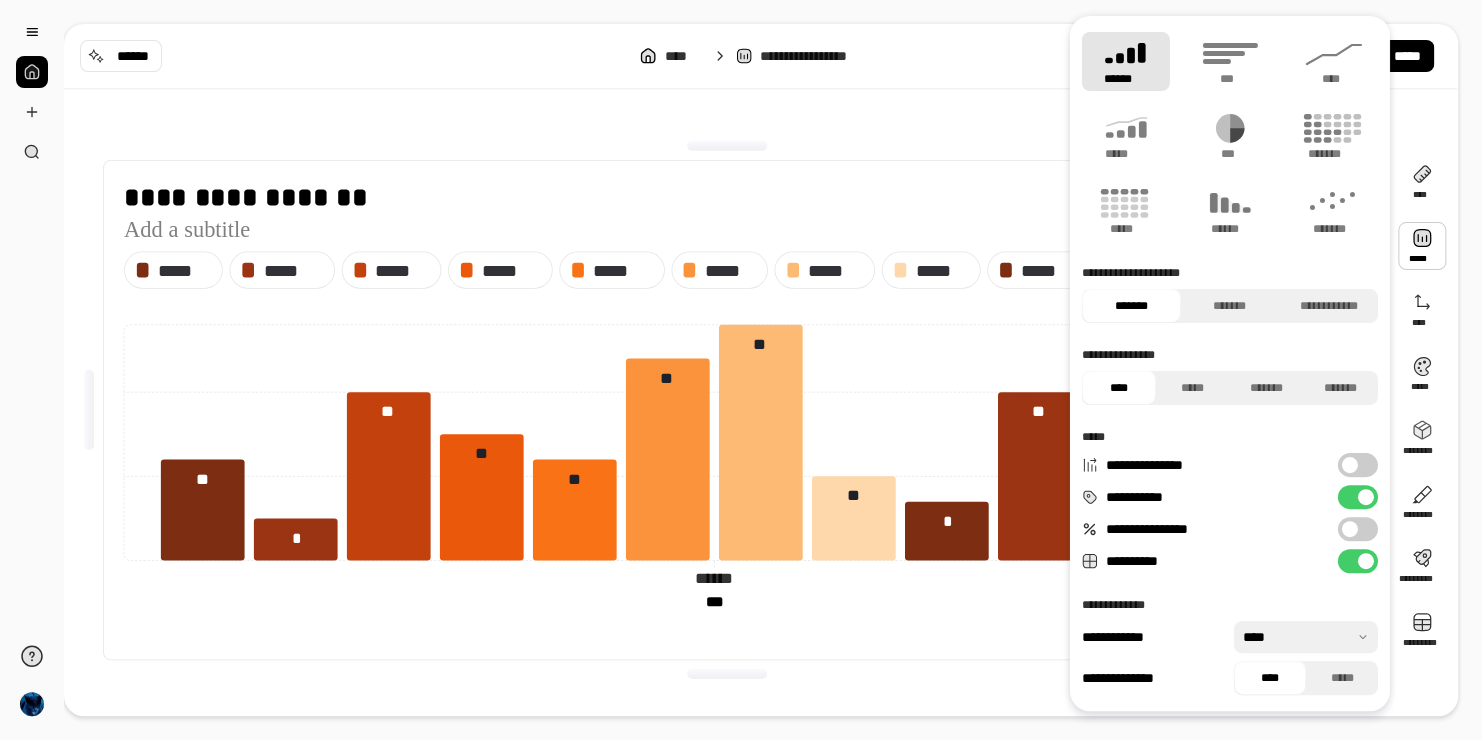 click on "* ** ** ********* ****** ****** *** ***" 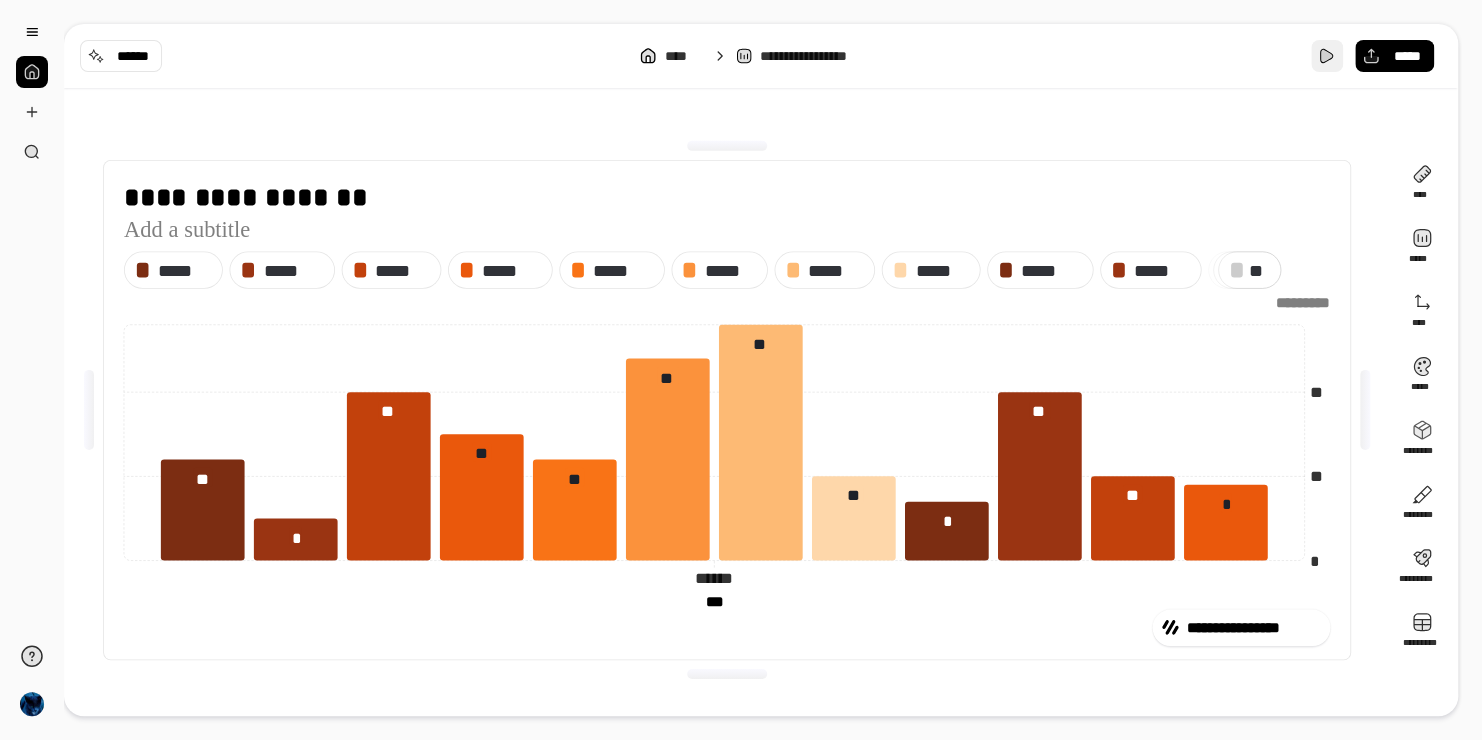 click at bounding box center (1327, 56) 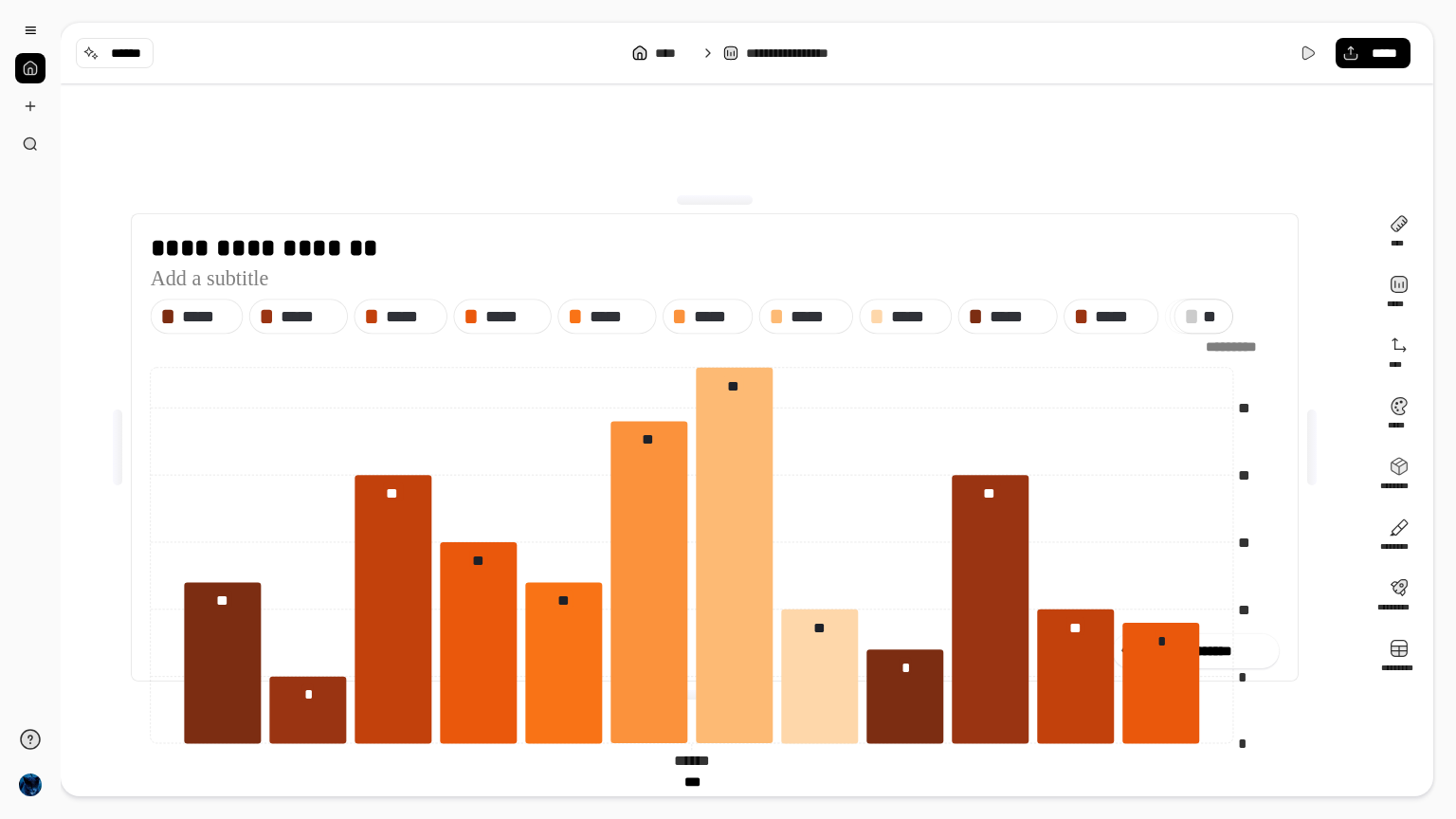click 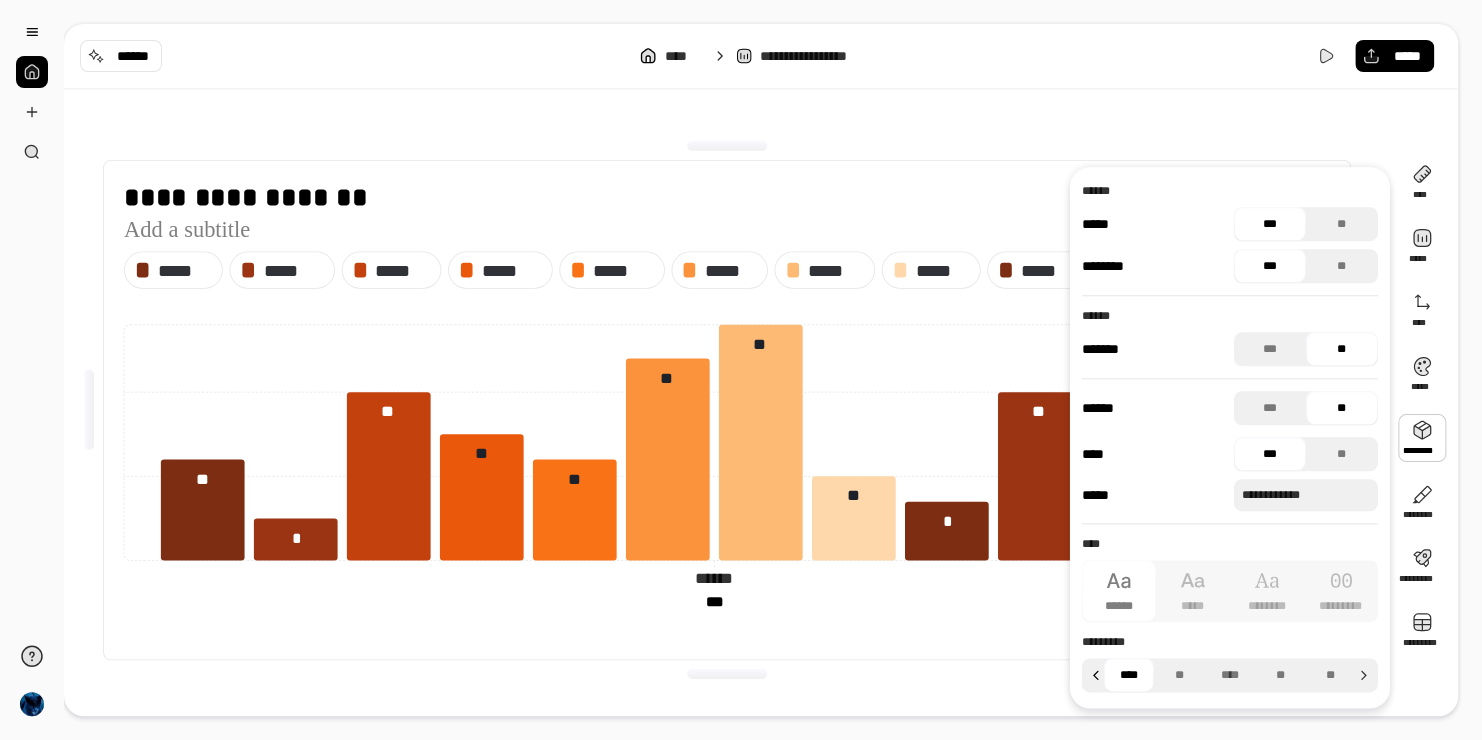 click 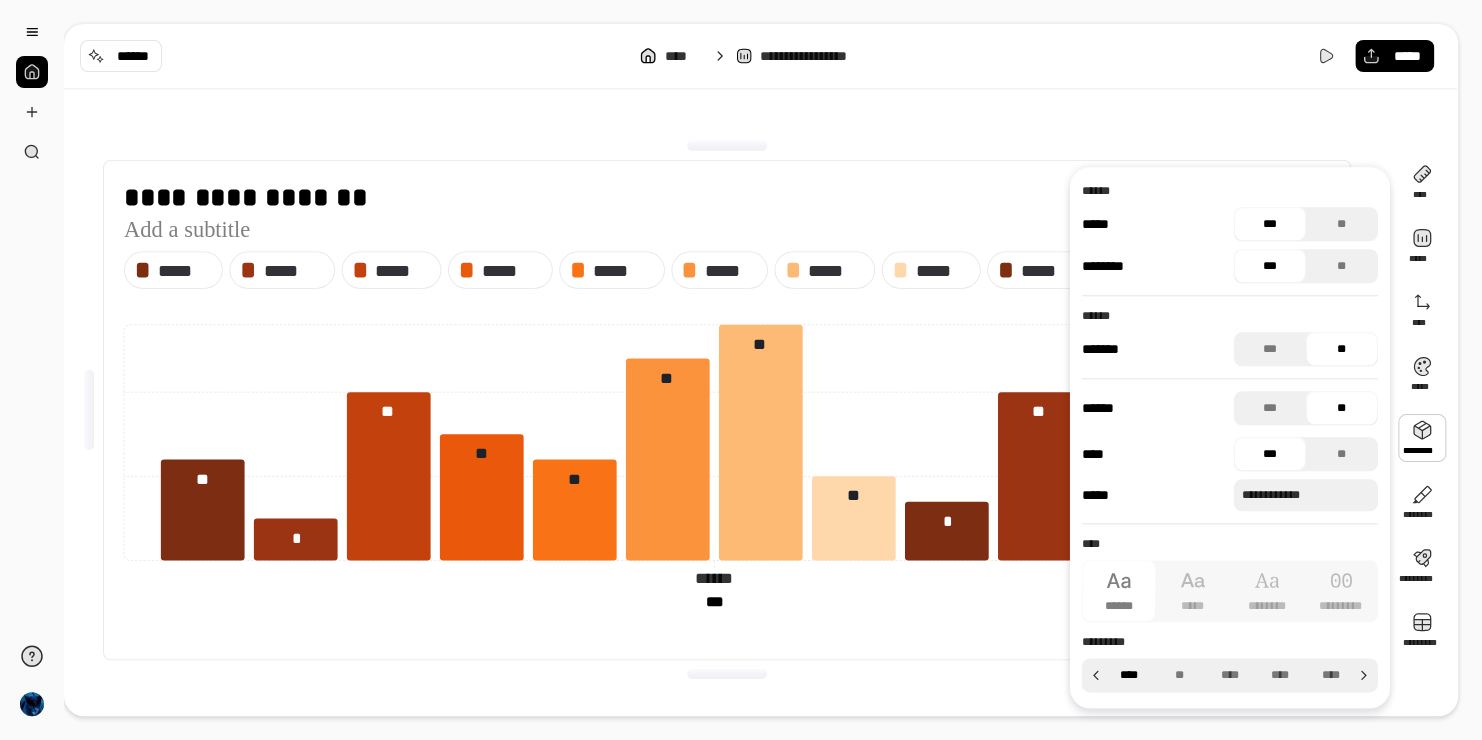 click on "****" at bounding box center (1129, 675) 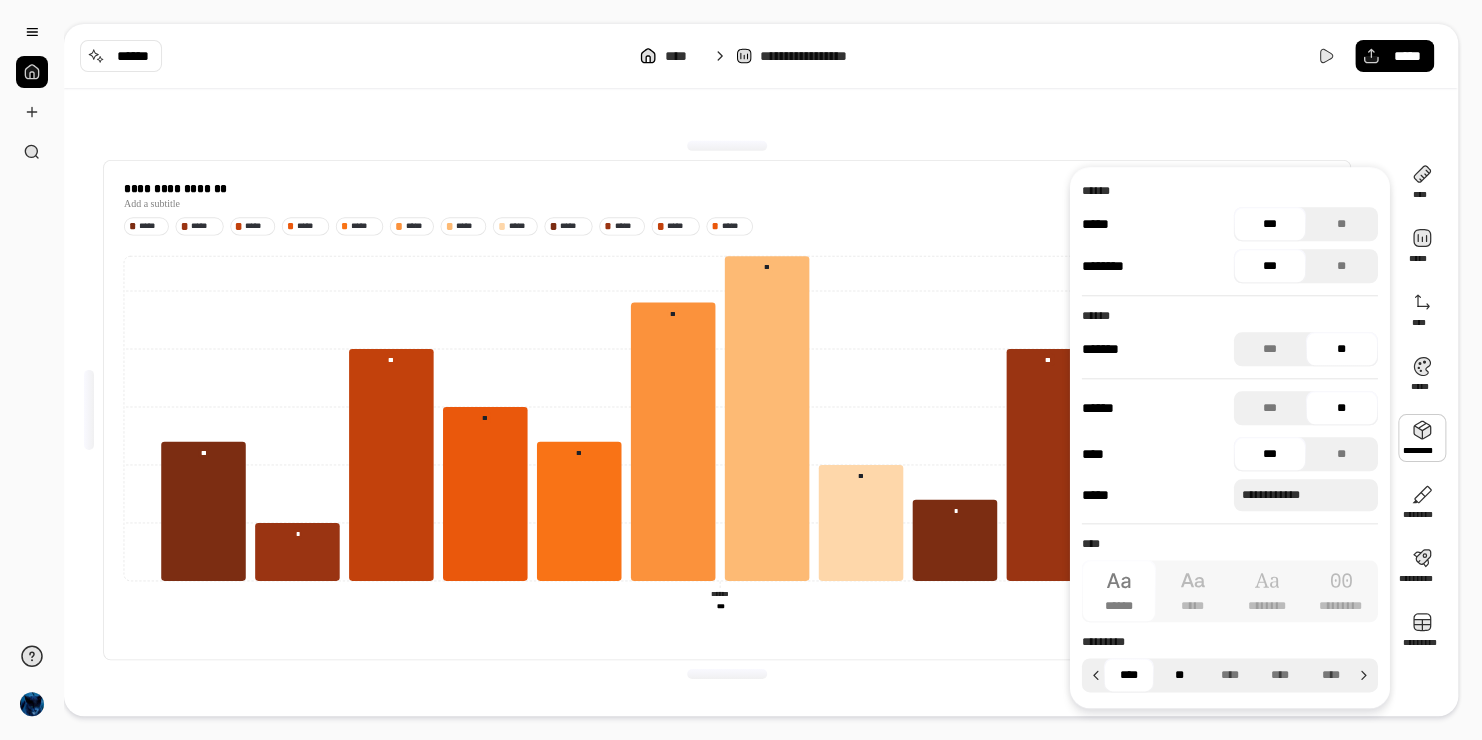click on "**" at bounding box center (1179, 675) 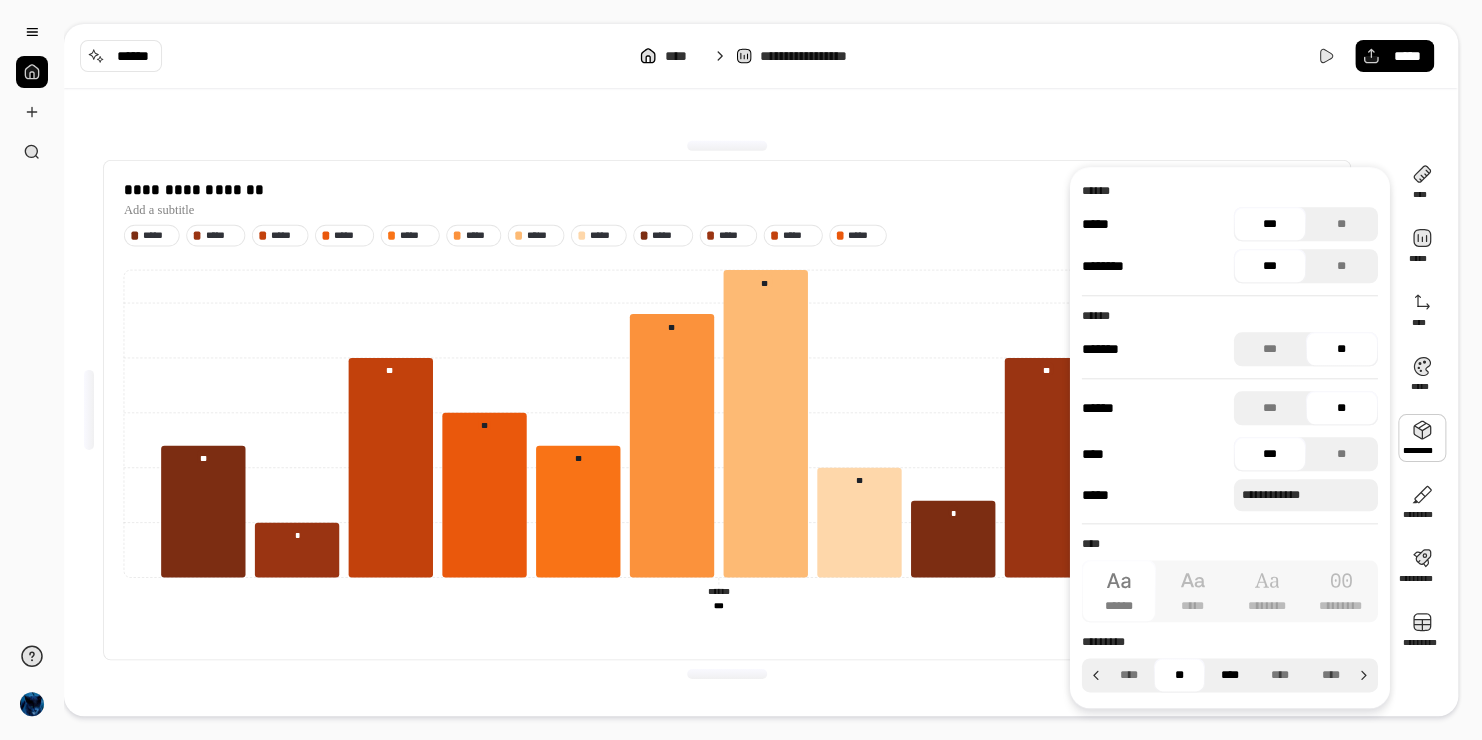 click on "****" at bounding box center [1229, 675] 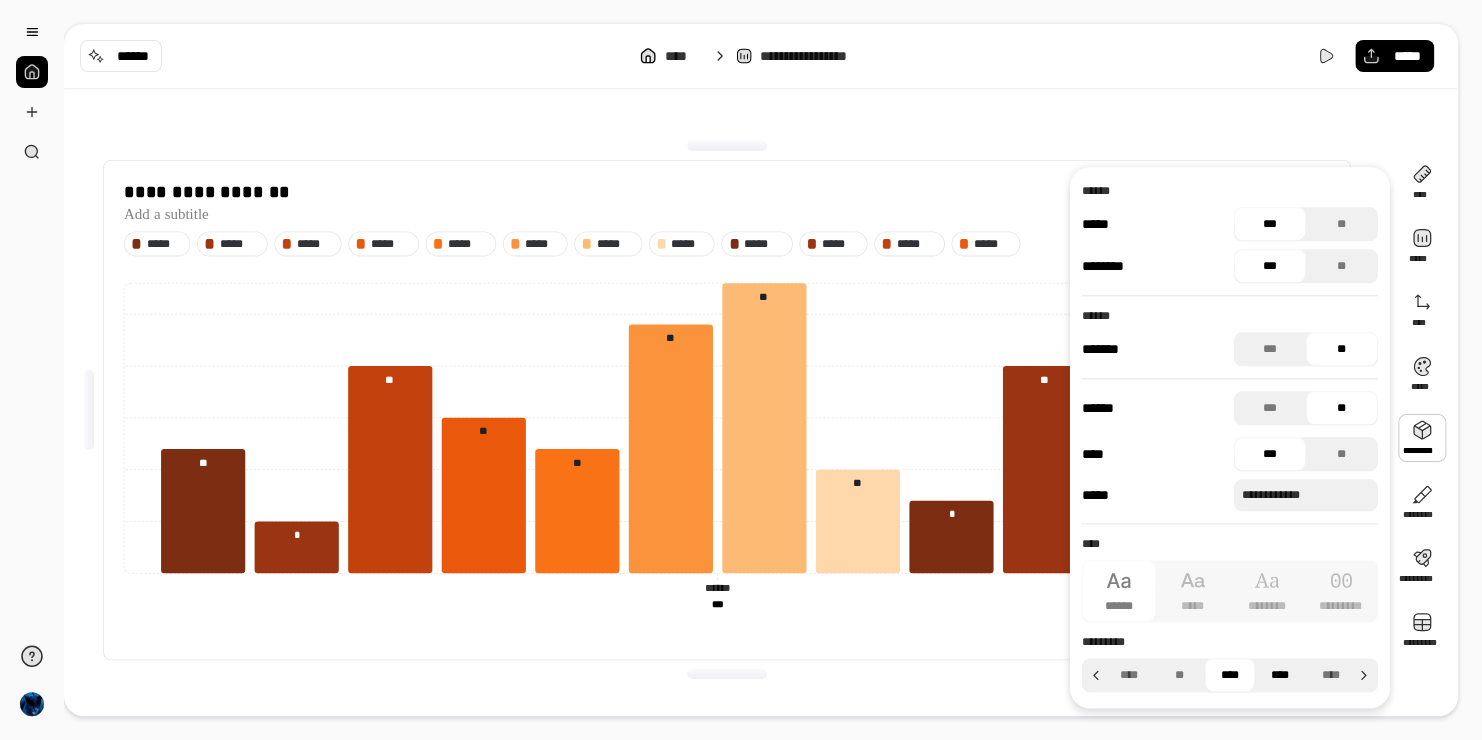 click on "****" at bounding box center [1280, 675] 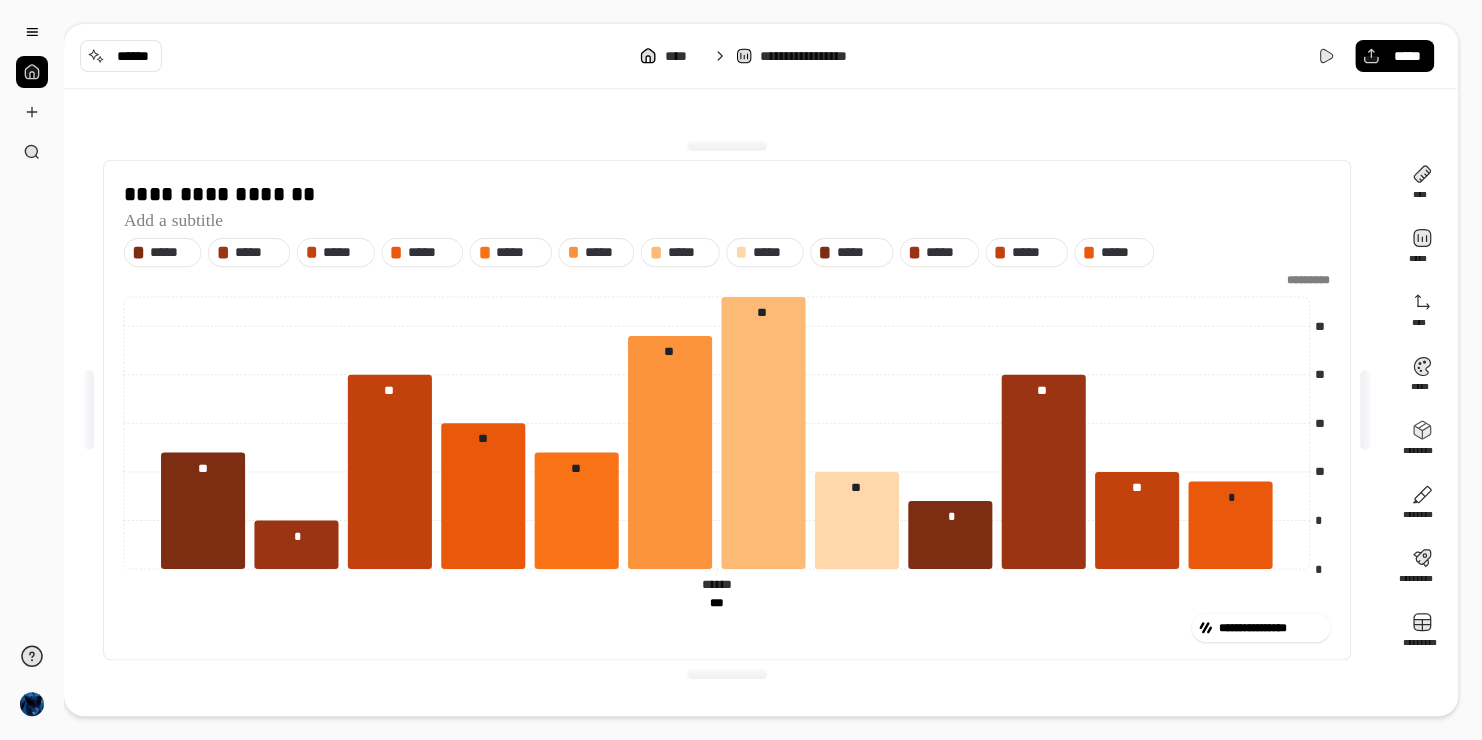 click on "**********" at bounding box center (727, 410) 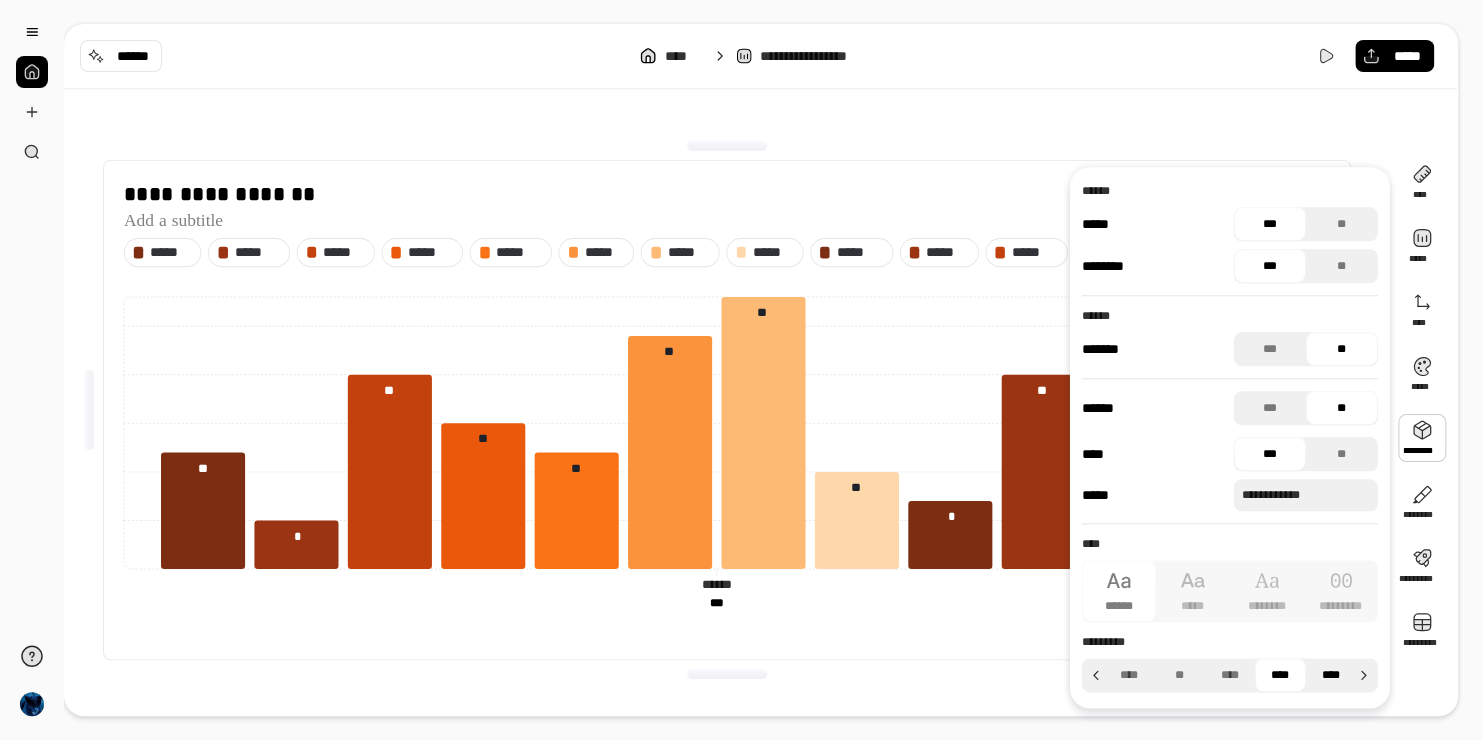 click on "****" at bounding box center [1330, 675] 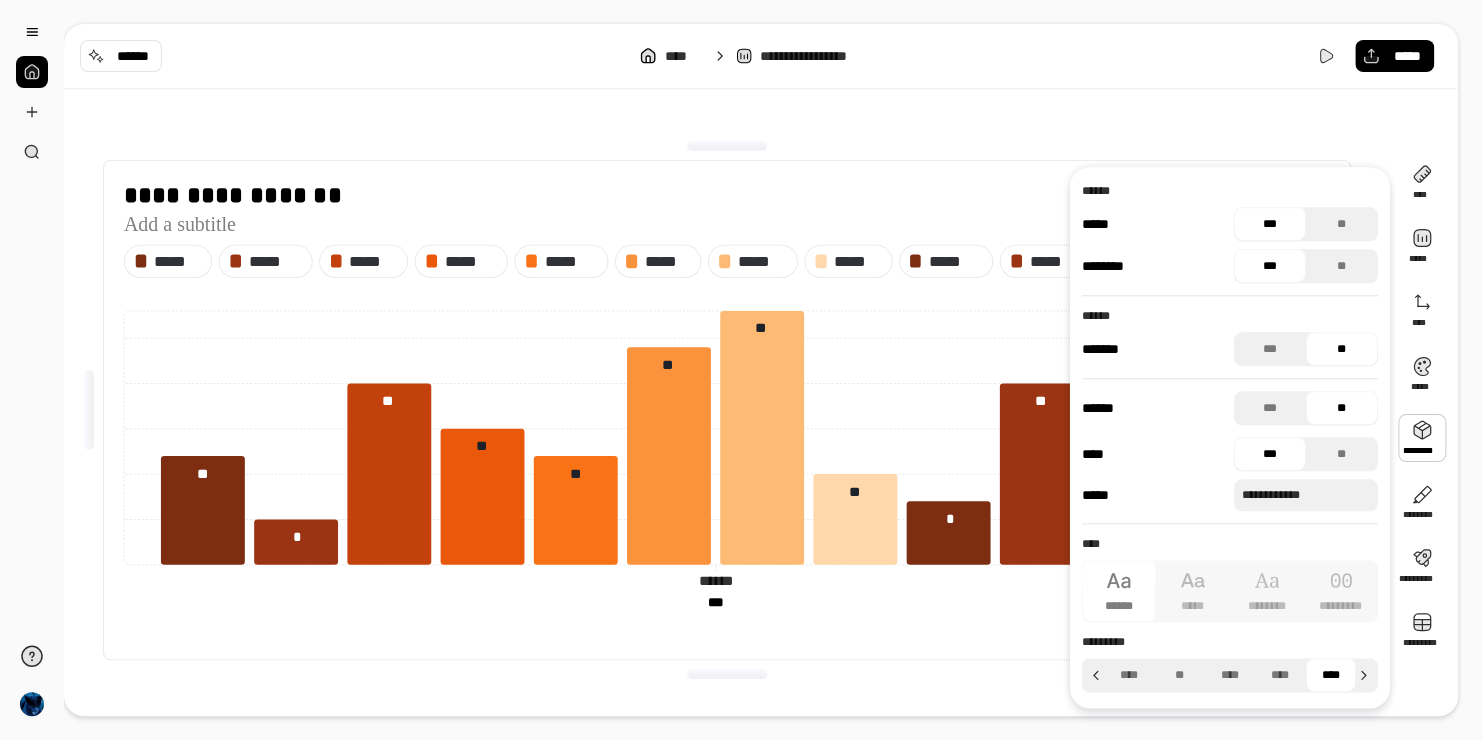 click on "**********" at bounding box center (727, 410) 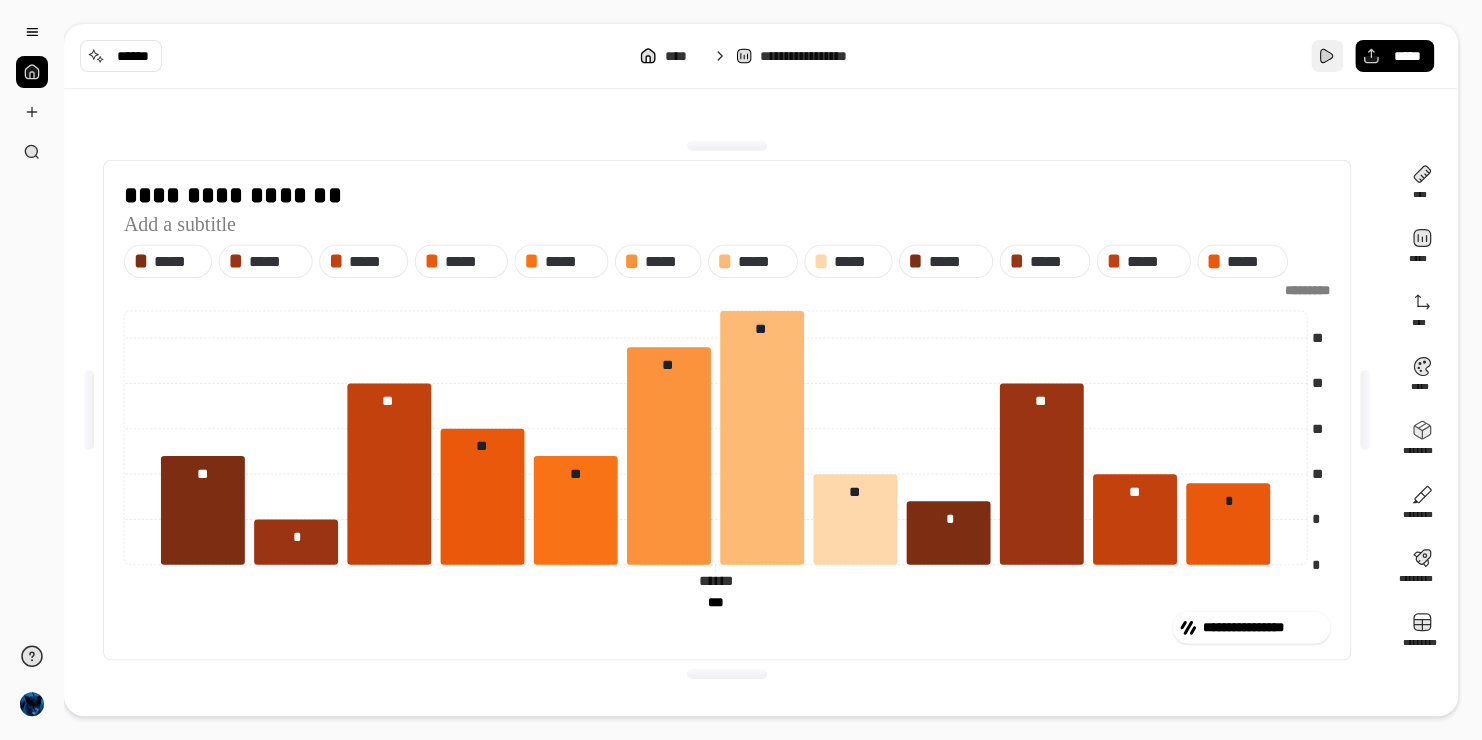 click at bounding box center (1327, 56) 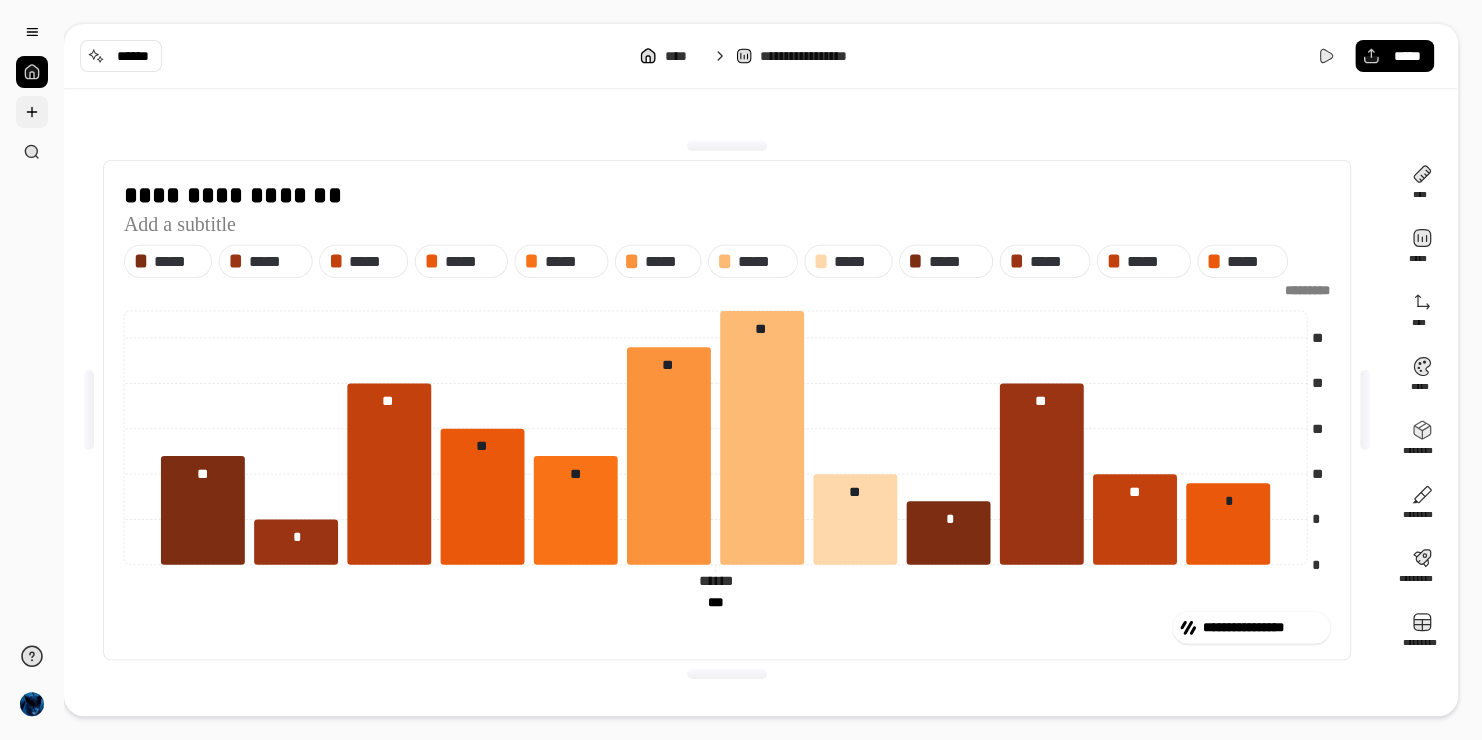 click at bounding box center [32, 112] 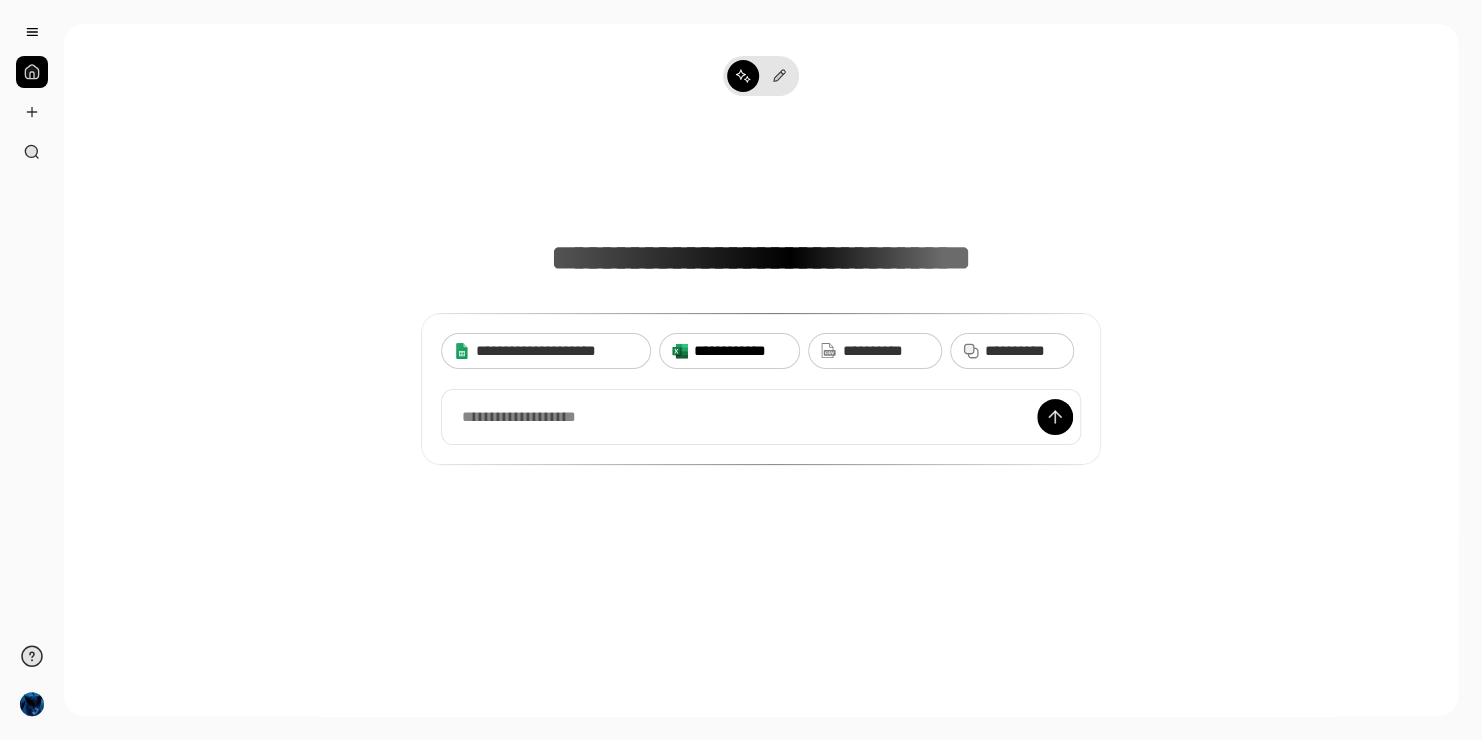 click on "**********" at bounding box center (740, 351) 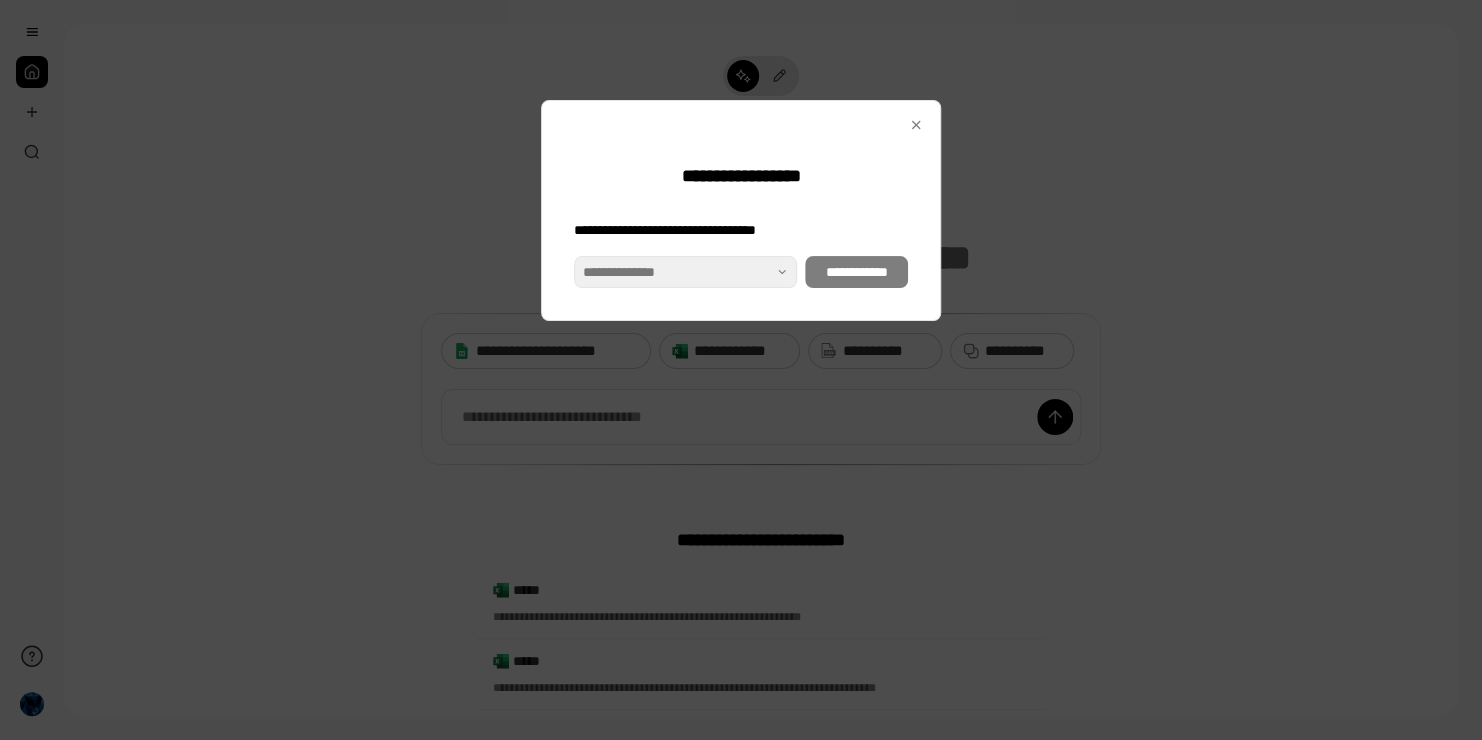 click on "**********" at bounding box center [741, 262] 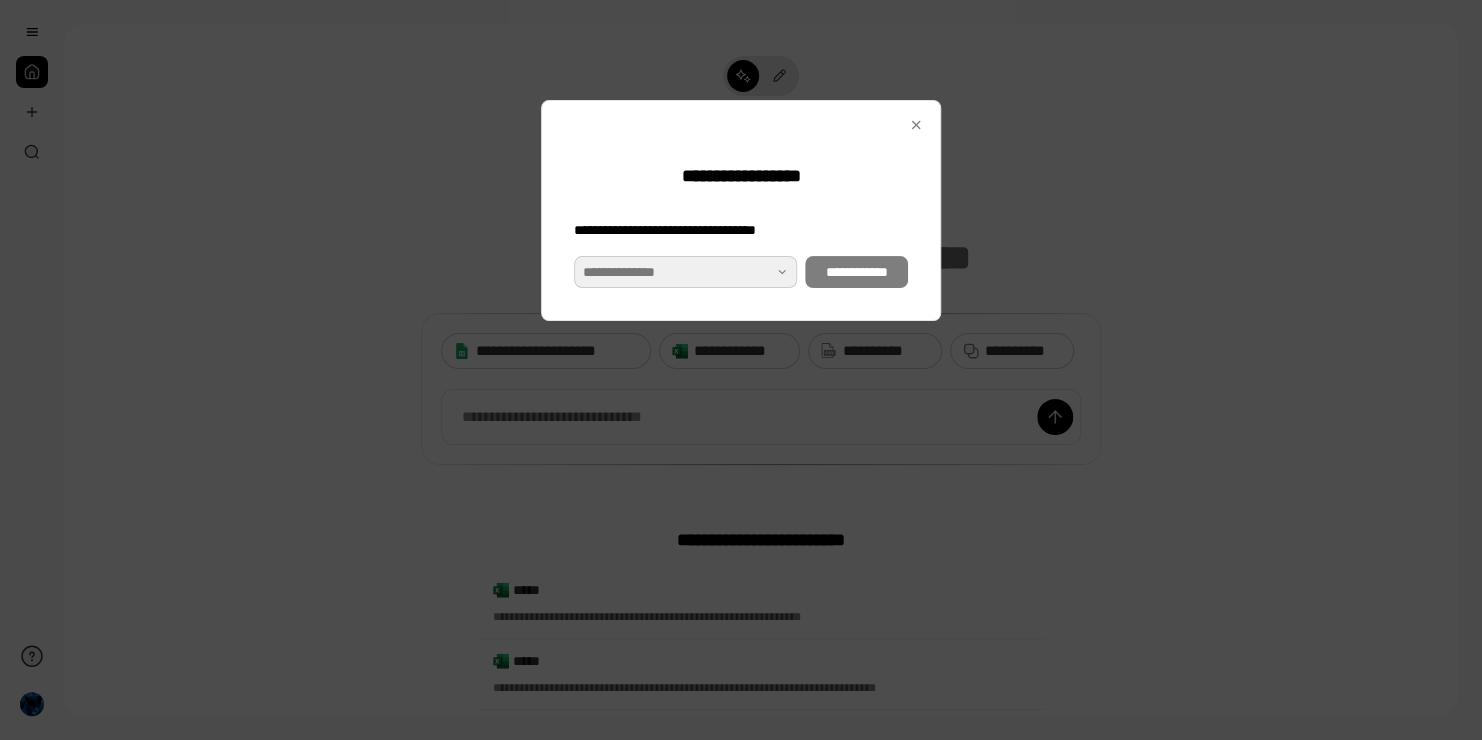 click at bounding box center [685, 272] 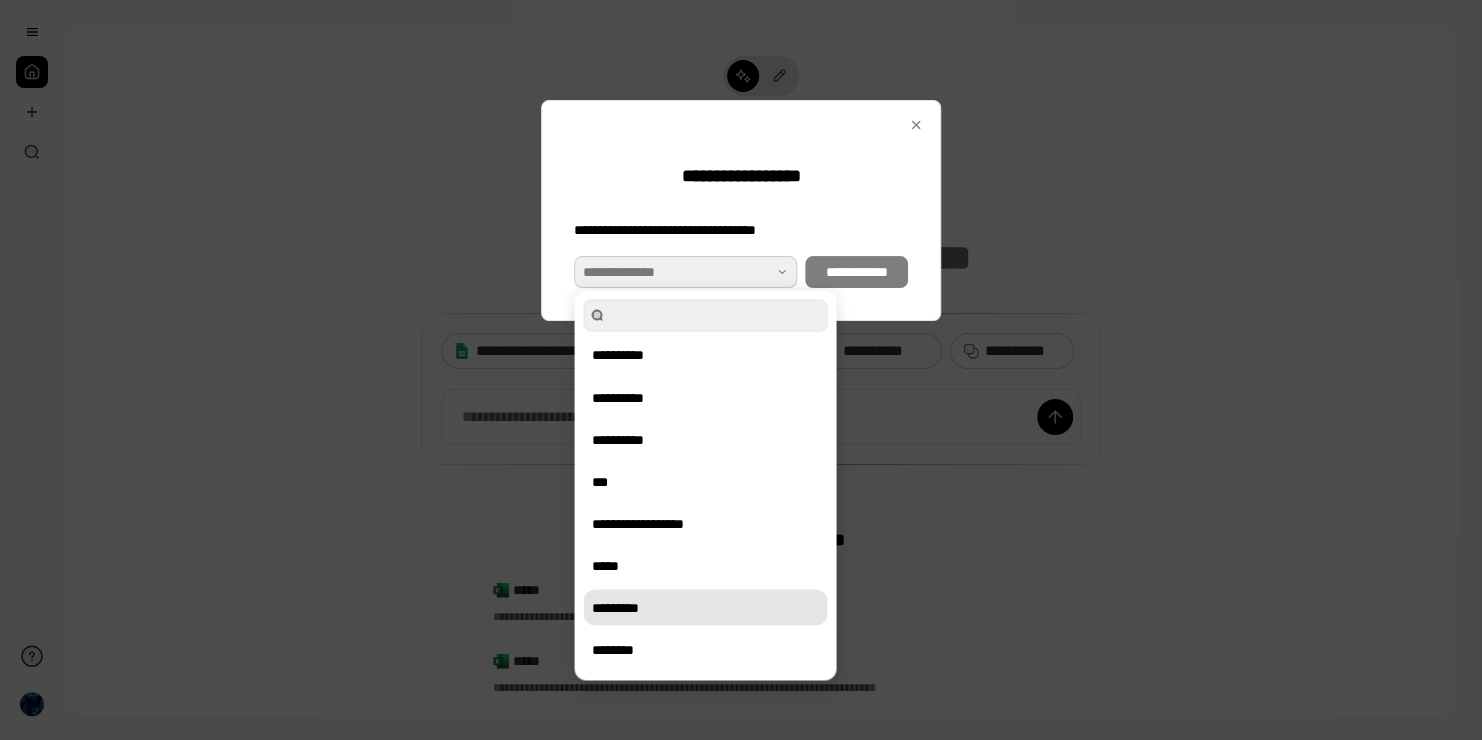 click on "*********" at bounding box center [705, 607] 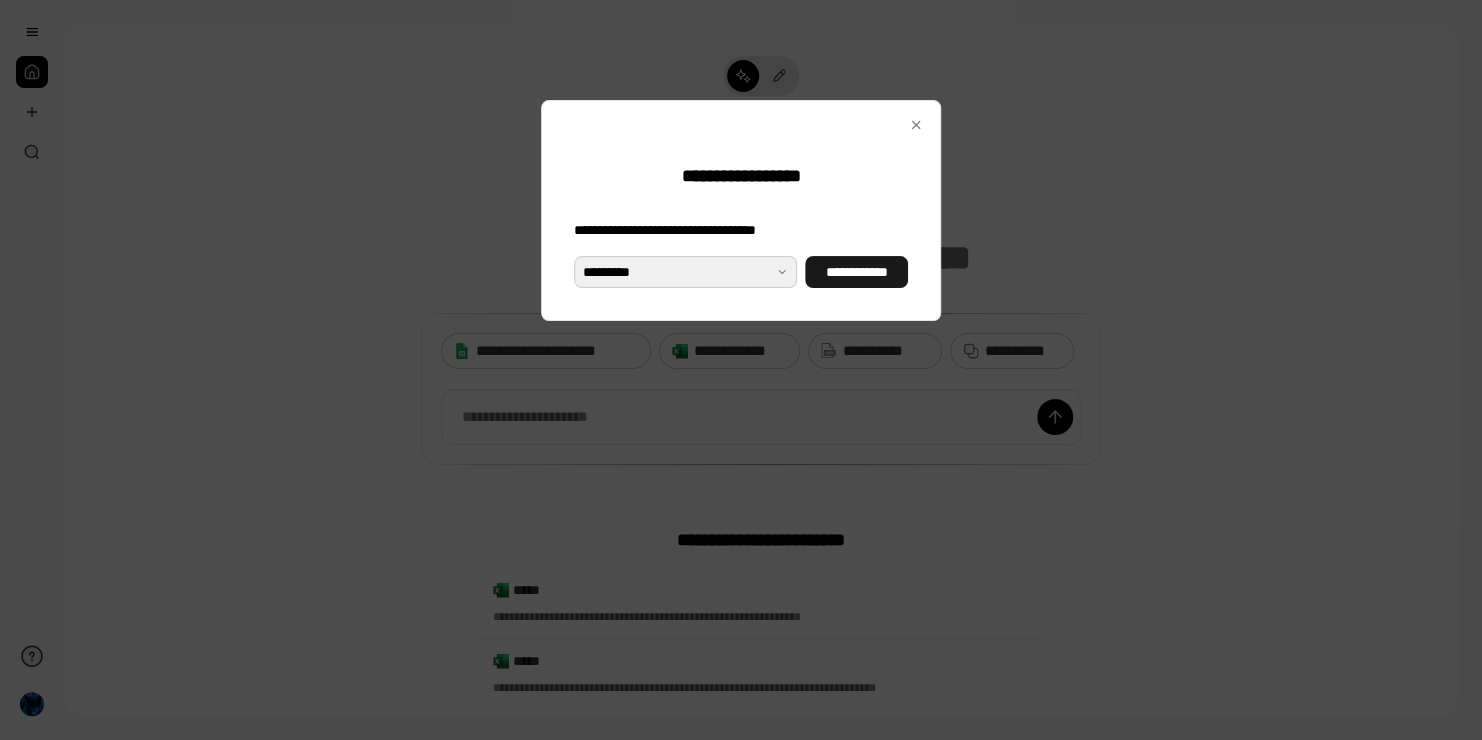 drag, startPoint x: 858, startPoint y: 288, endPoint x: 865, endPoint y: 276, distance: 13.892444 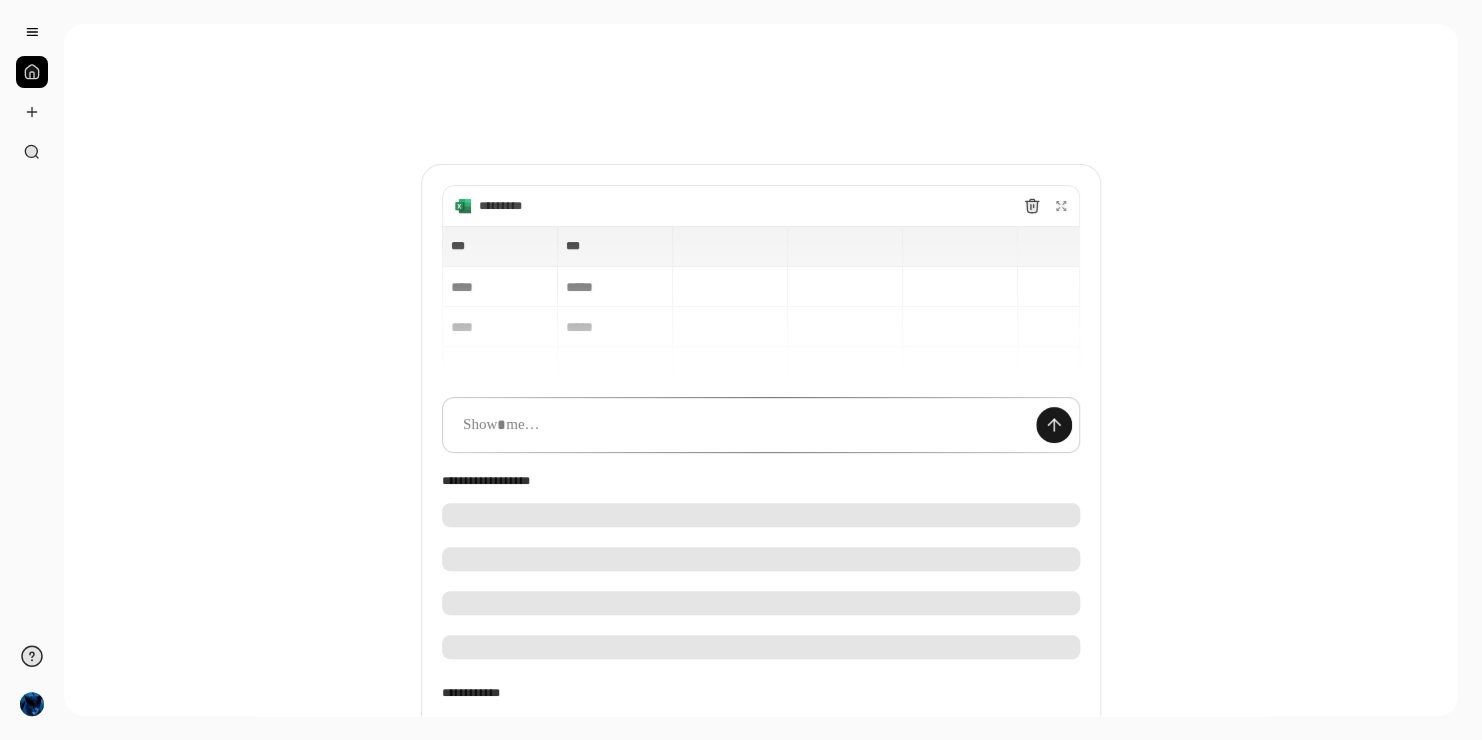 click at bounding box center [1054, 425] 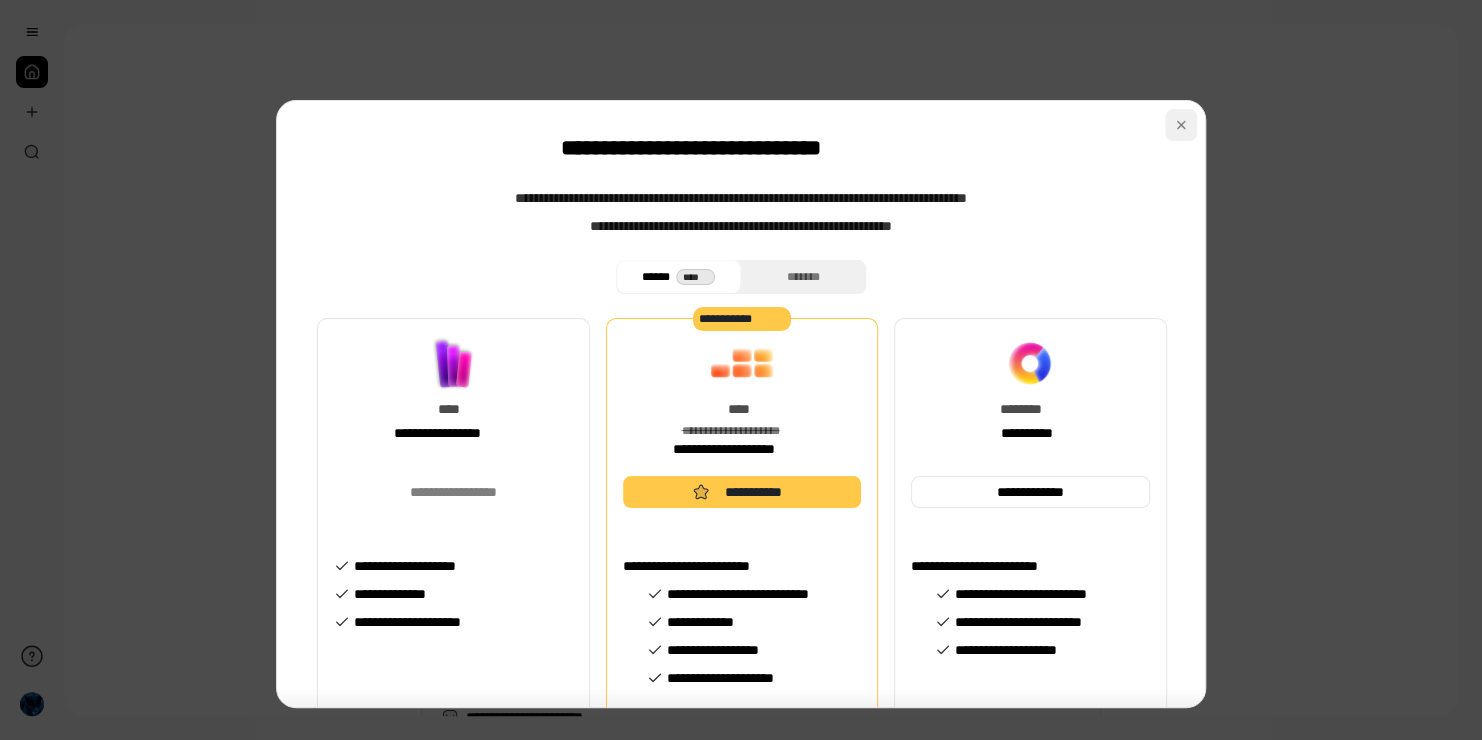 click at bounding box center [1181, 125] 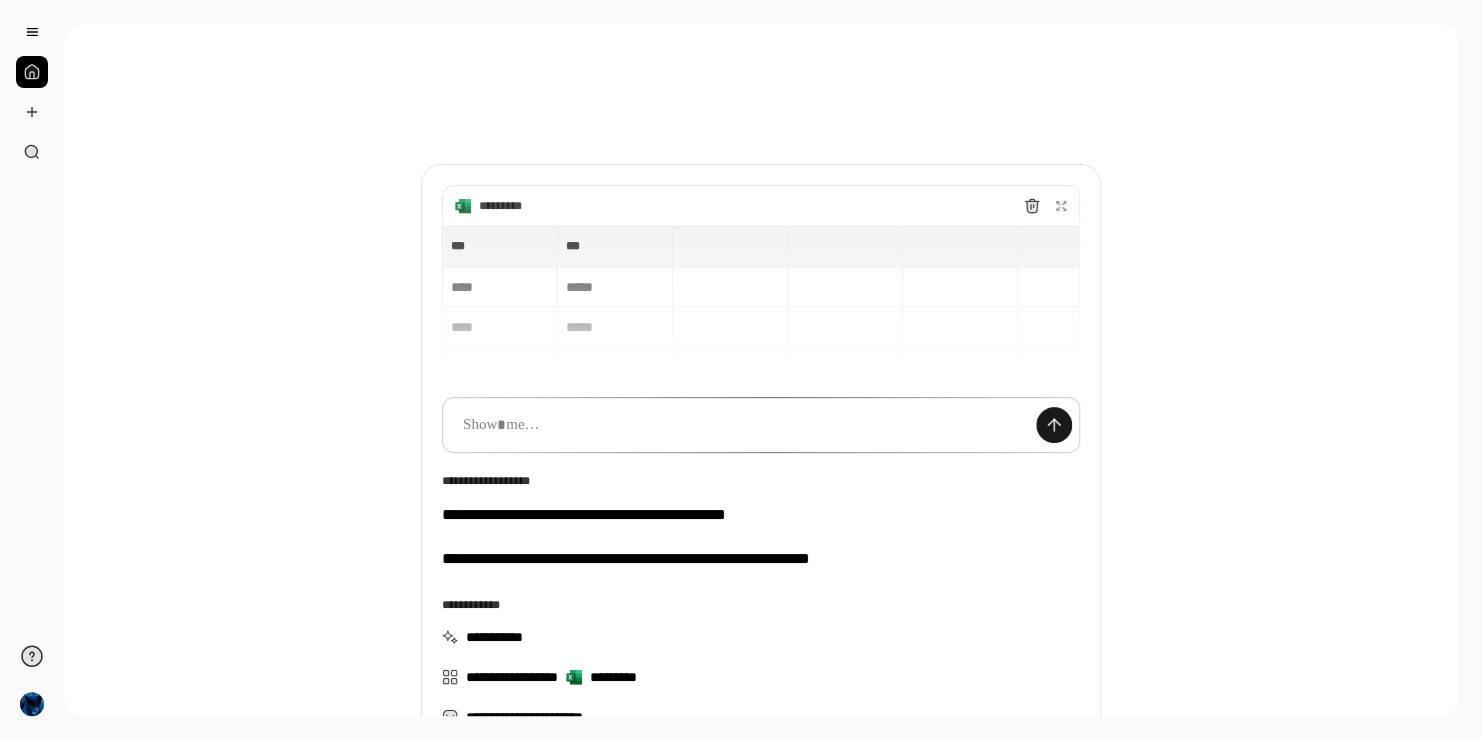 click at bounding box center (1054, 425) 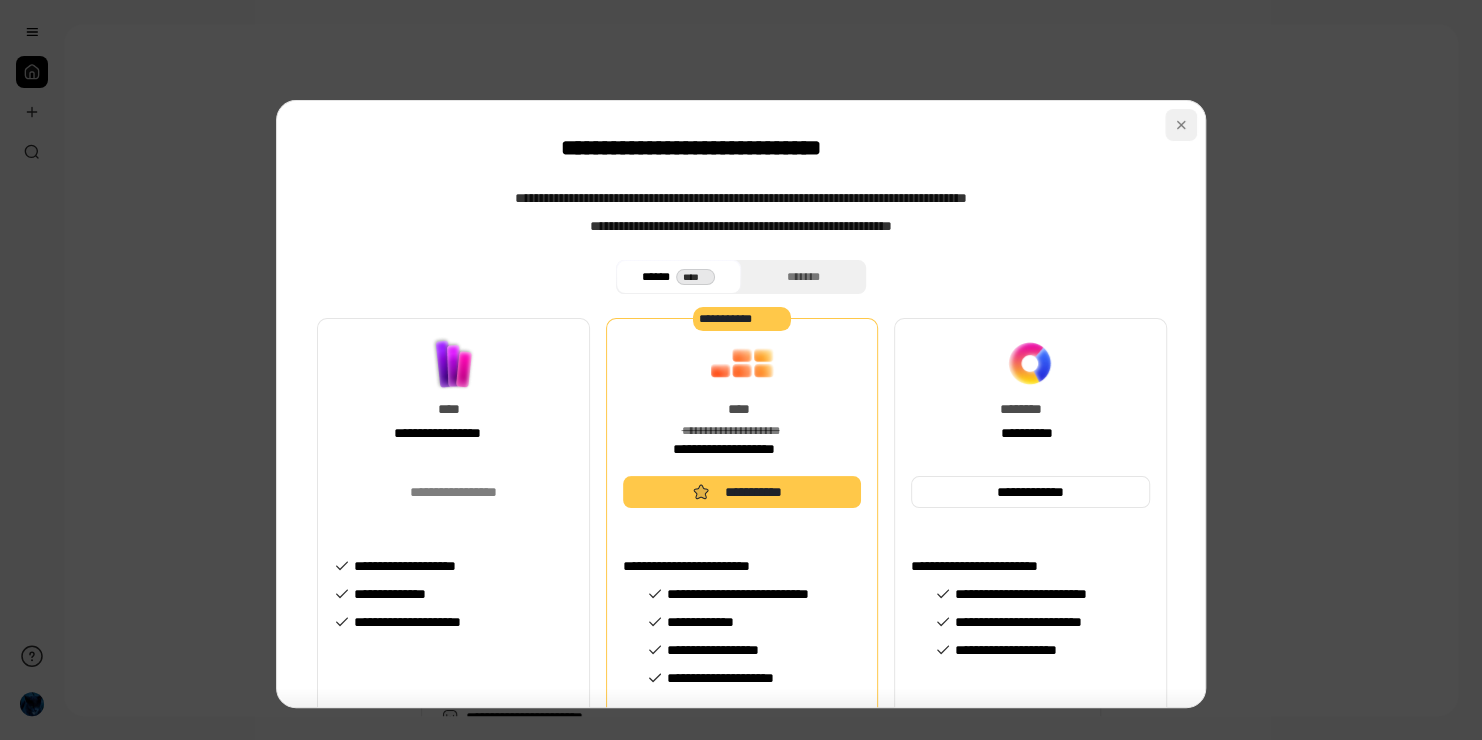 click at bounding box center (1181, 125) 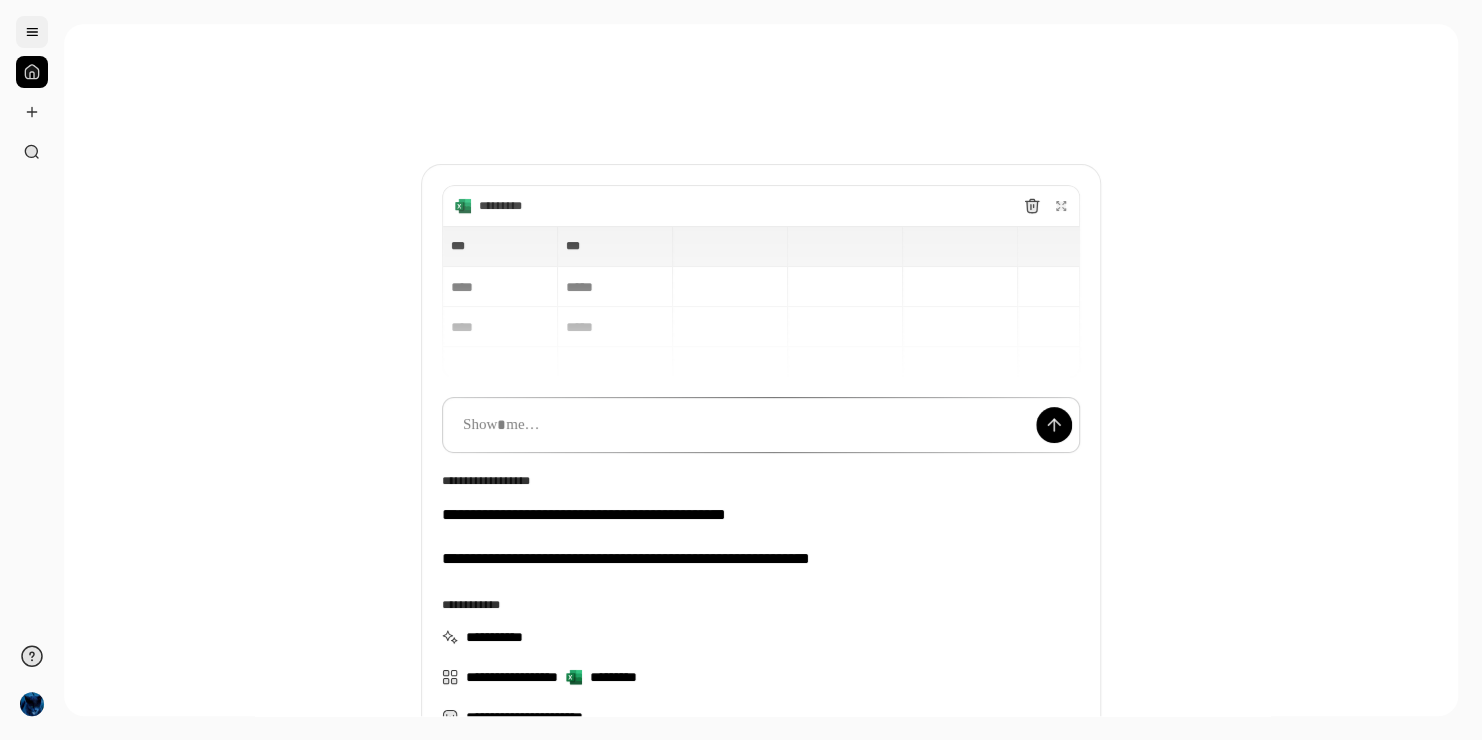 click at bounding box center [32, 32] 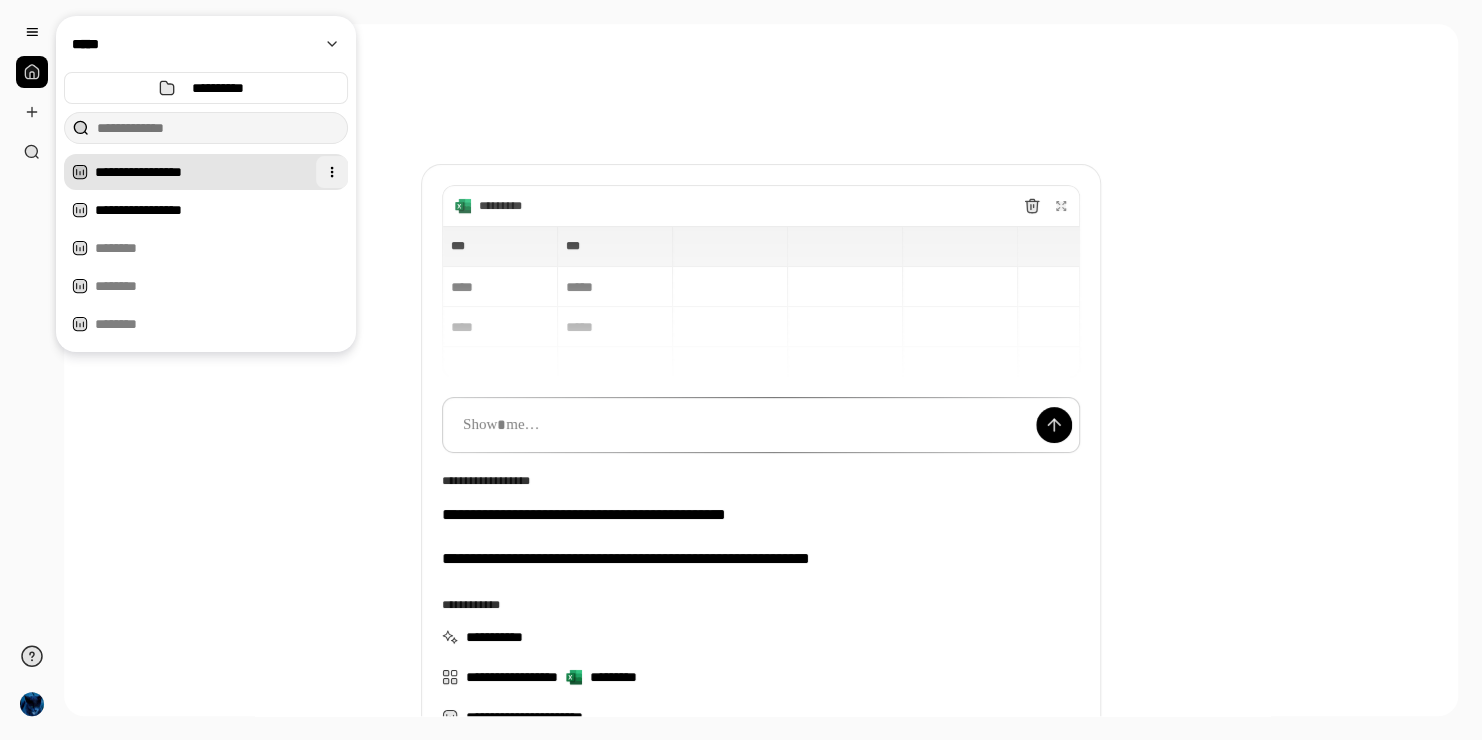 click at bounding box center [332, 172] 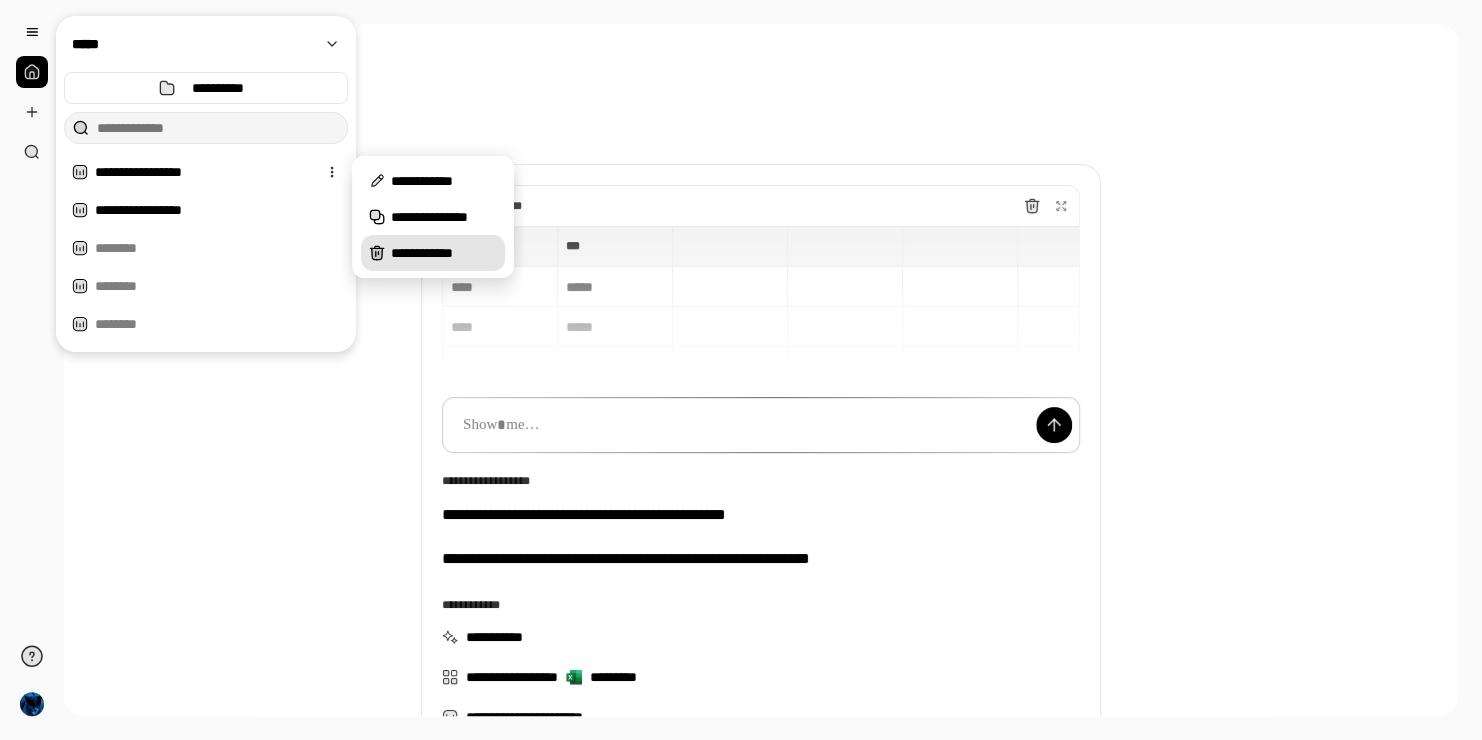 click on "**********" at bounding box center (444, 253) 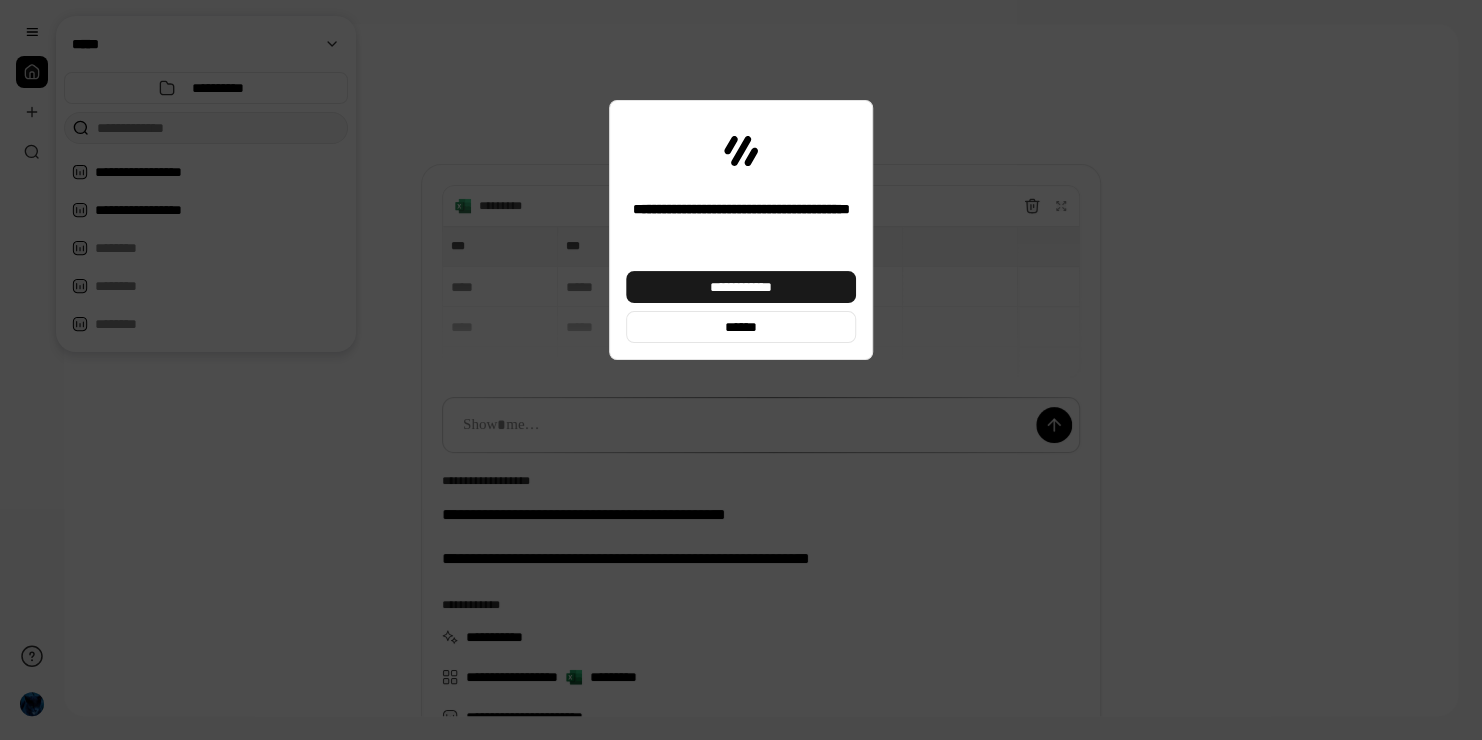 click on "**********" at bounding box center (741, 287) 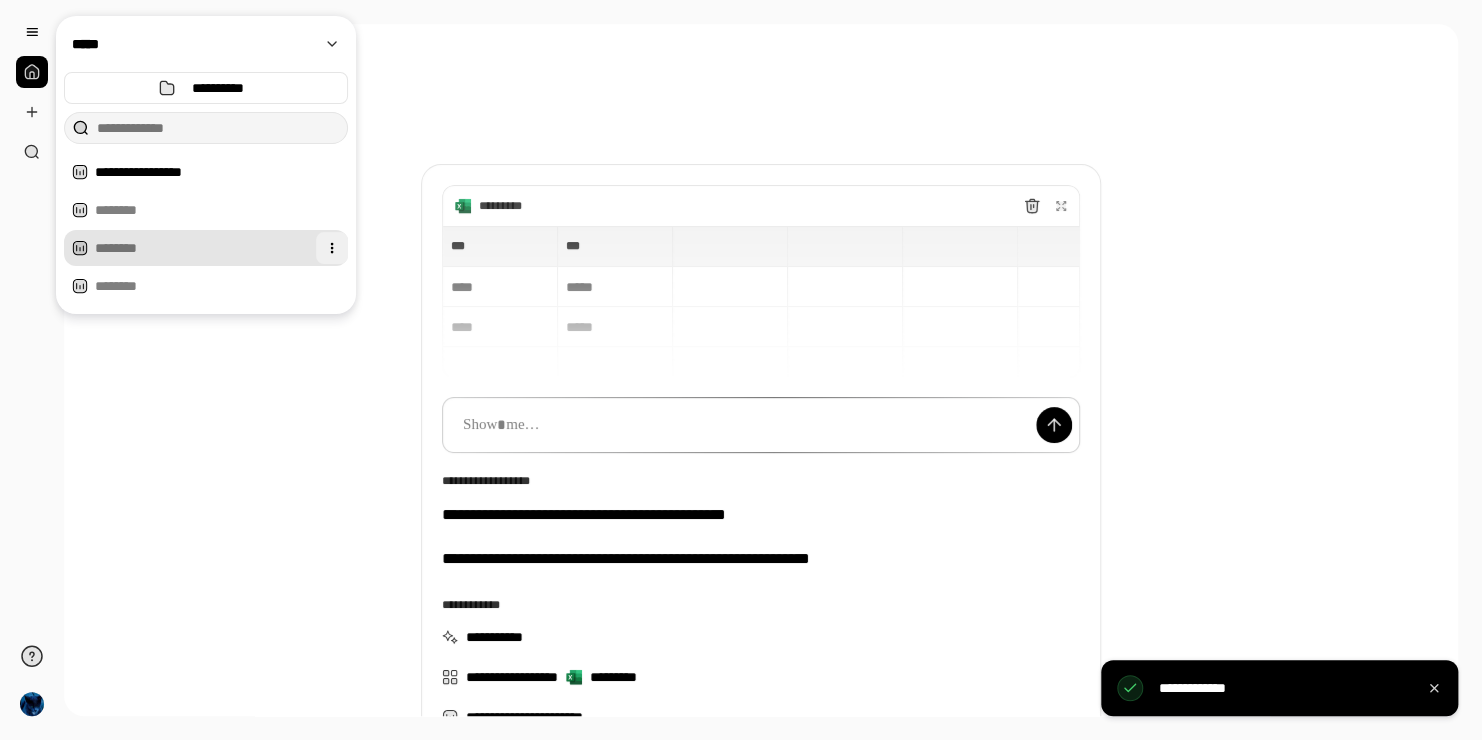 click at bounding box center (332, 248) 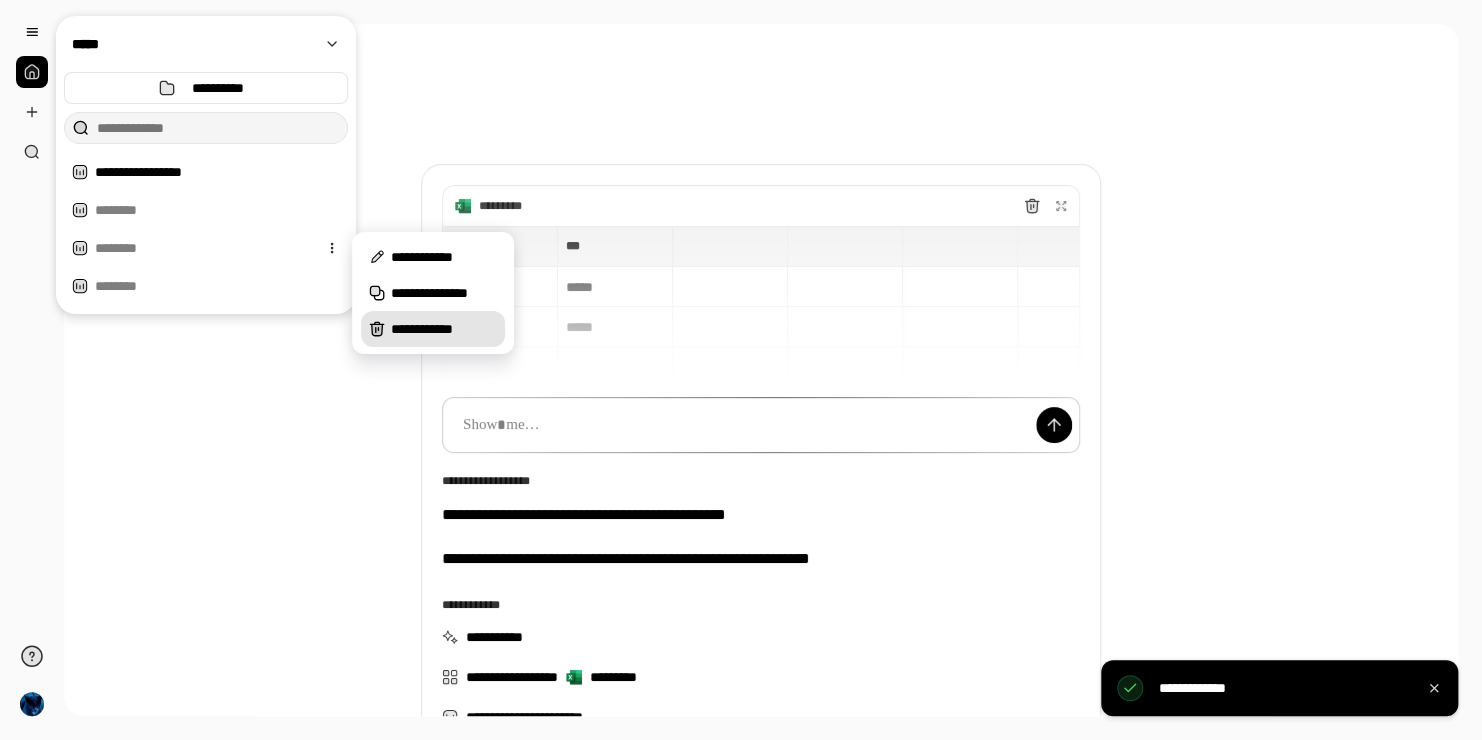 click on "**********" at bounding box center (444, 329) 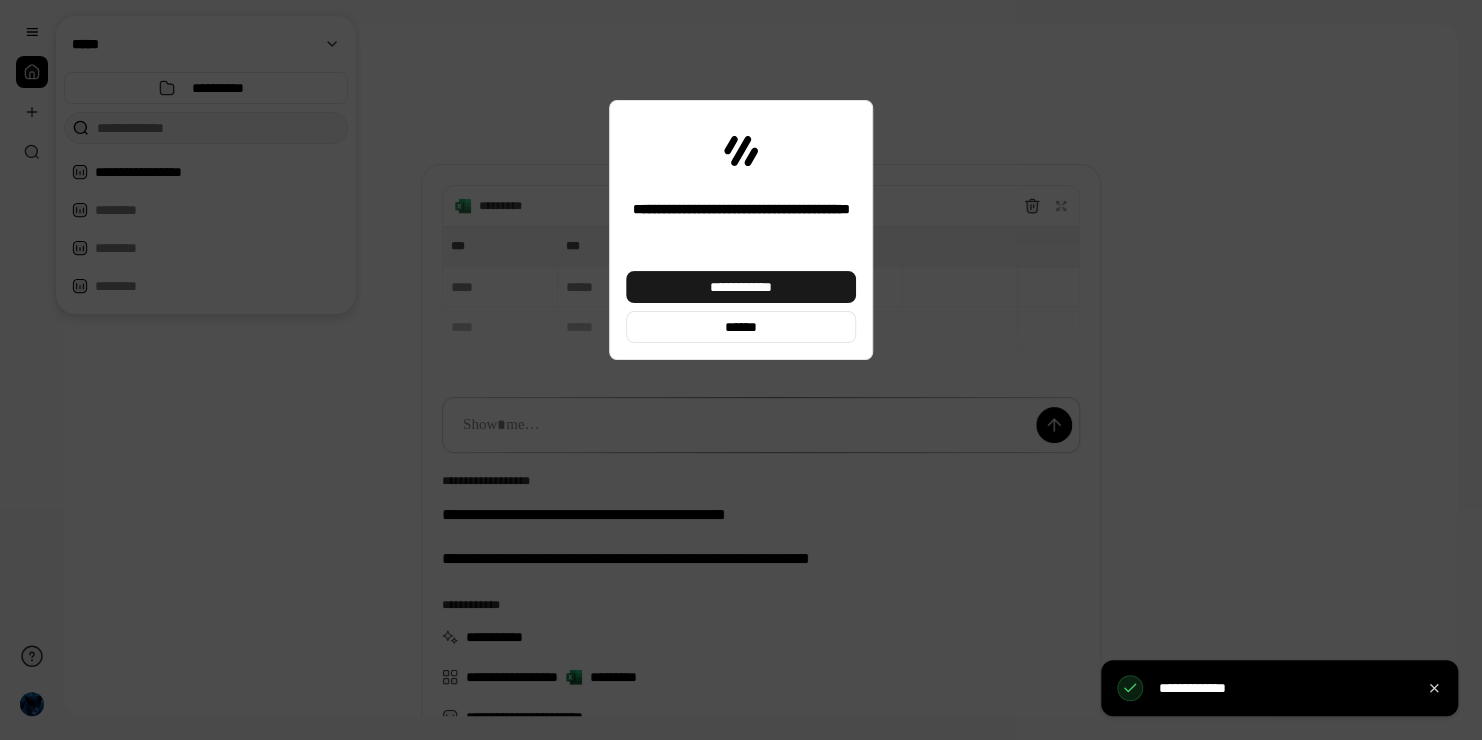 click on "**********" at bounding box center (741, 287) 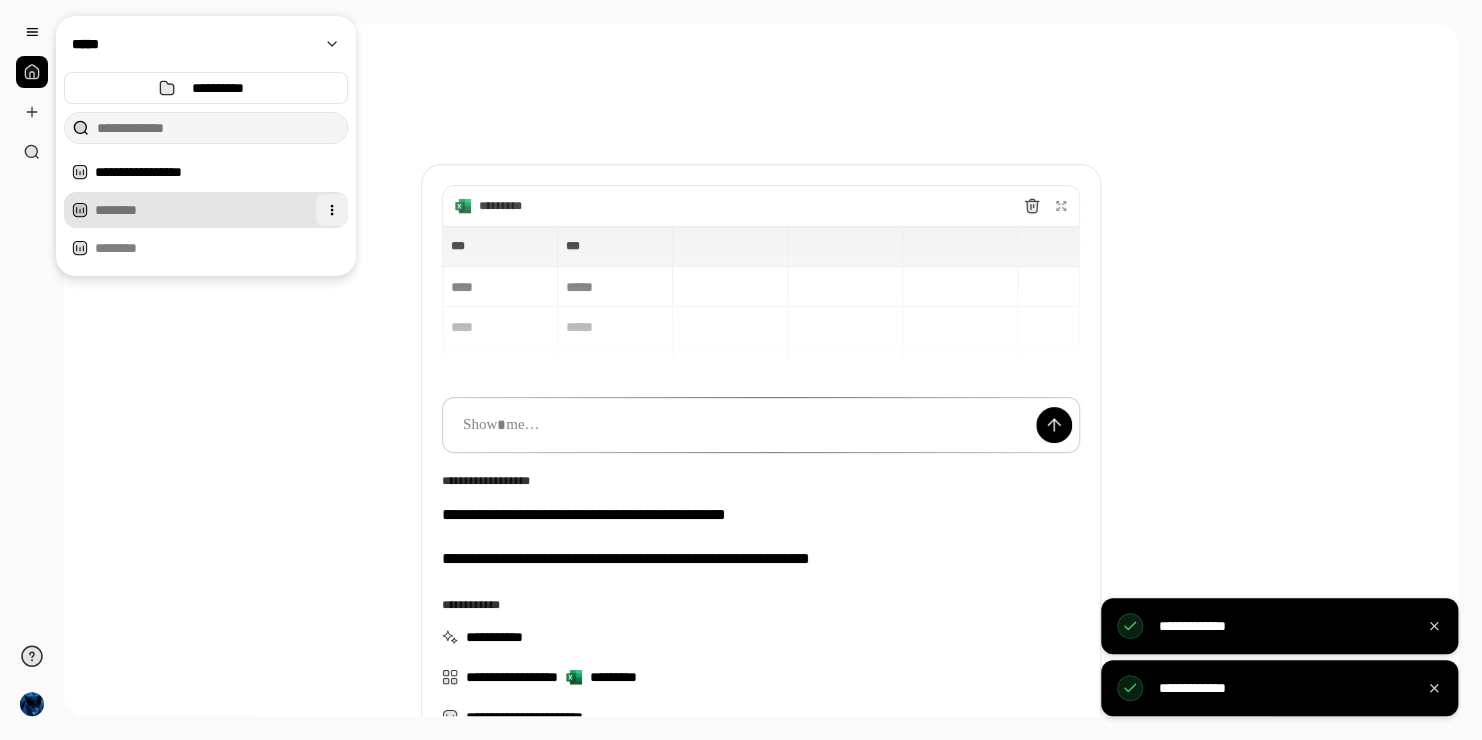 click at bounding box center (332, 210) 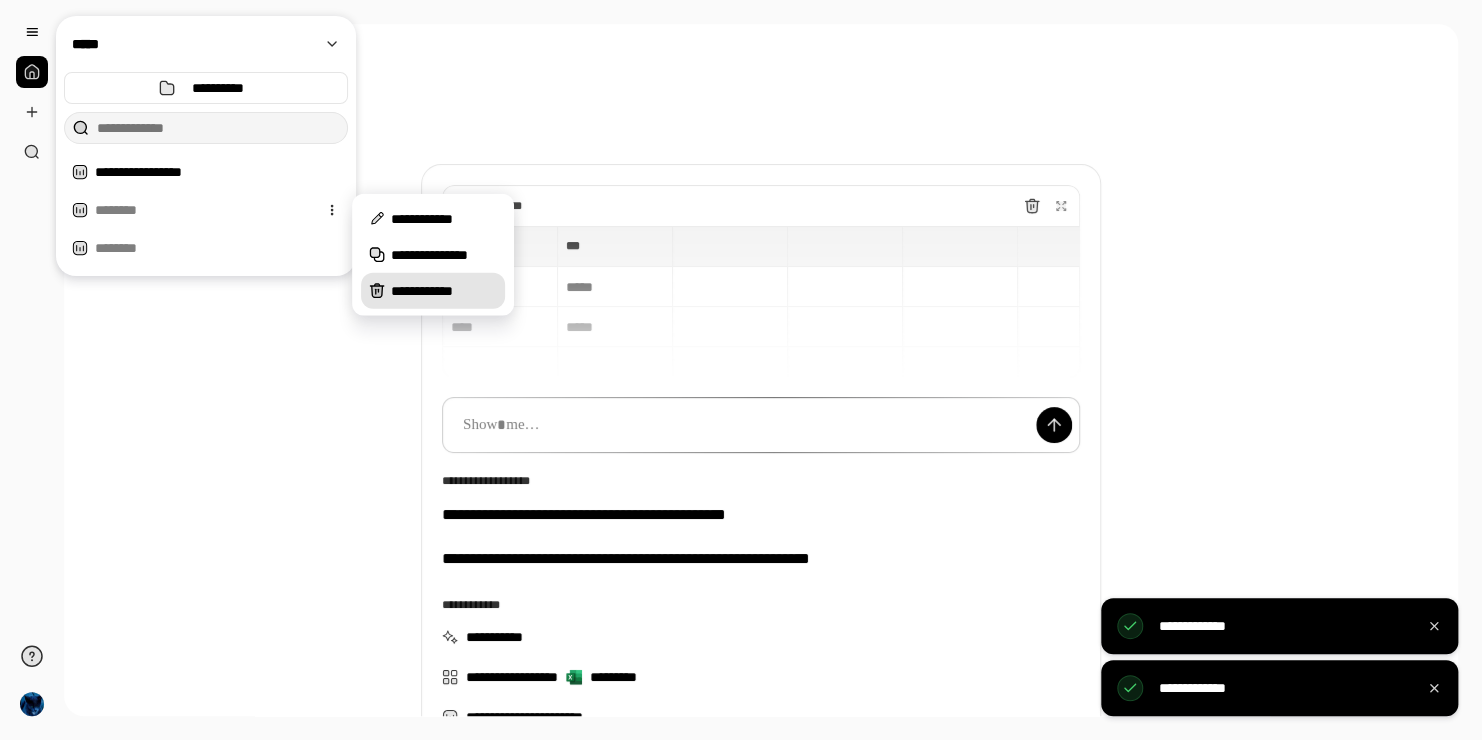 click on "**********" at bounding box center (444, 291) 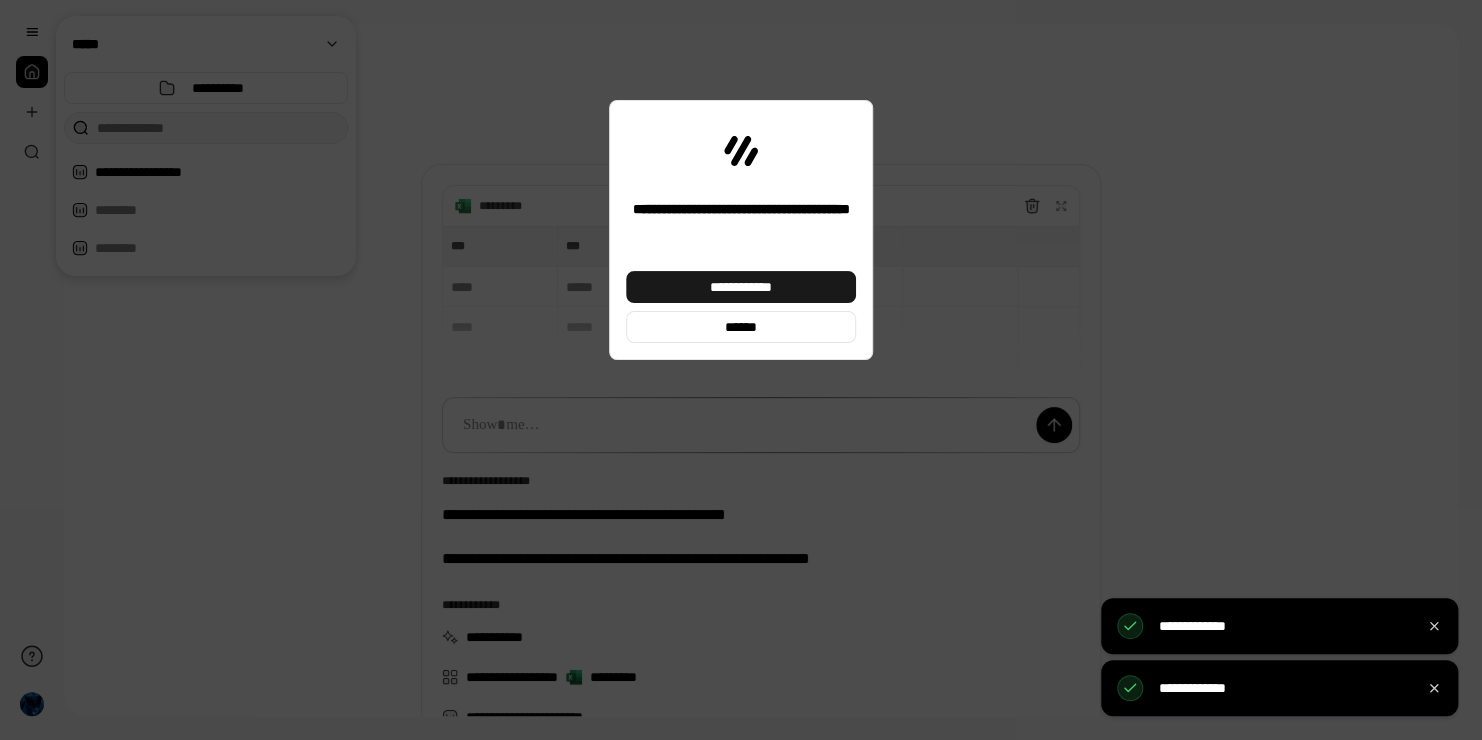 click on "**********" at bounding box center [741, 287] 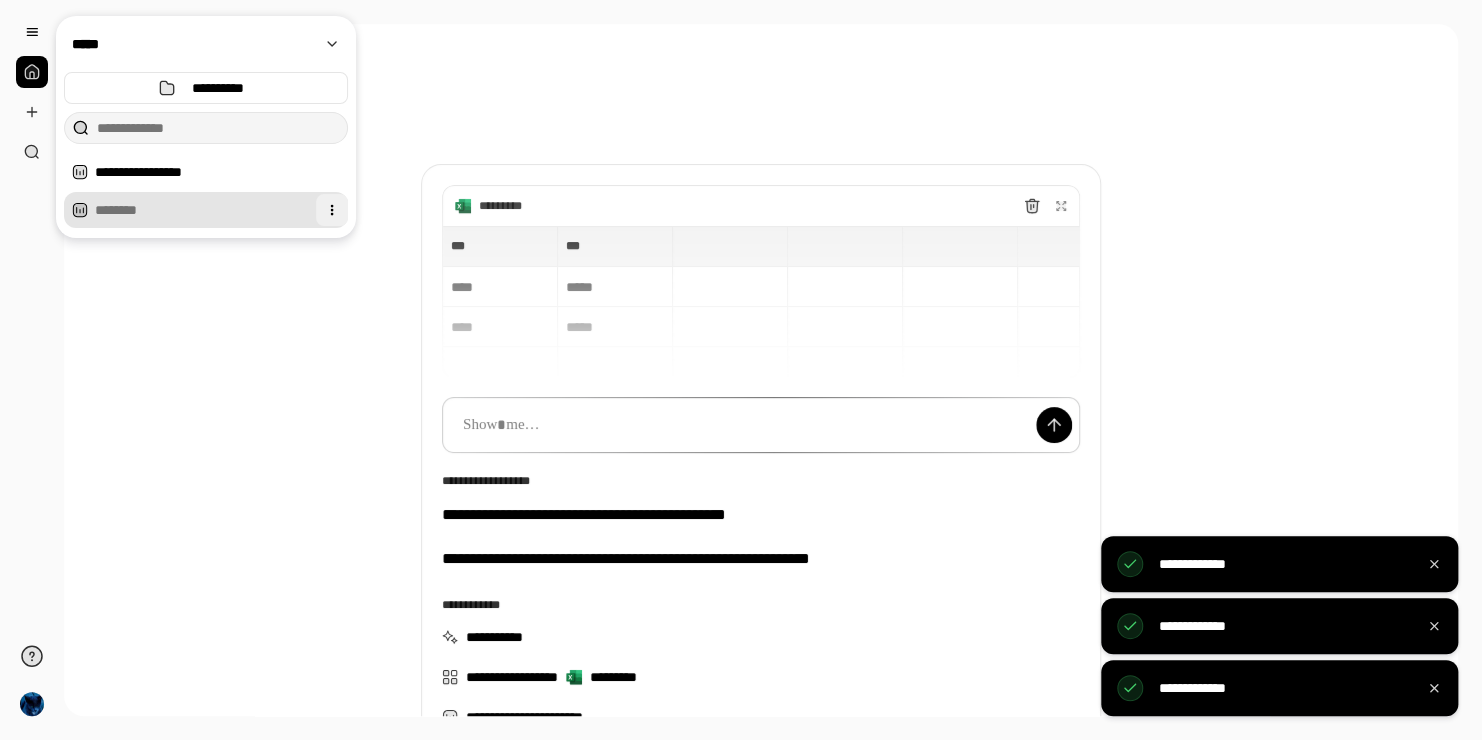 click at bounding box center (332, 210) 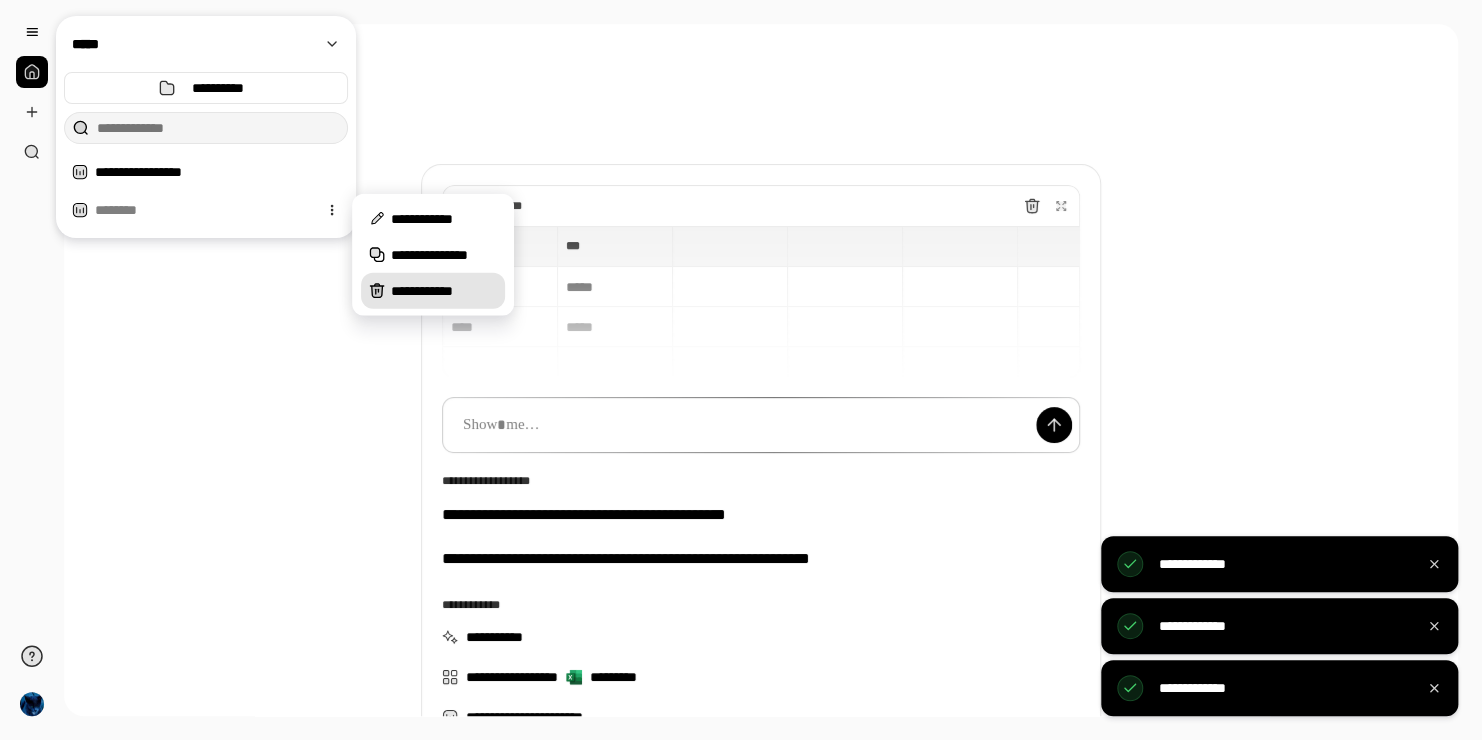 click on "**********" at bounding box center [444, 291] 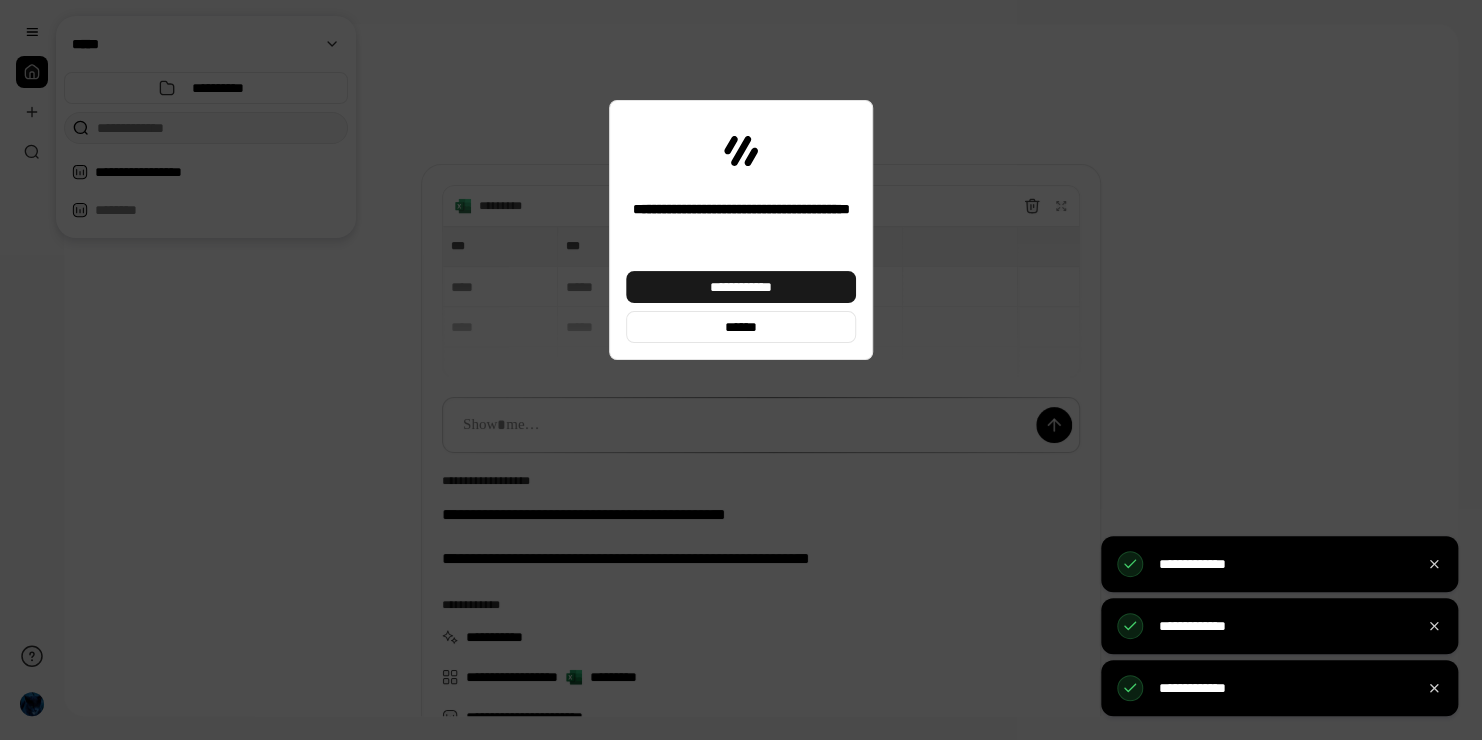 click on "**********" at bounding box center [741, 287] 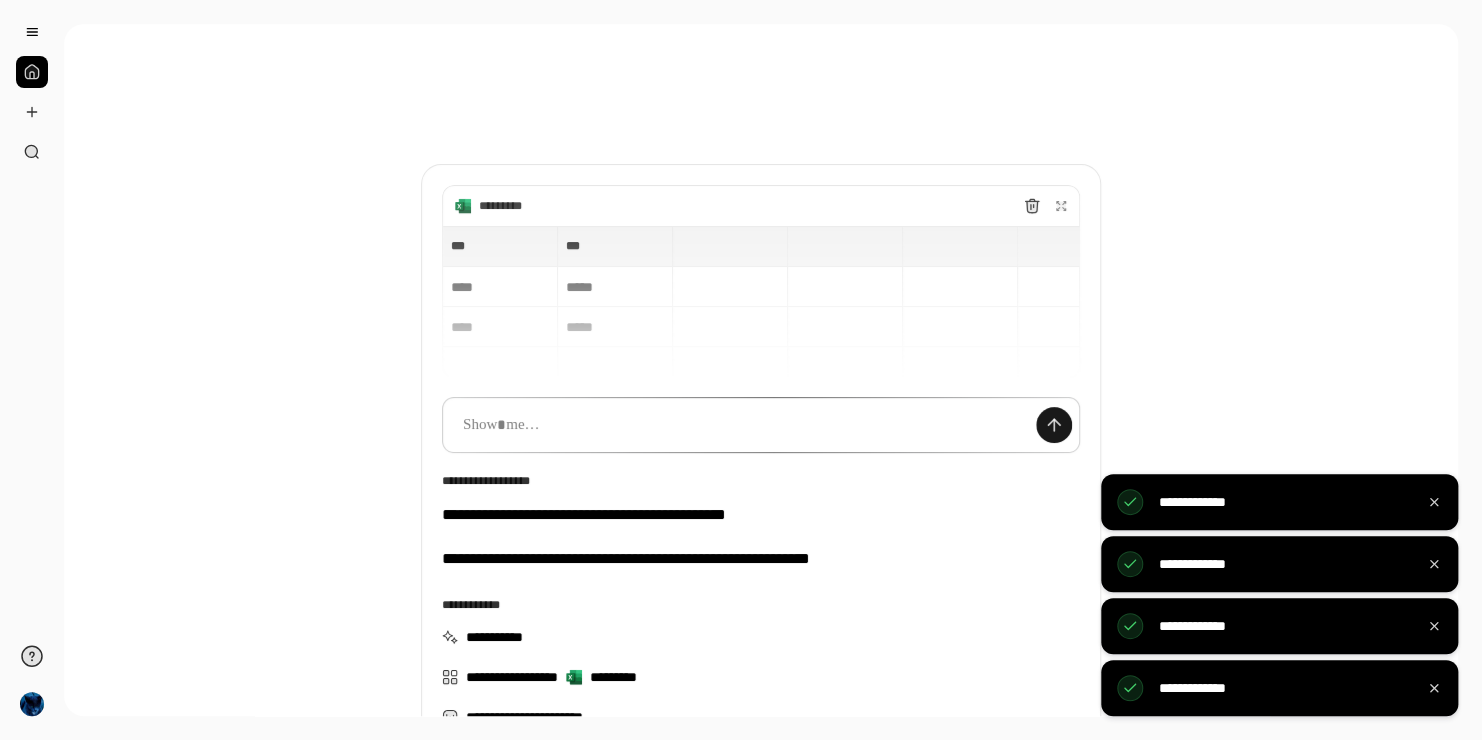 click at bounding box center [1054, 425] 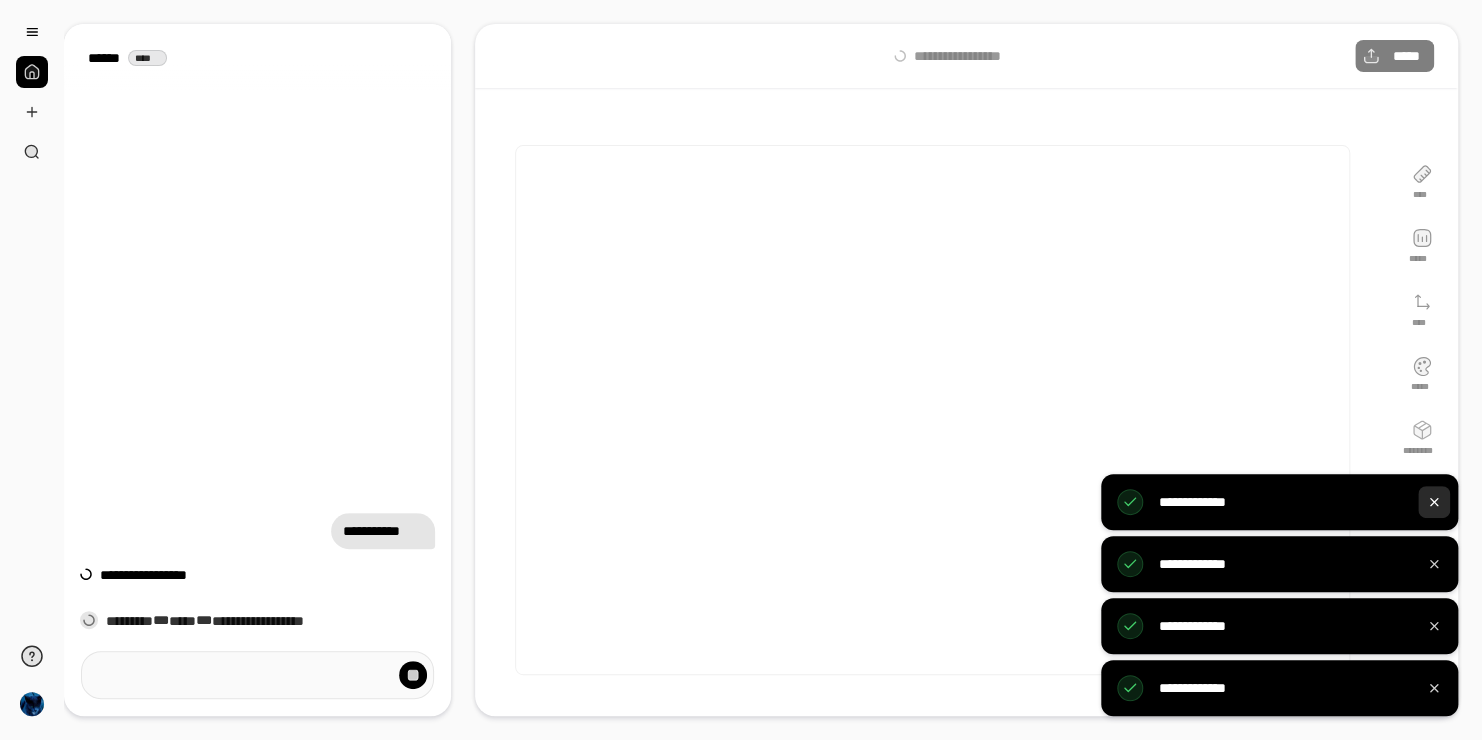 click at bounding box center (1434, 502) 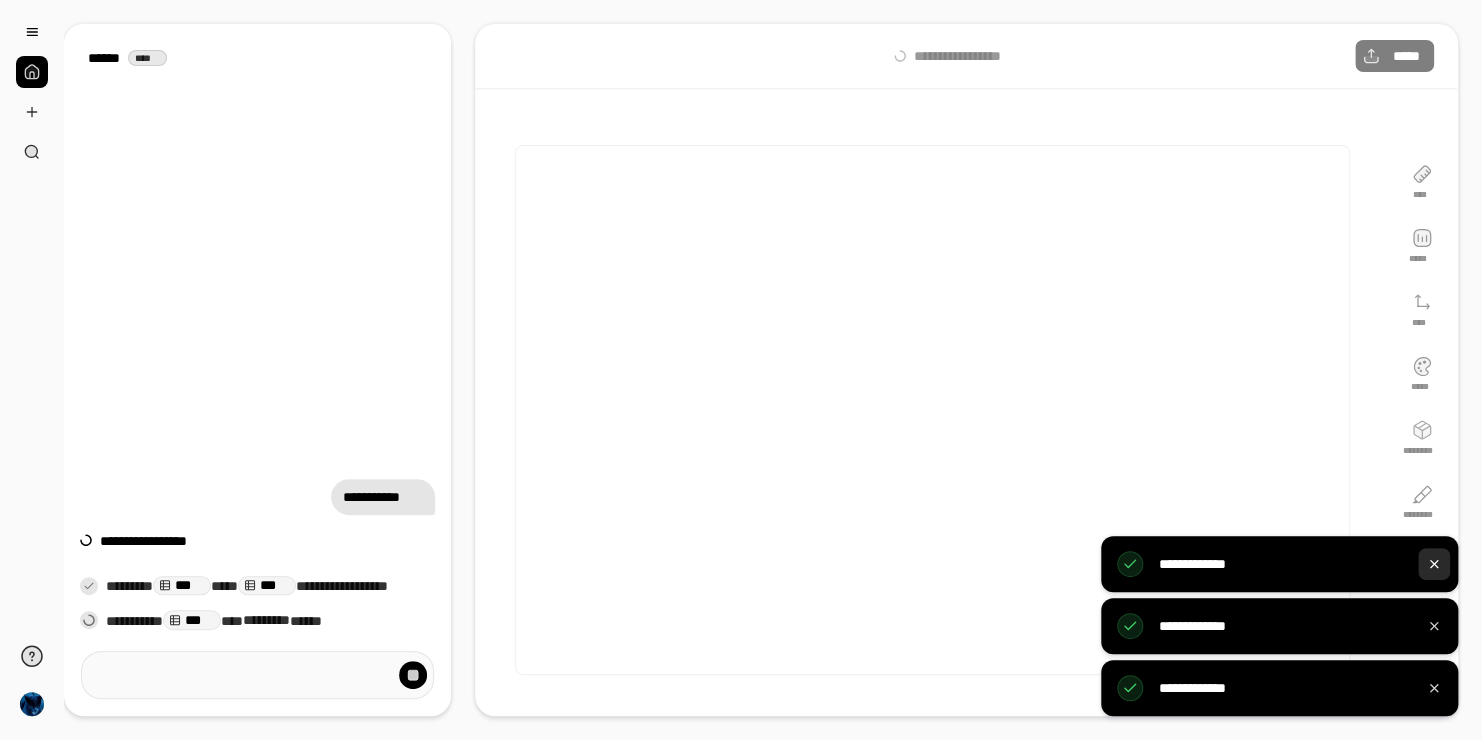 click at bounding box center [1434, 564] 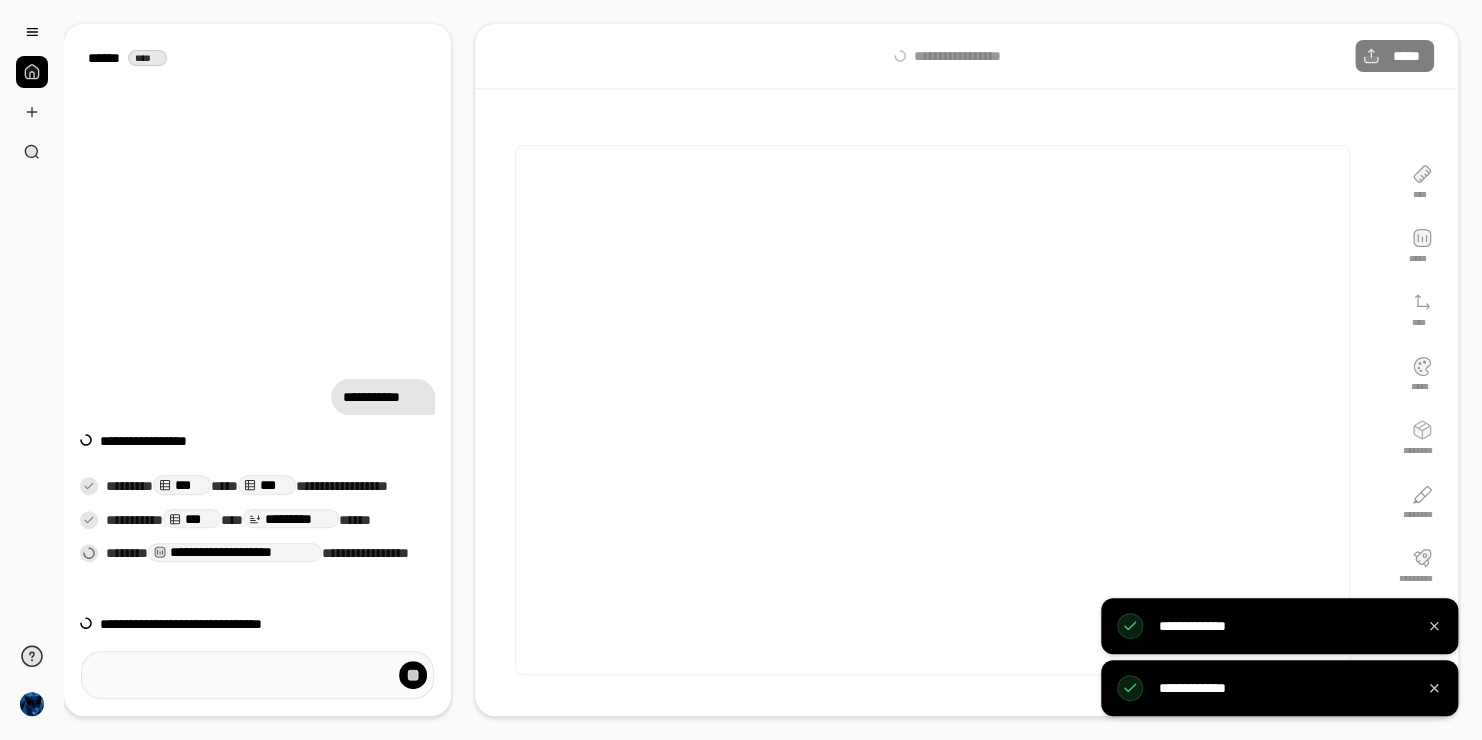 click on "**********" at bounding box center (1279, 626) 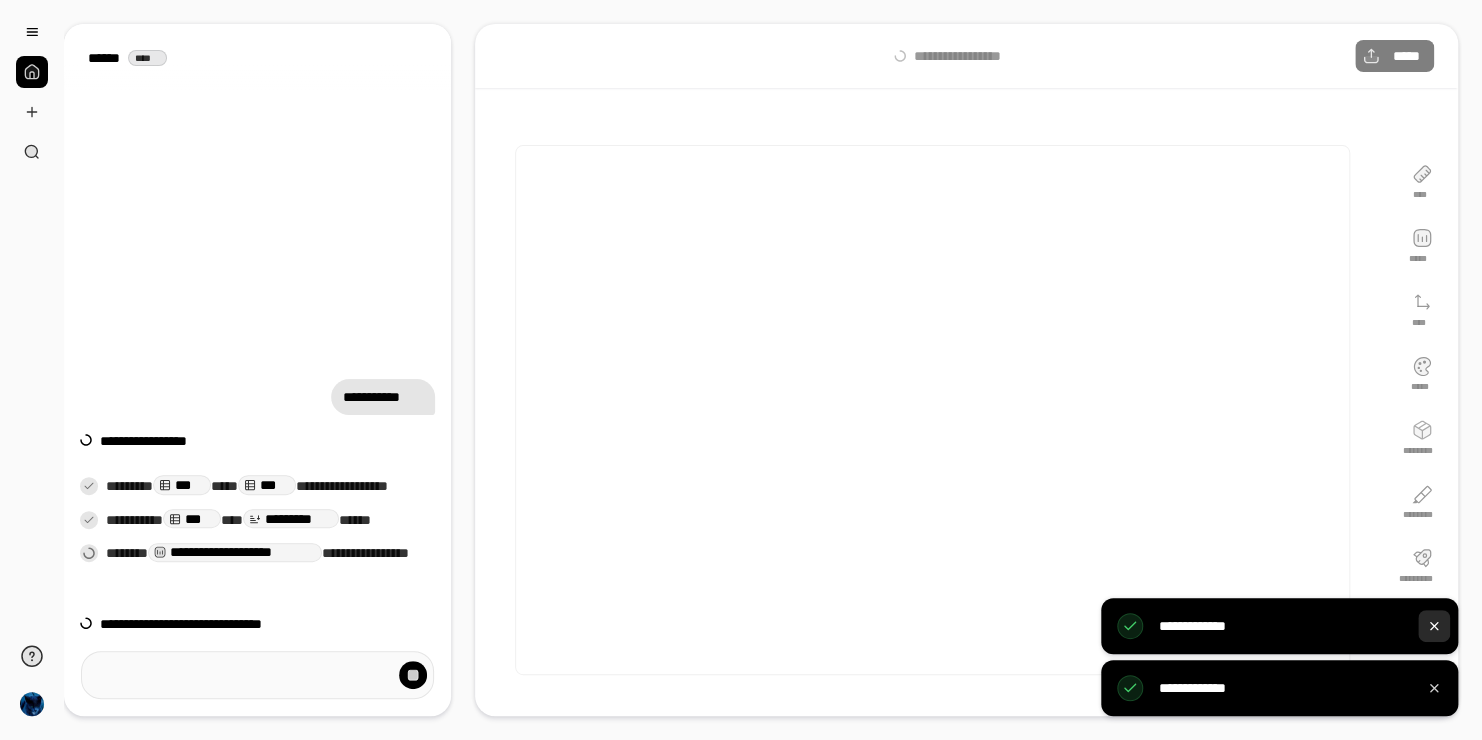 click at bounding box center (1434, 626) 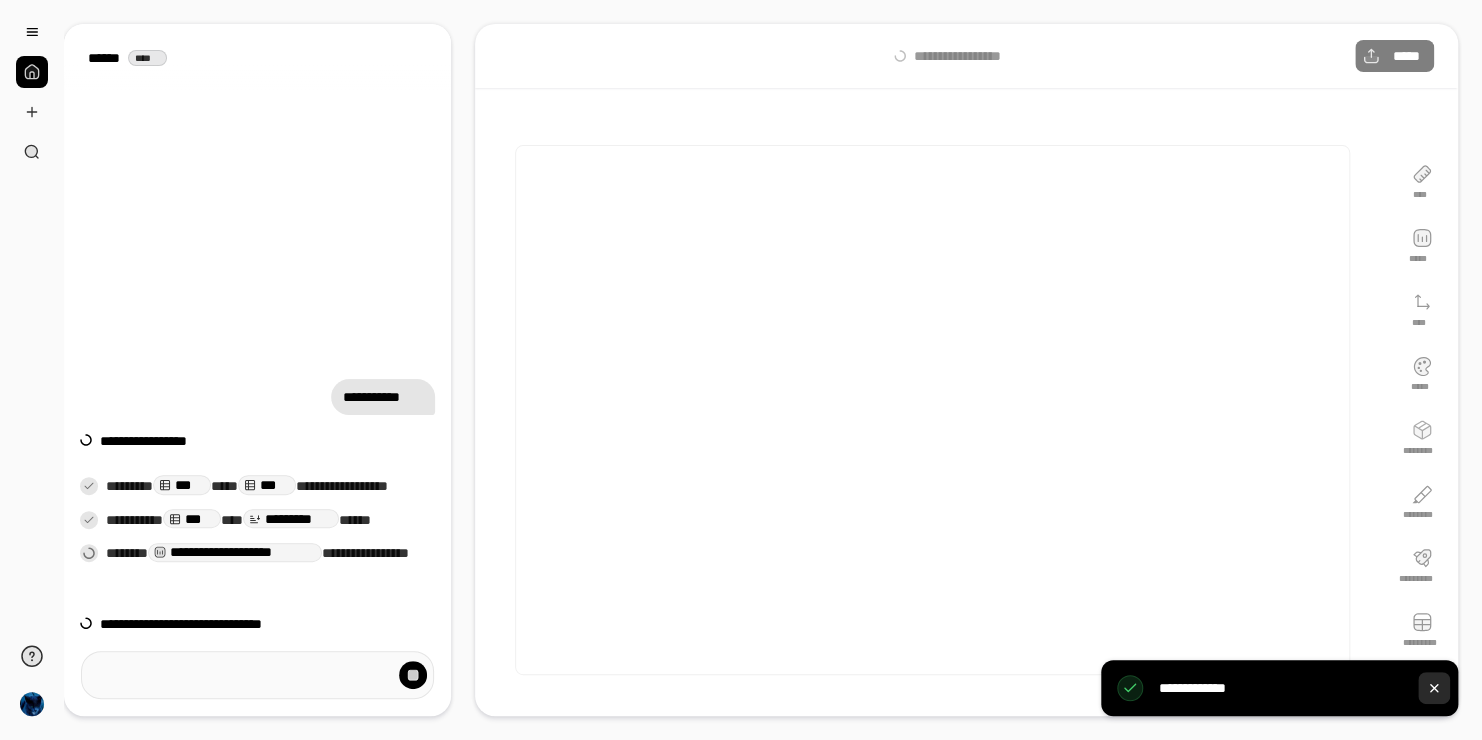 click at bounding box center (1434, 688) 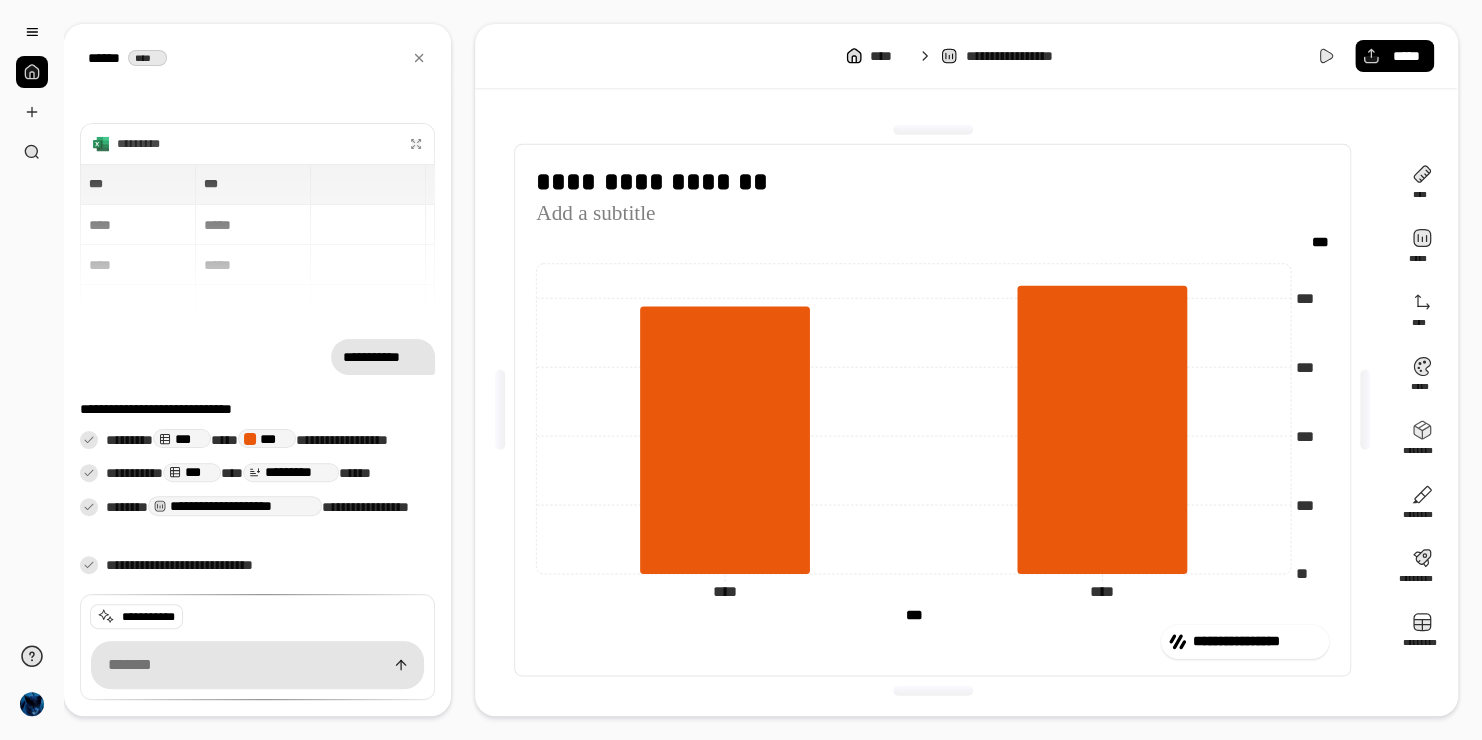 click on "****** ****" at bounding box center [257, 58] 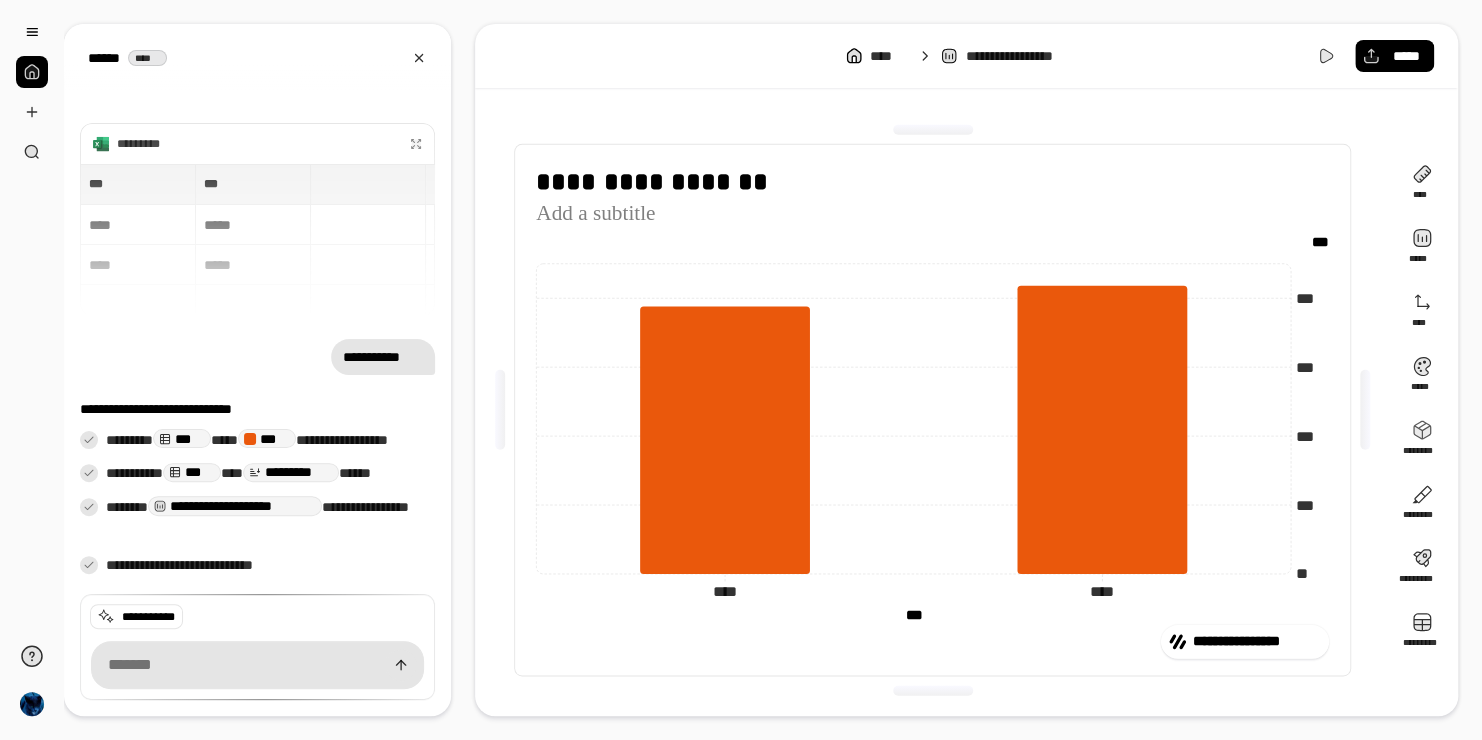 click 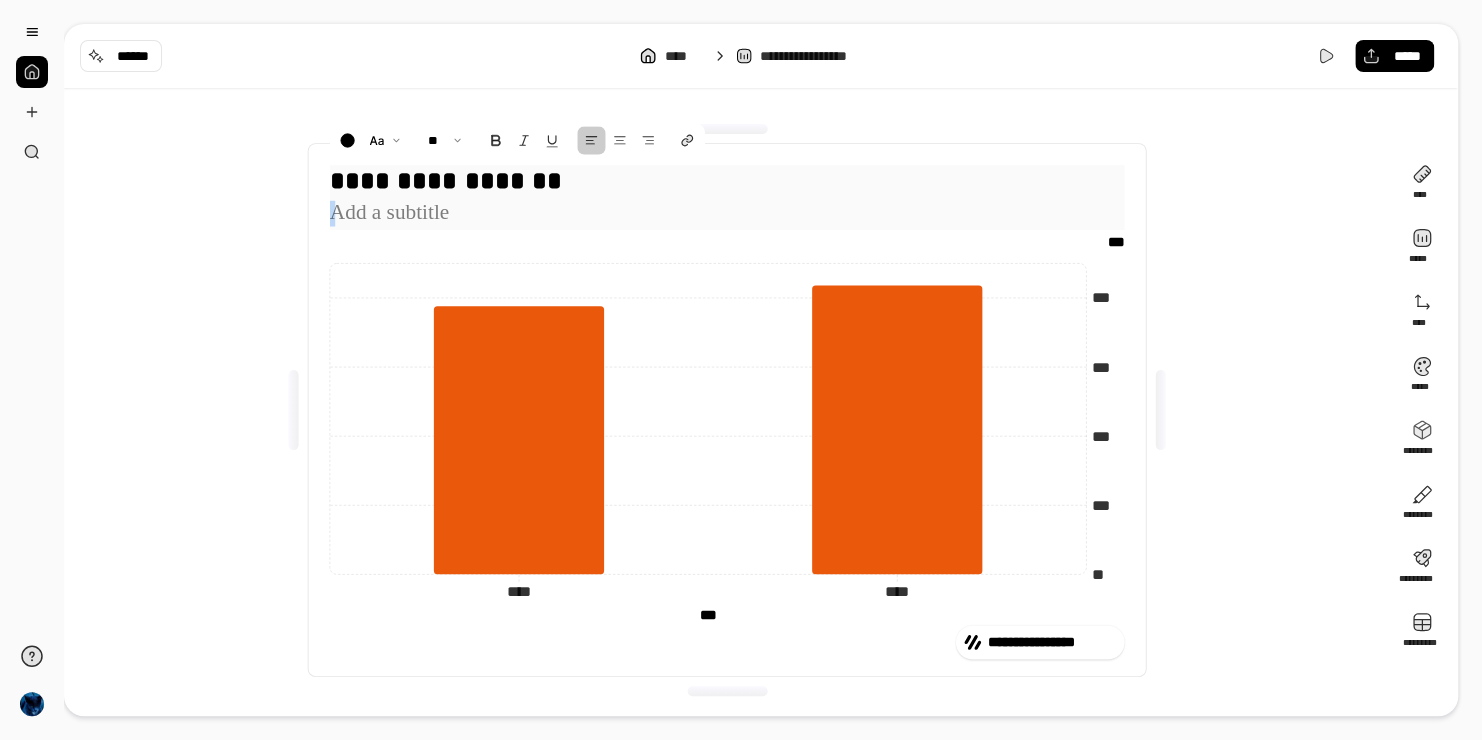 drag, startPoint x: 608, startPoint y: 174, endPoint x: 180, endPoint y: 179, distance: 428.0292 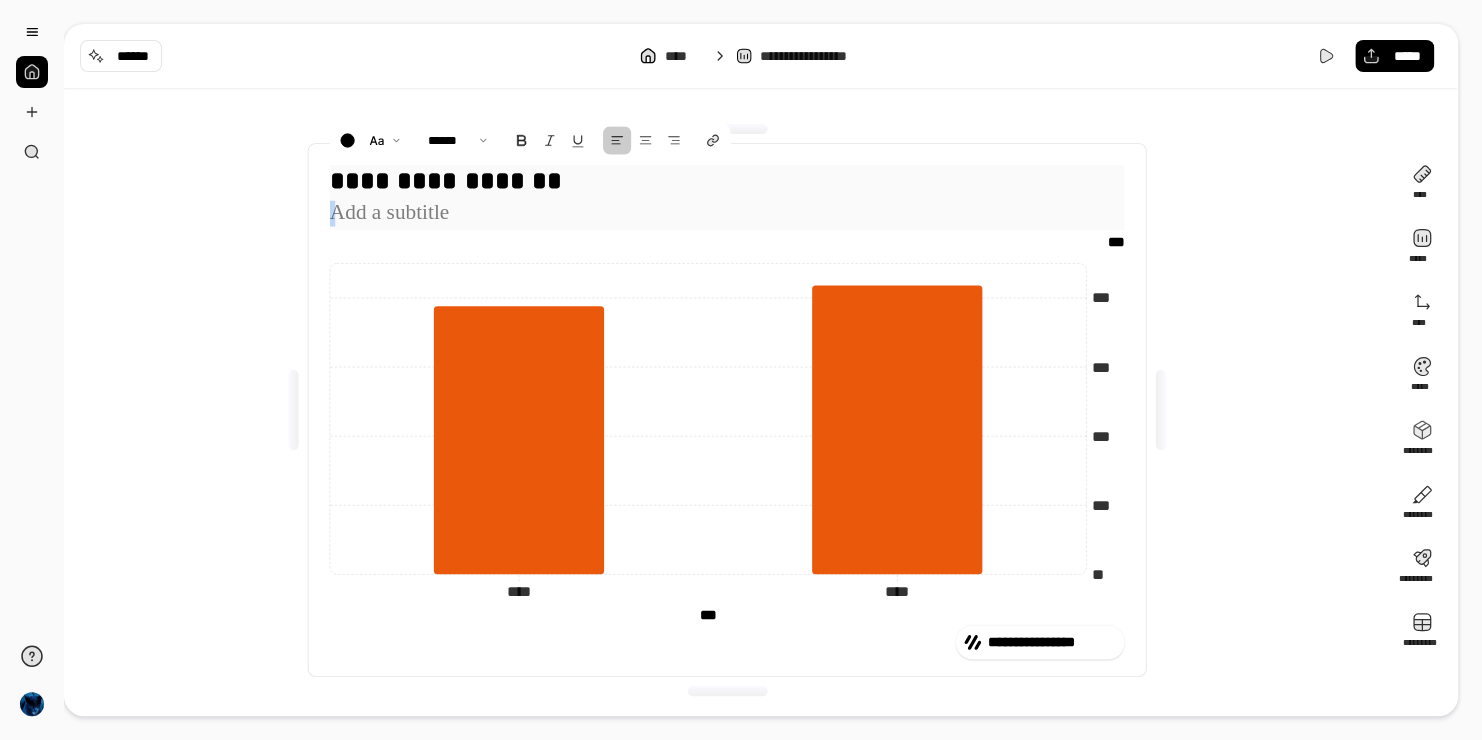 click on "**********" at bounding box center [727, 181] 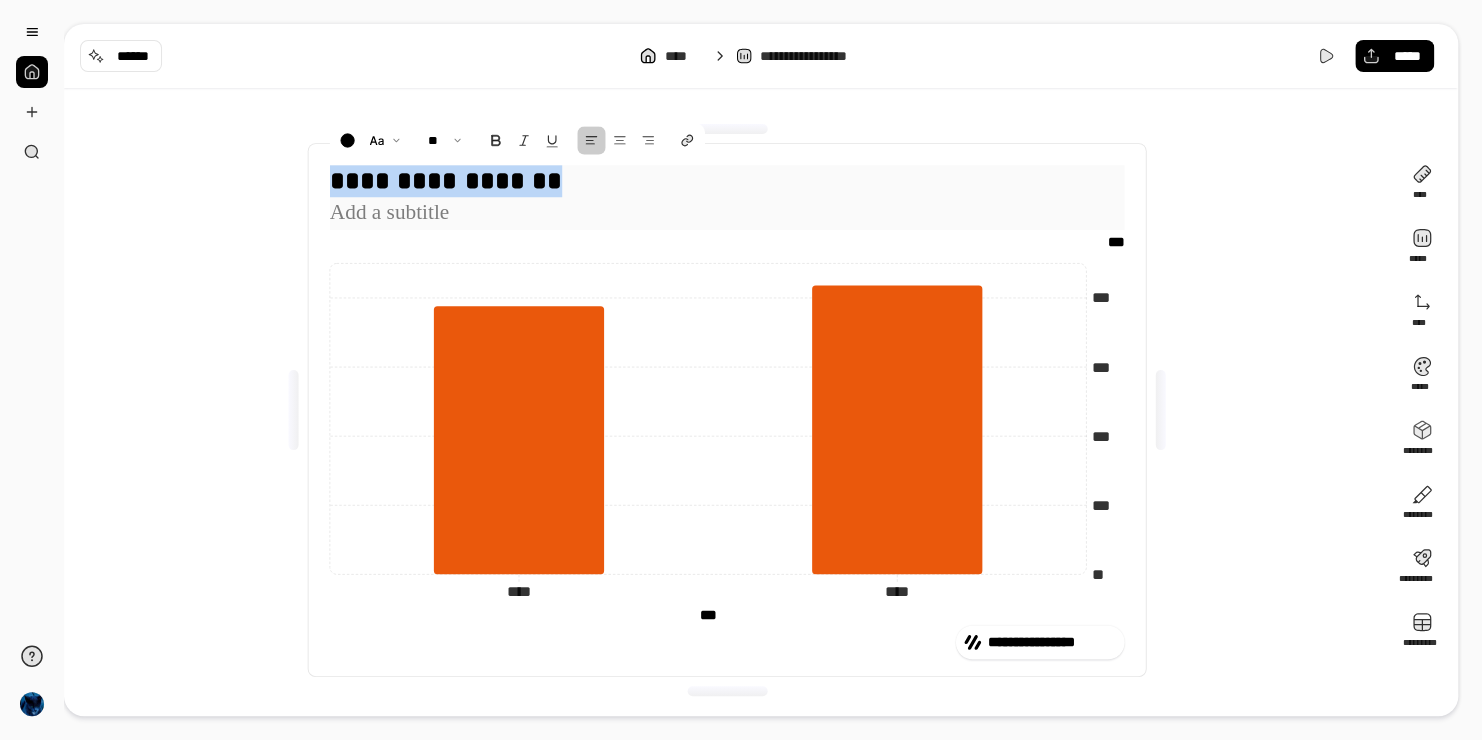 type 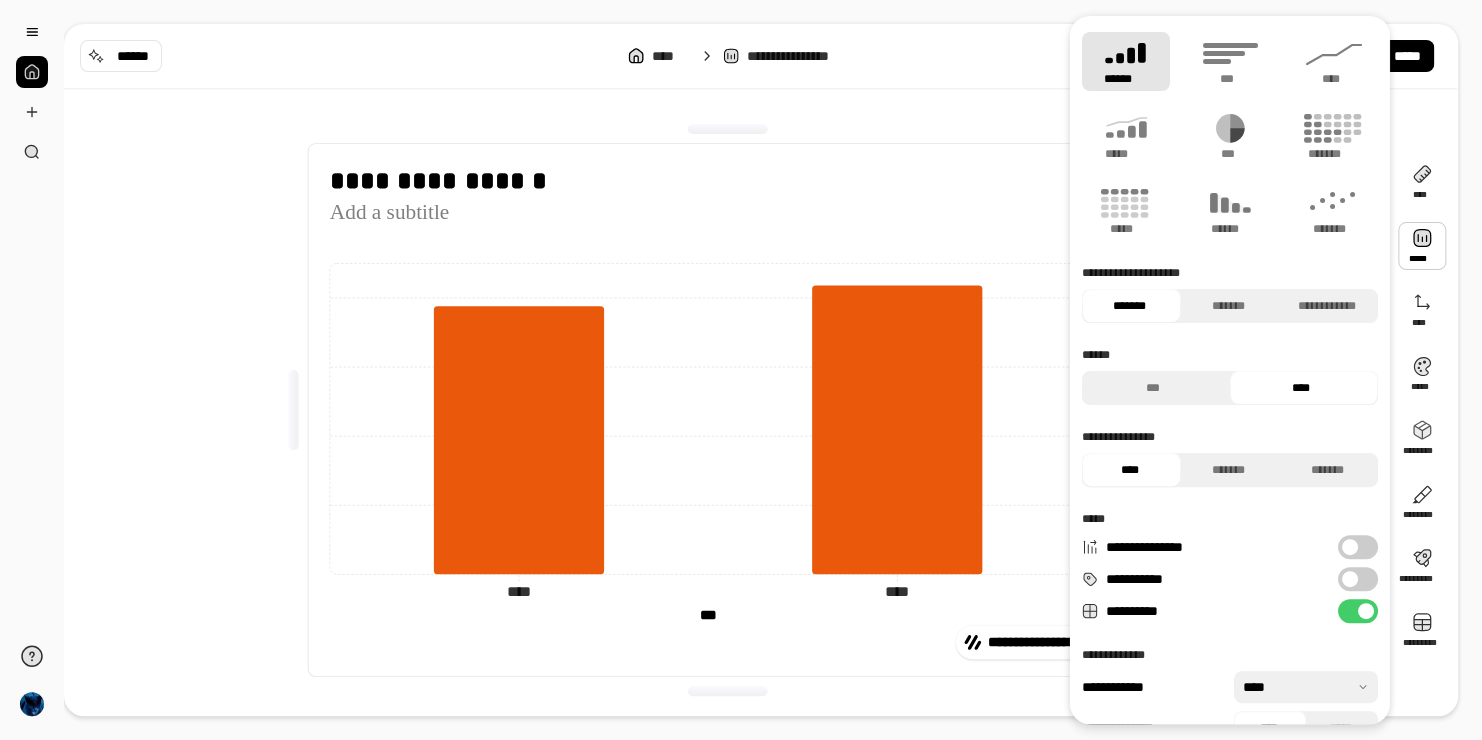 click at bounding box center [1350, 579] 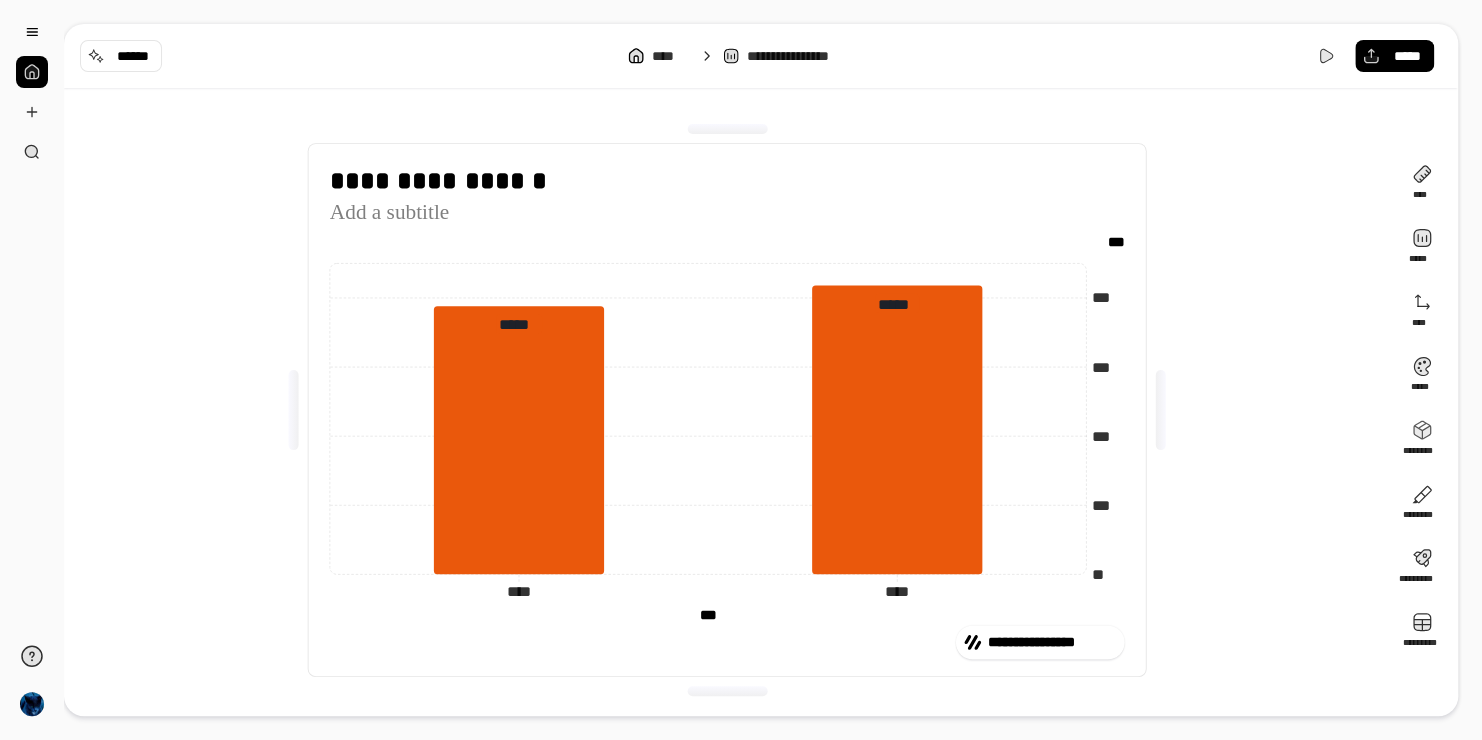 click on "**********" at bounding box center (727, 410) 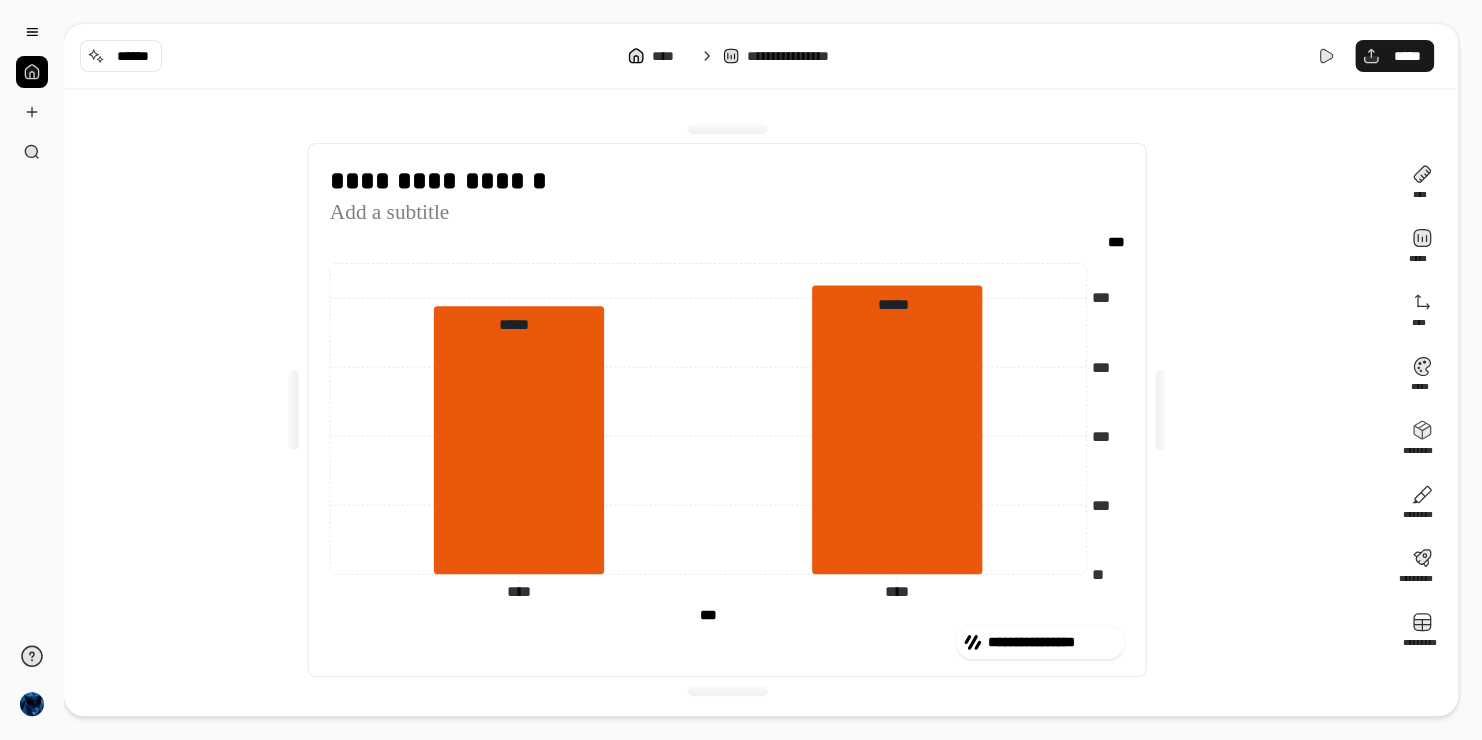 click on "*****" at bounding box center [1406, 56] 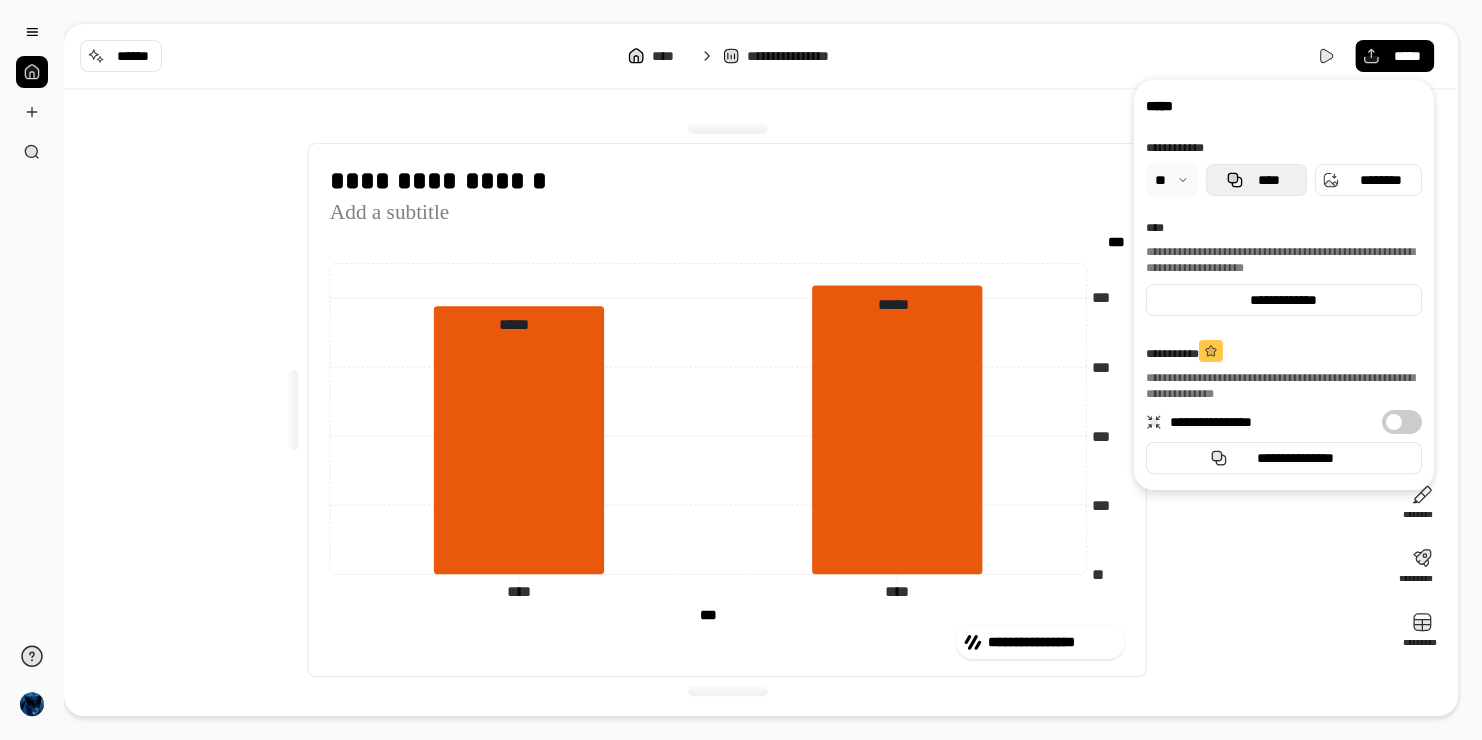 click on "****" at bounding box center [1268, 180] 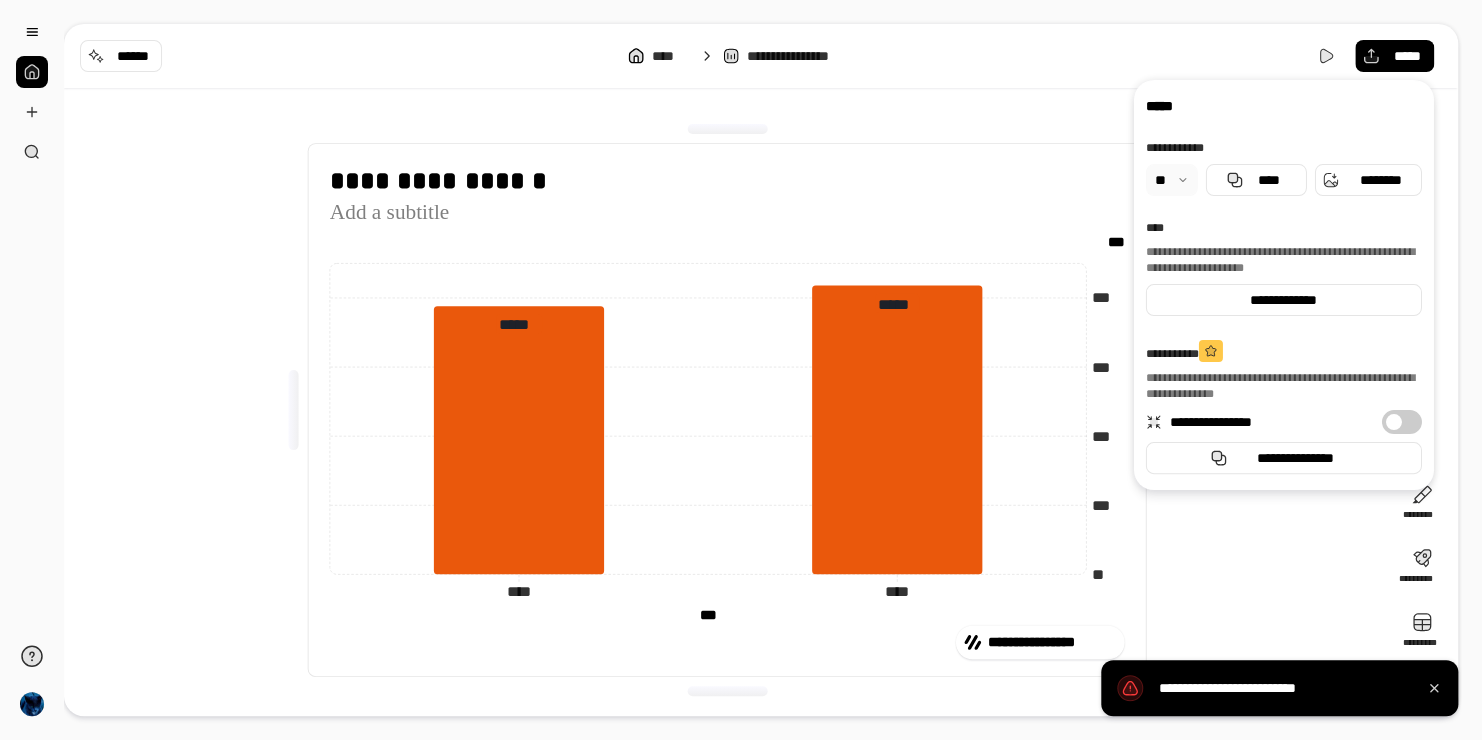 click at bounding box center [1172, 180] 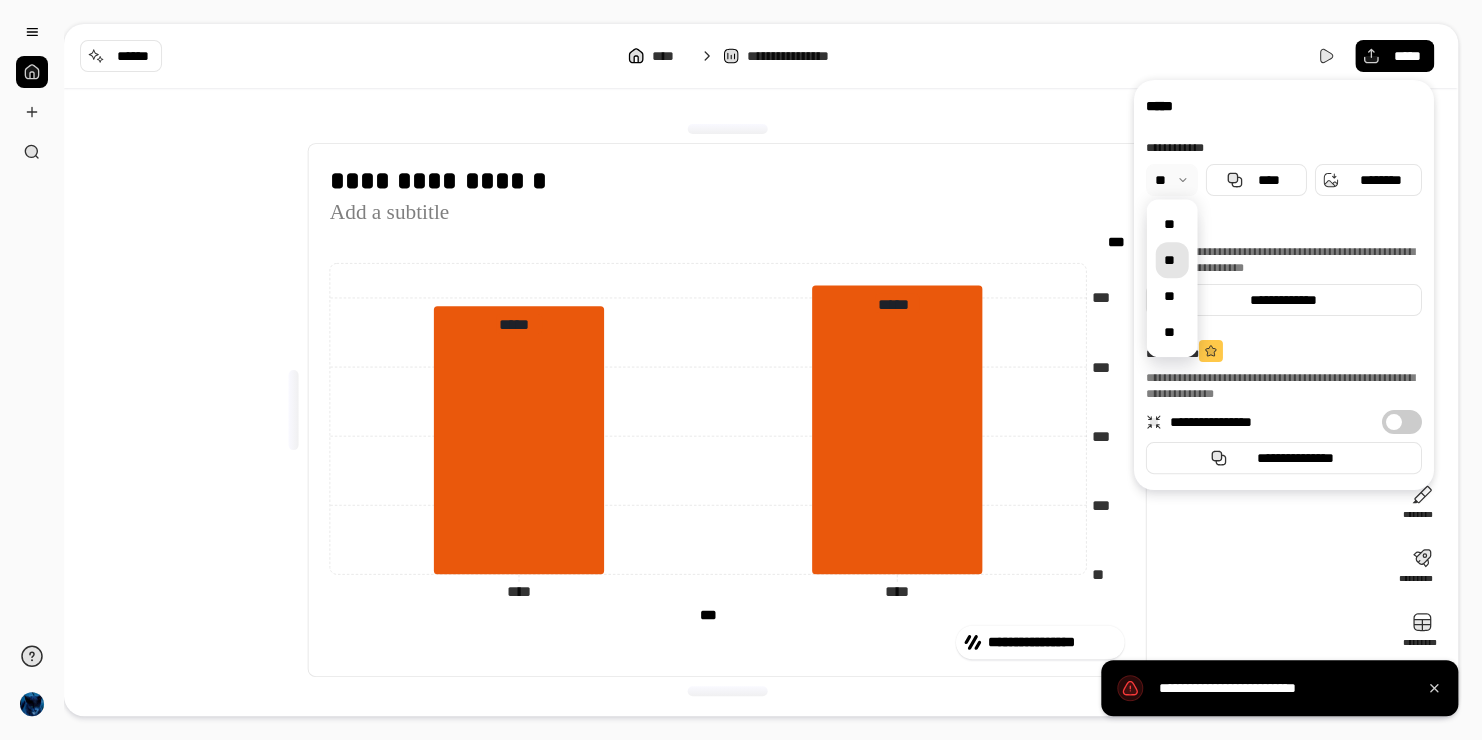 click on "**" at bounding box center (1171, 260) 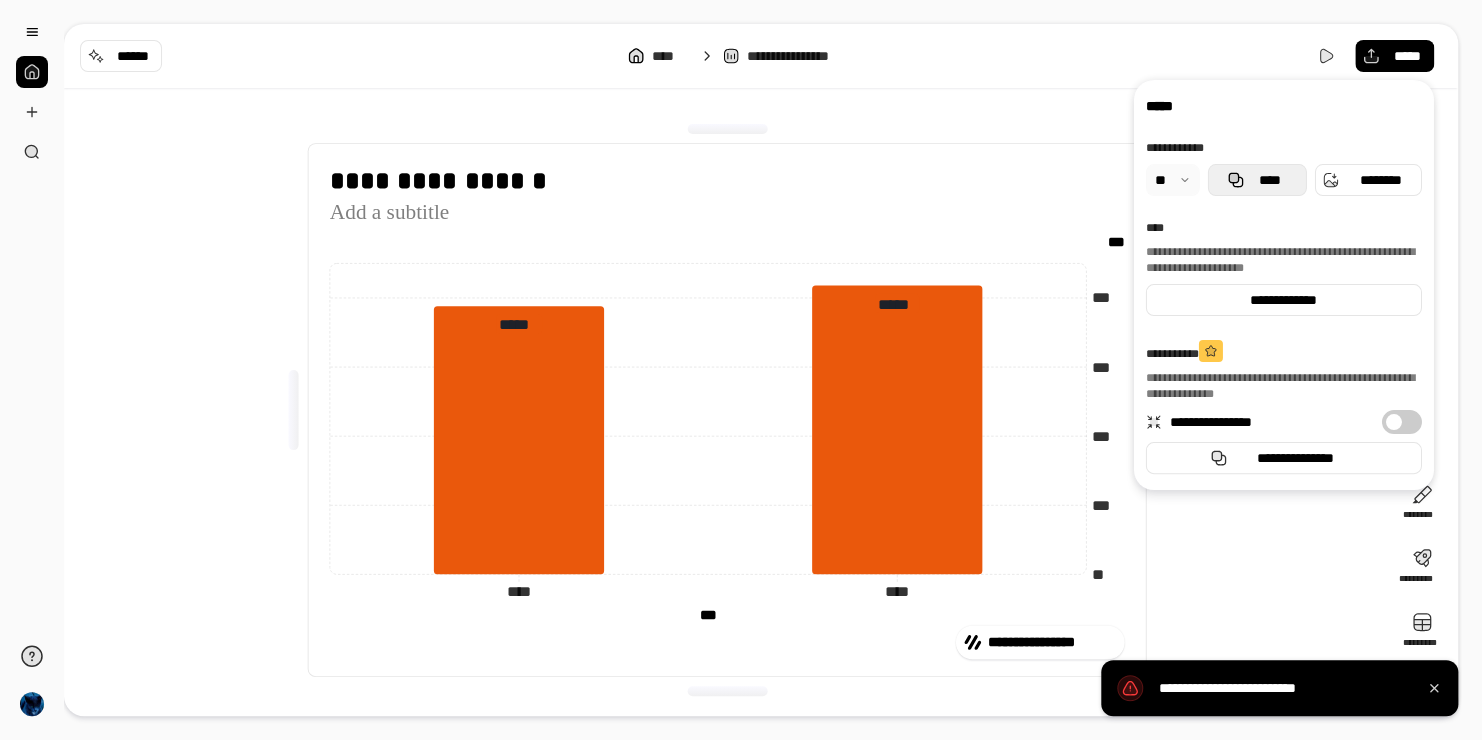 click on "****" at bounding box center [1269, 180] 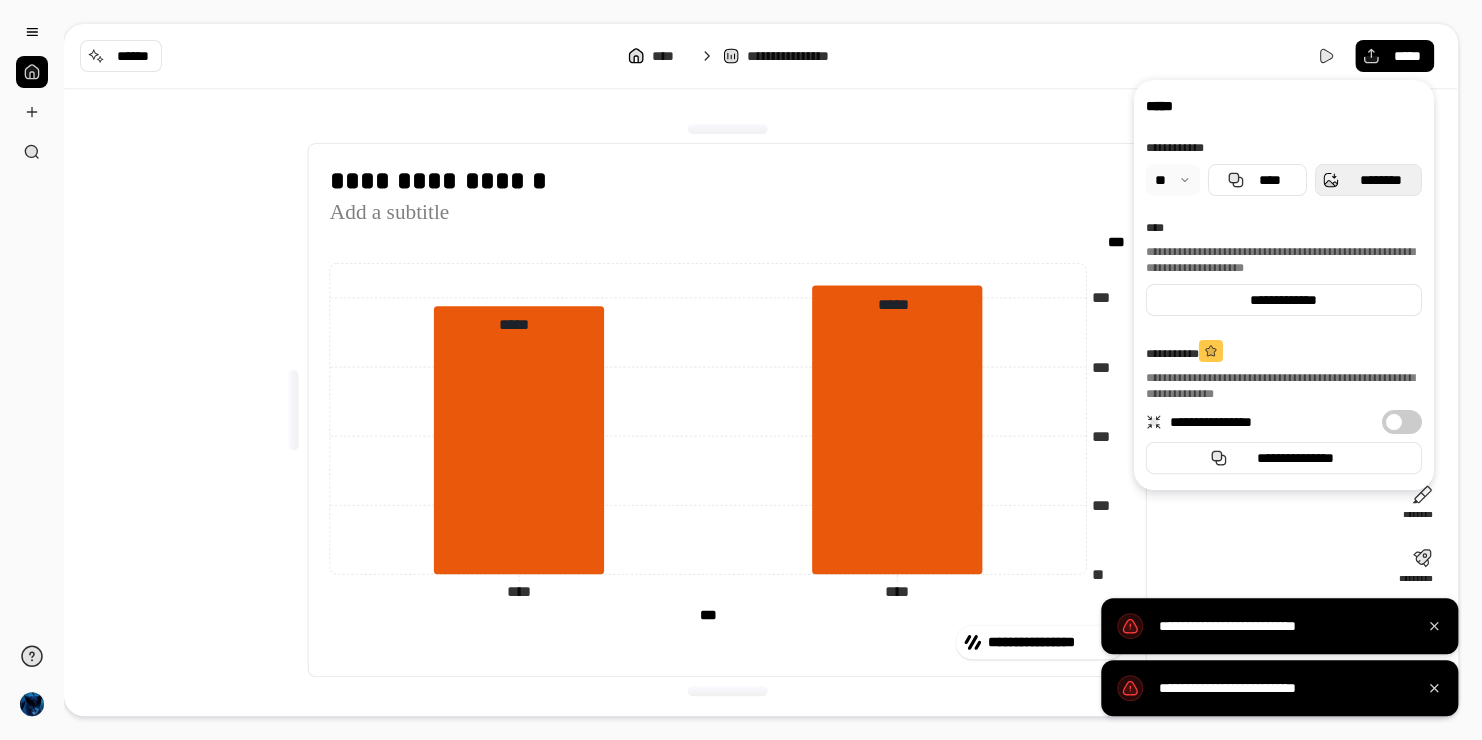 click on "********" at bounding box center (1368, 180) 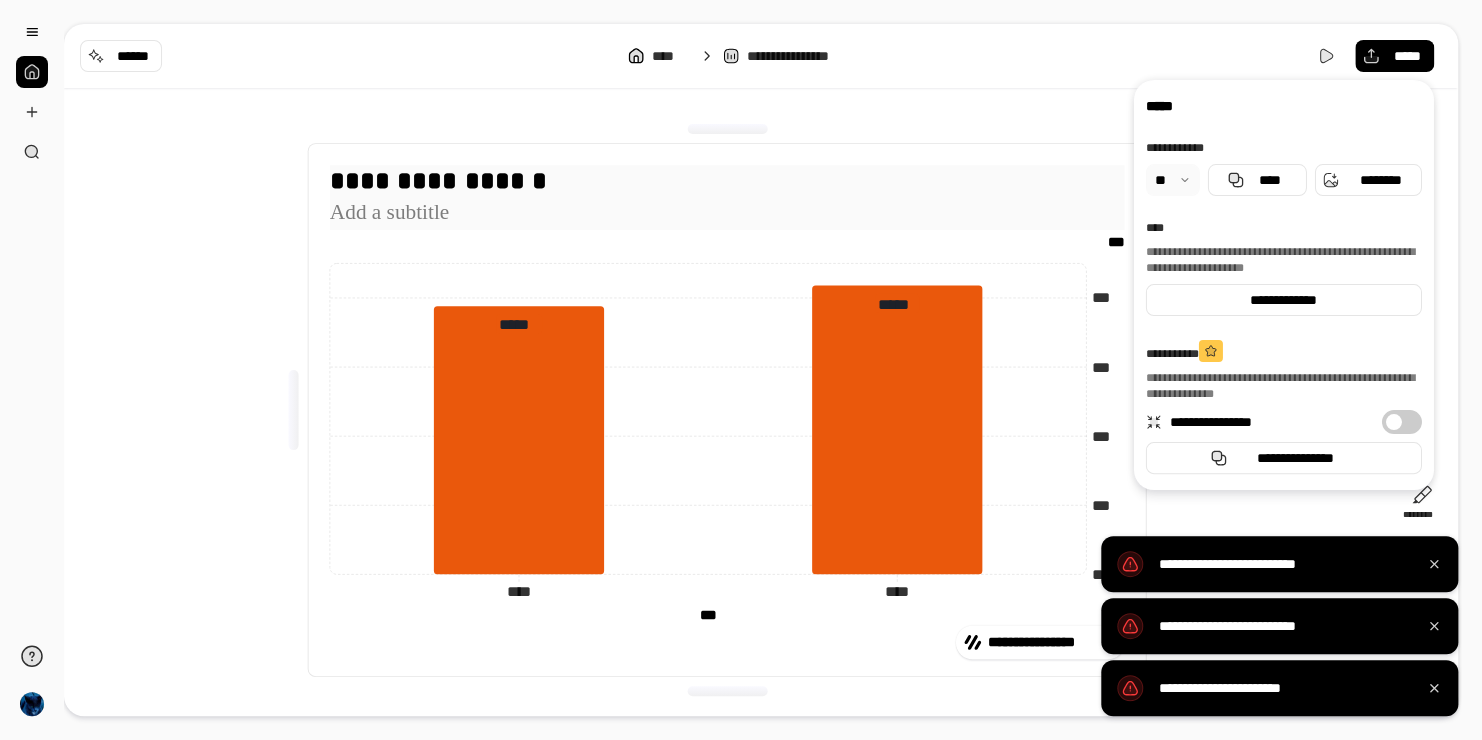 click on "**********" at bounding box center [727, 181] 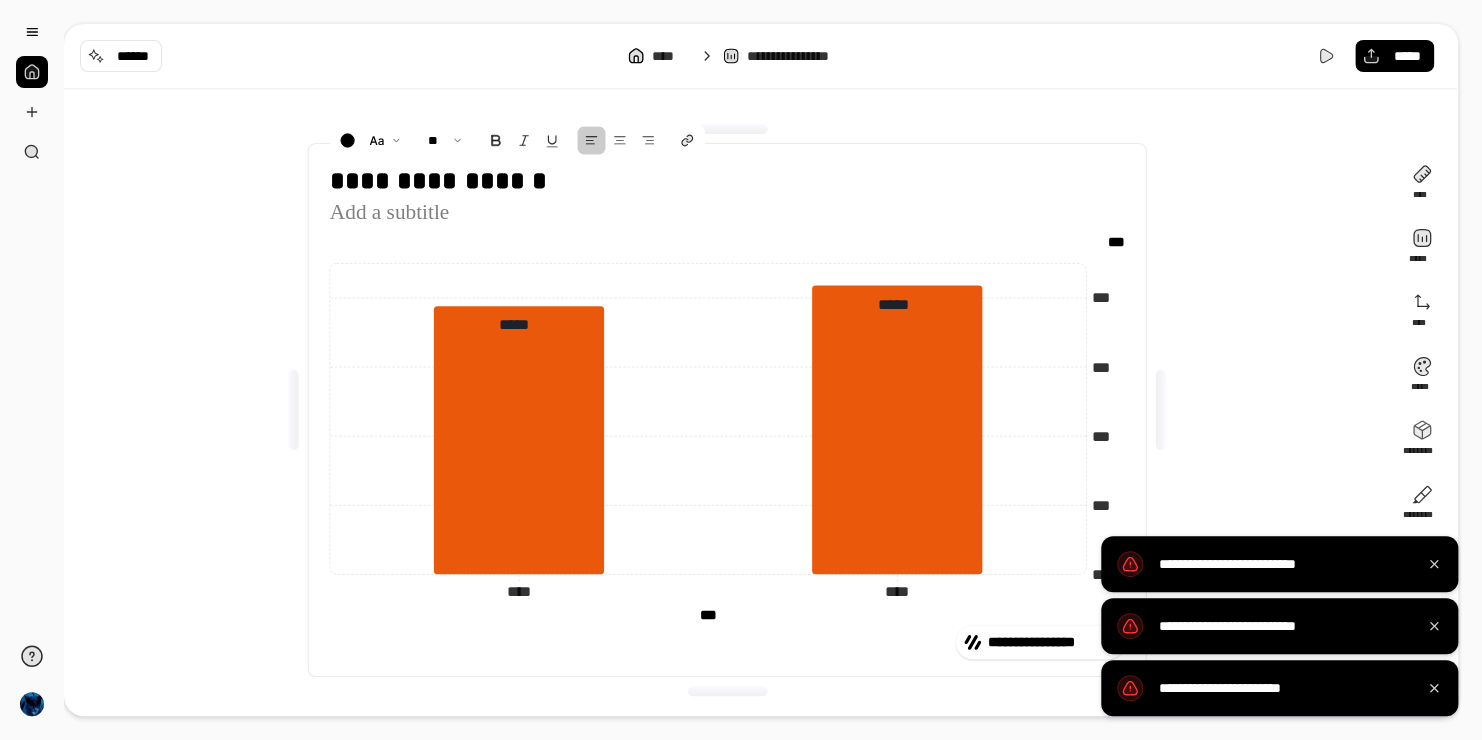 click on "**********" at bounding box center [727, 410] 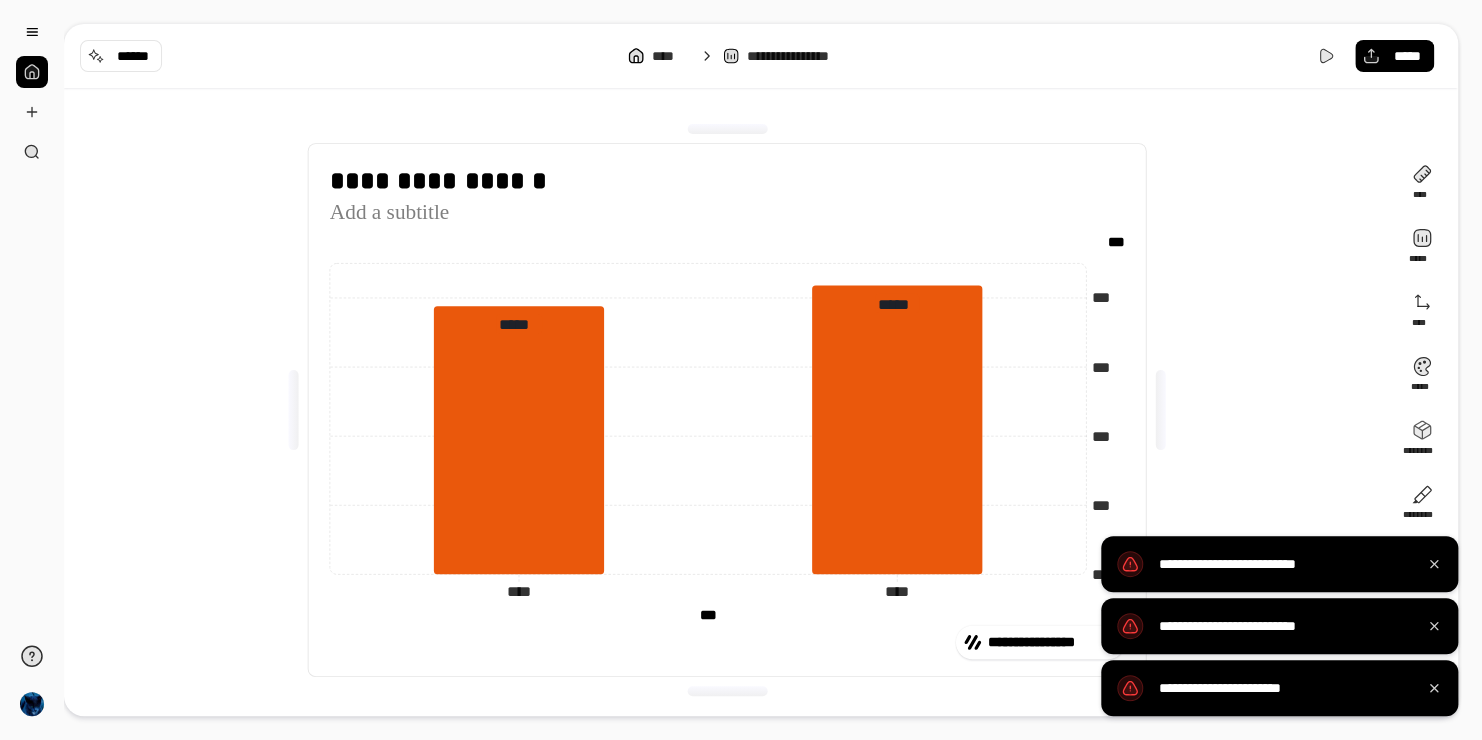 drag, startPoint x: 1433, startPoint y: 561, endPoint x: 1438, endPoint y: 599, distance: 38.327538 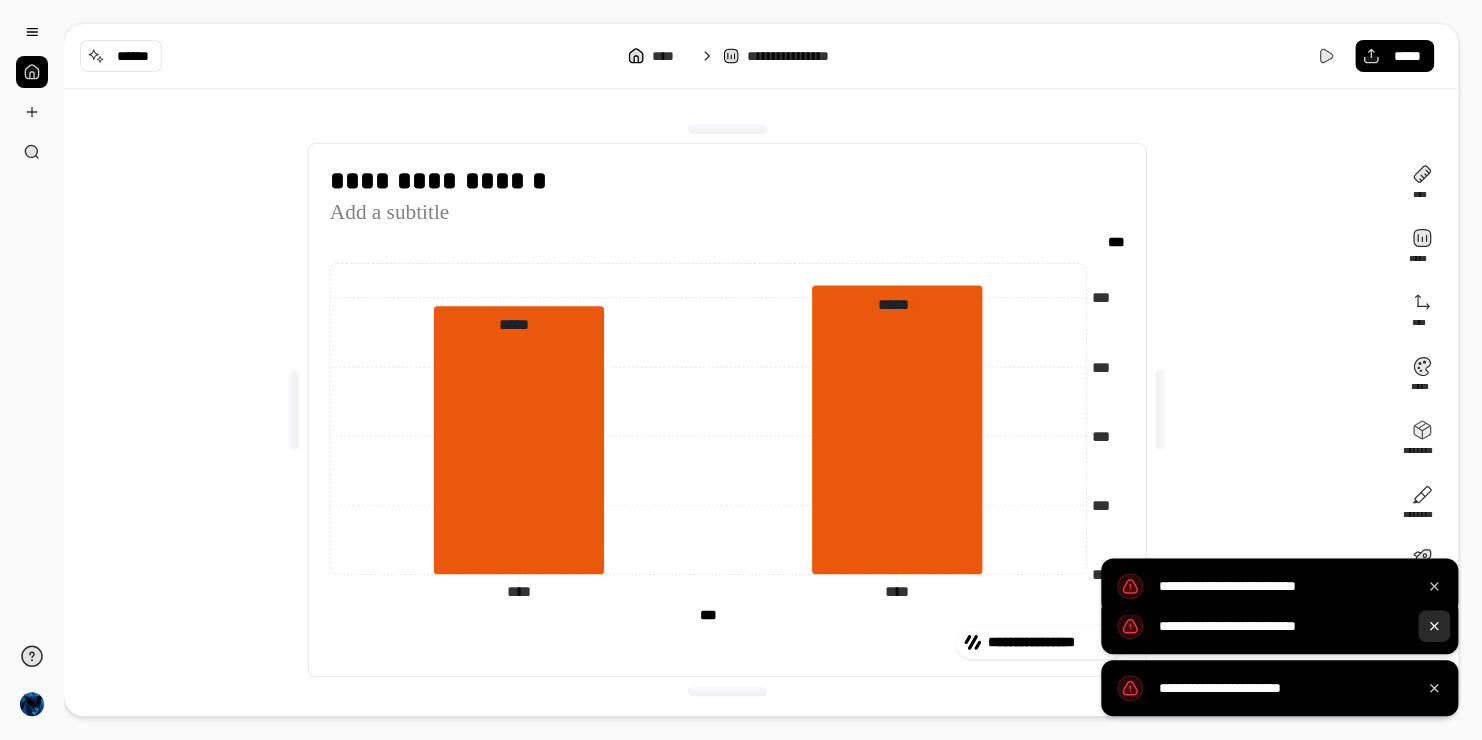 click at bounding box center [1434, 626] 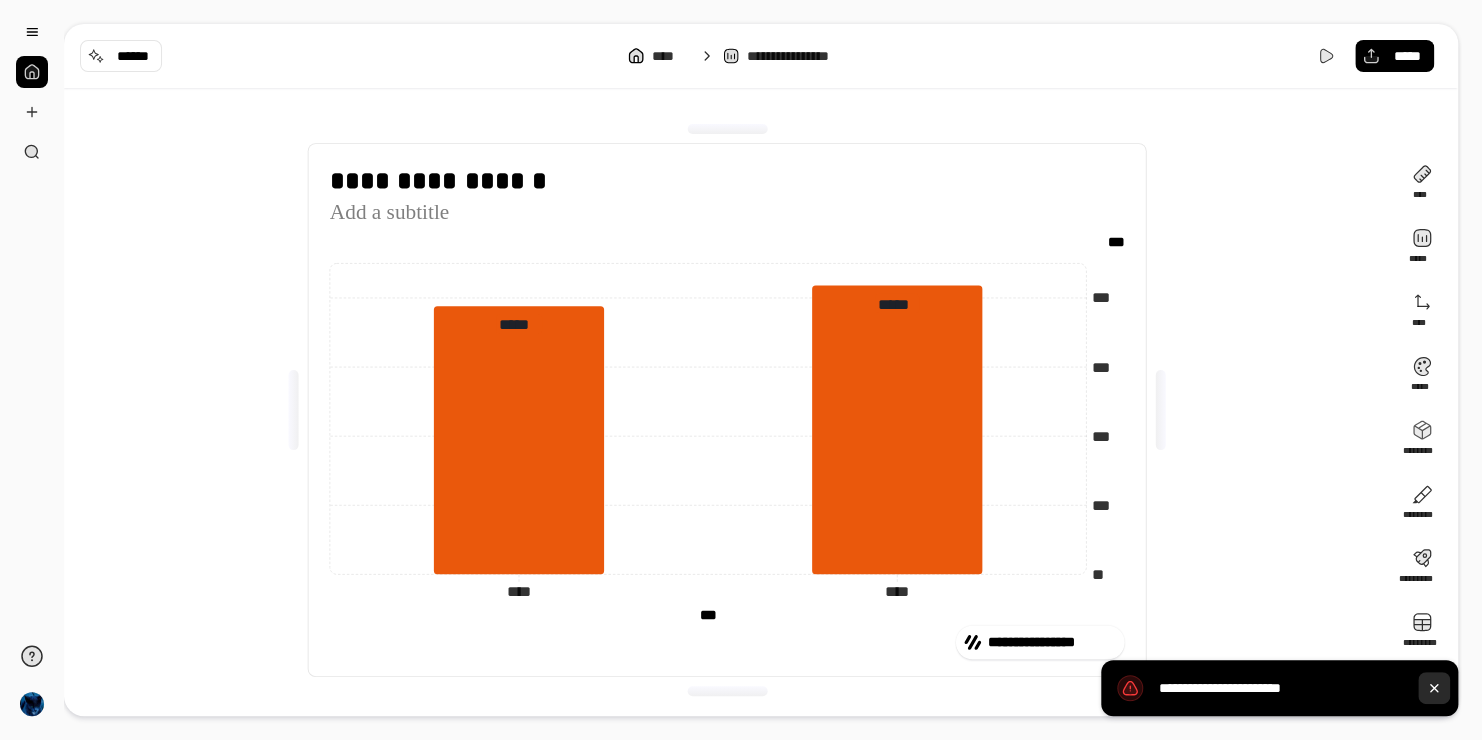 click at bounding box center (1434, 688) 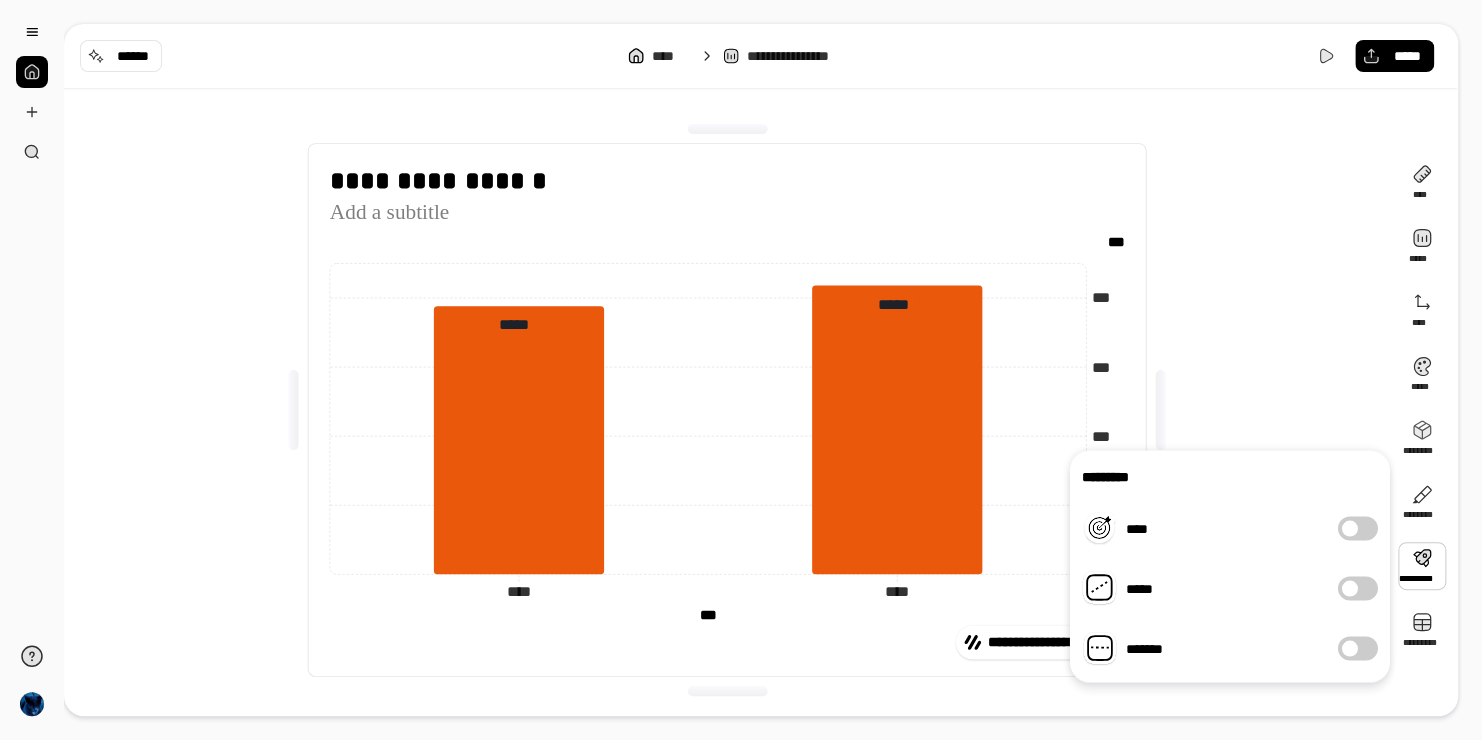 click on "**********" at bounding box center [727, 410] 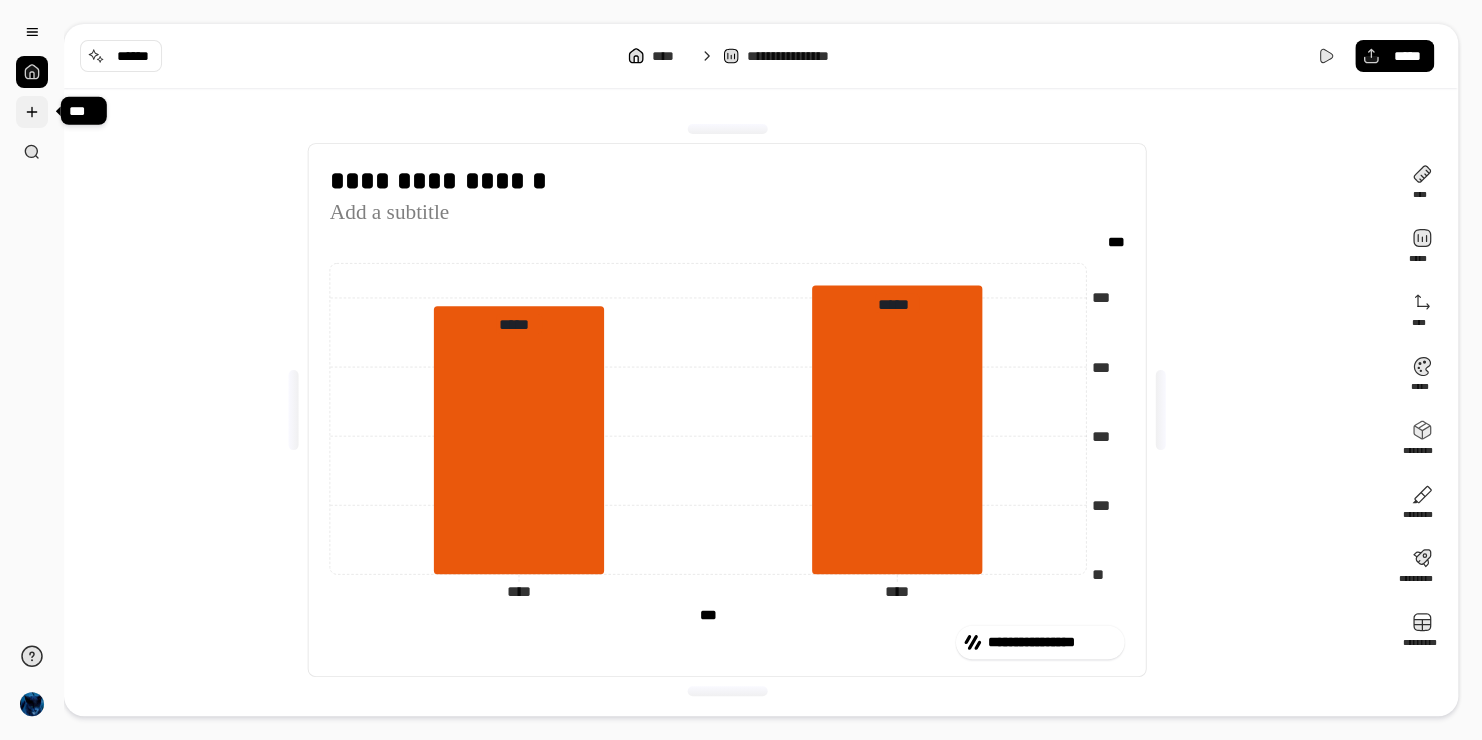 click at bounding box center (32, 112) 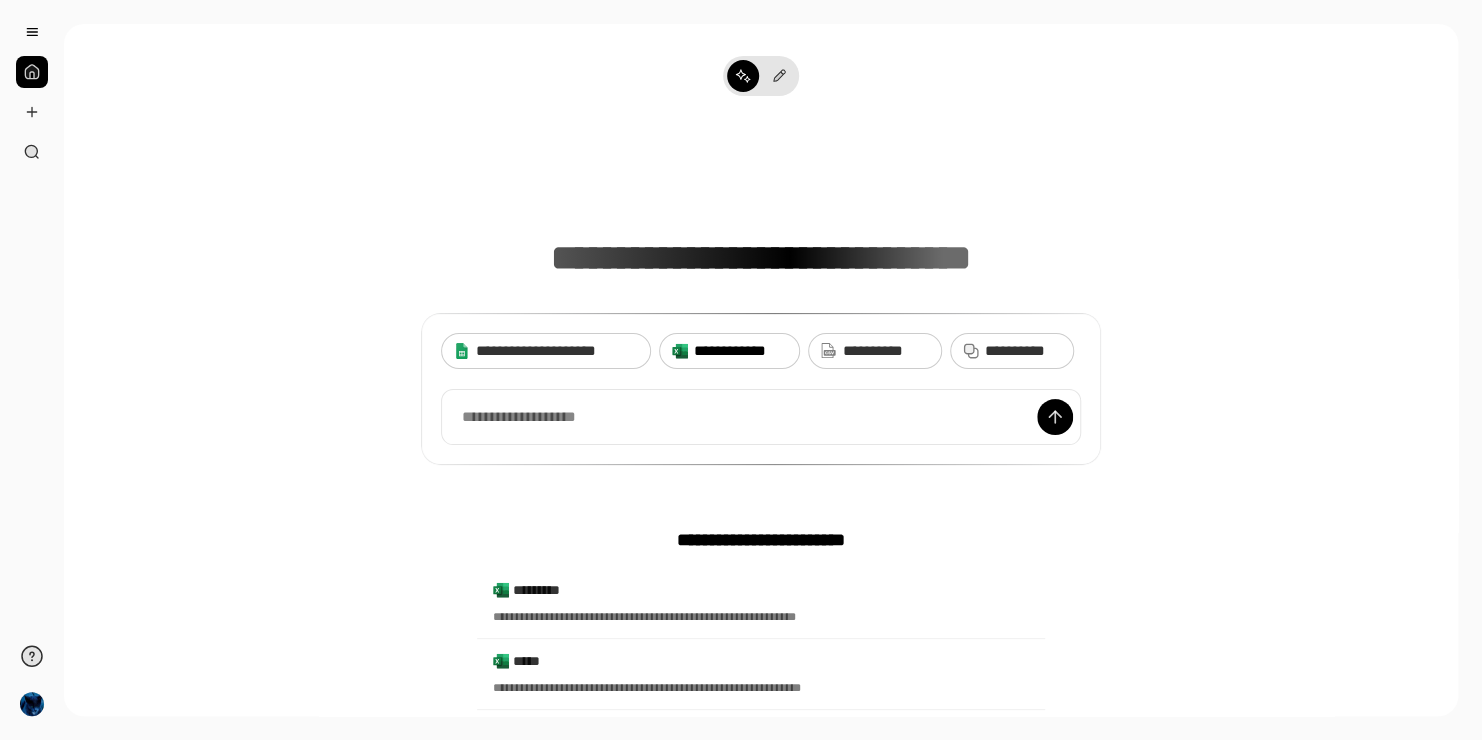 click on "**********" at bounding box center (740, 351) 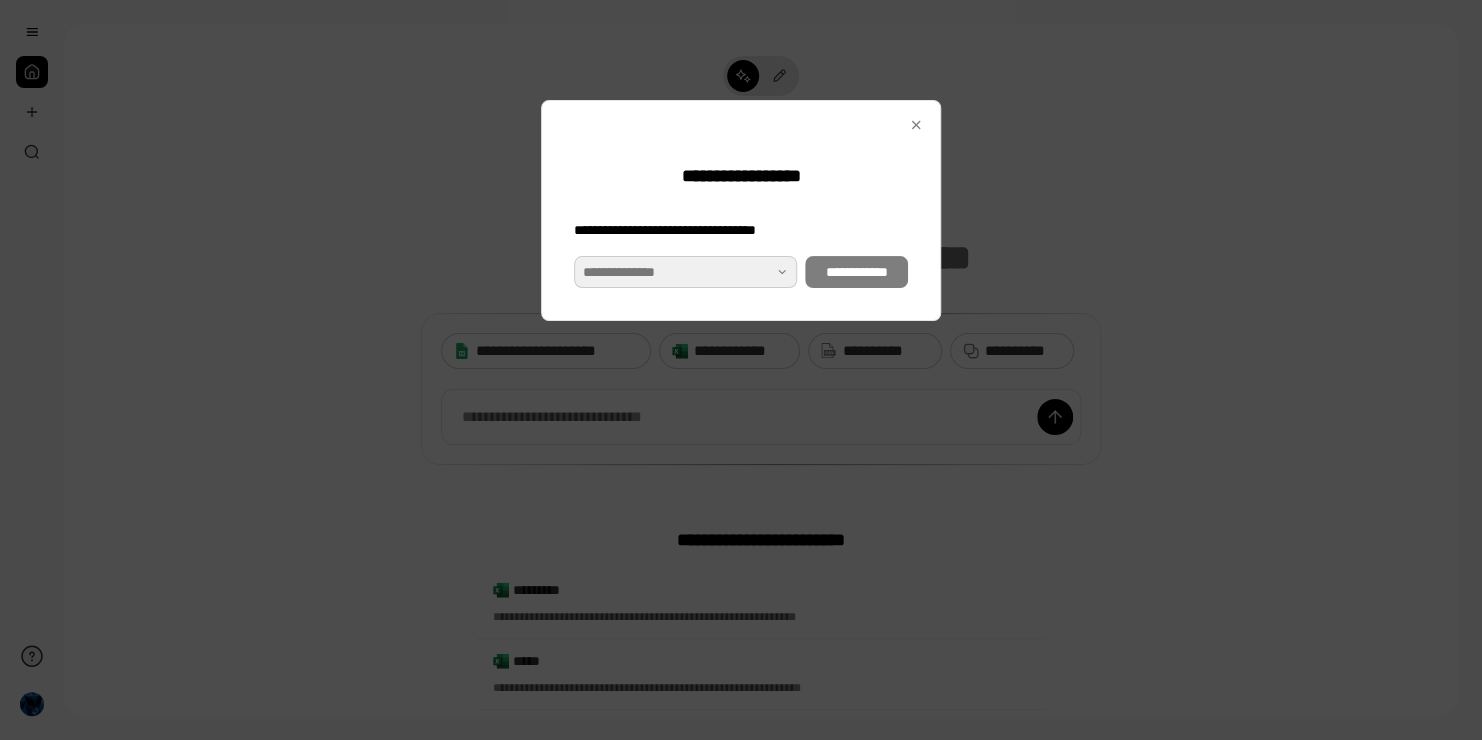 click at bounding box center (685, 272) 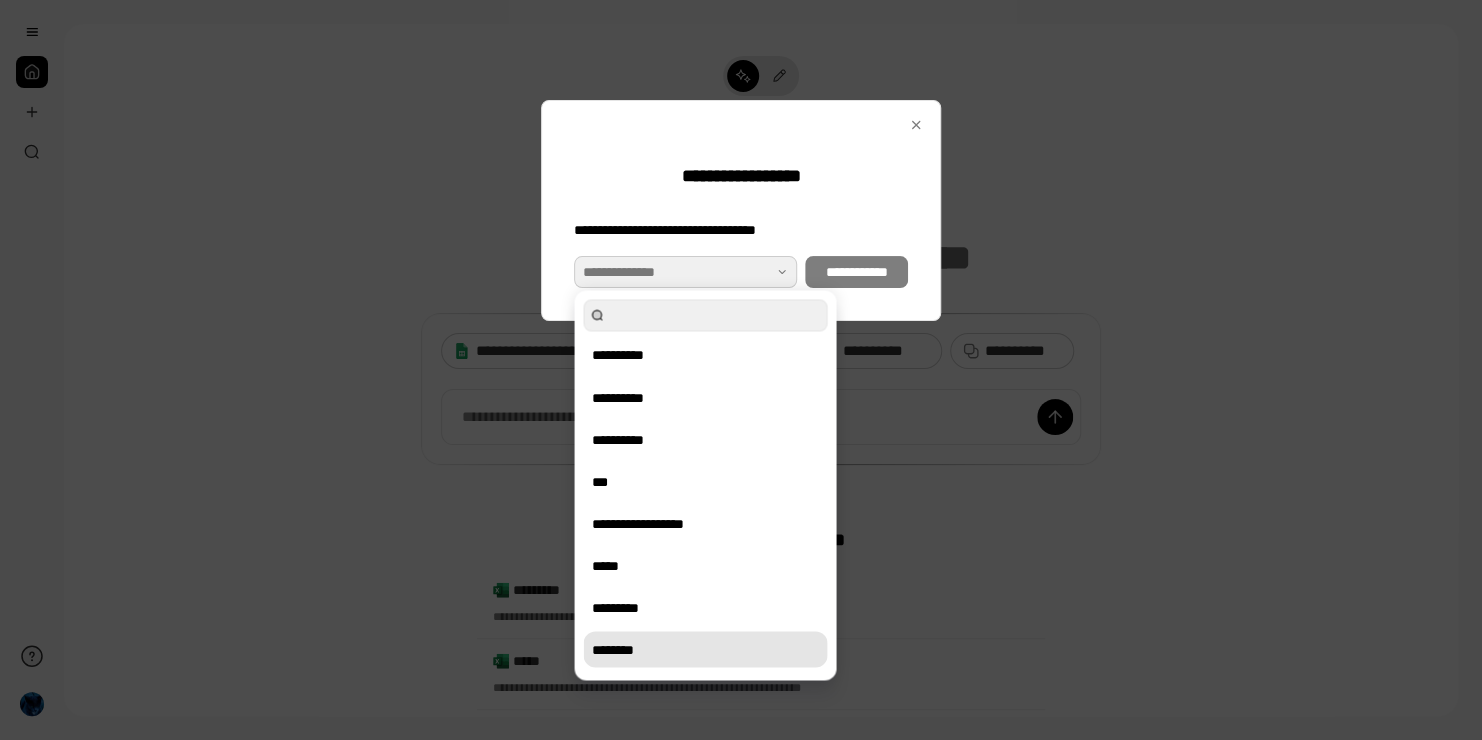 click on "********" at bounding box center (705, 649) 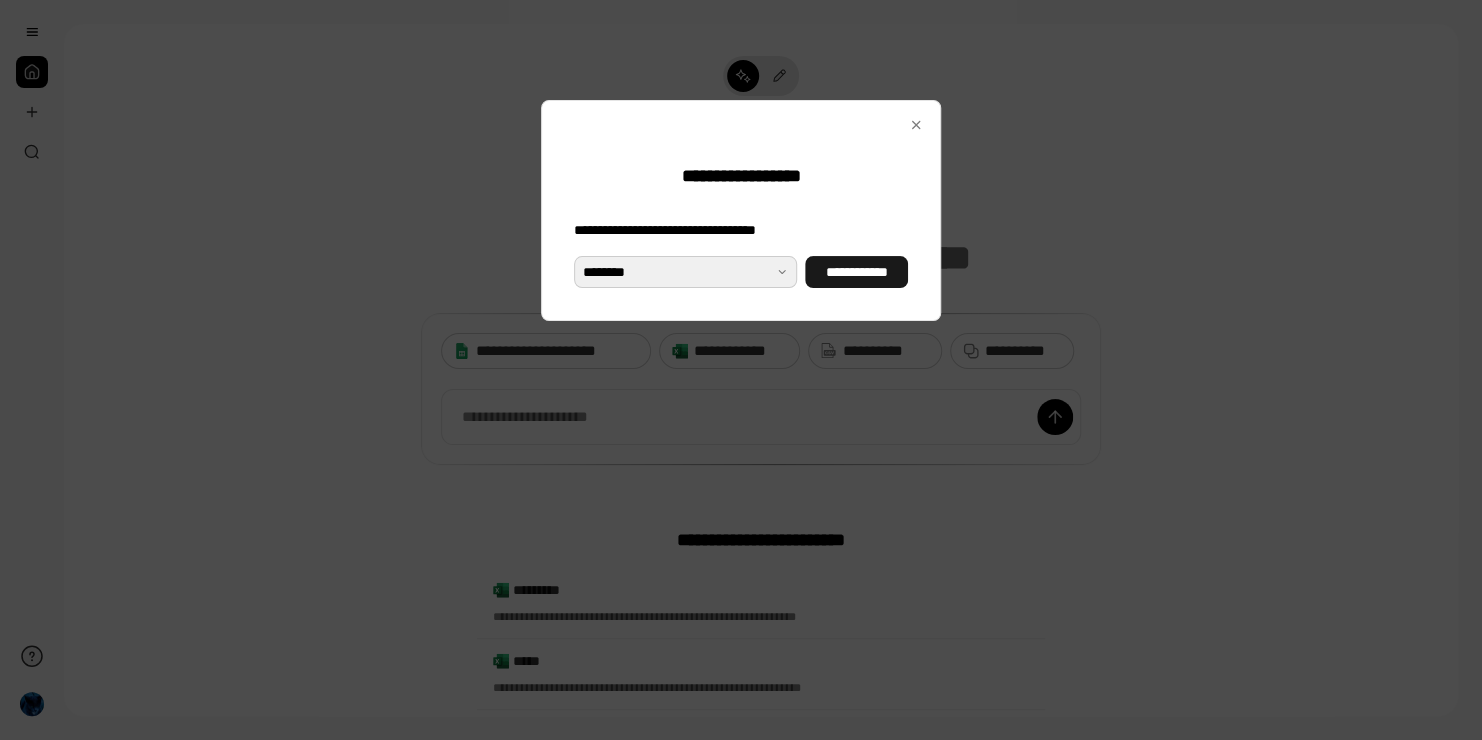 click on "**********" at bounding box center (856, 272) 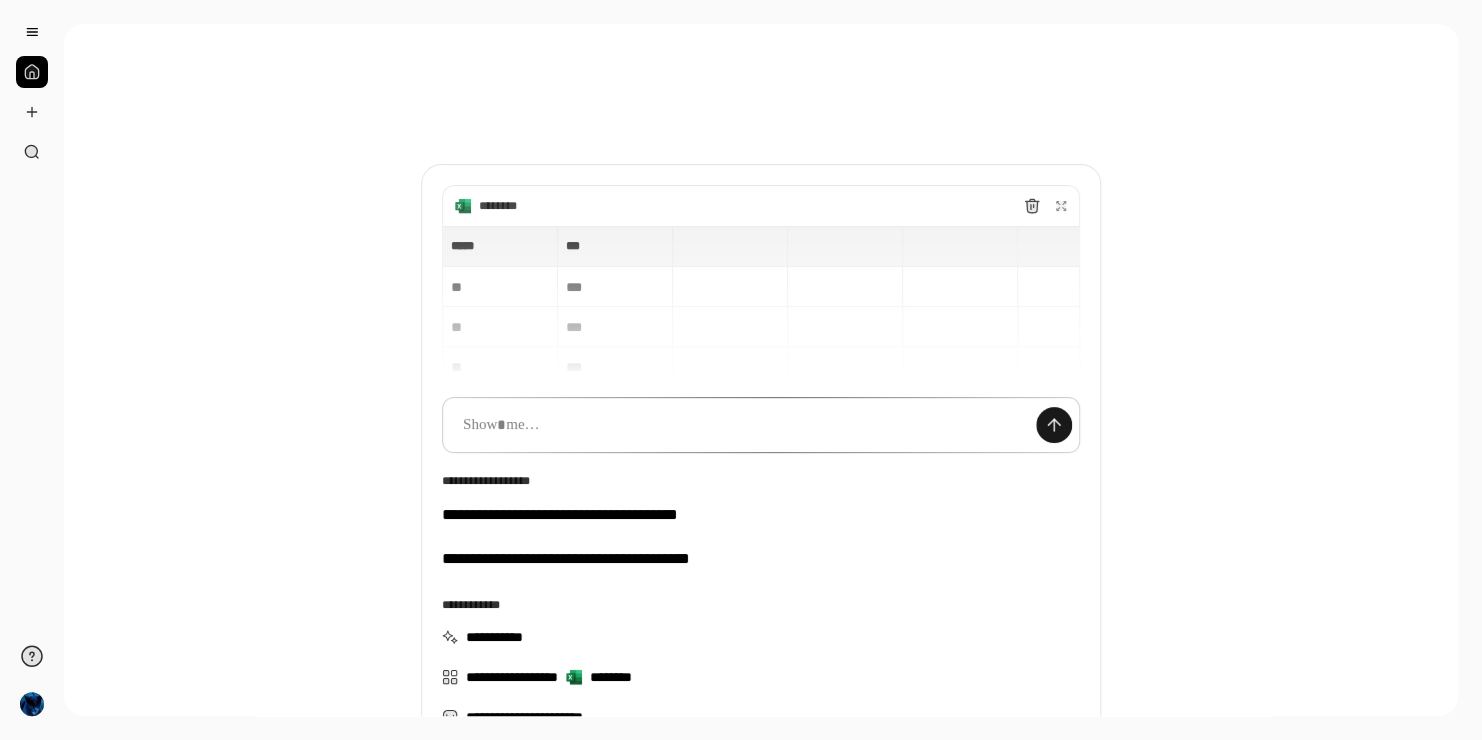 click at bounding box center [1054, 425] 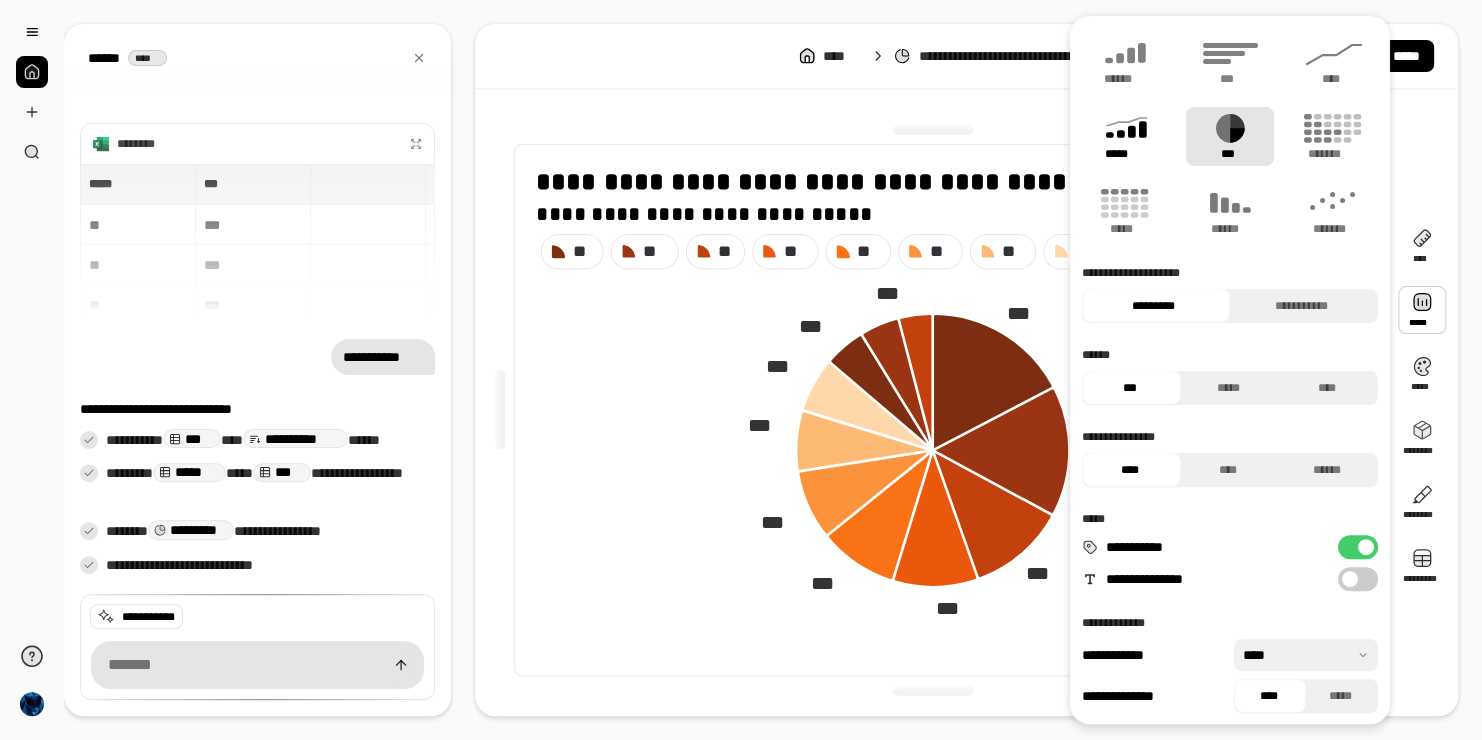 click on "*****" at bounding box center (1125, 154) 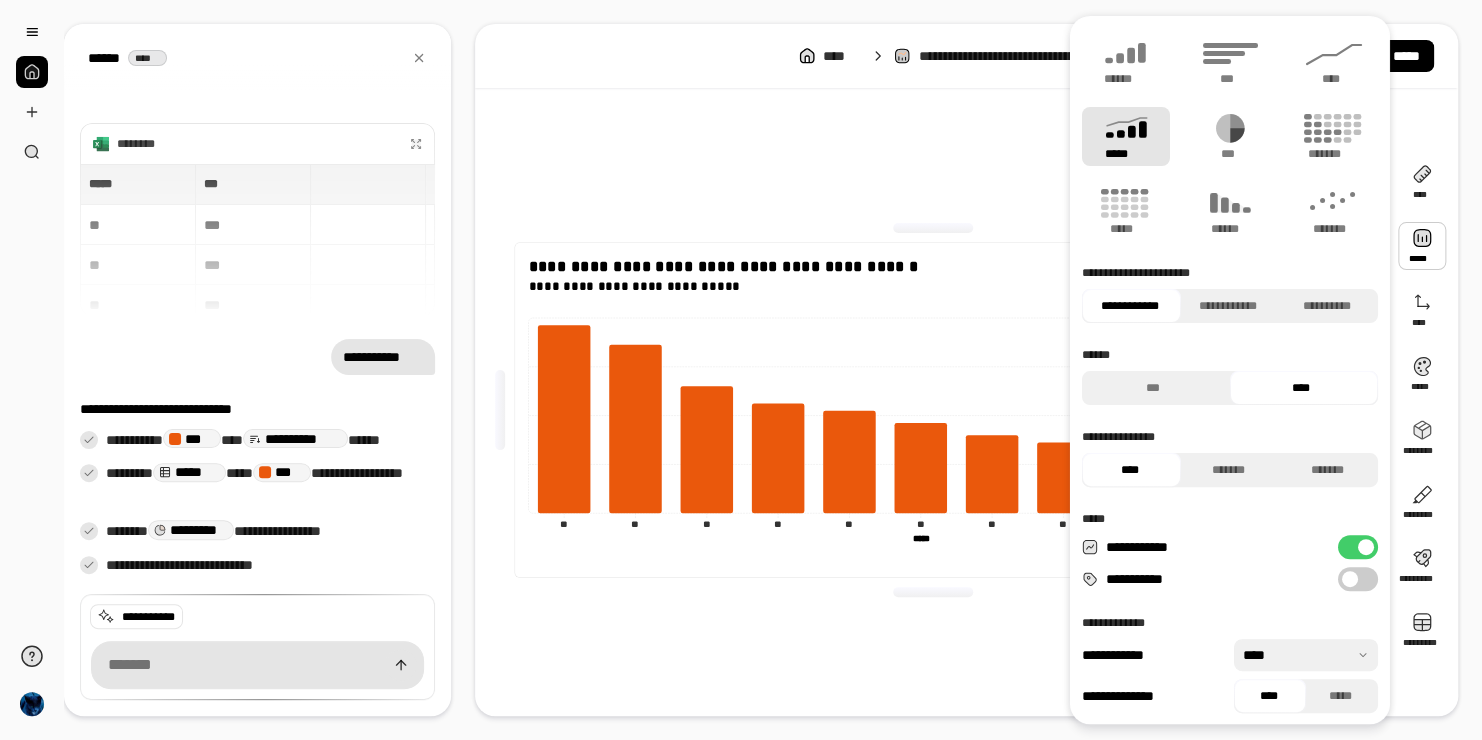 click on "**********" at bounding box center (761, 370) 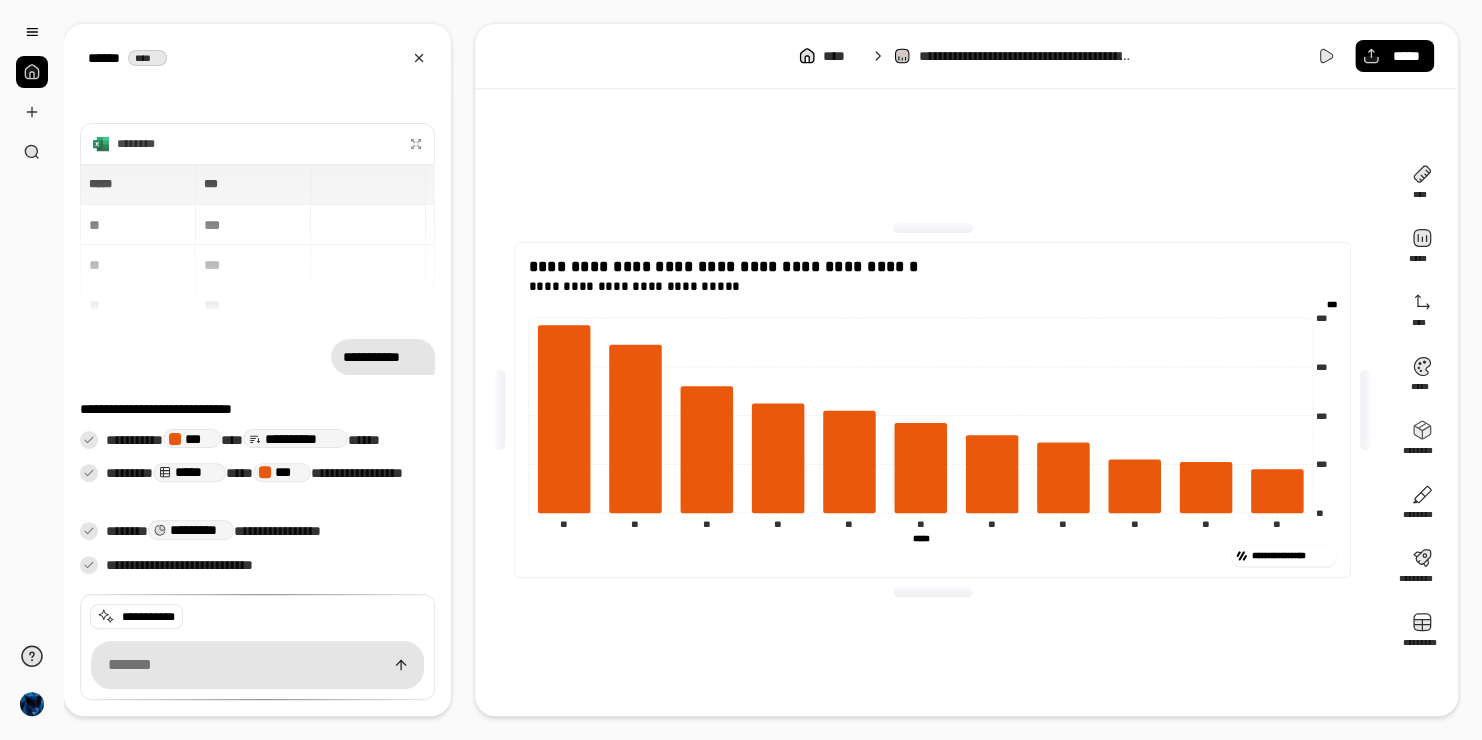 click 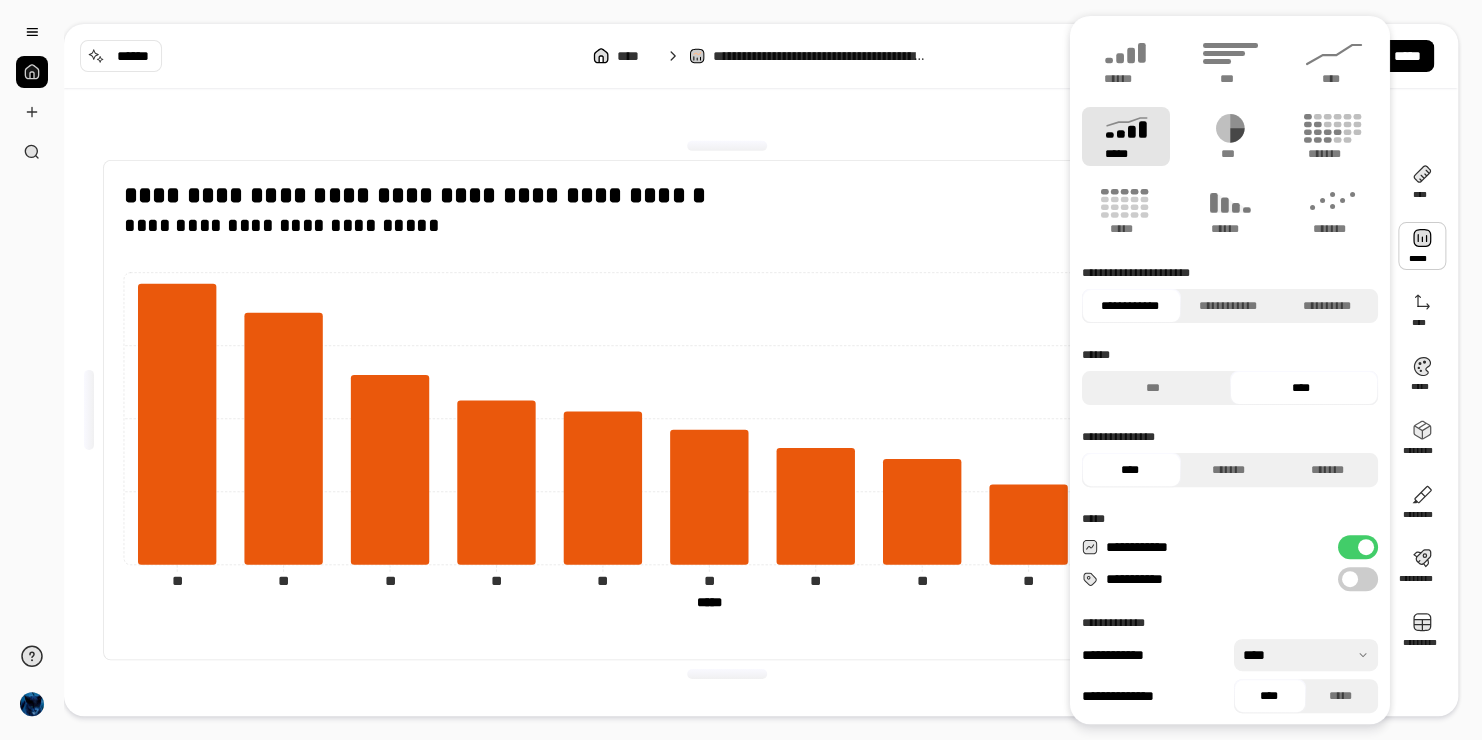 click at bounding box center [1350, 579] 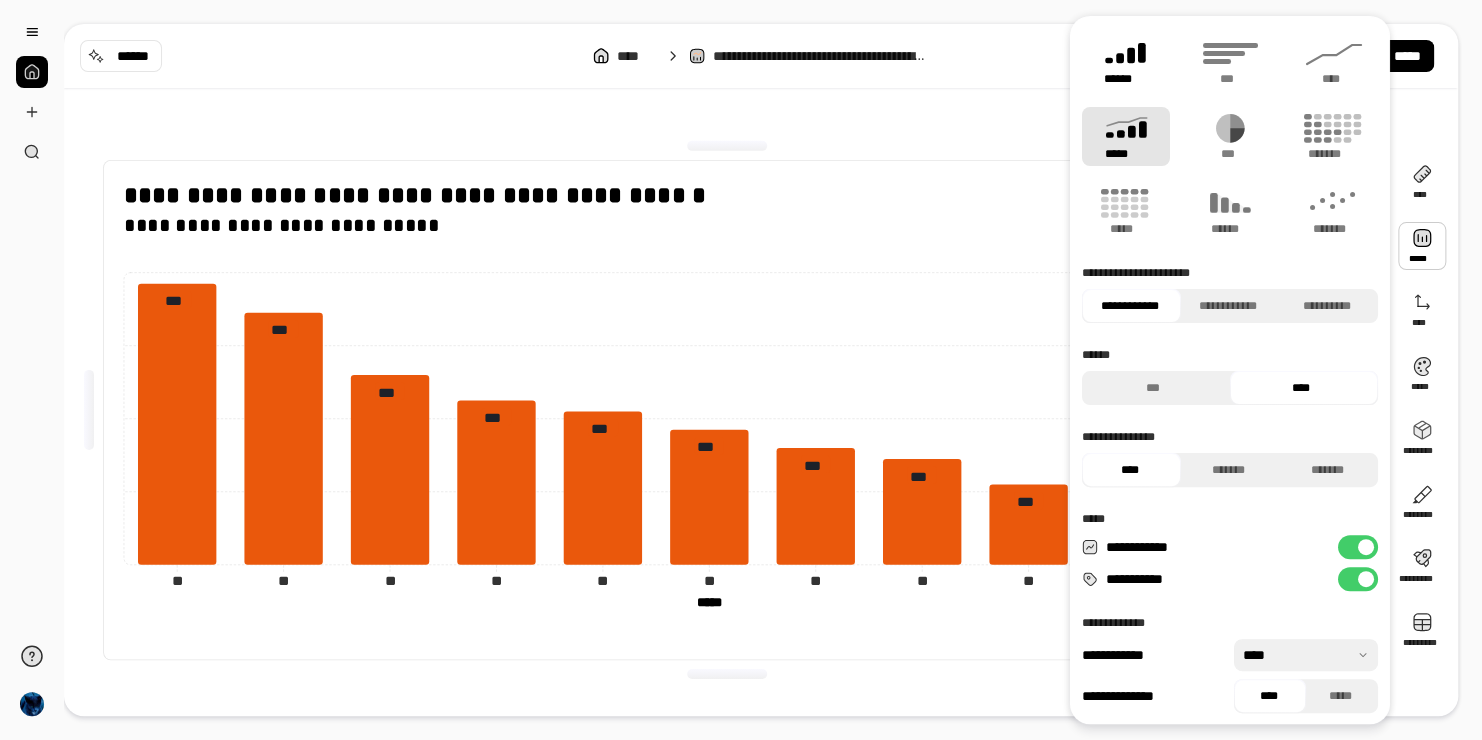 click 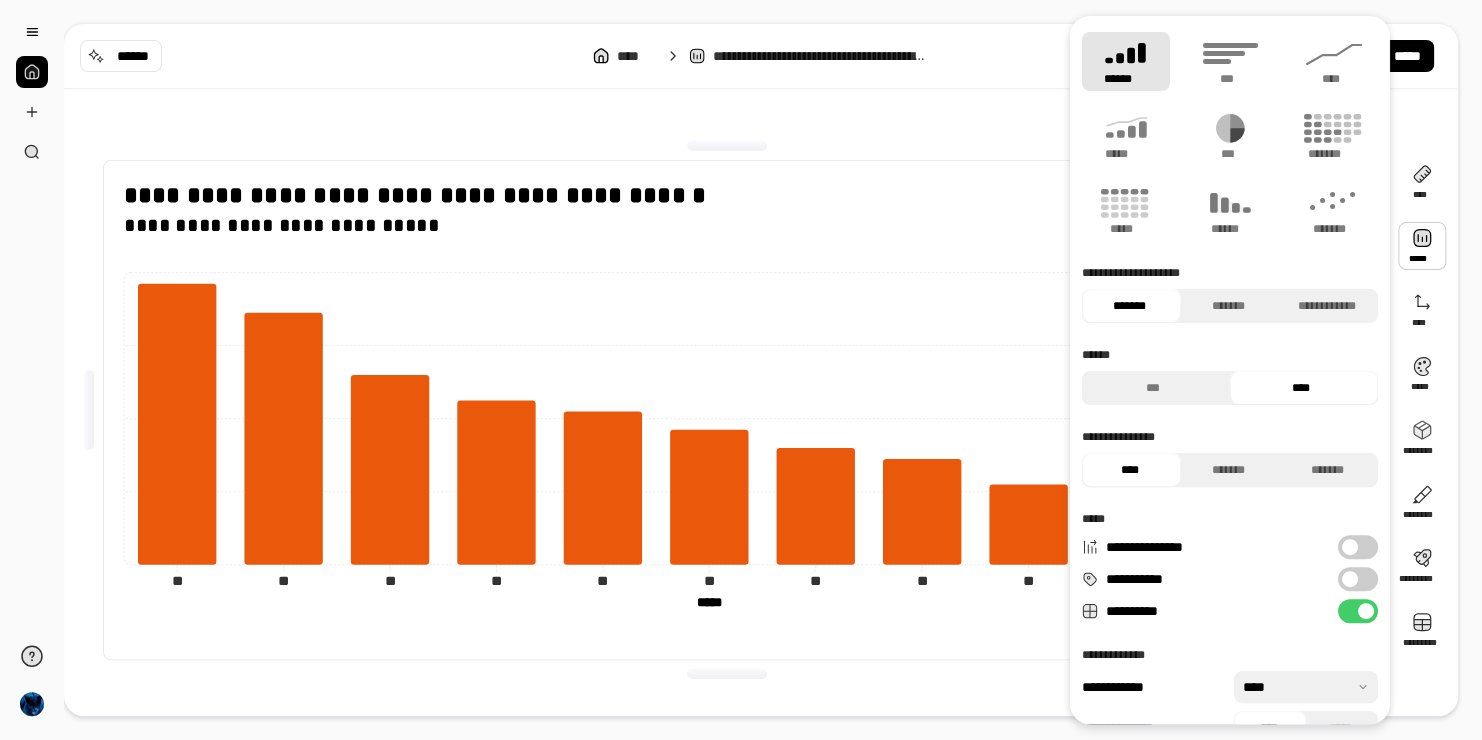 click on "******" at bounding box center (1126, 61) 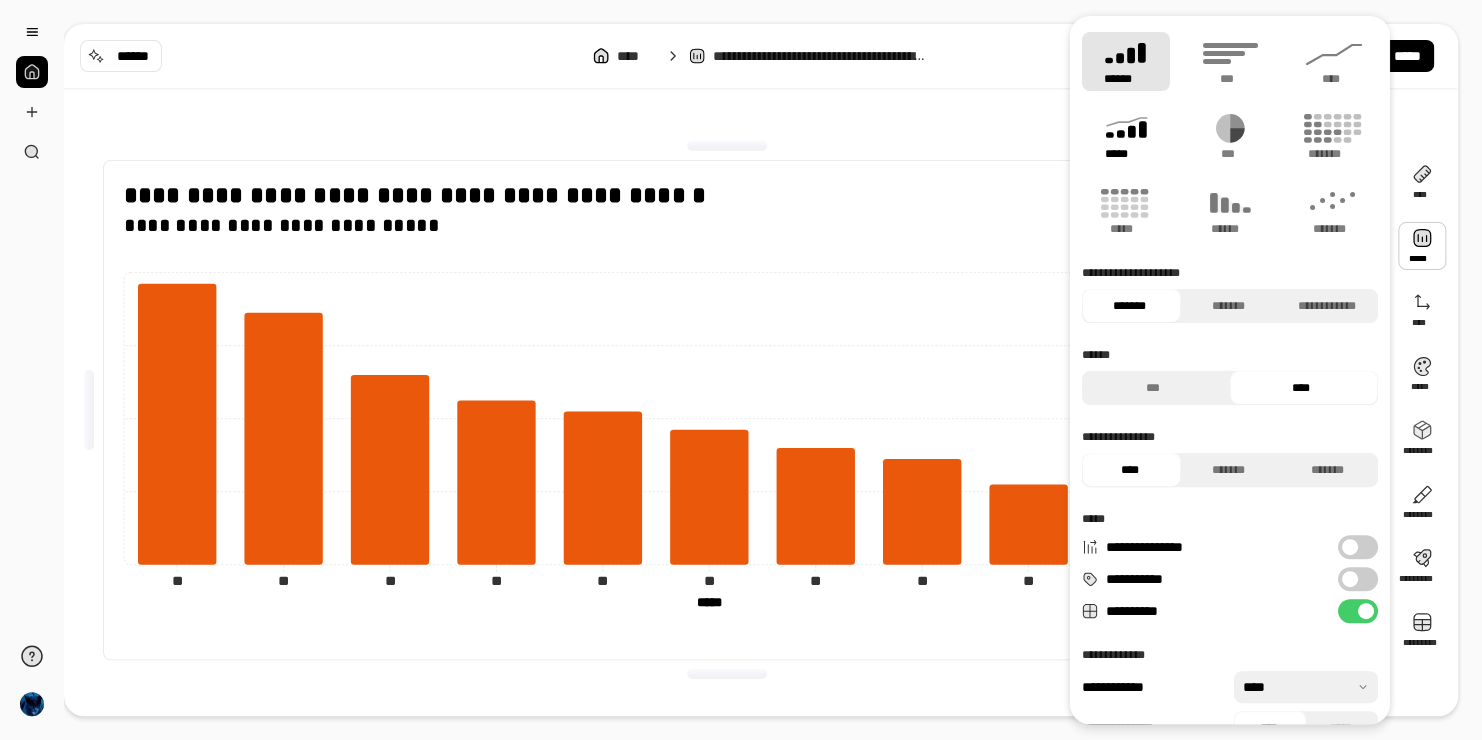 click on "*****" at bounding box center [1125, 154] 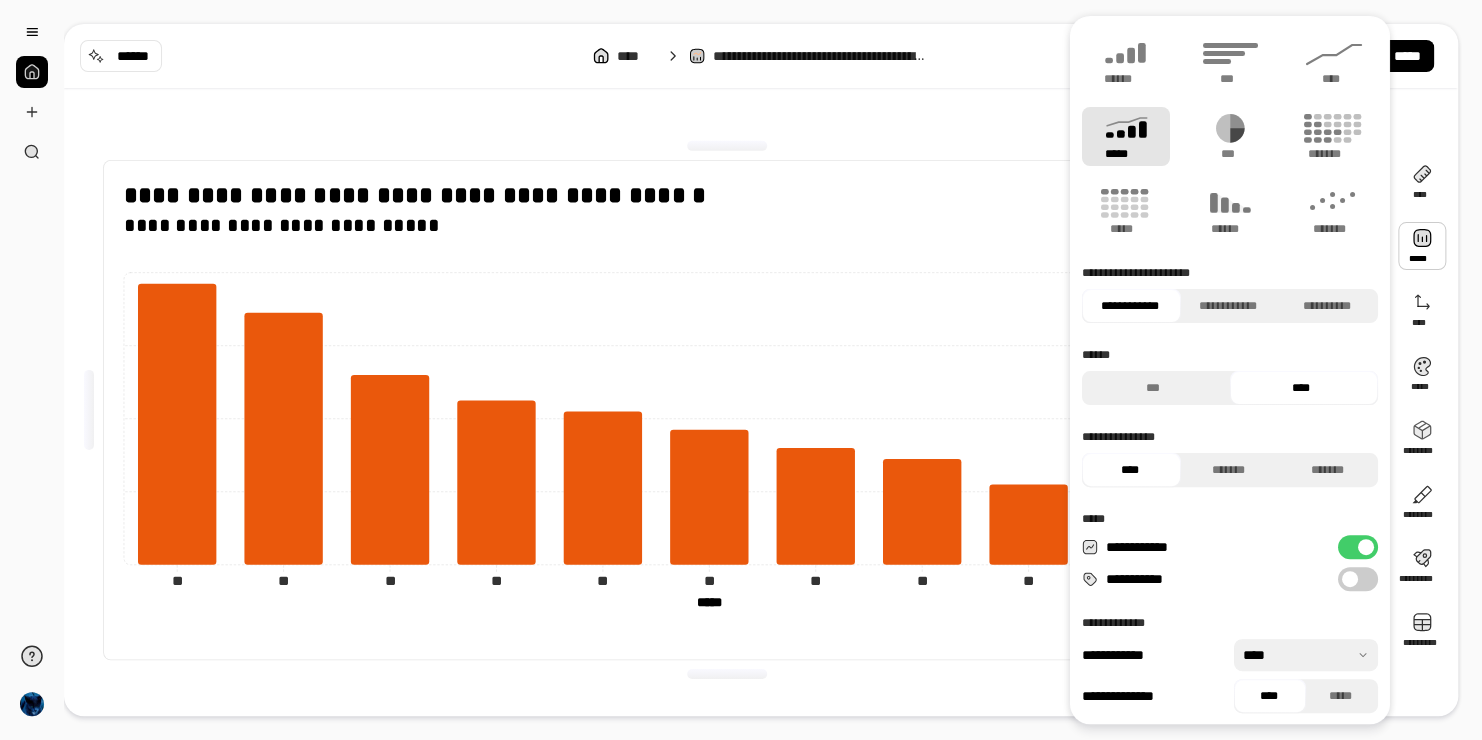 click on "*****" at bounding box center [1126, 136] 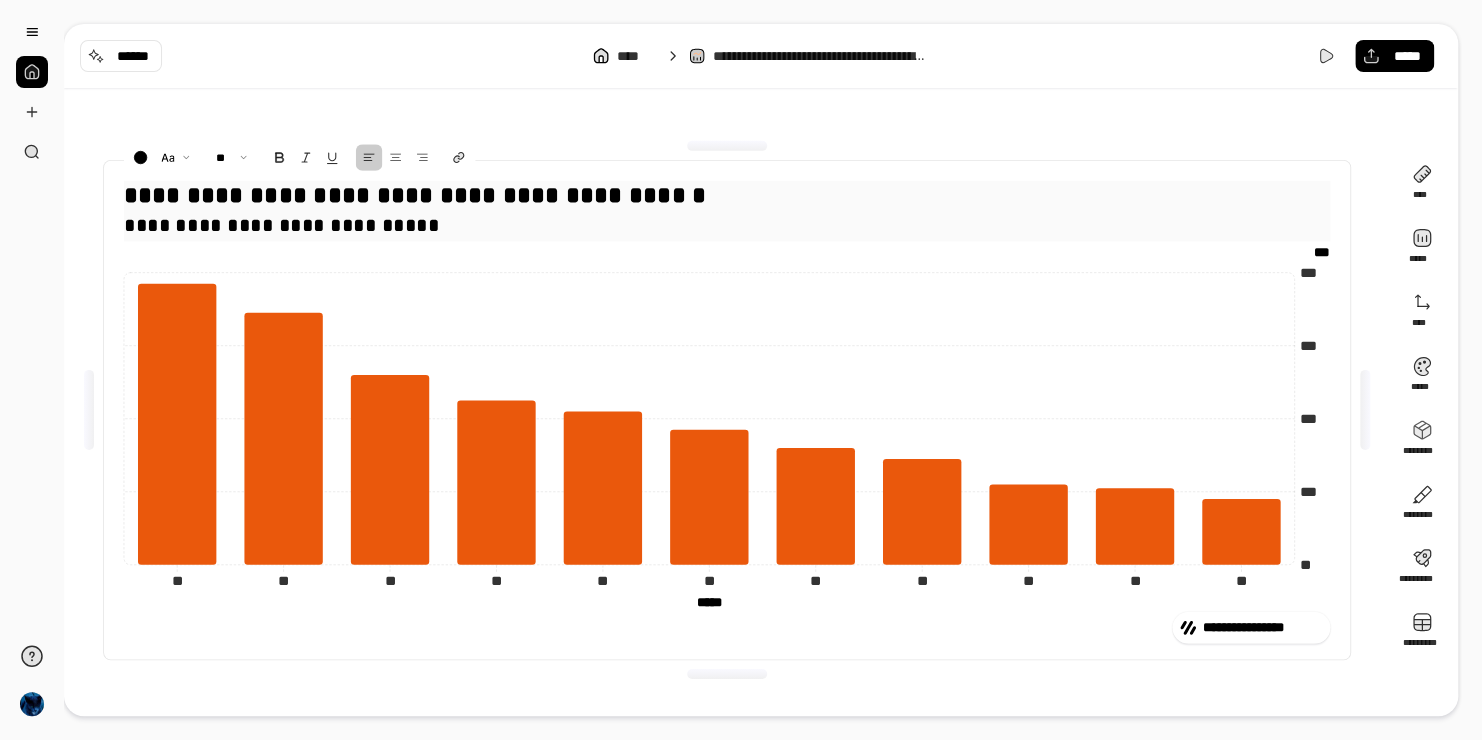 click on "**********" at bounding box center (727, 196) 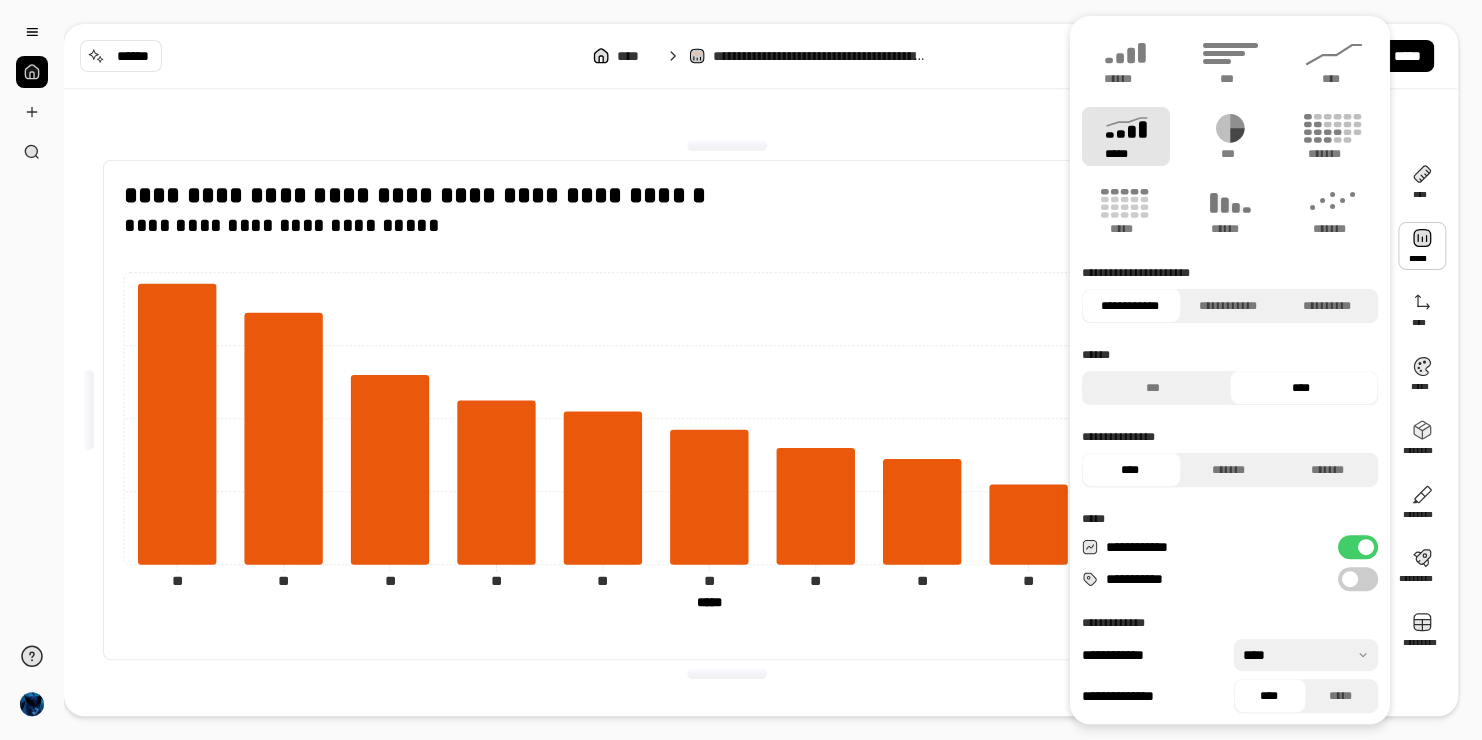 click at bounding box center (1350, 579) 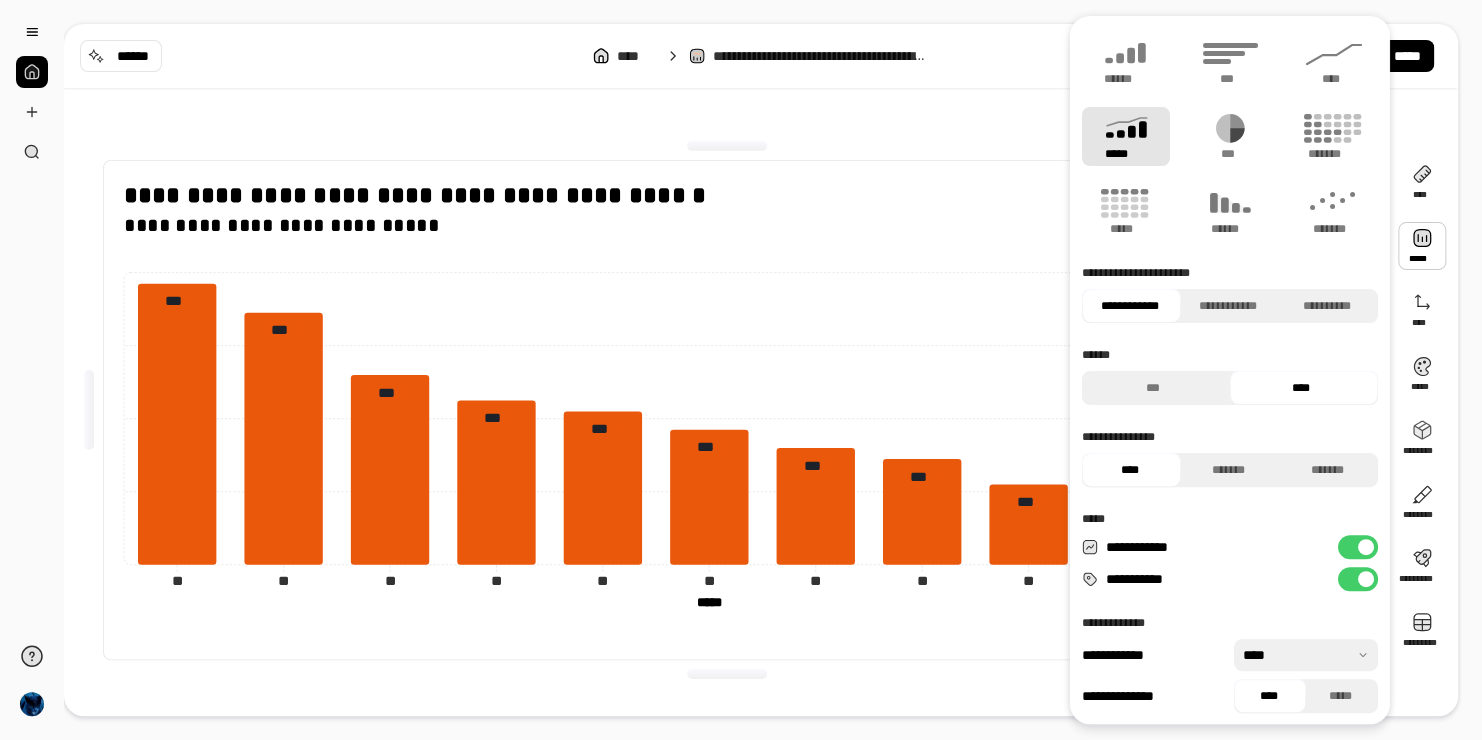 type on "**" 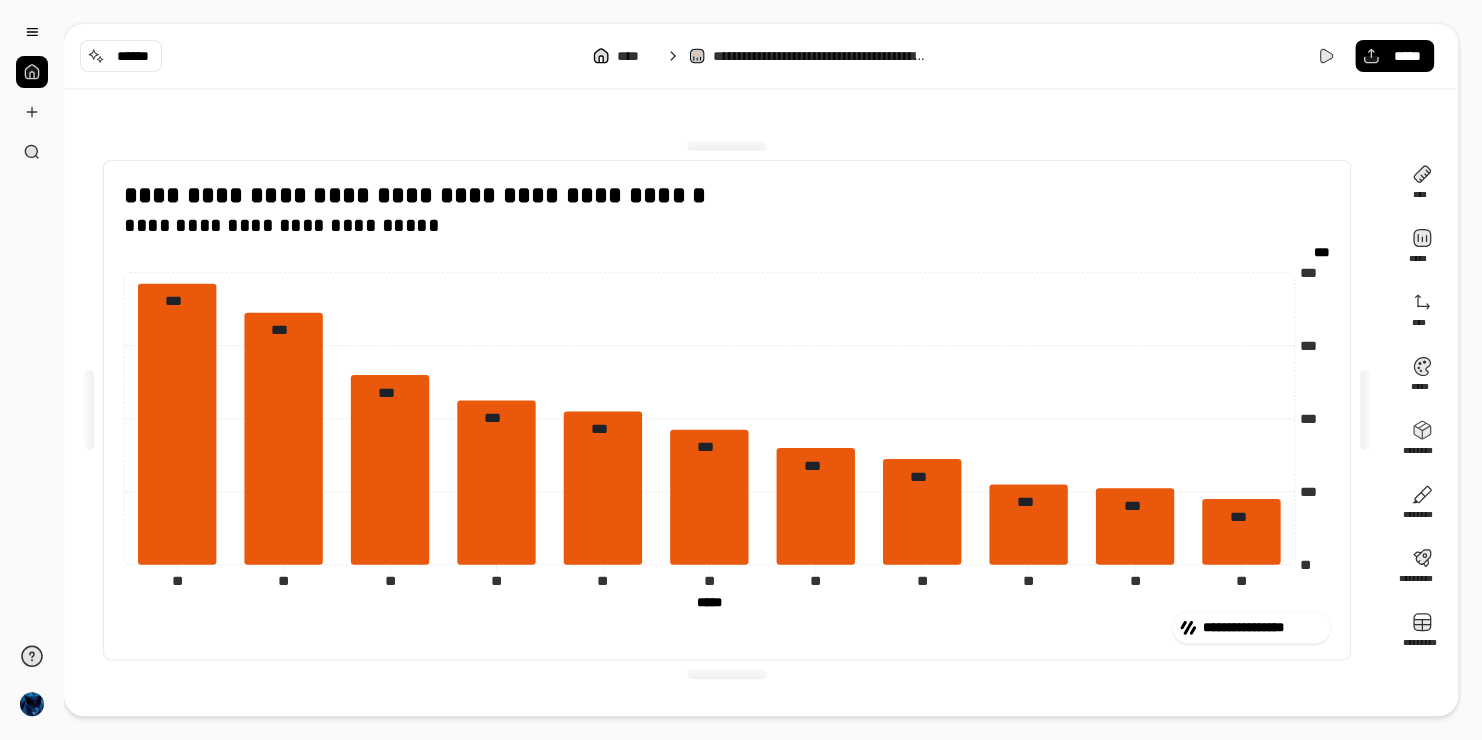 click on "**********" at bounding box center (741, 370) 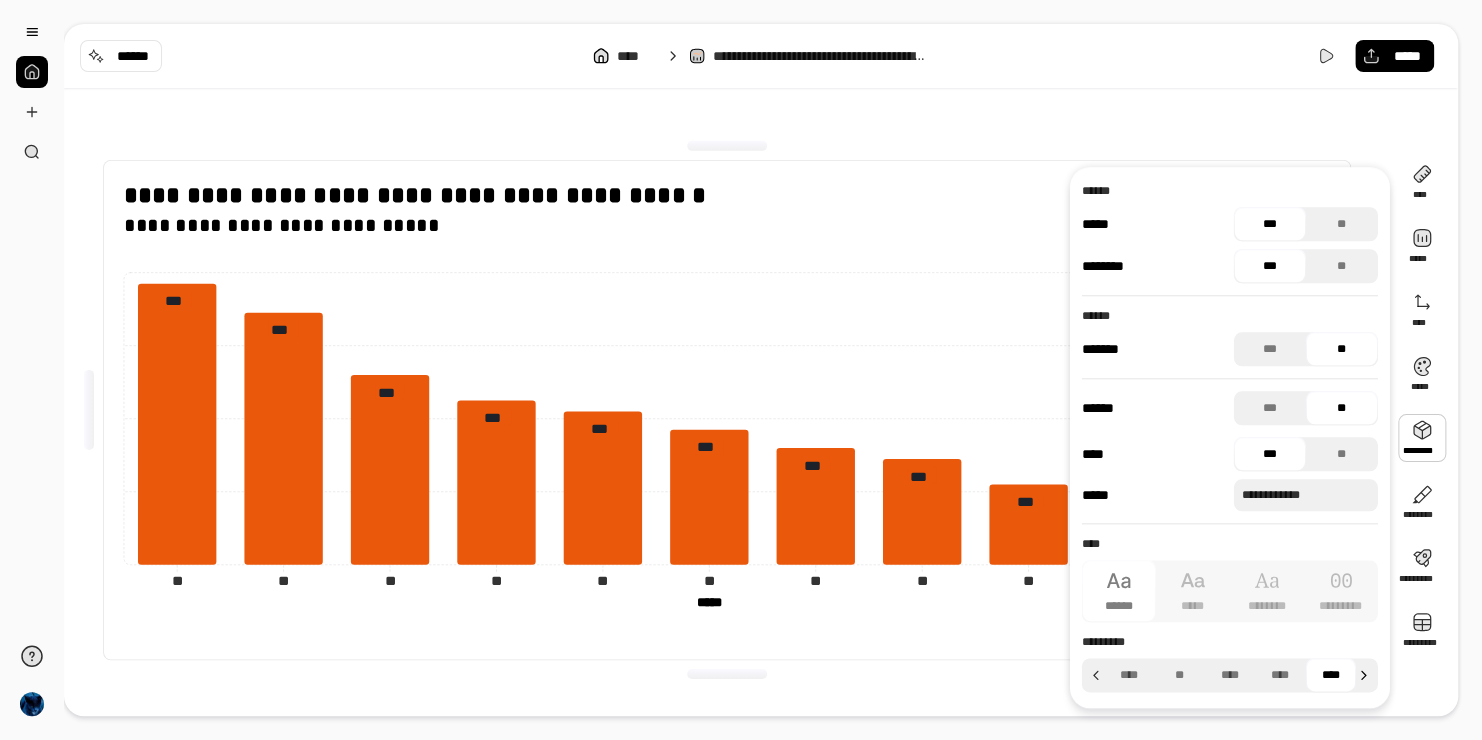 click 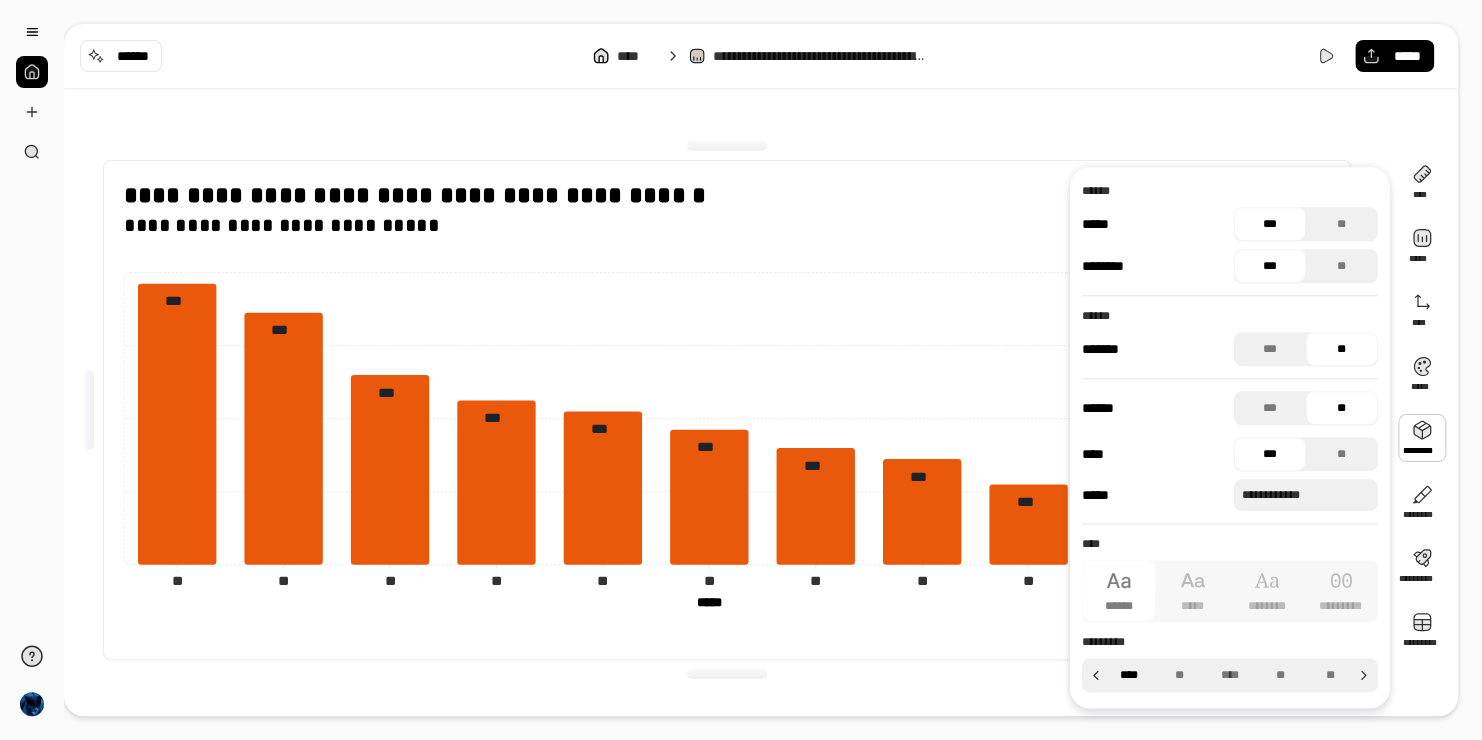 click on "****" at bounding box center [1129, 675] 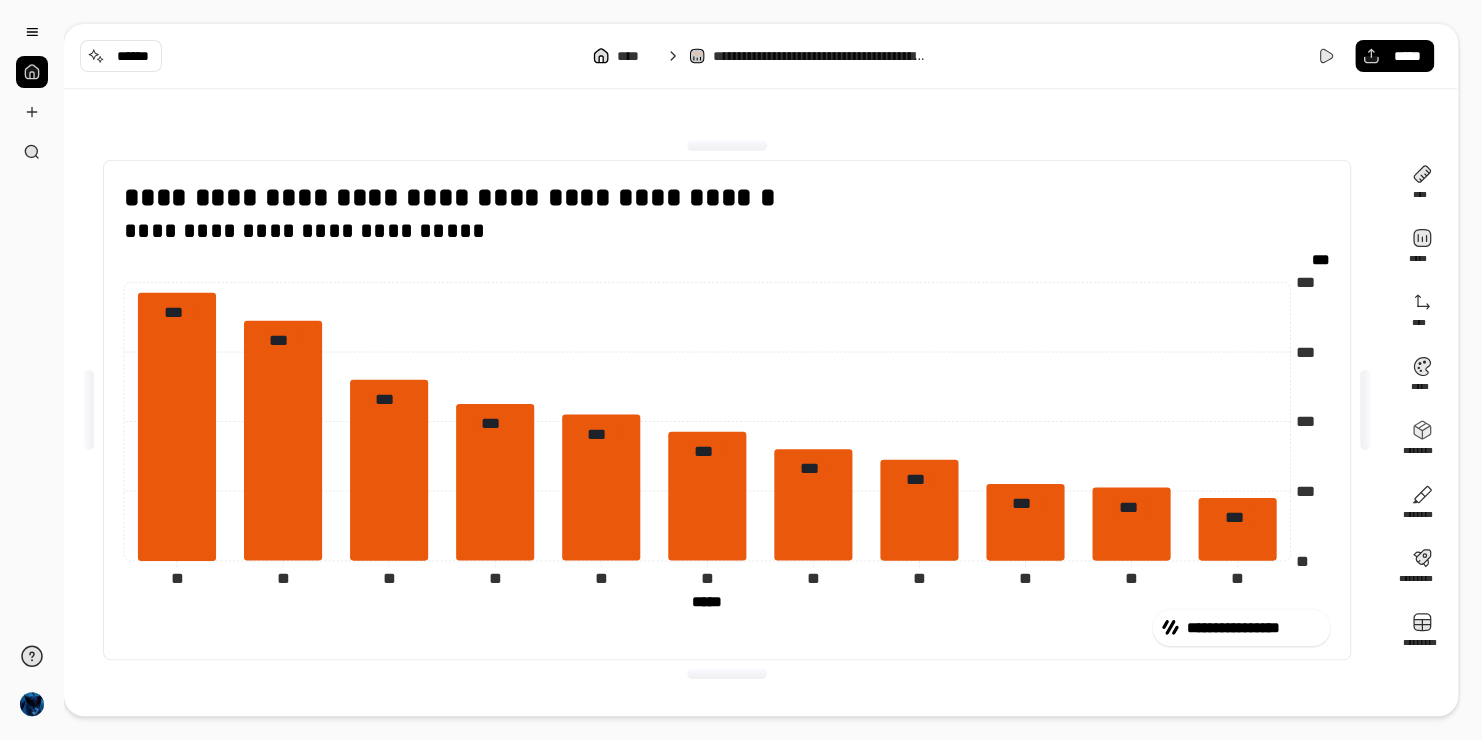 click on "**********" at bounding box center (727, 410) 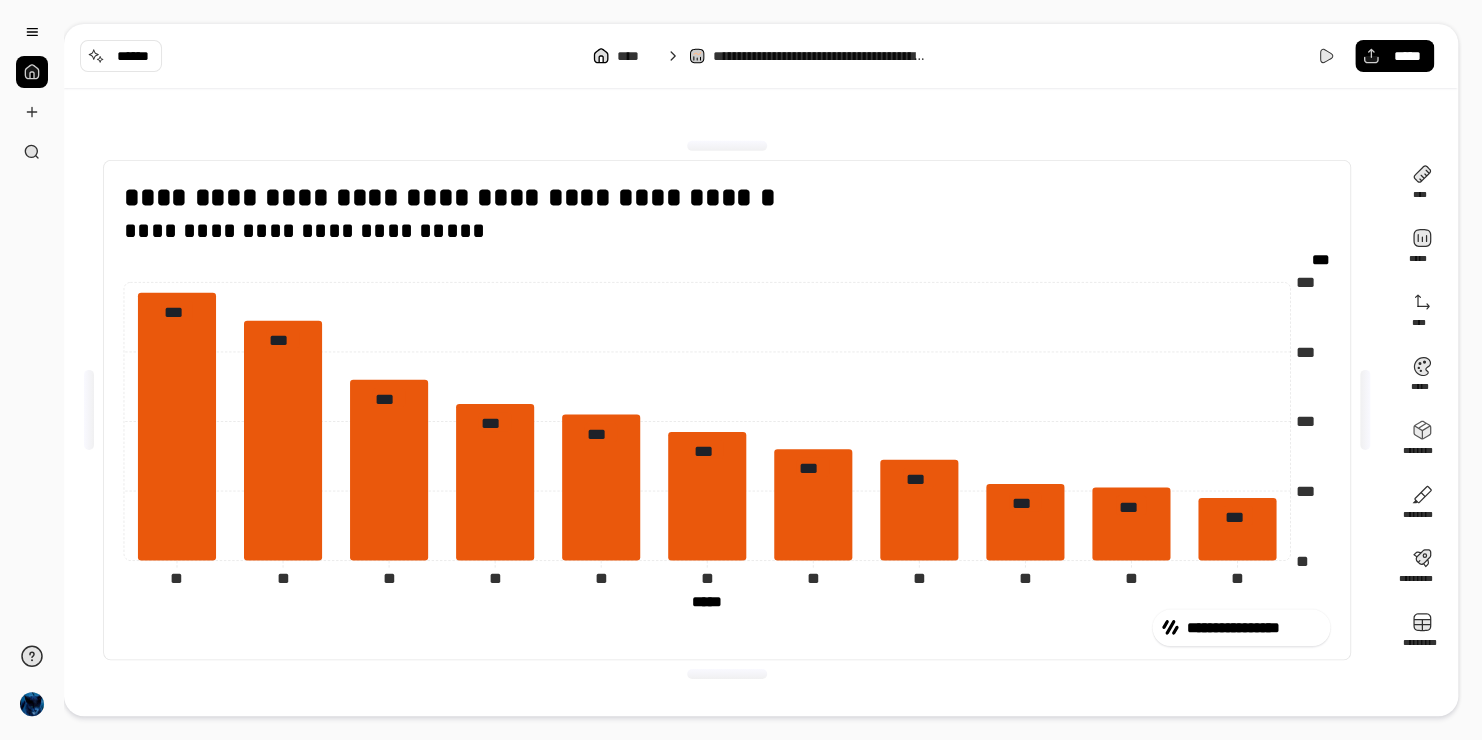 click on "**********" at bounding box center (773, 370) 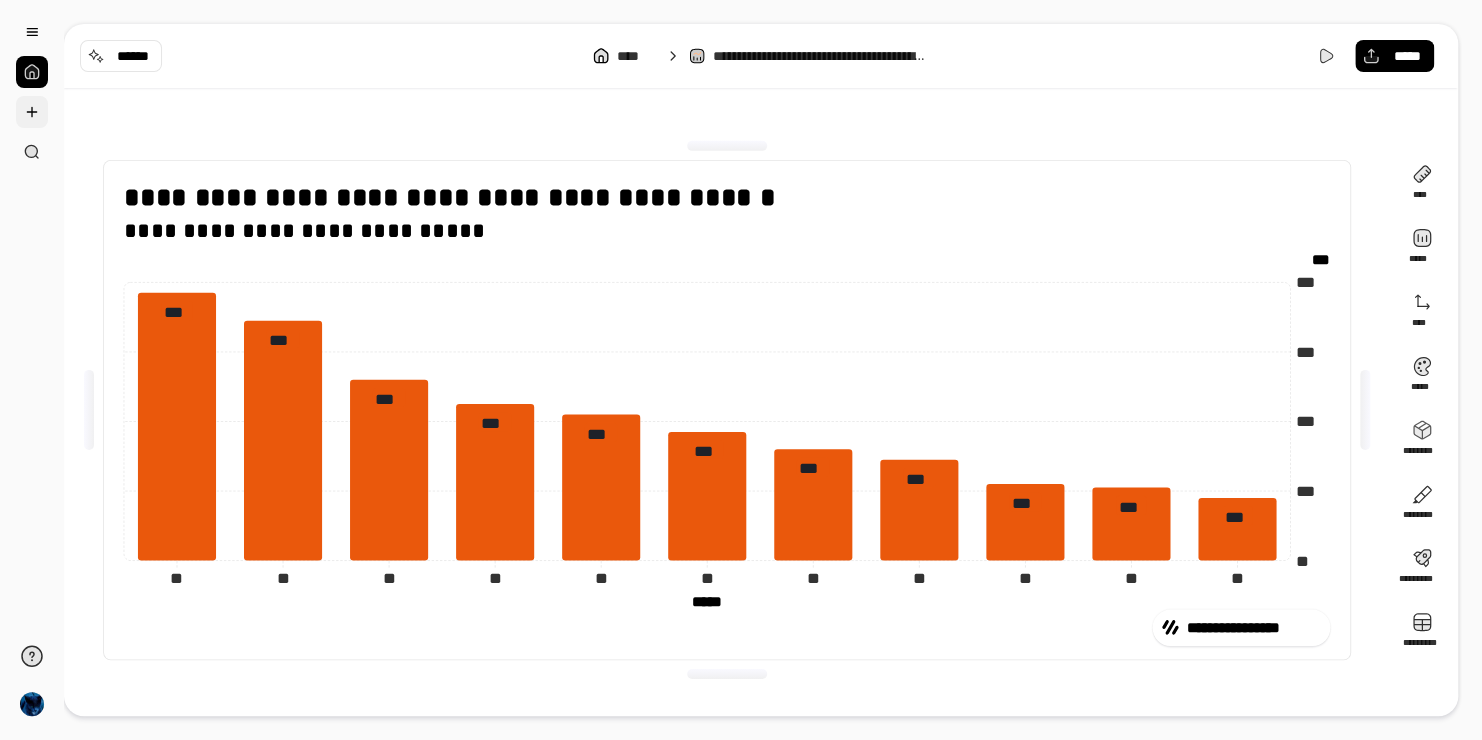 click at bounding box center [32, 112] 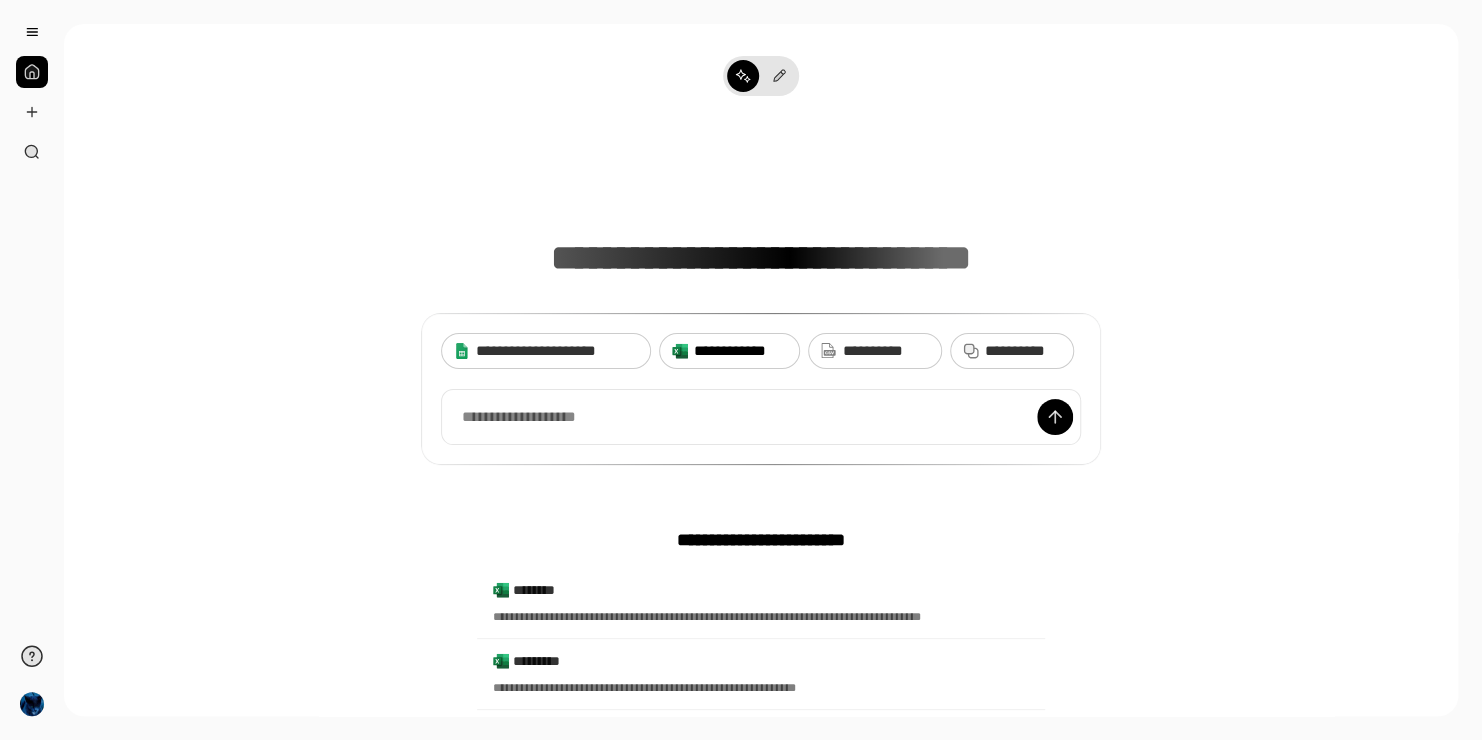 click on "**********" at bounding box center [740, 351] 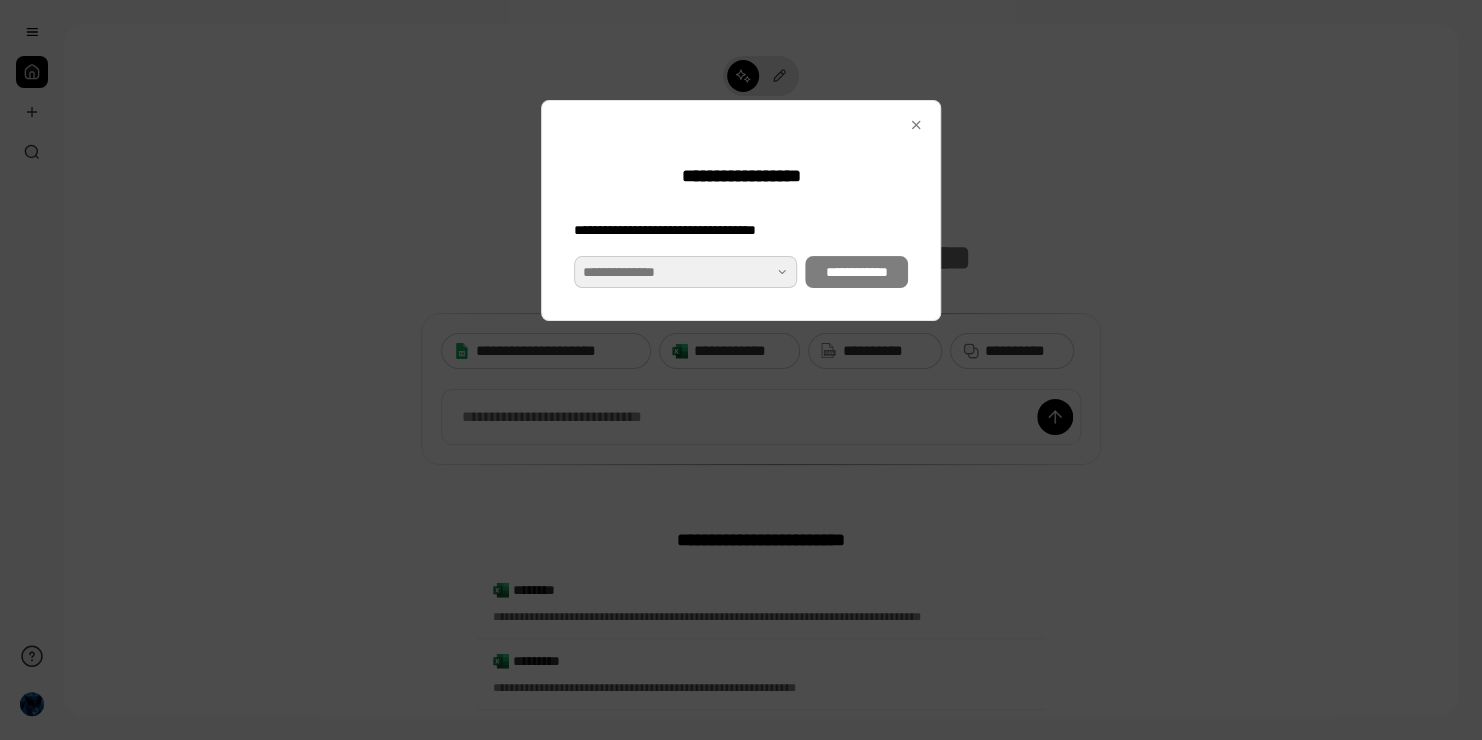 click at bounding box center (685, 272) 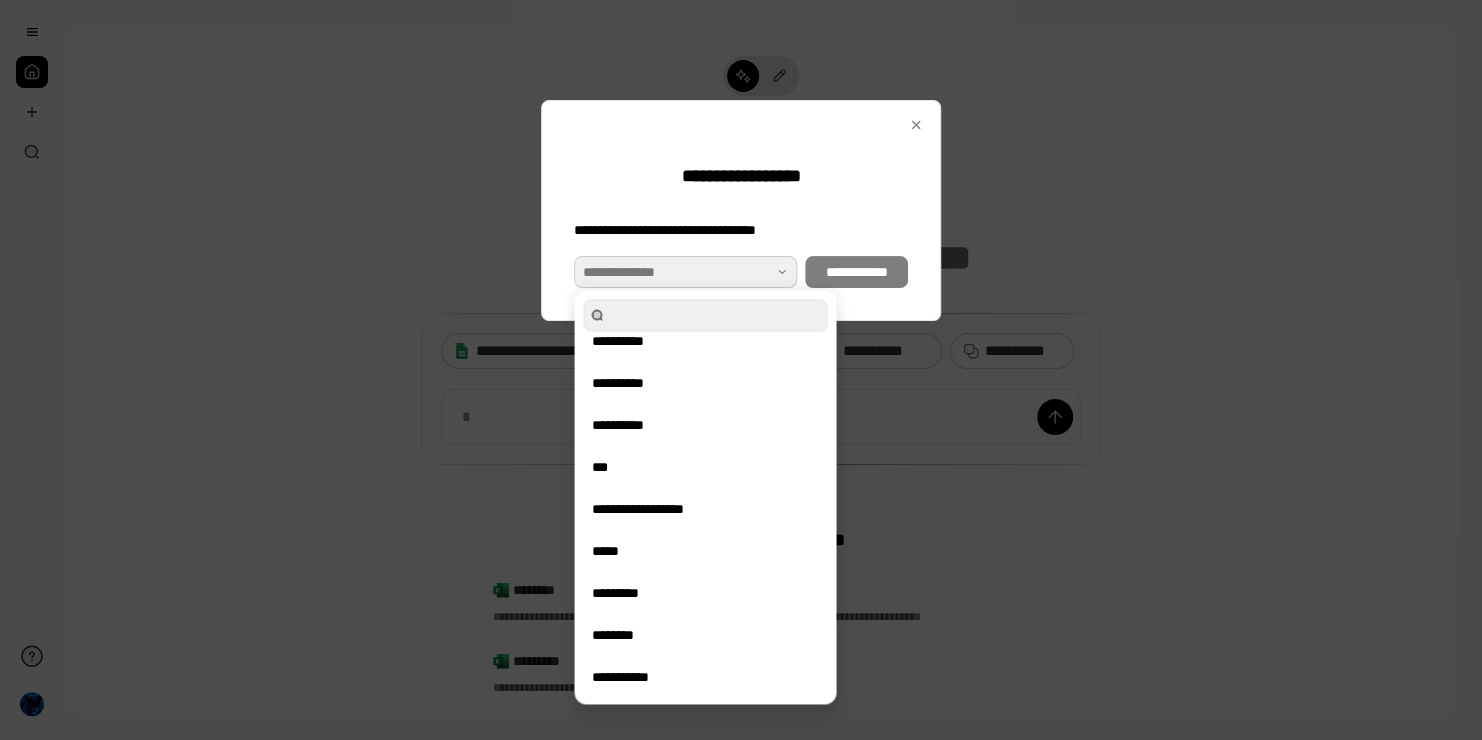 scroll, scrollTop: 18, scrollLeft: 0, axis: vertical 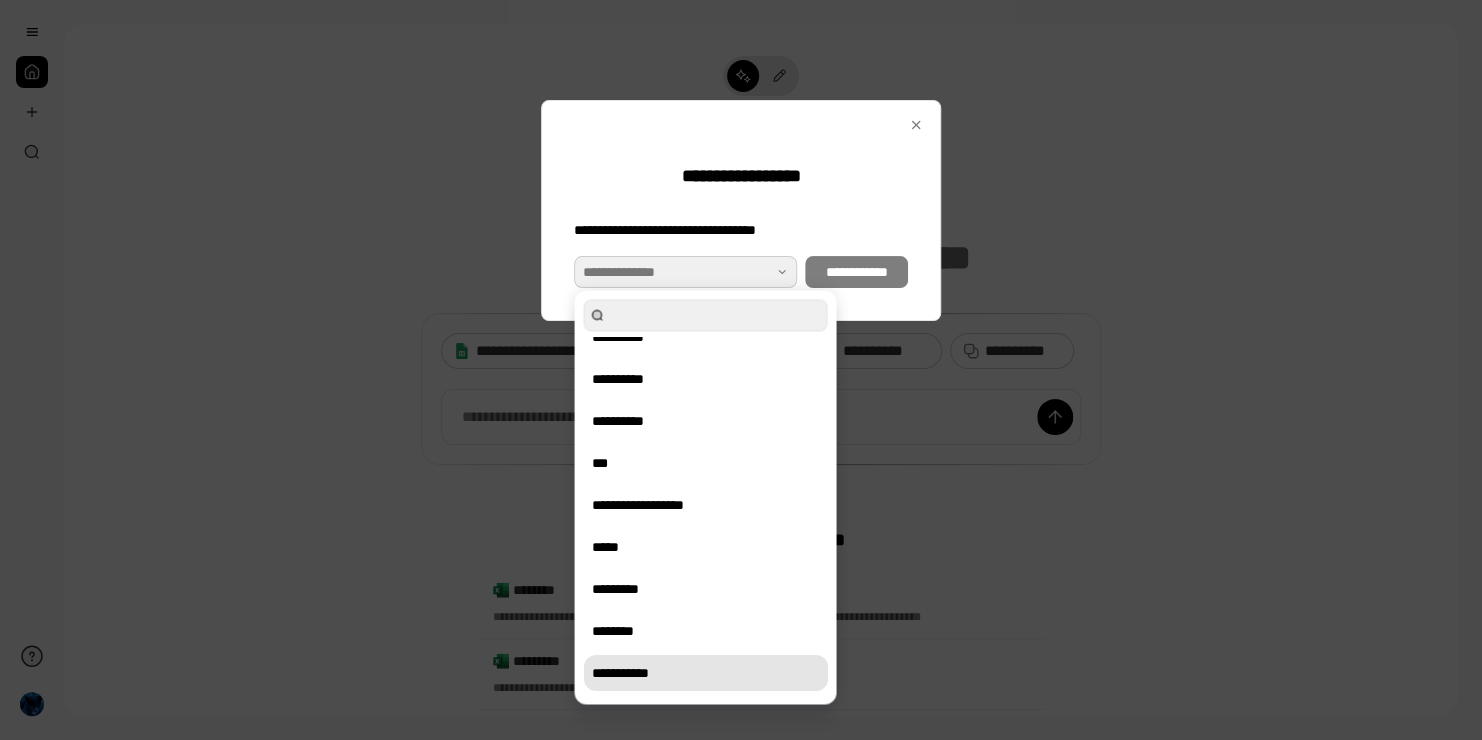 click on "**********" at bounding box center [705, 673] 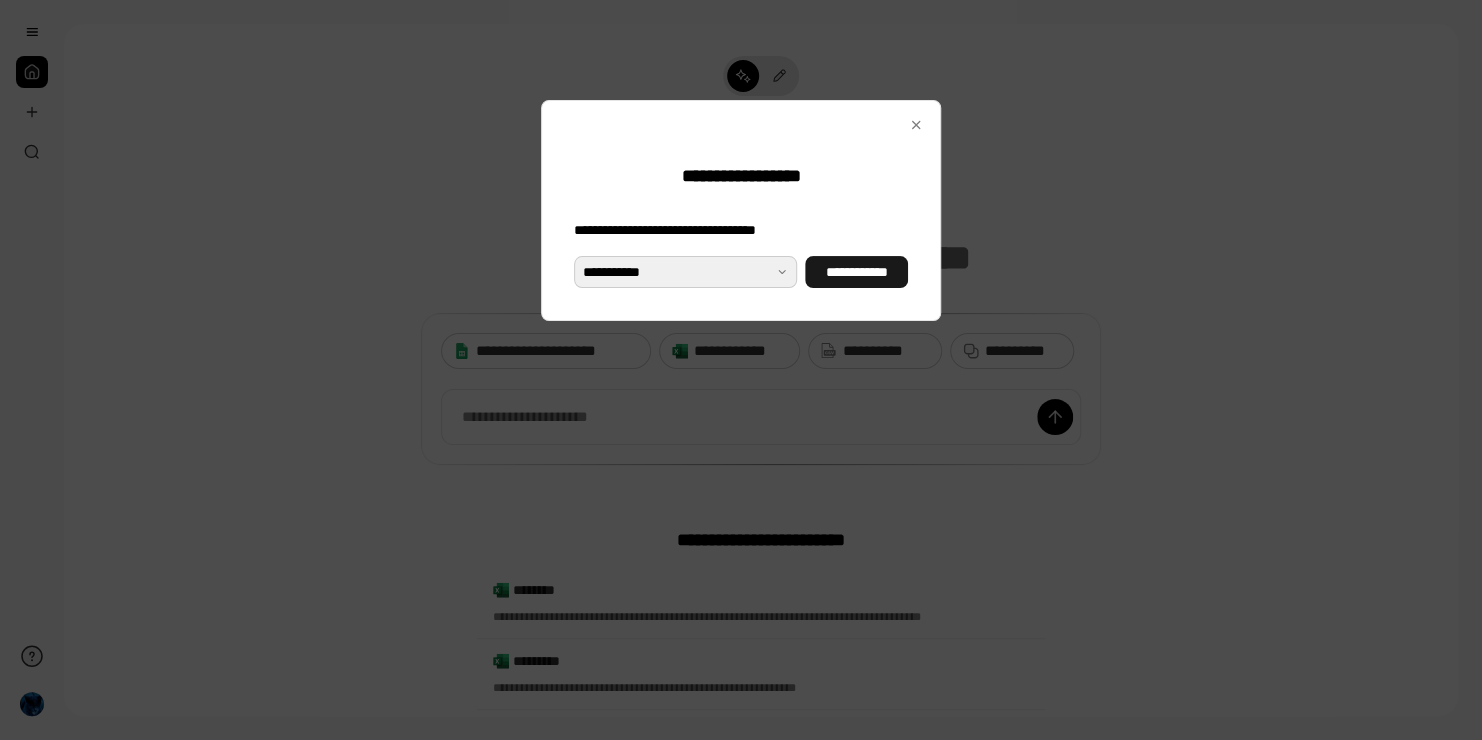 click on "**********" at bounding box center [856, 272] 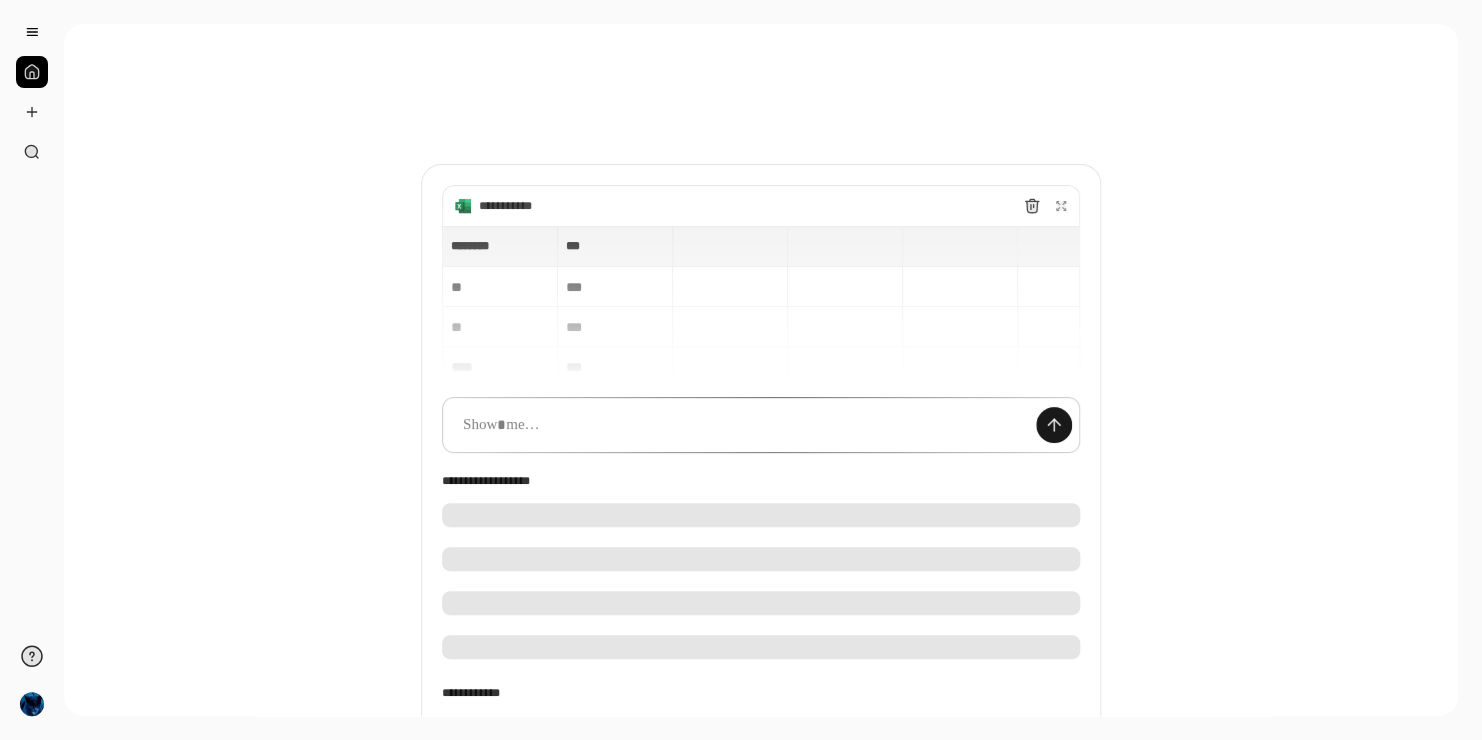 click at bounding box center [1054, 425] 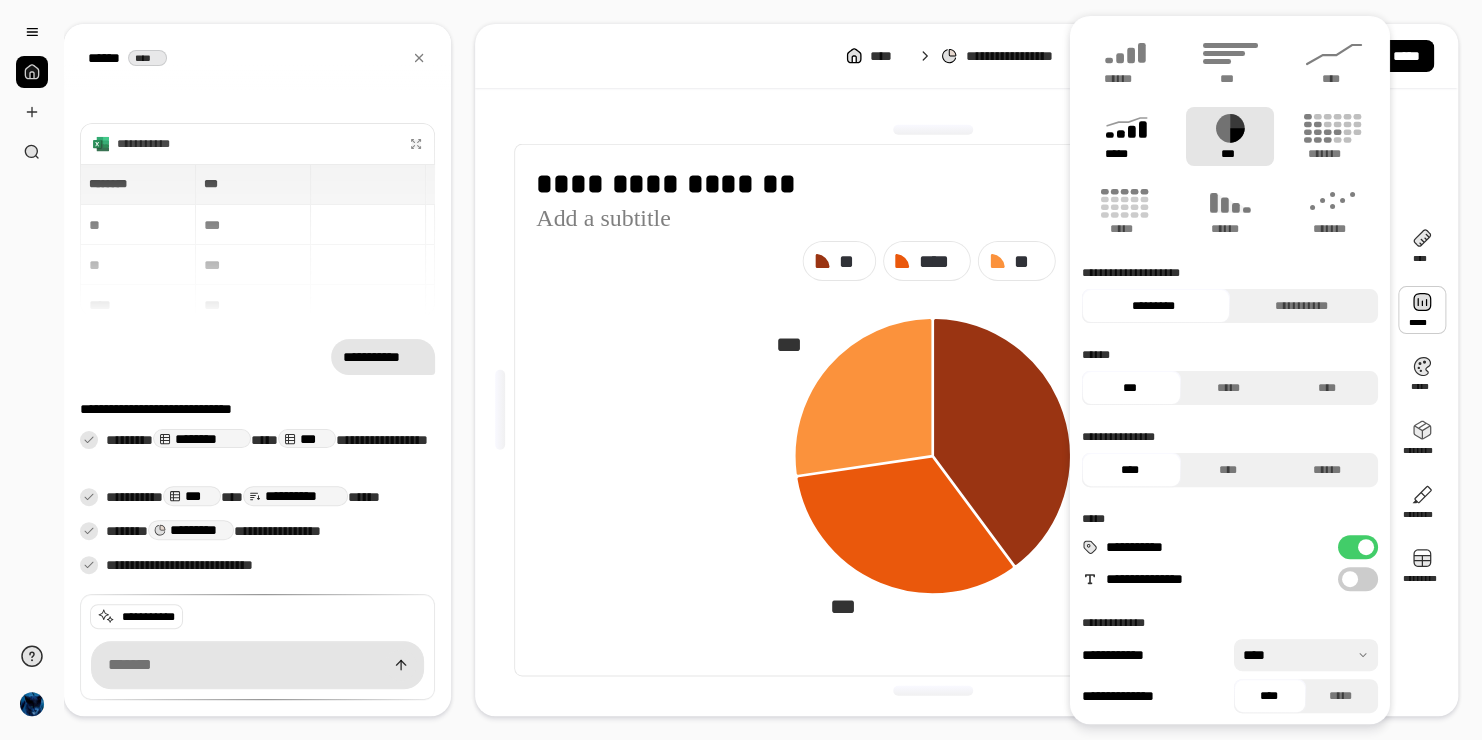 click 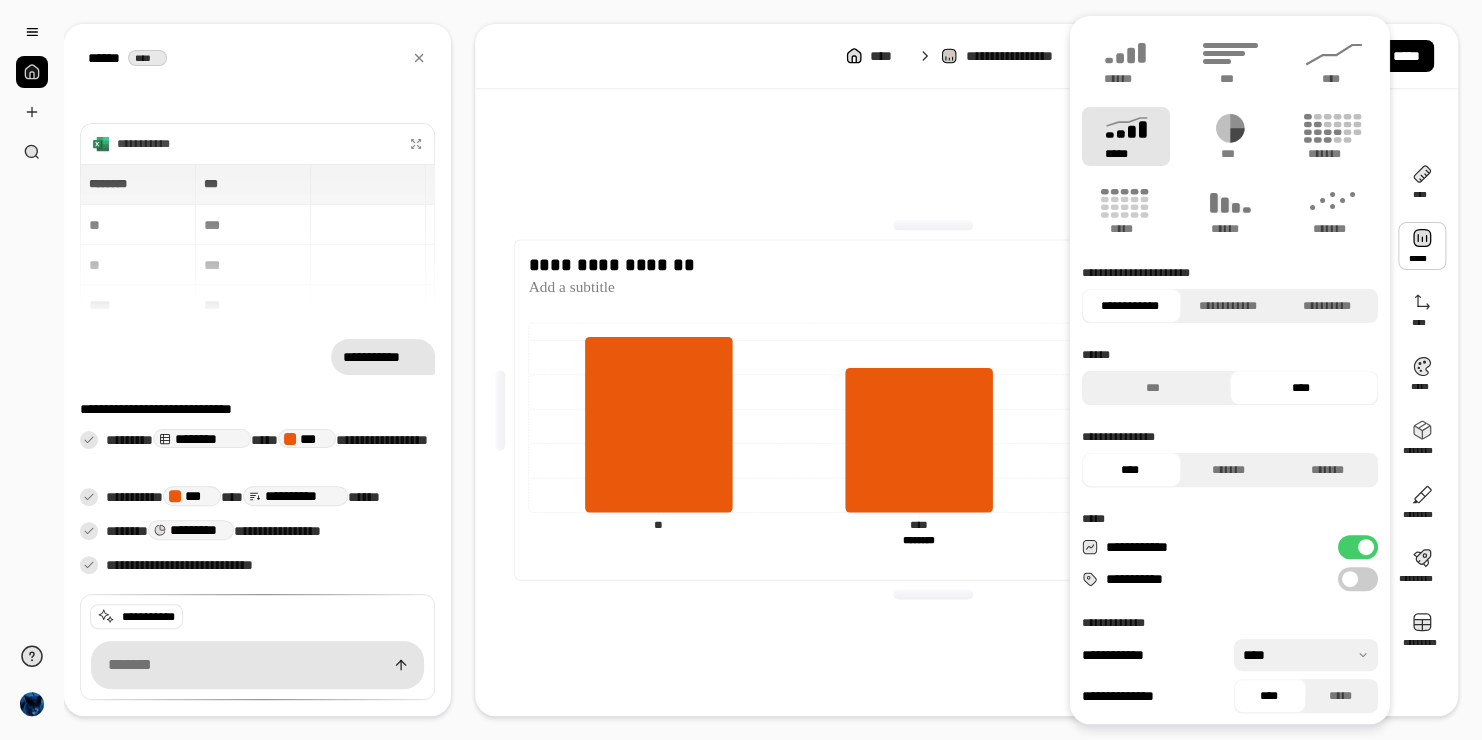 click on "**********" at bounding box center [761, 370] 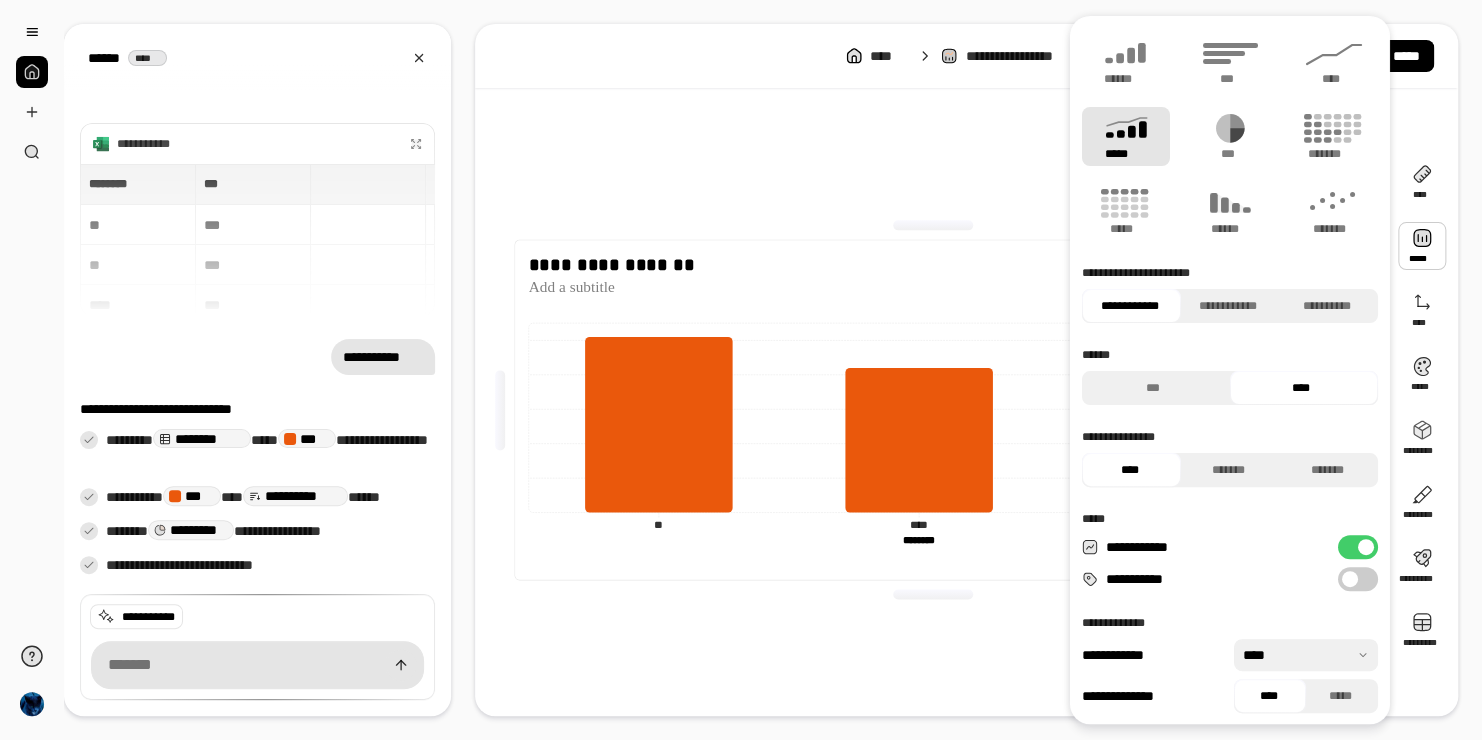 click on "****** ****" at bounding box center [257, 58] 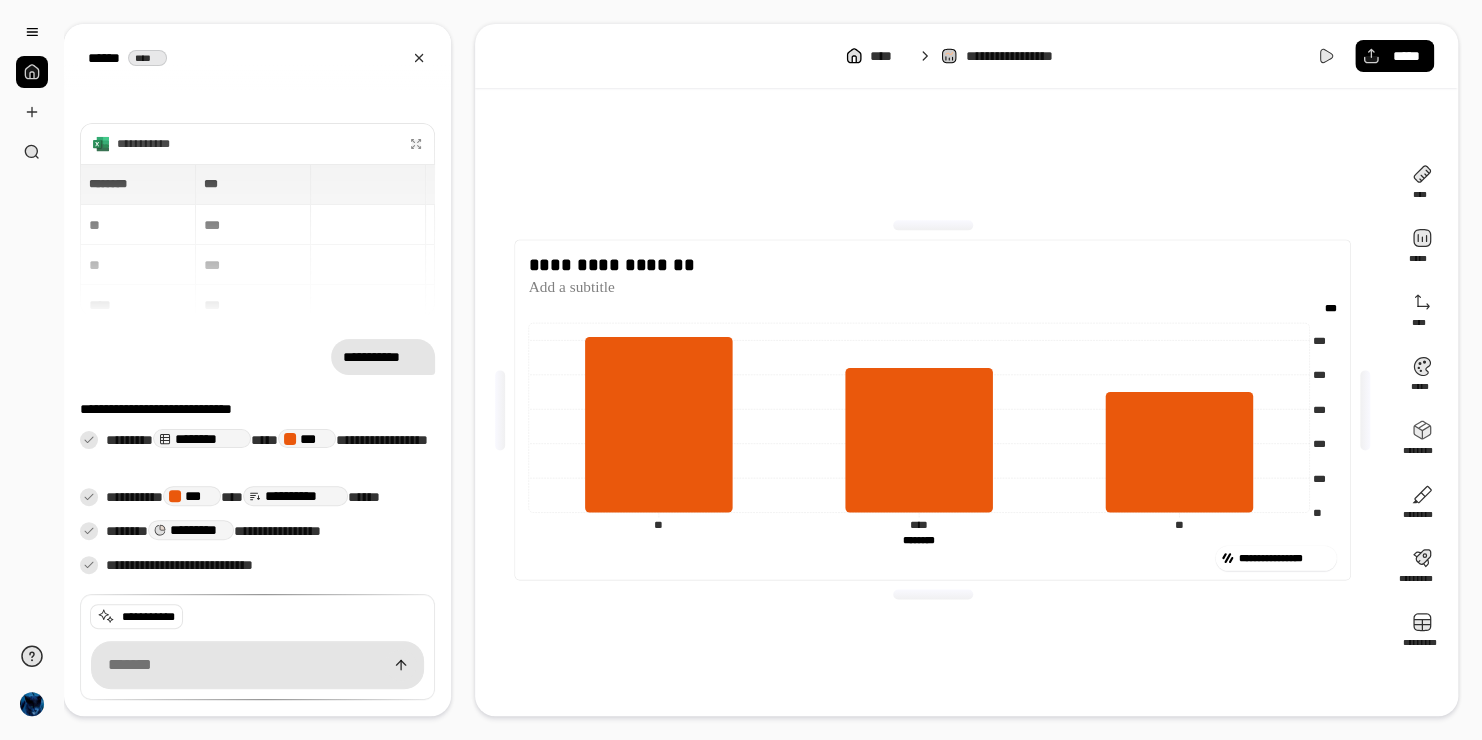click 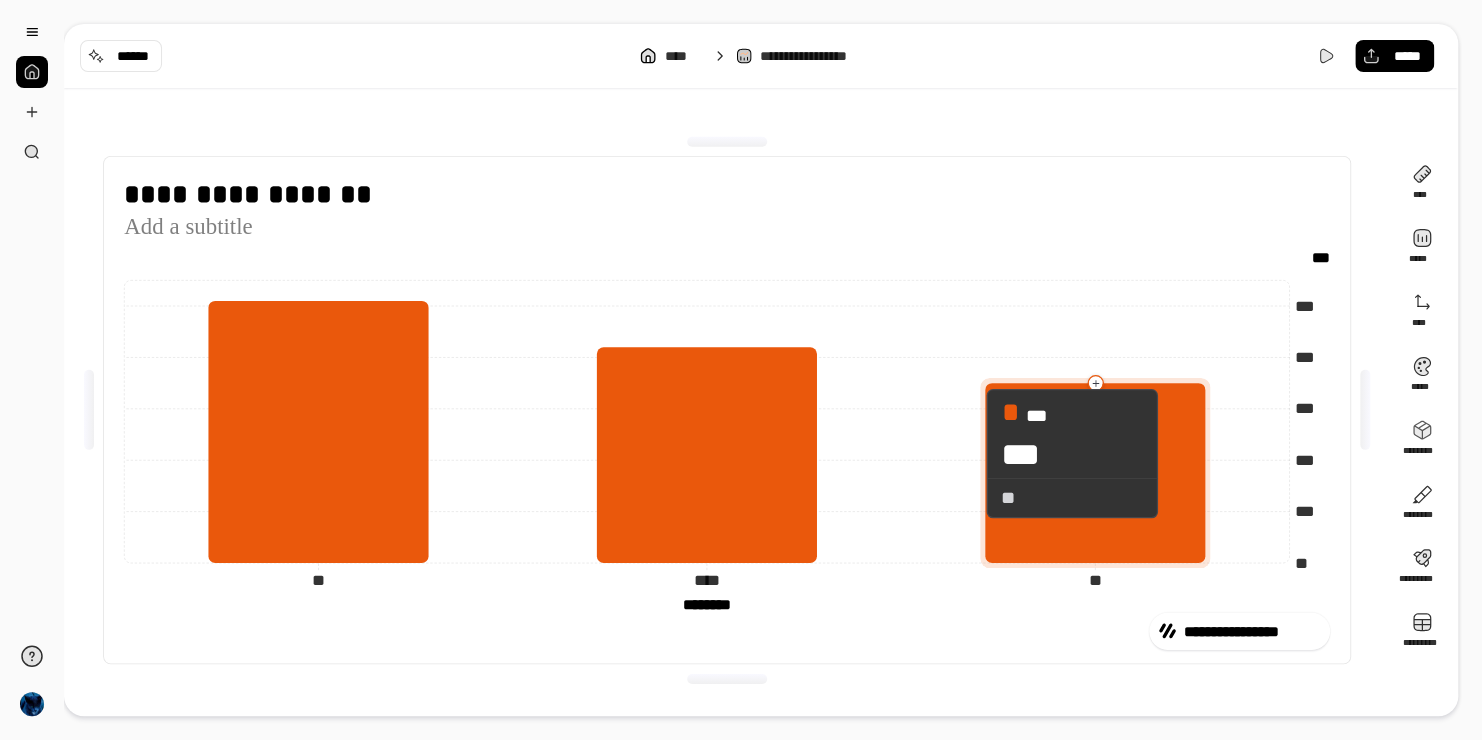drag, startPoint x: 727, startPoint y: 455, endPoint x: 1081, endPoint y: 461, distance: 354.05084 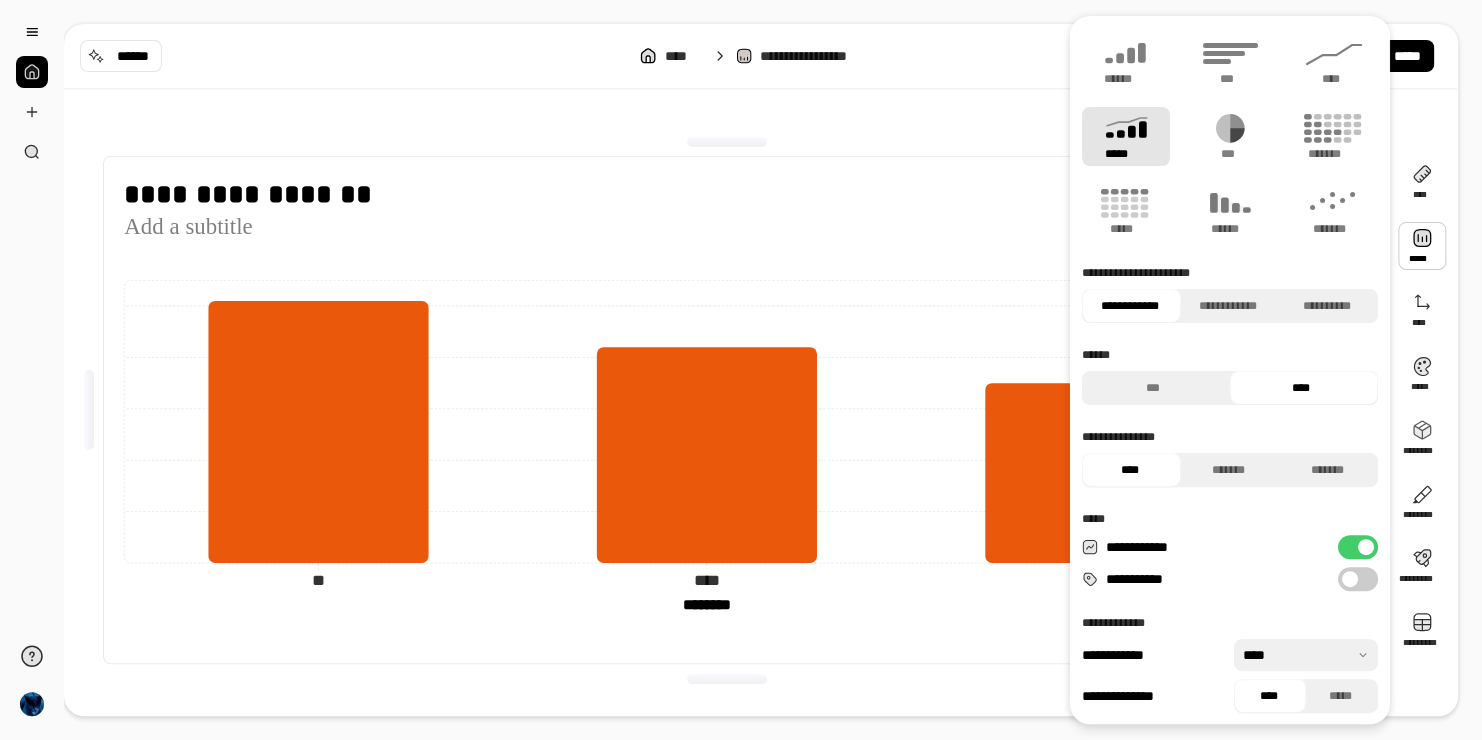 click on "**********" at bounding box center [1358, 579] 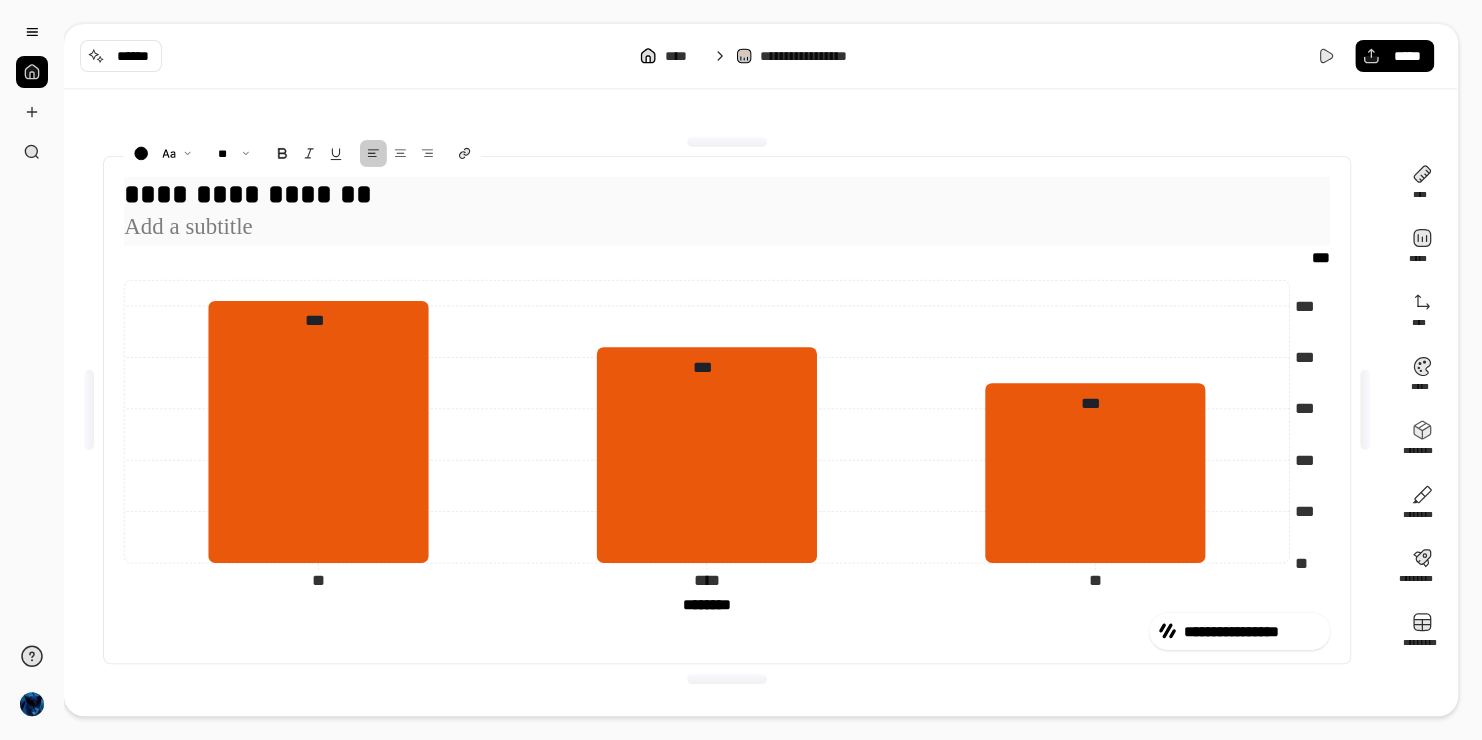 click on "**********" at bounding box center [726, 194] 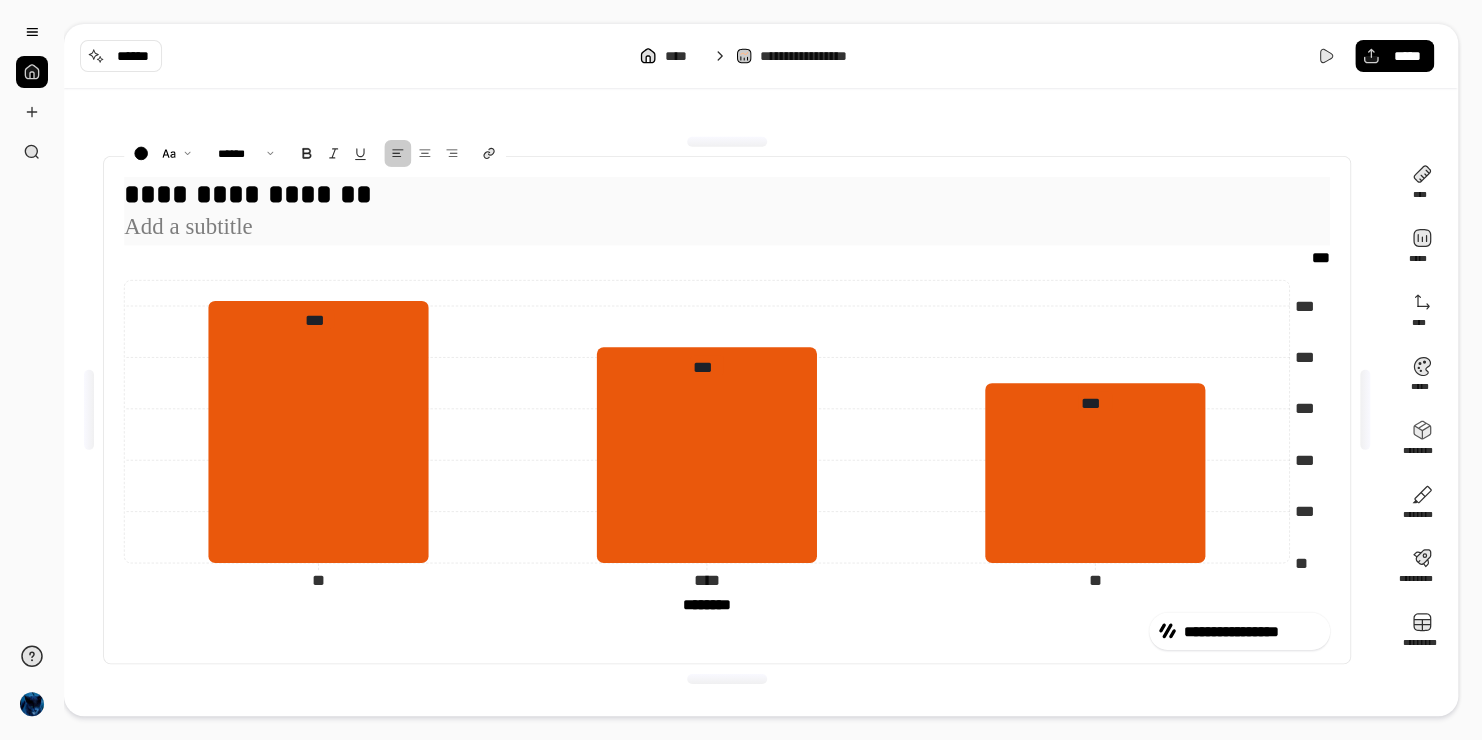drag, startPoint x: 550, startPoint y: 224, endPoint x: 101, endPoint y: 187, distance: 450.5219 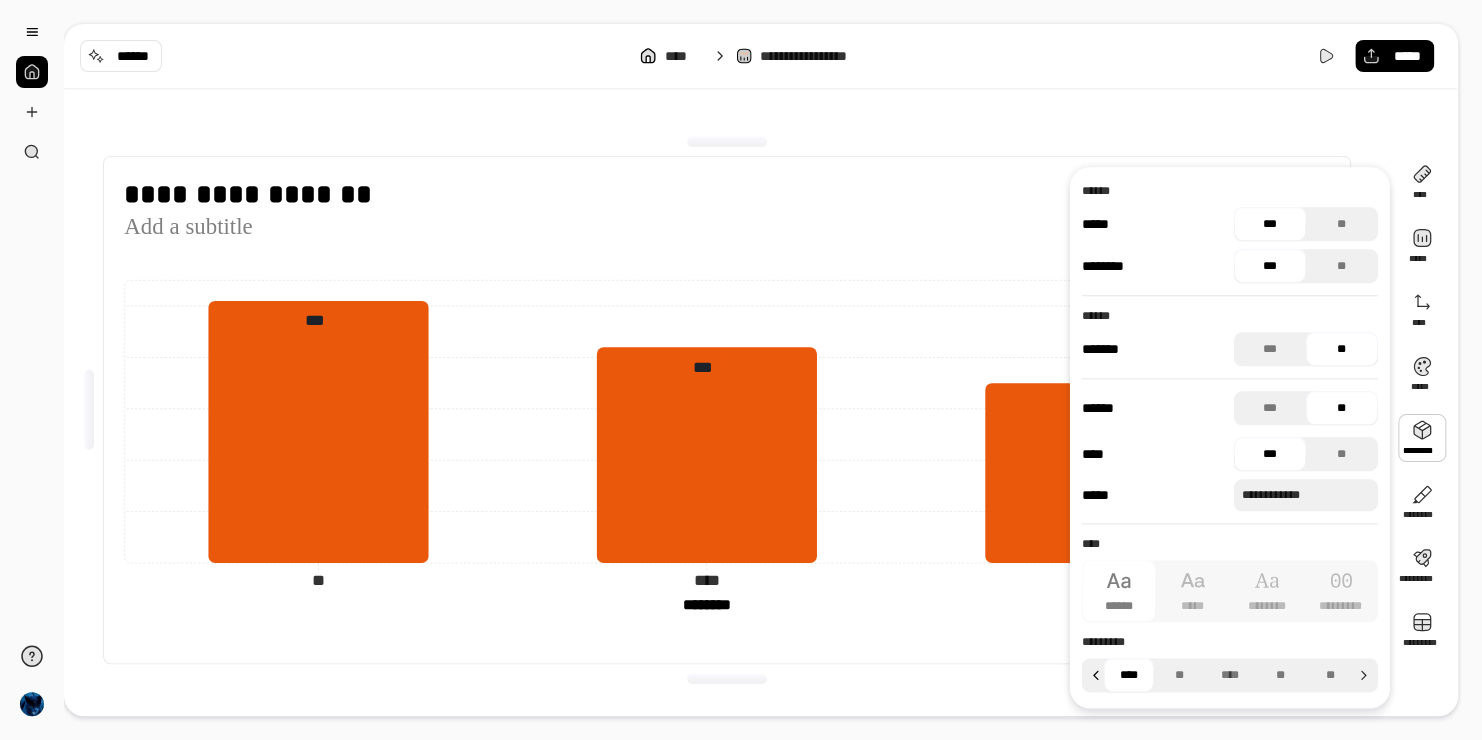 click 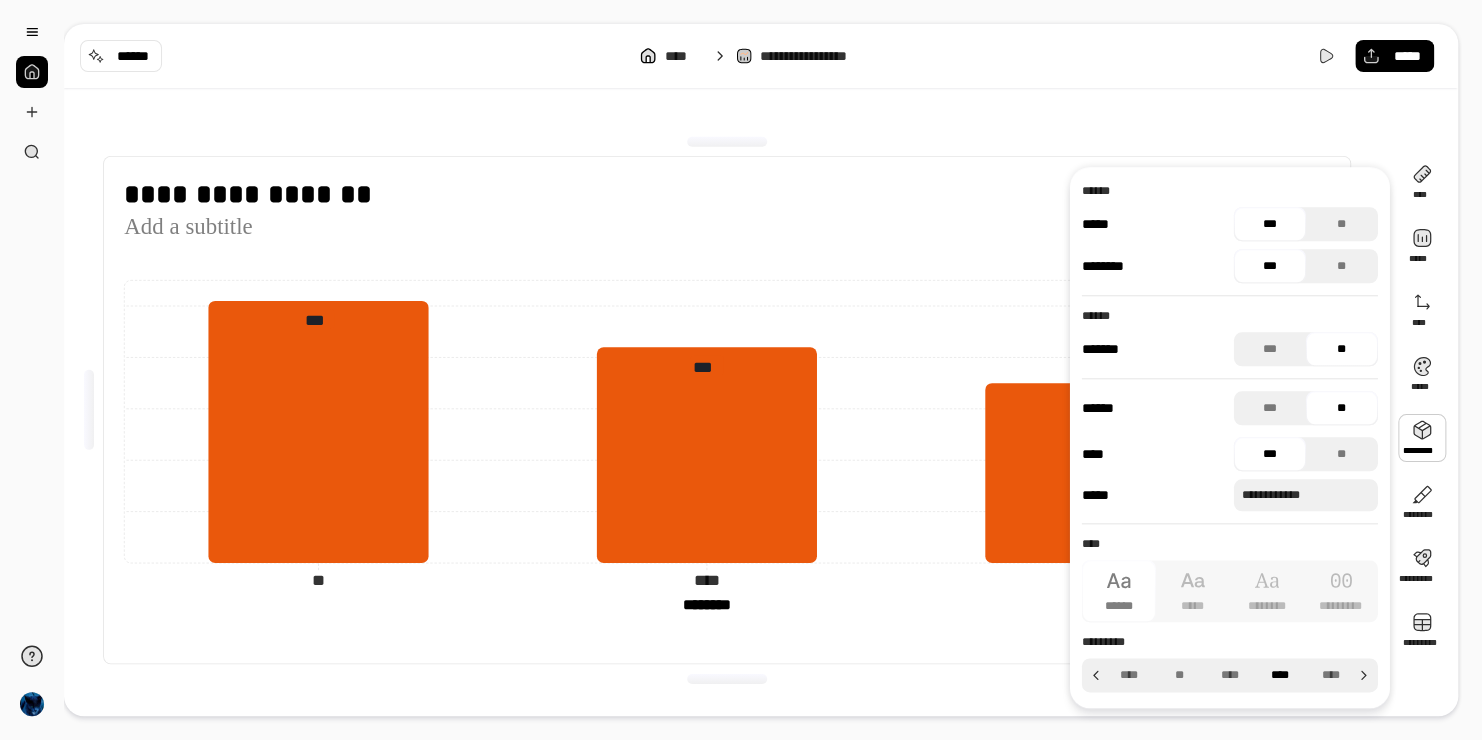 click on "****" at bounding box center [1280, 675] 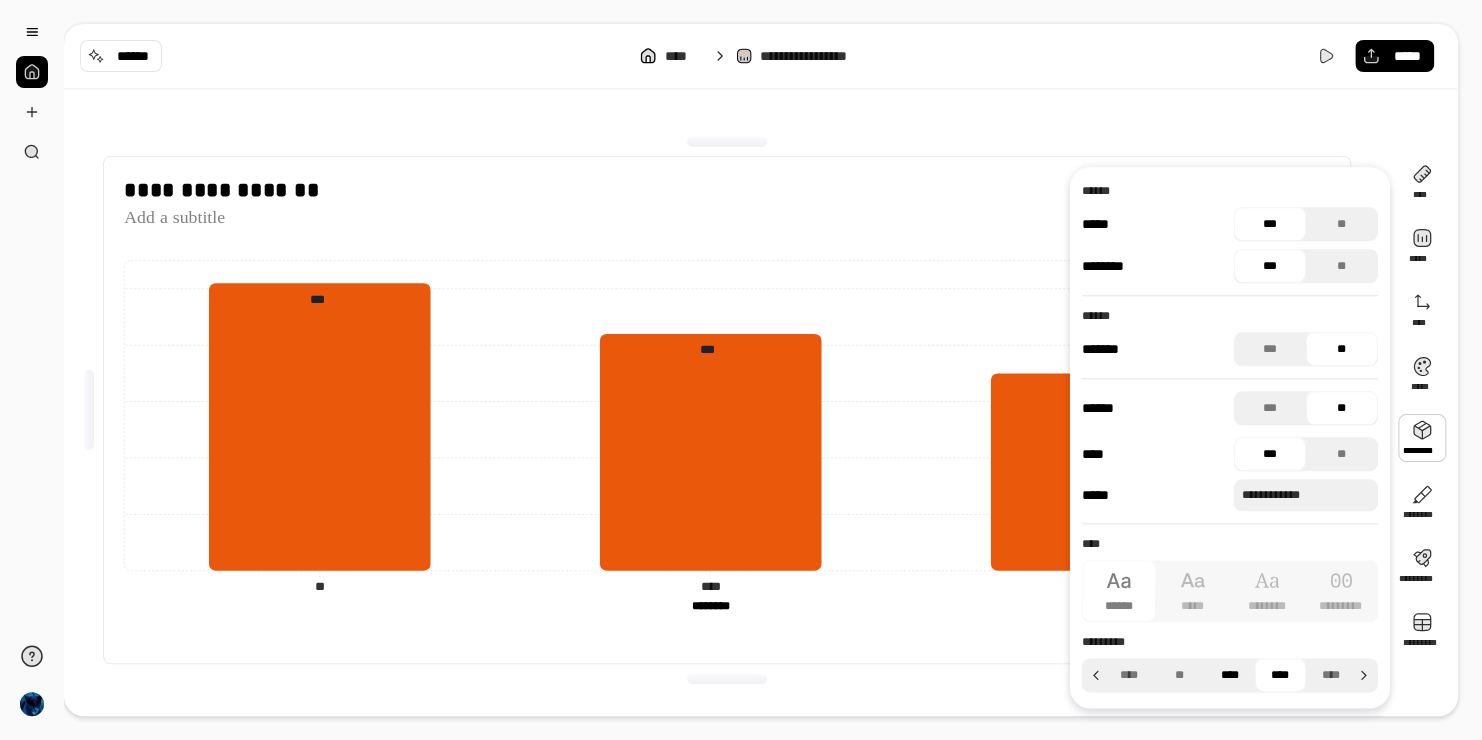 click on "****" at bounding box center [1229, 675] 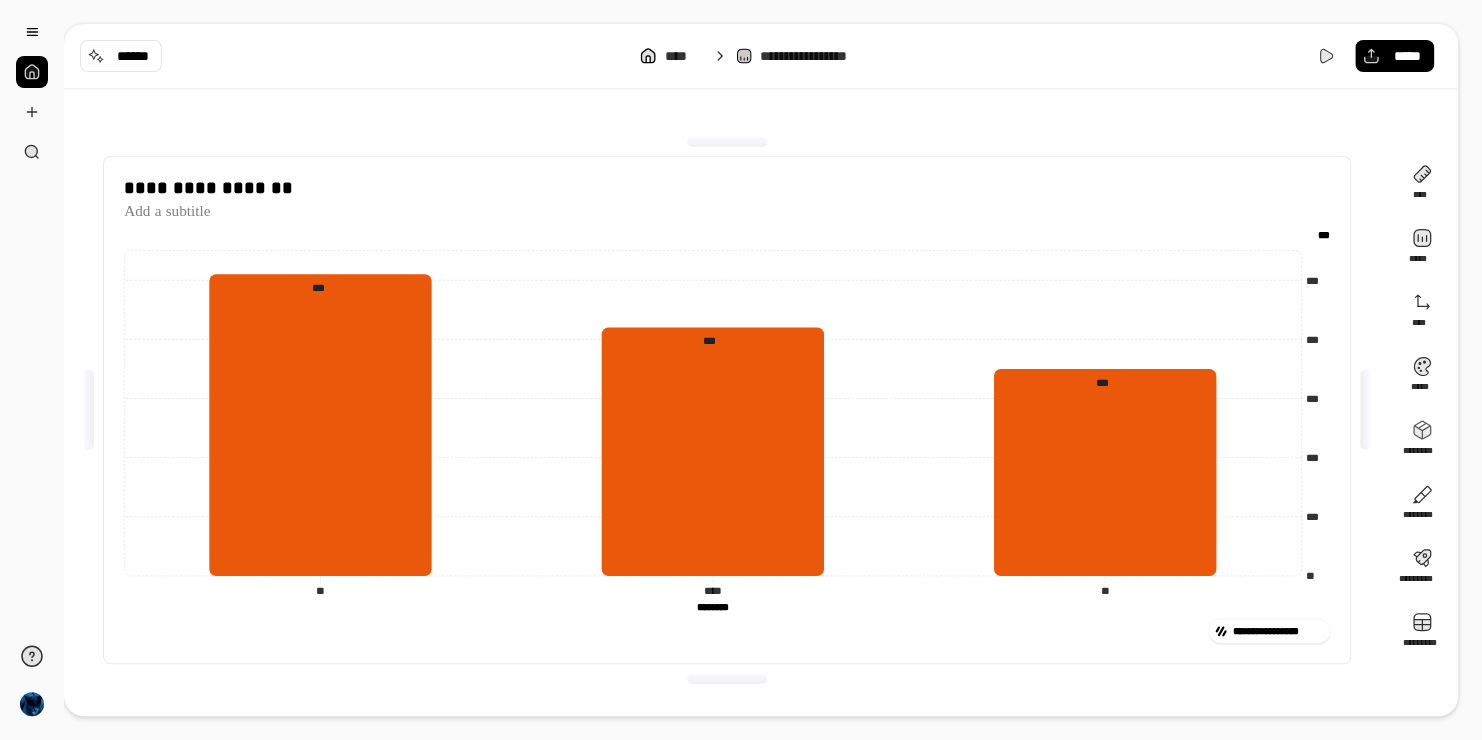 click on "**********" at bounding box center (727, 410) 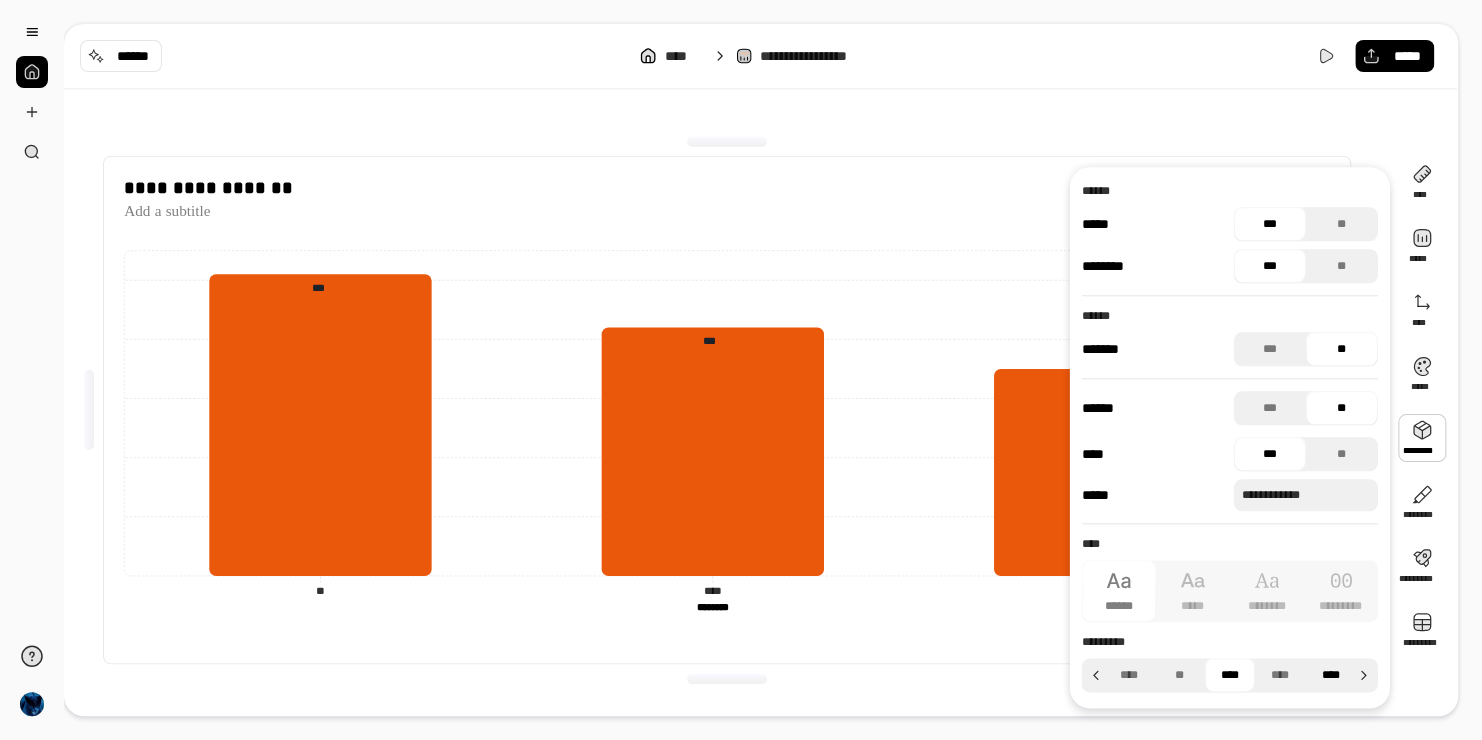 click on "****" at bounding box center (1330, 675) 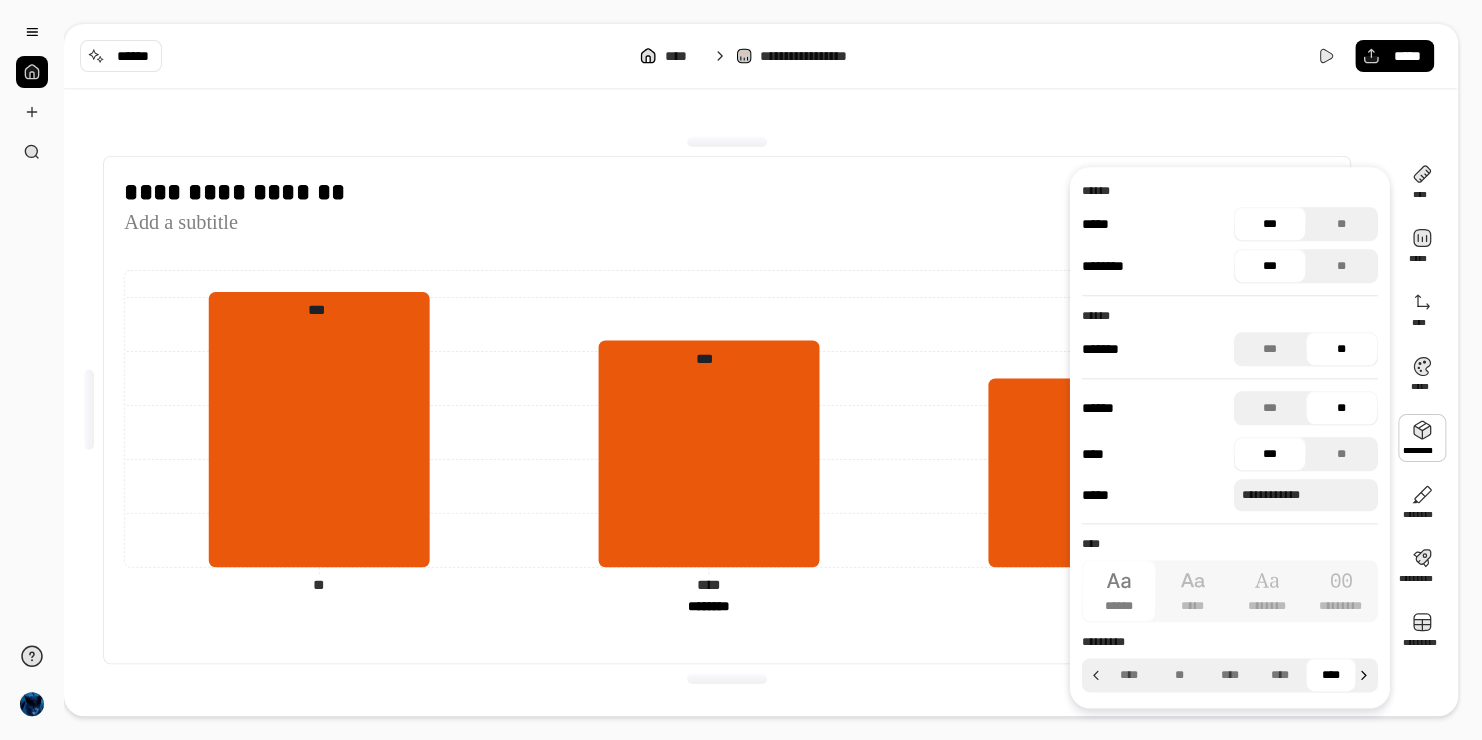 click 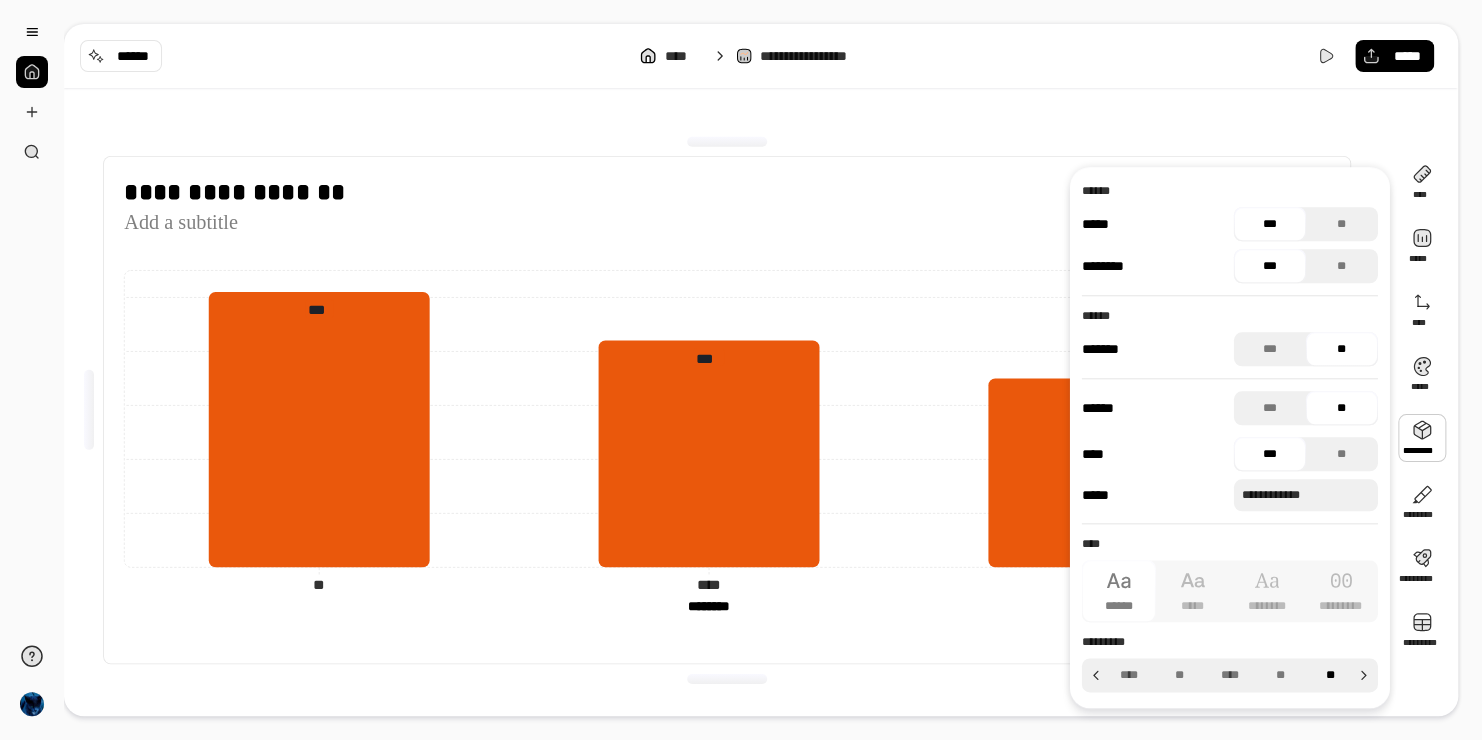 click on "**" at bounding box center (1330, 675) 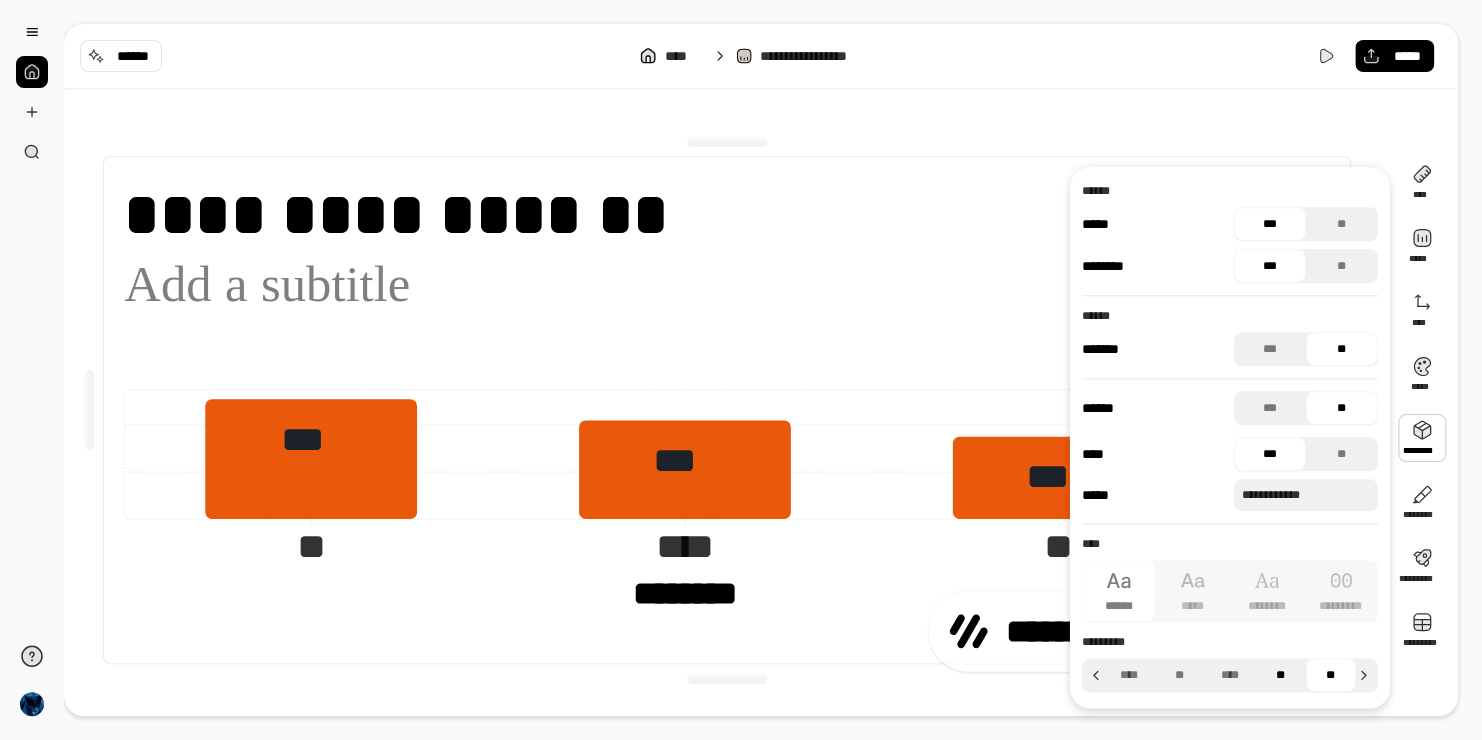 click on "**" at bounding box center (1280, 675) 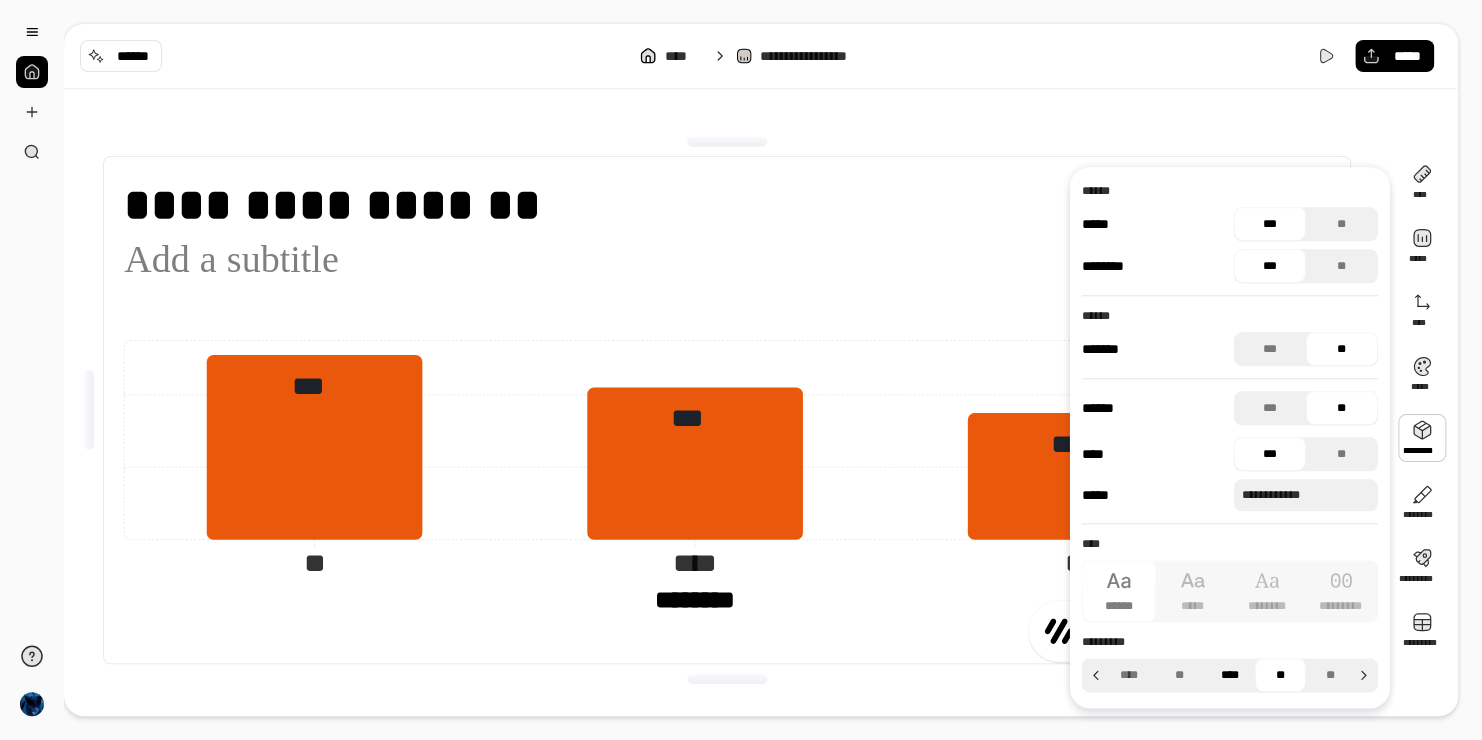 click on "****" at bounding box center [1229, 675] 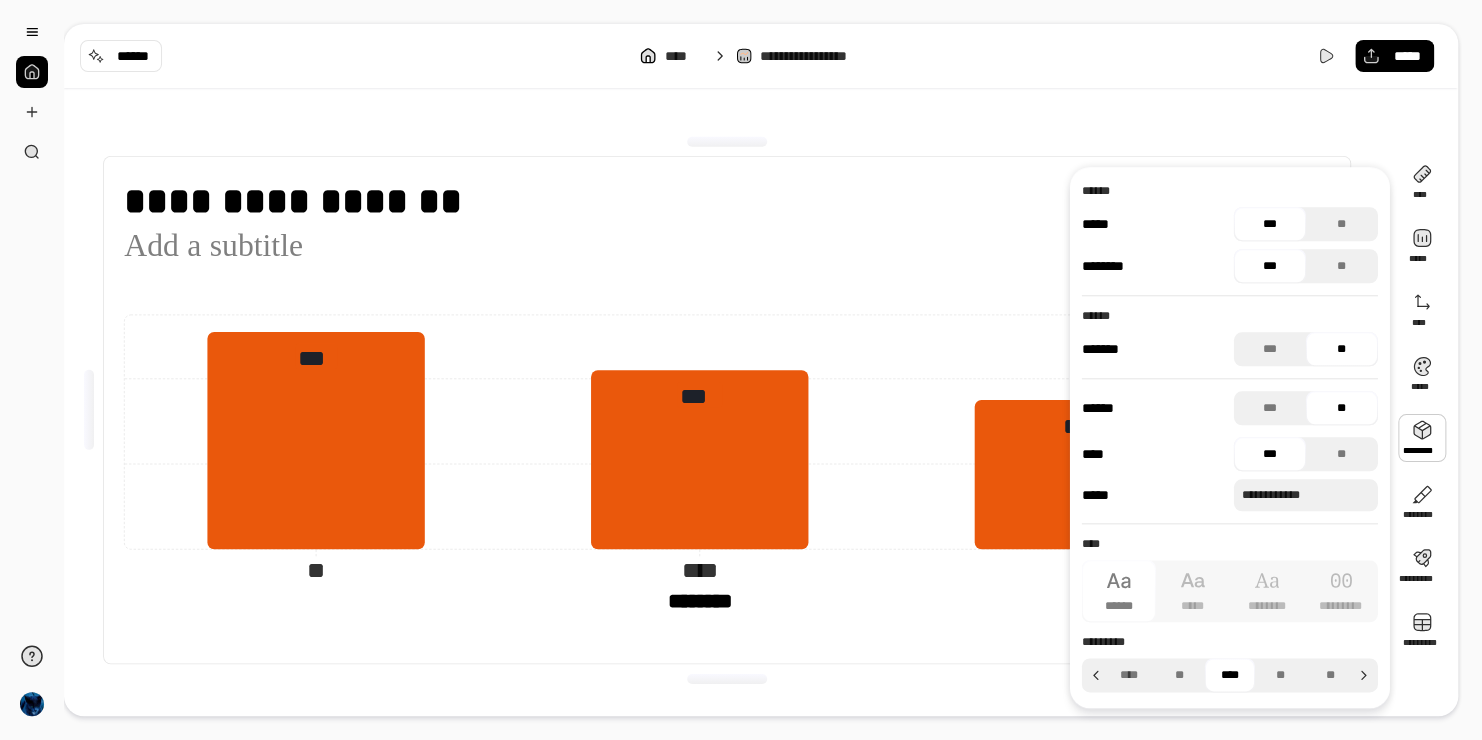 click on "**********" at bounding box center [727, 410] 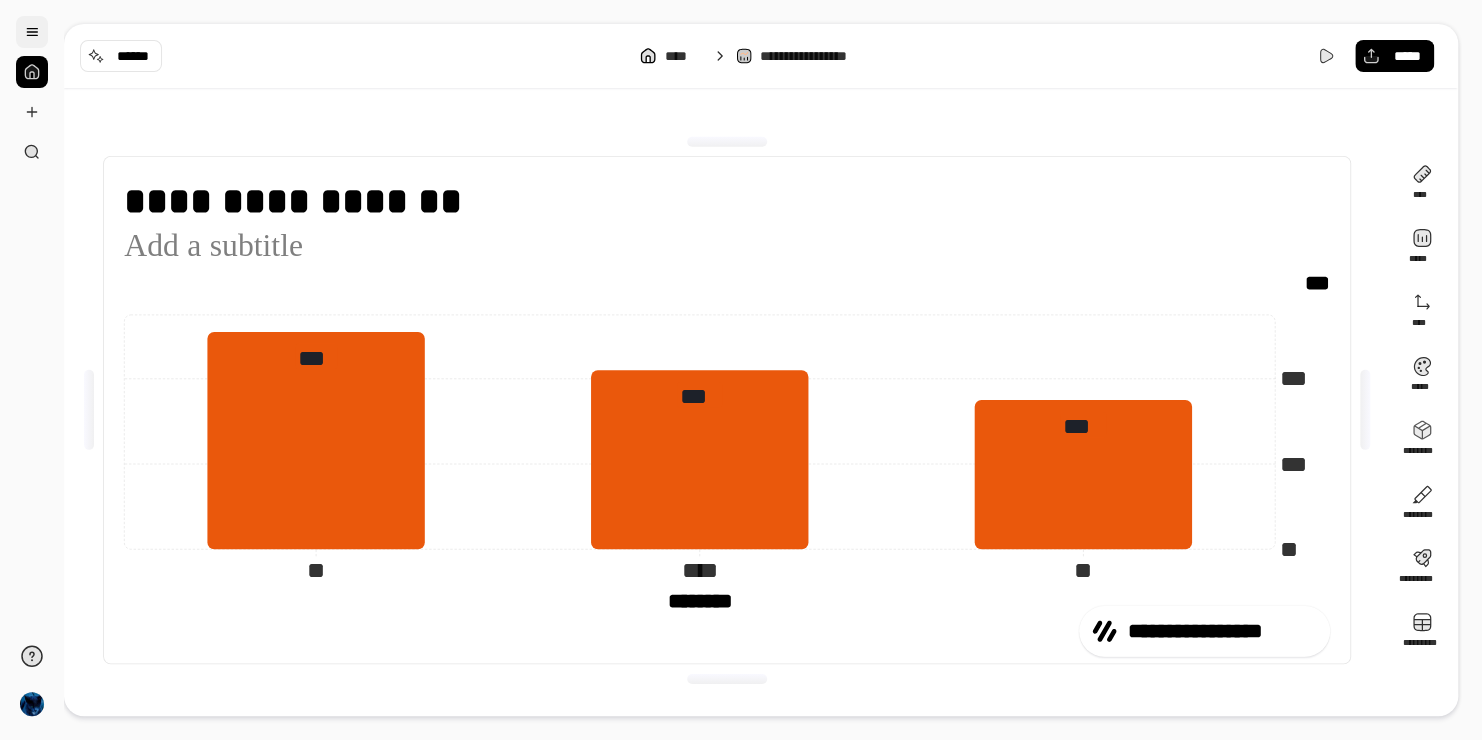 click at bounding box center (32, 32) 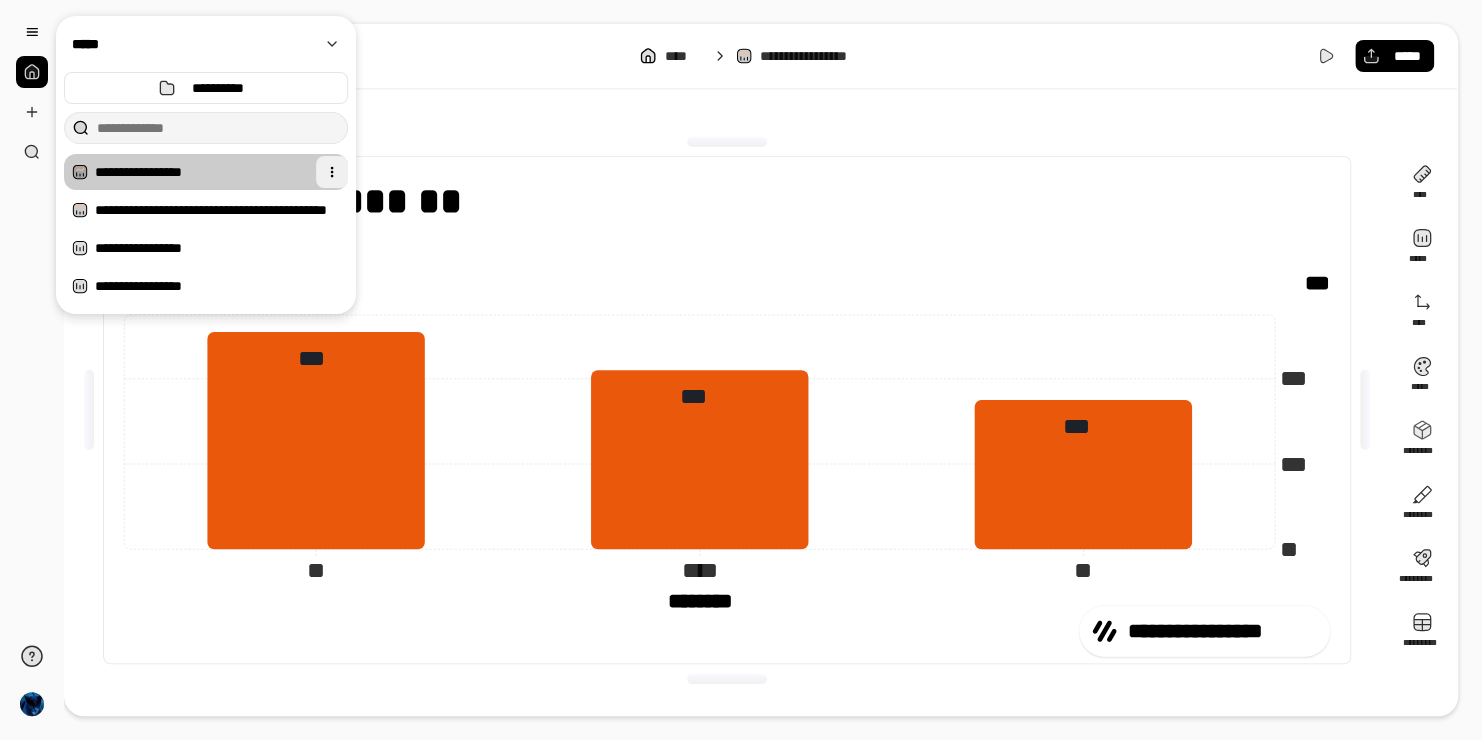 click at bounding box center [332, 172] 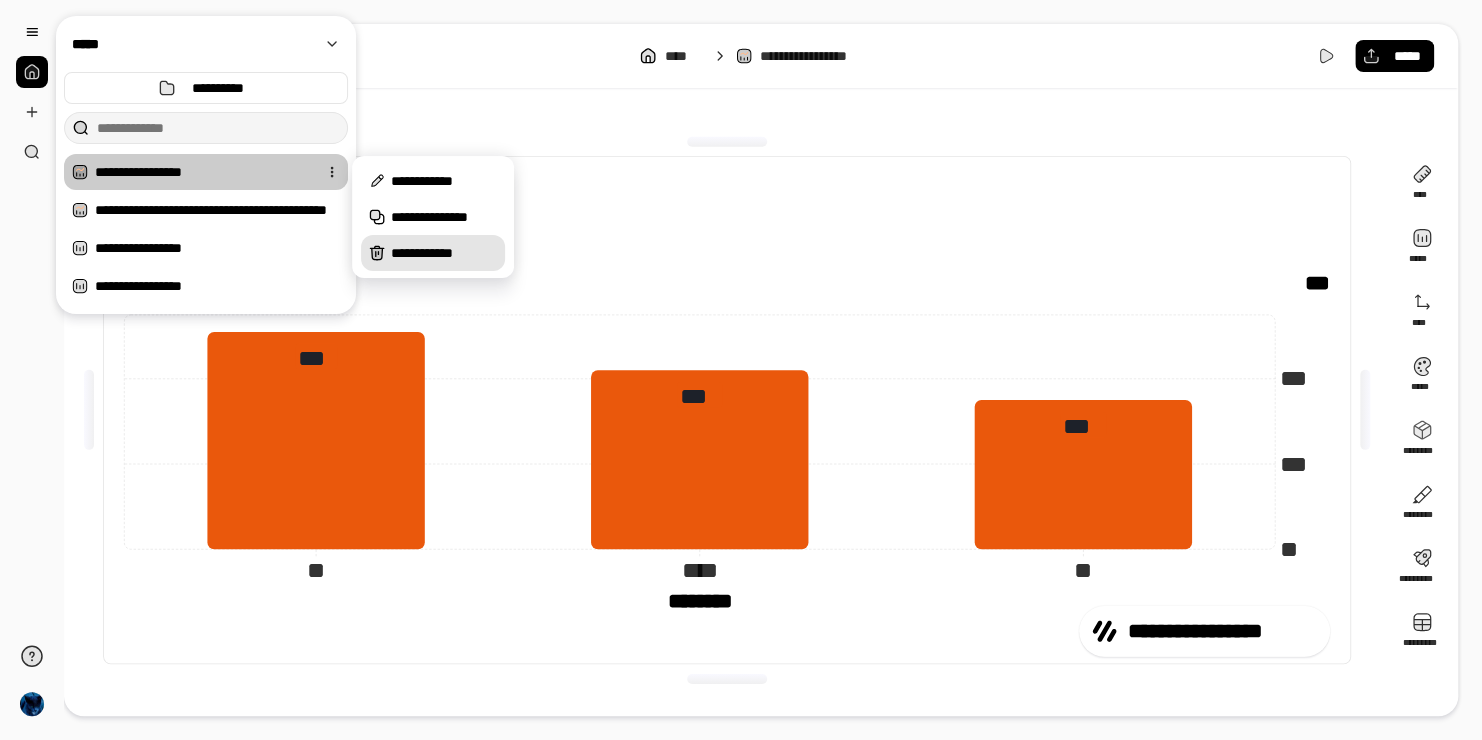 click on "**********" at bounding box center (444, 253) 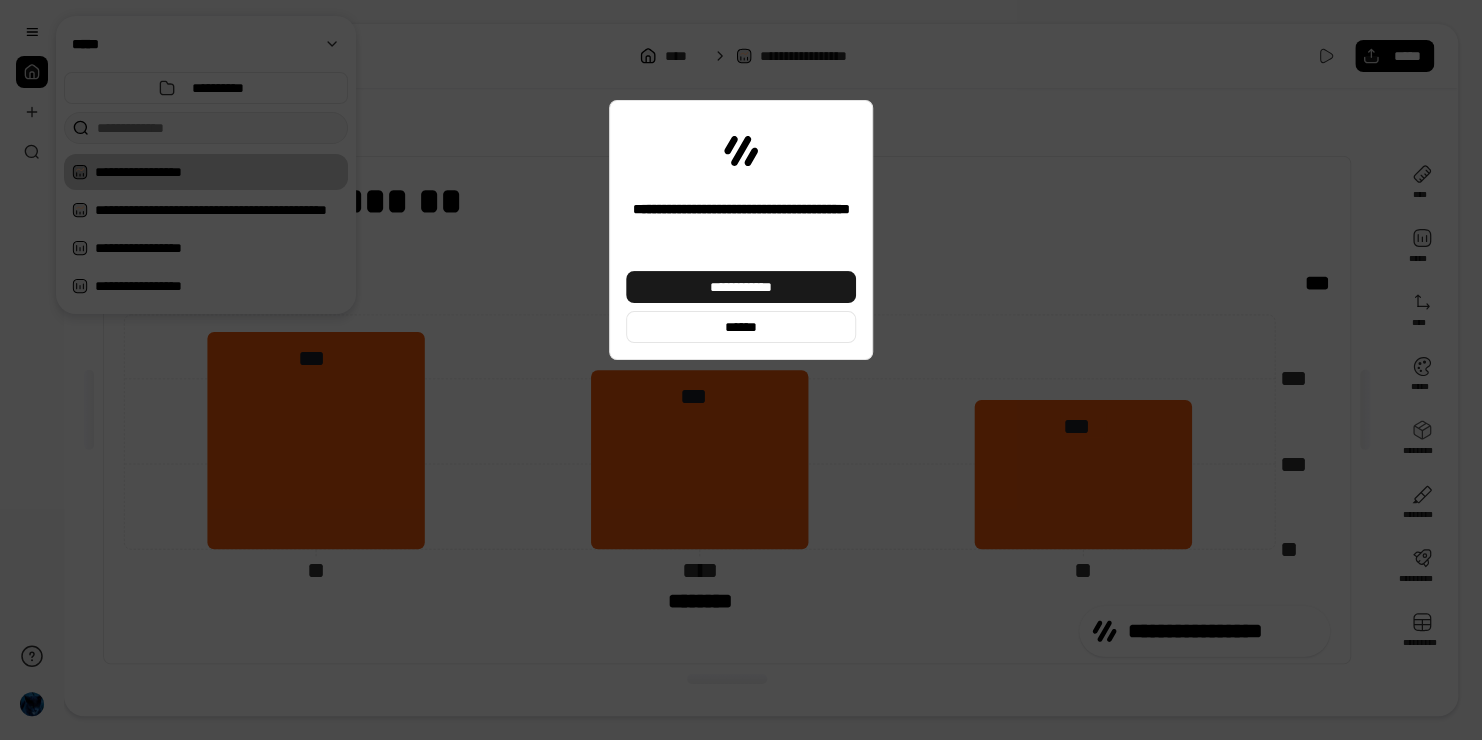 drag, startPoint x: 769, startPoint y: 286, endPoint x: 521, endPoint y: 229, distance: 254.46611 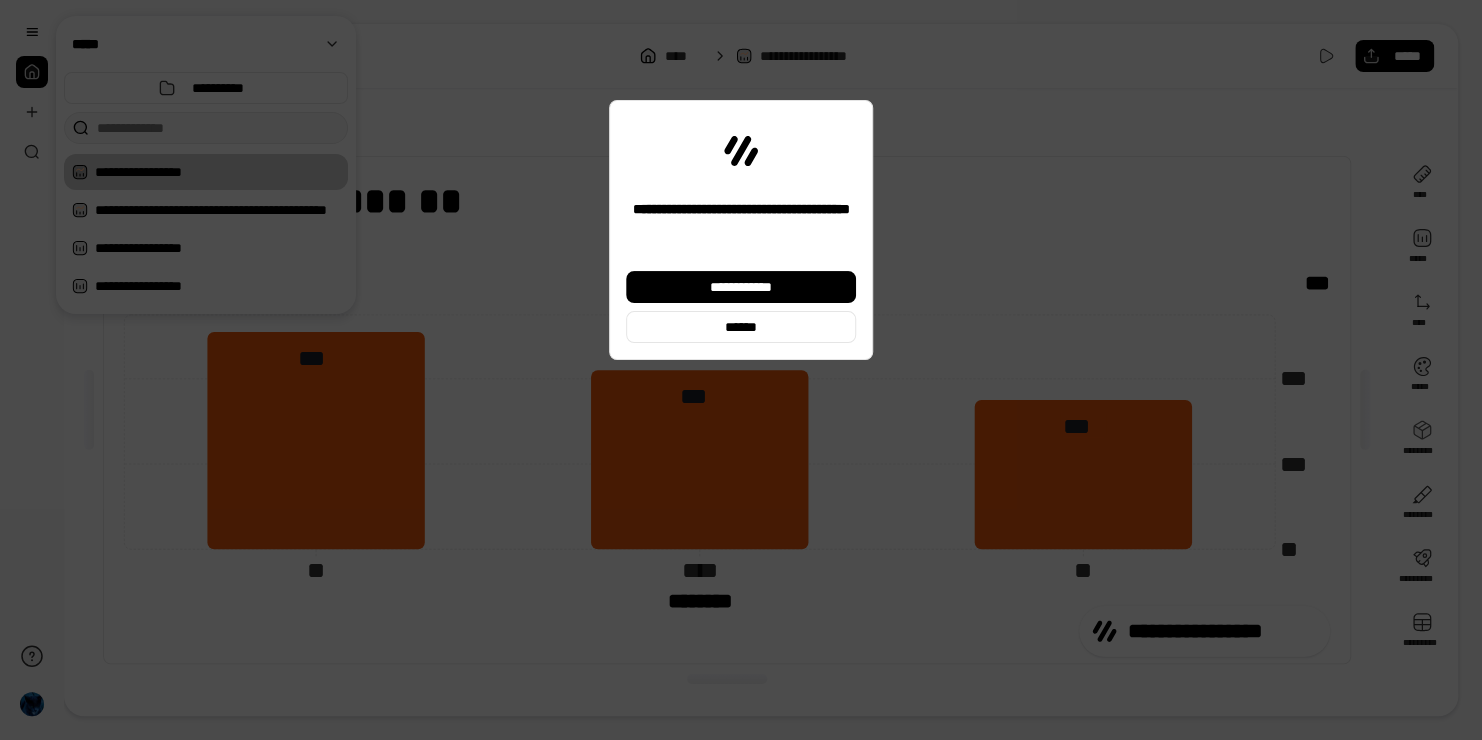 click on "**********" at bounding box center [741, 287] 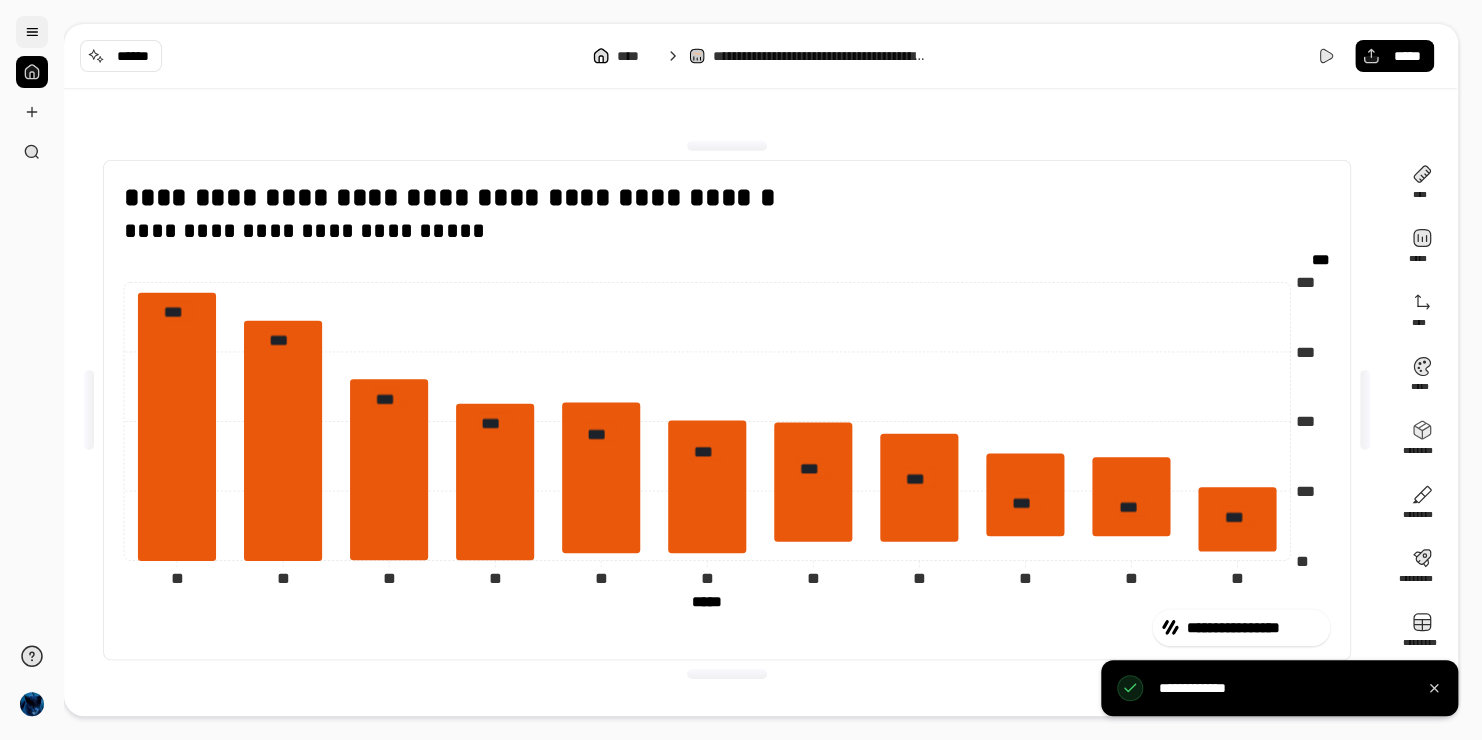 click at bounding box center [32, 32] 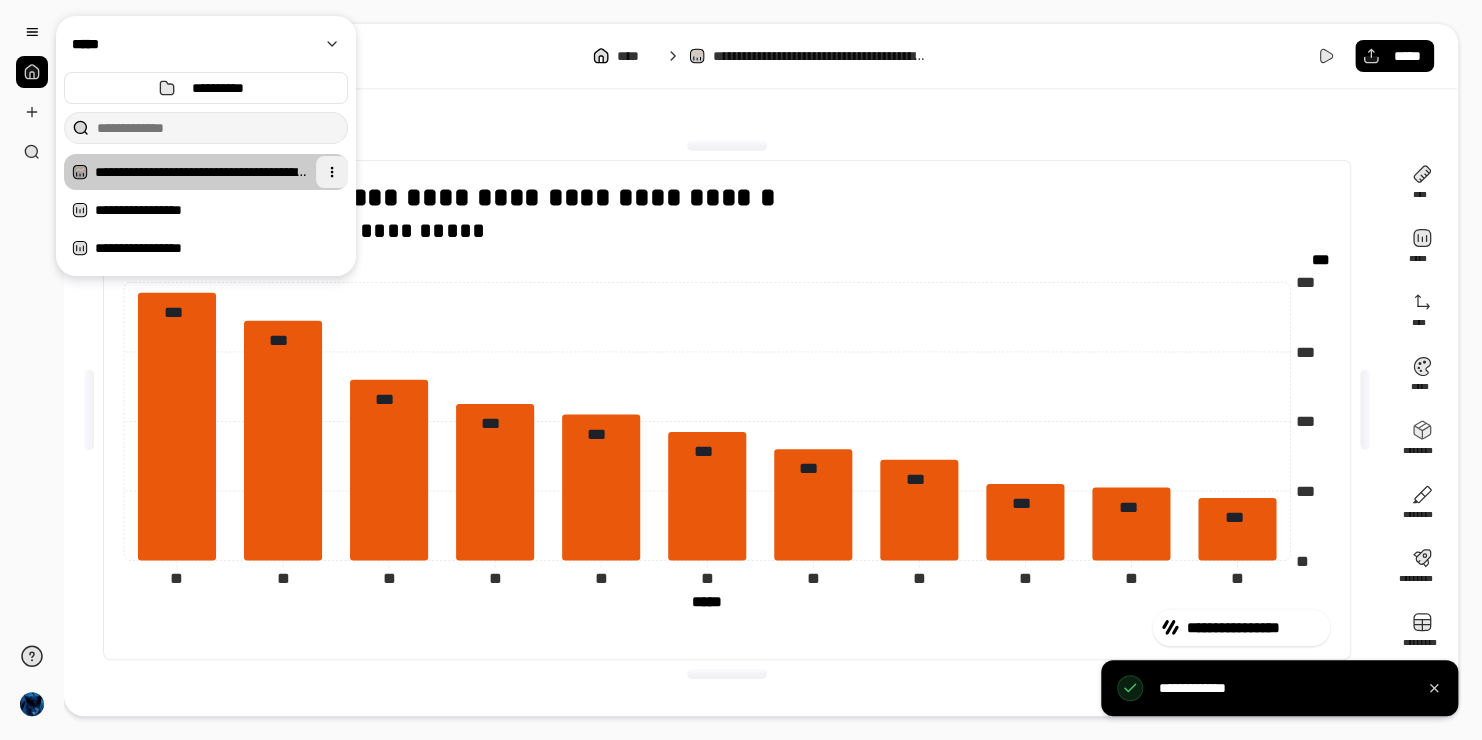 click at bounding box center (332, 172) 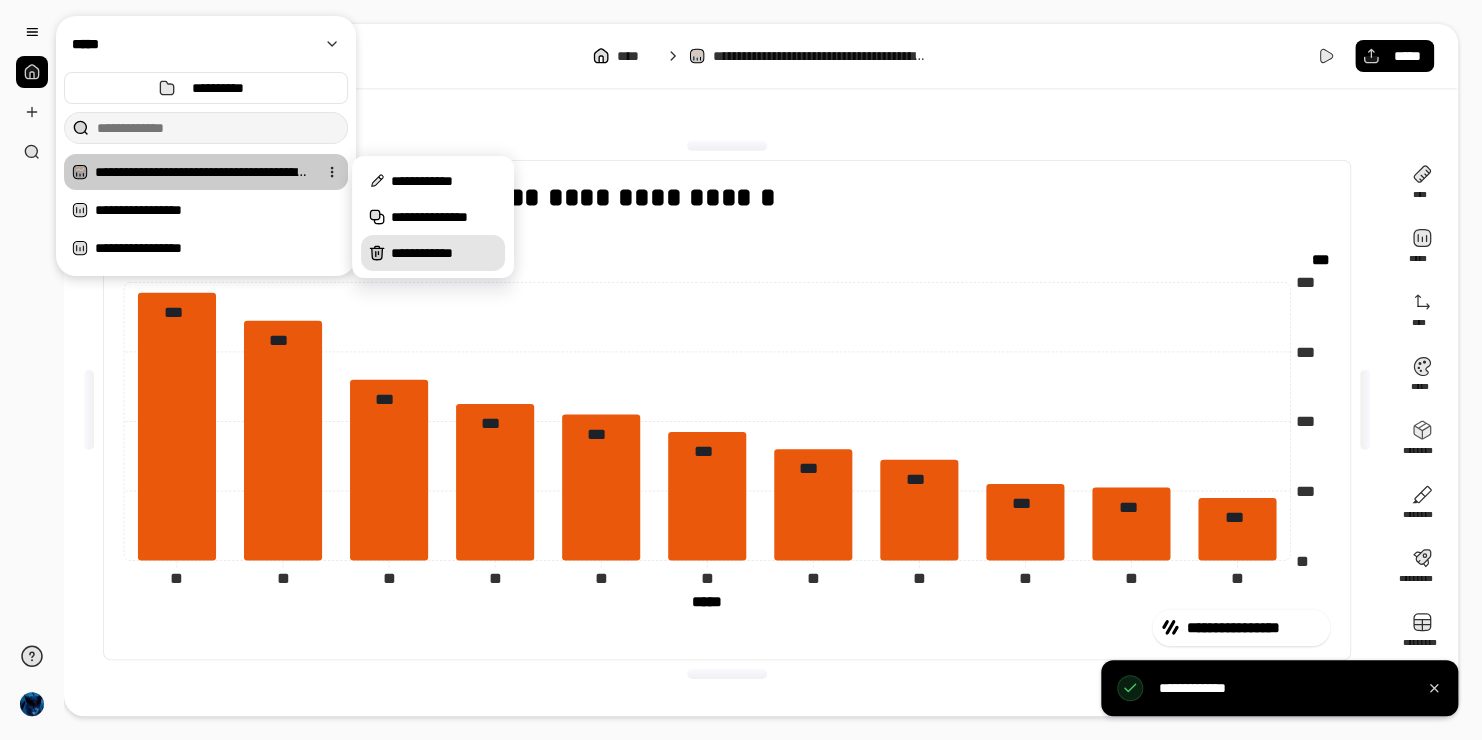 click on "**********" at bounding box center (444, 253) 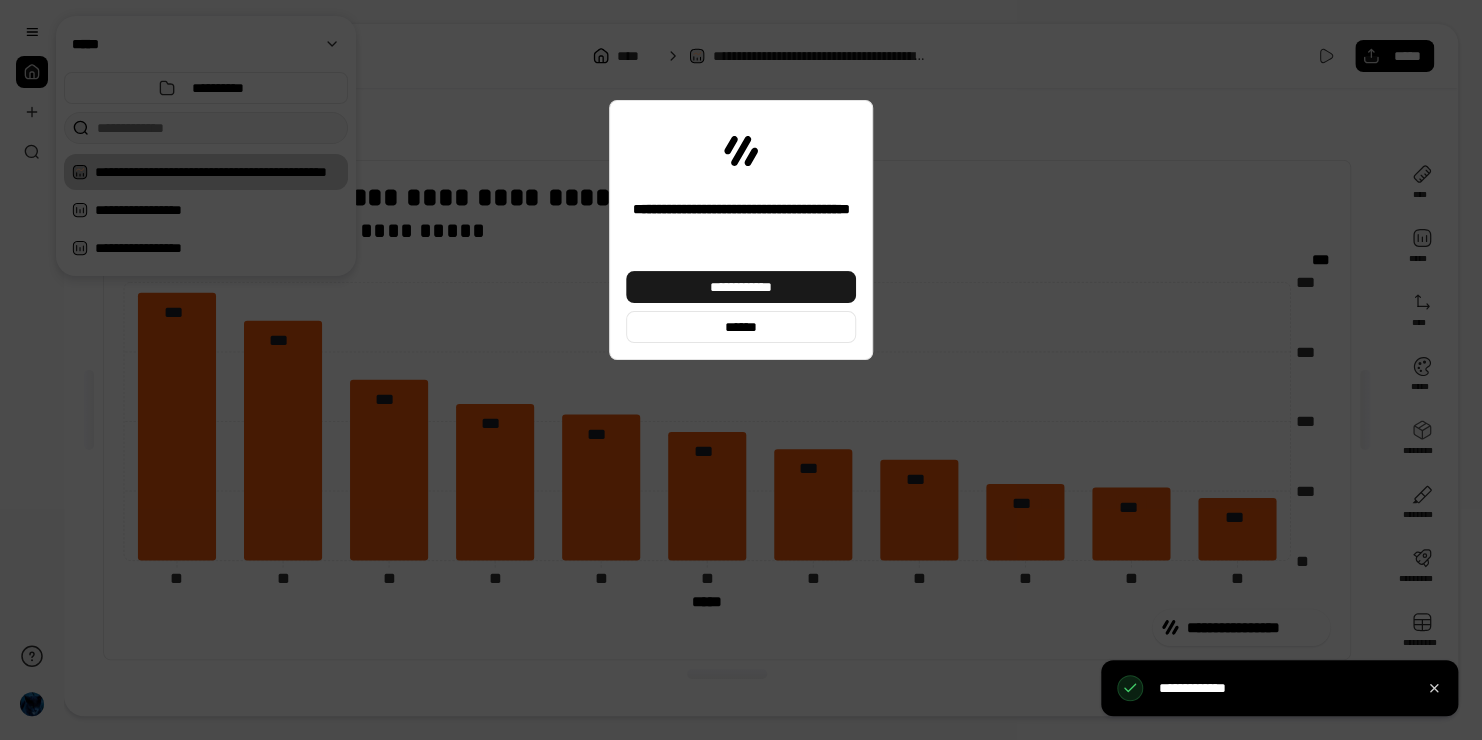 click on "**********" at bounding box center (741, 287) 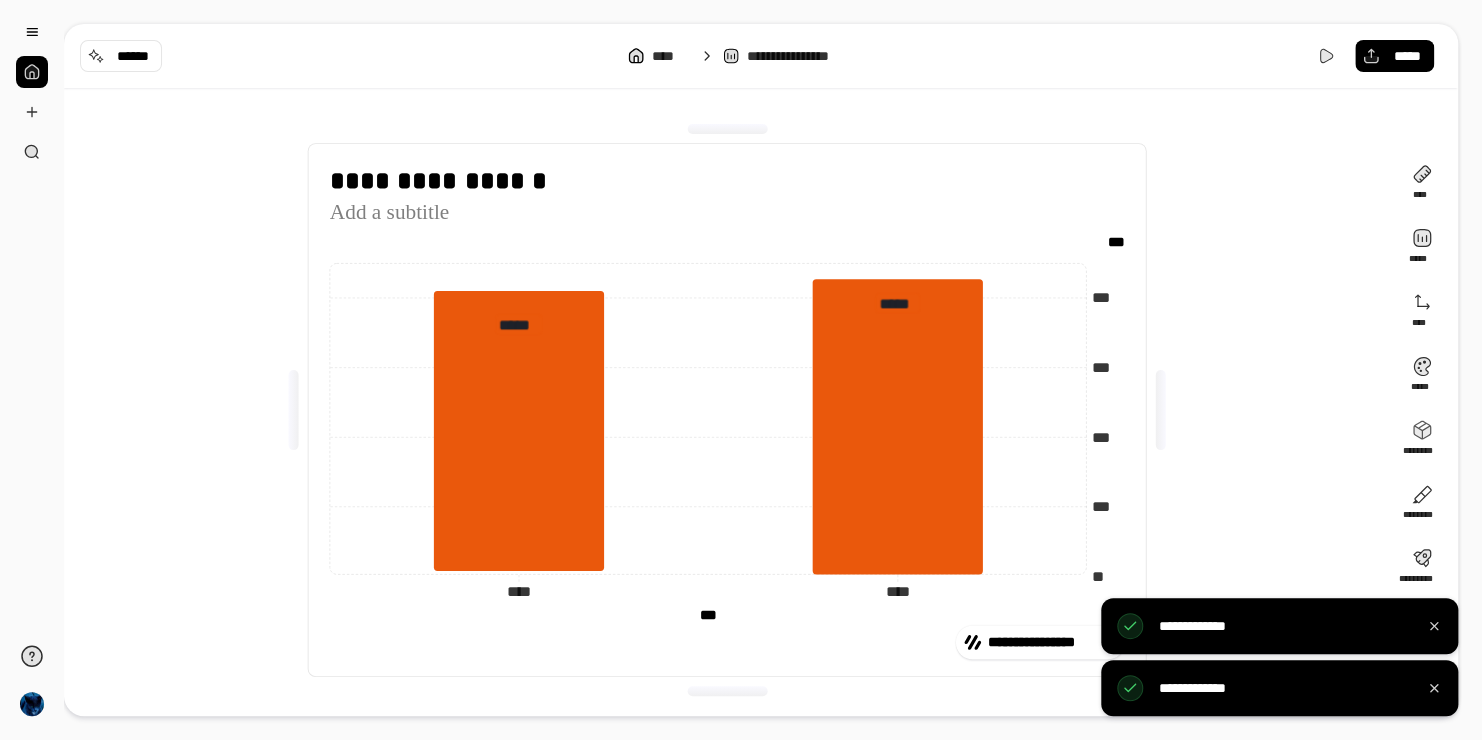 click at bounding box center (32, 32) 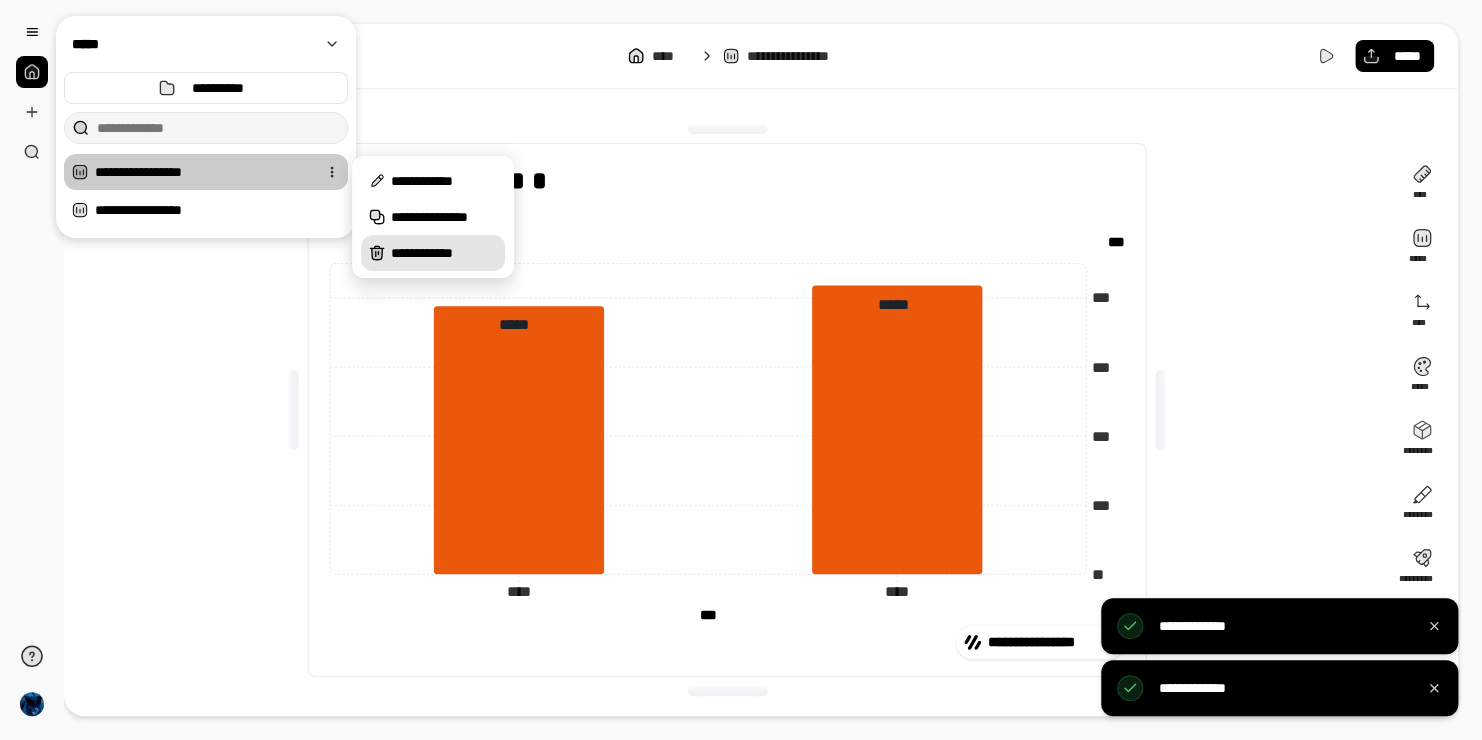 click on "**********" at bounding box center (444, 253) 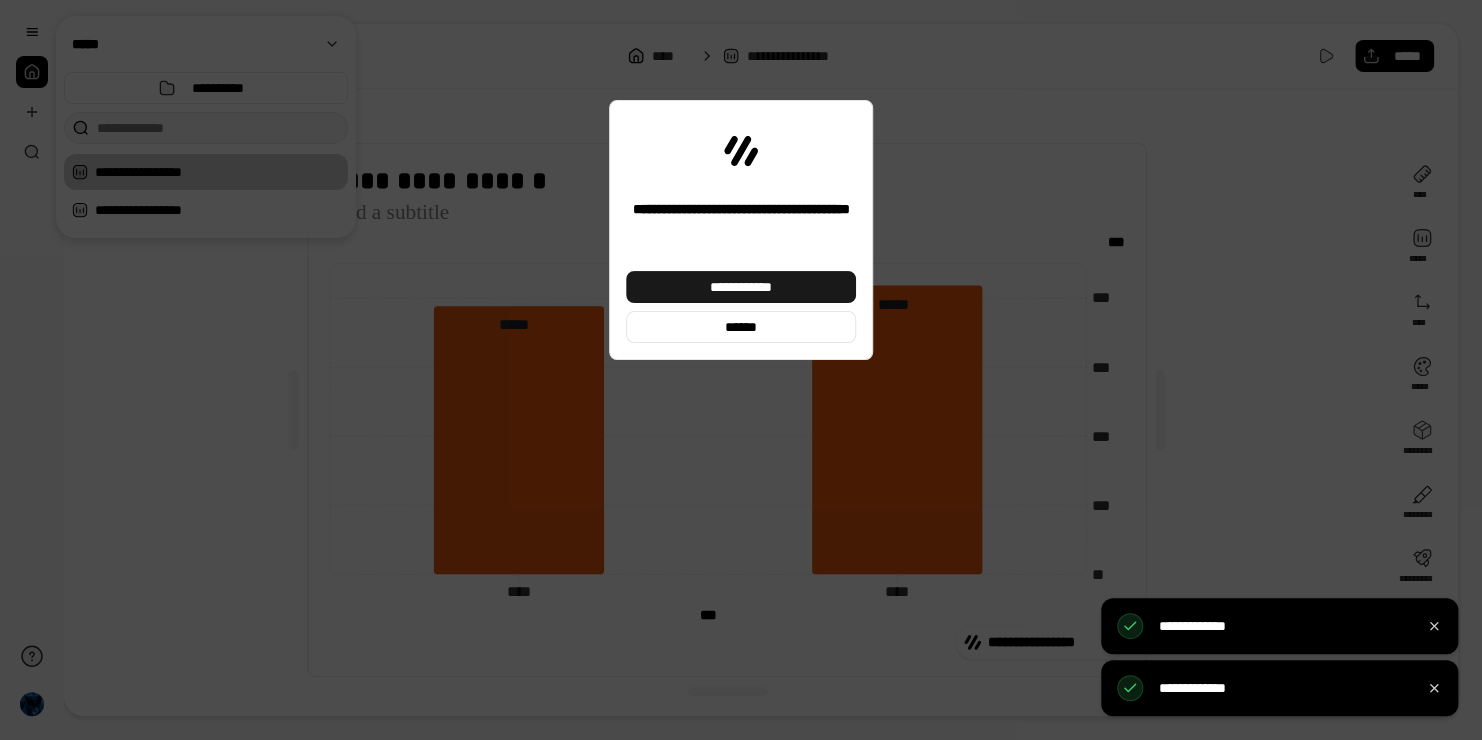 click on "**********" at bounding box center (741, 287) 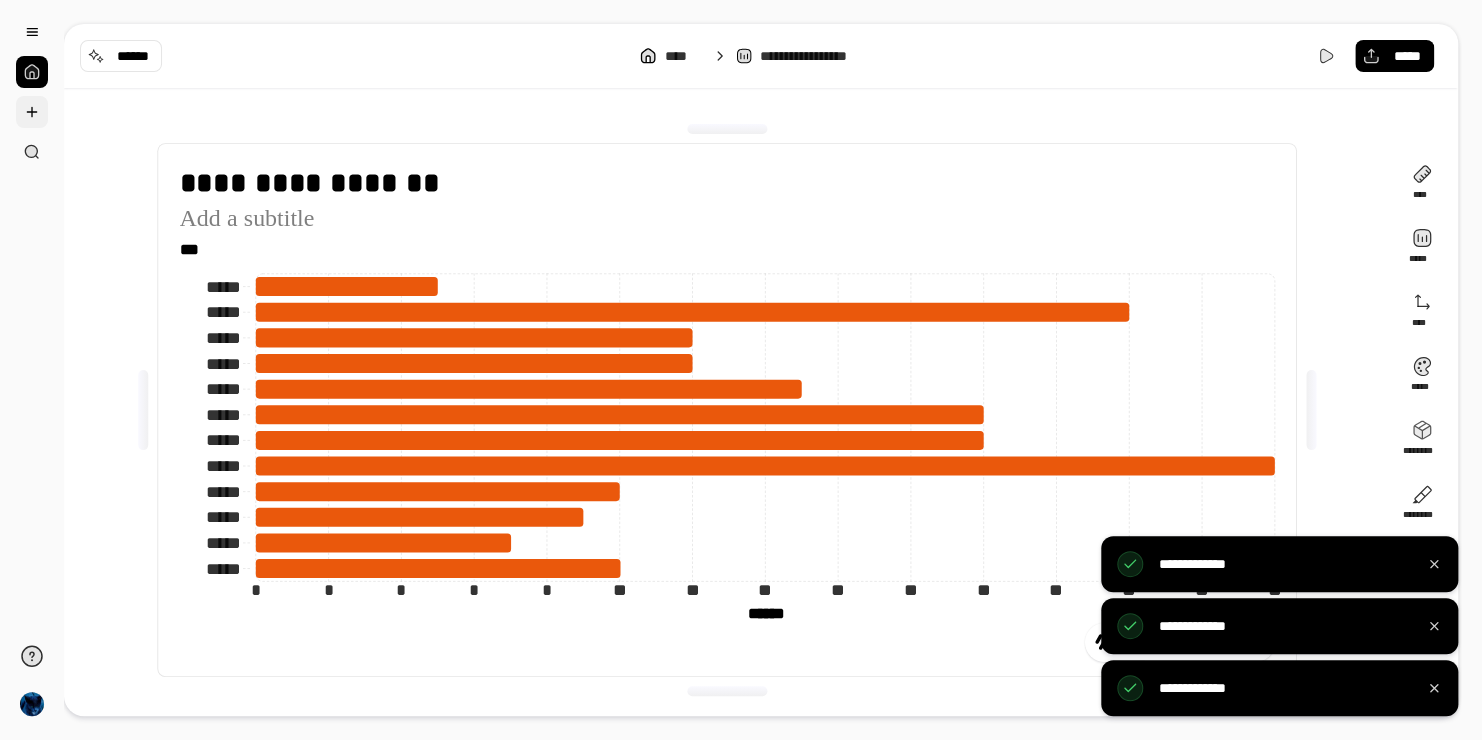 click at bounding box center (32, 112) 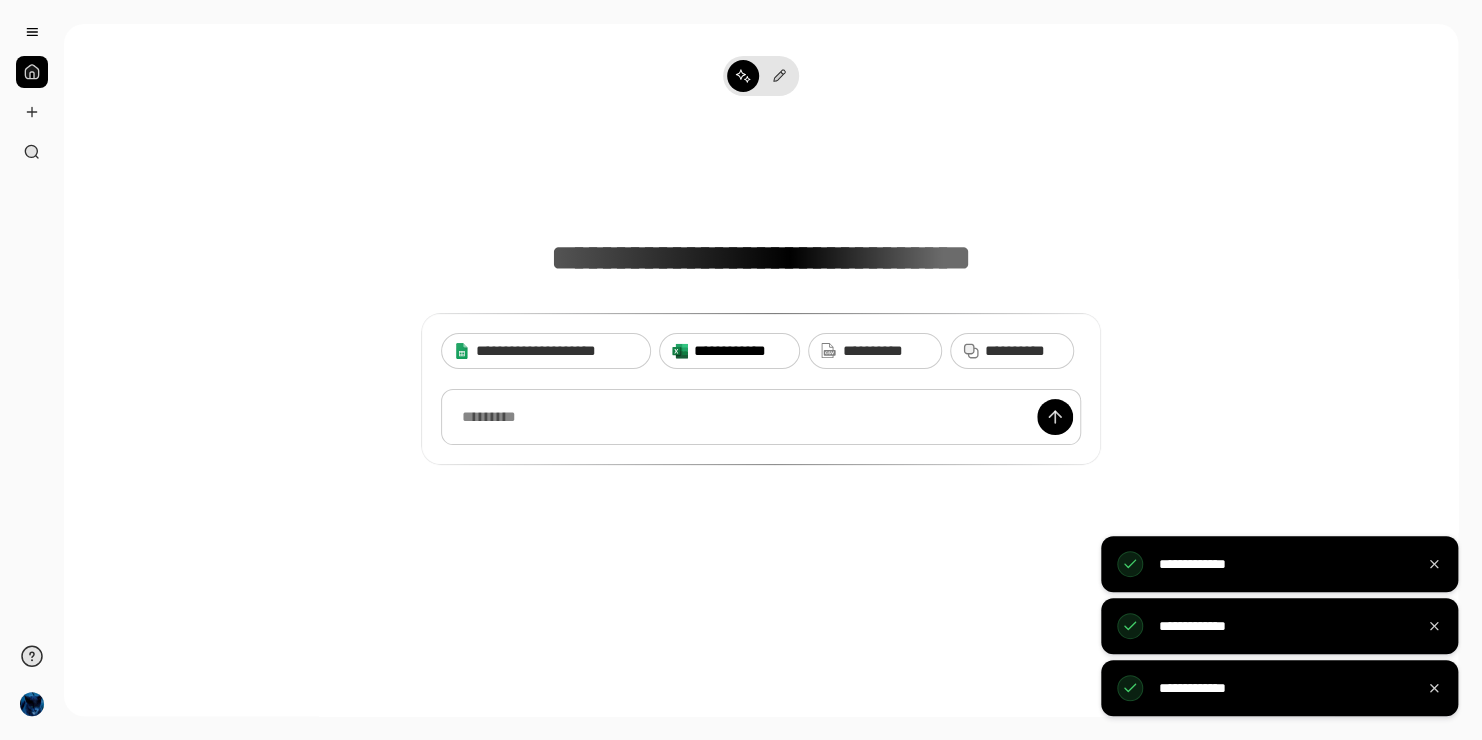 click on "**********" at bounding box center [761, 389] 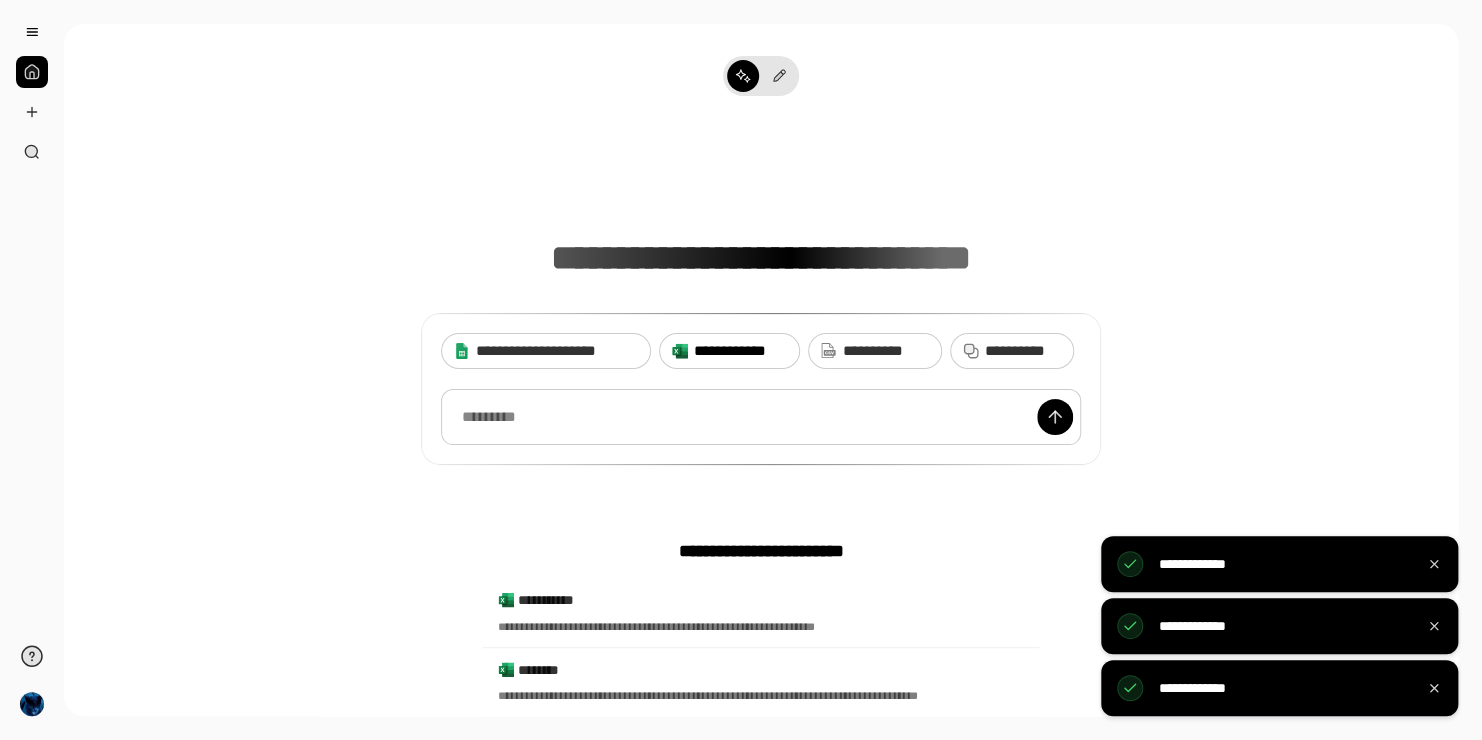 scroll, scrollTop: 15, scrollLeft: 0, axis: vertical 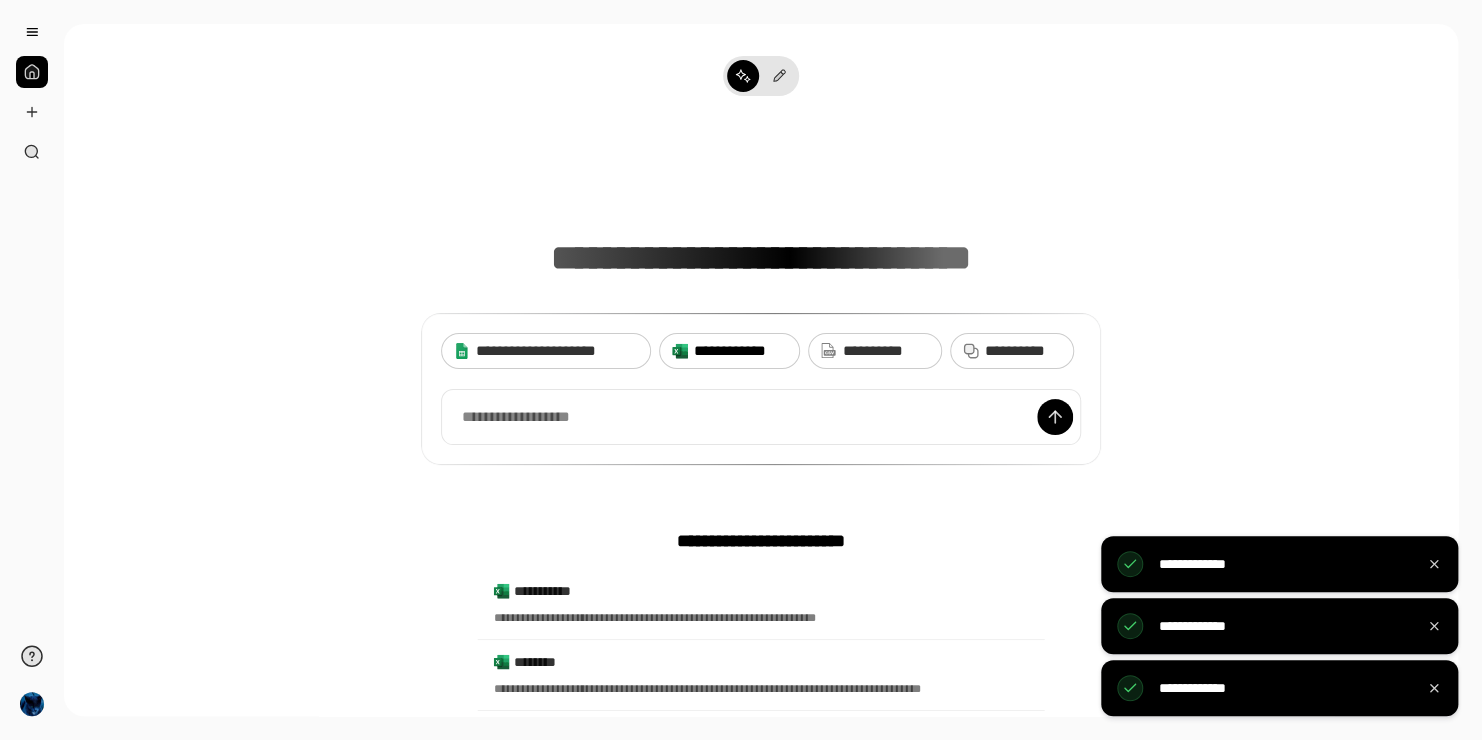 click on "**********" at bounding box center (740, 351) 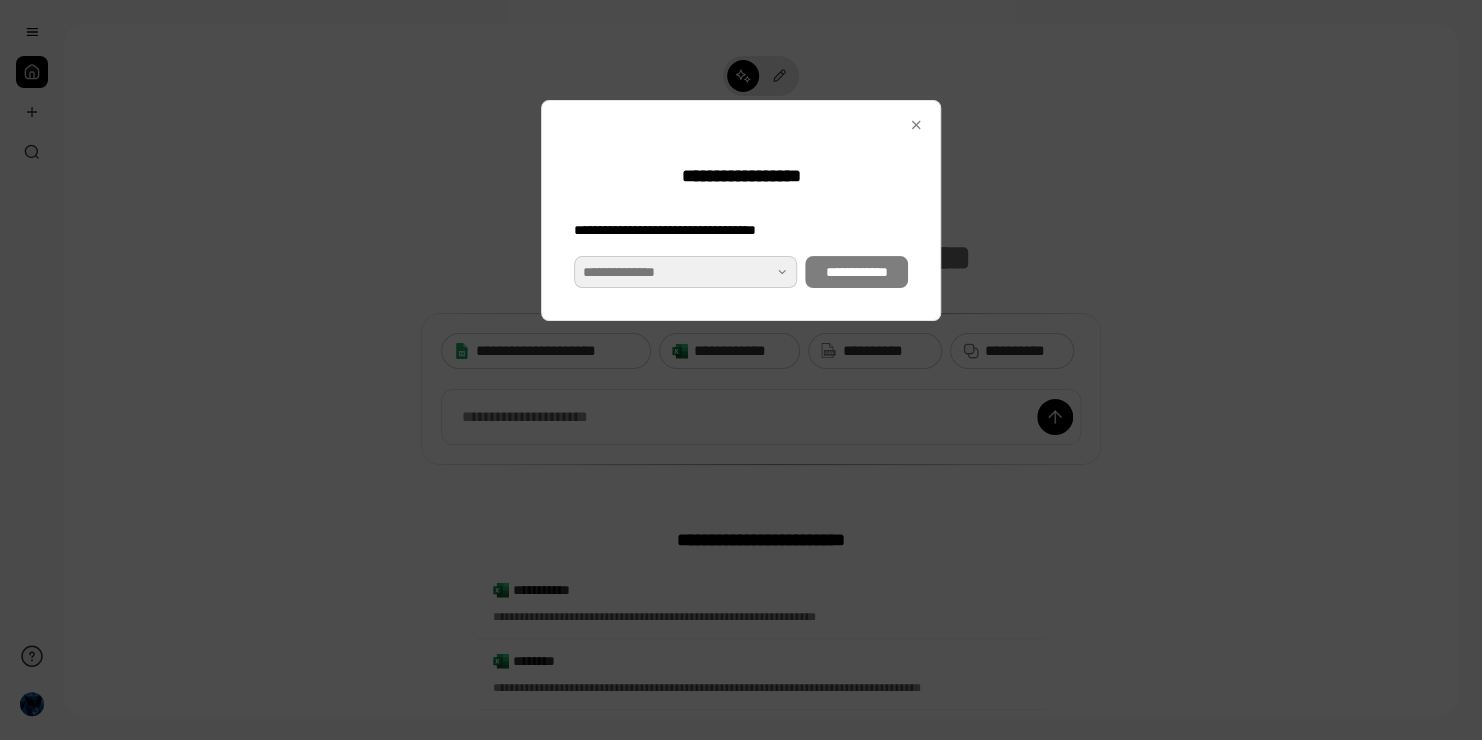click at bounding box center (685, 272) 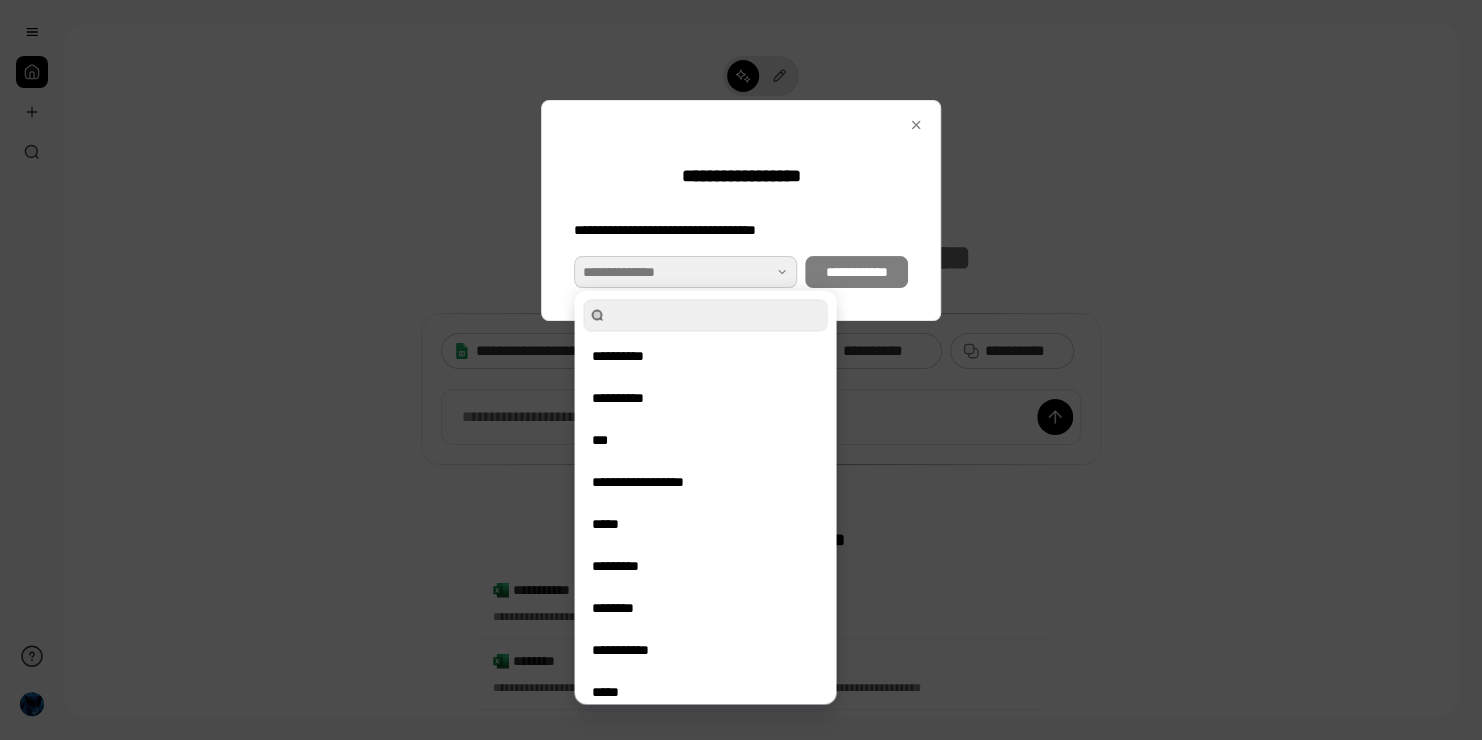scroll, scrollTop: 60, scrollLeft: 0, axis: vertical 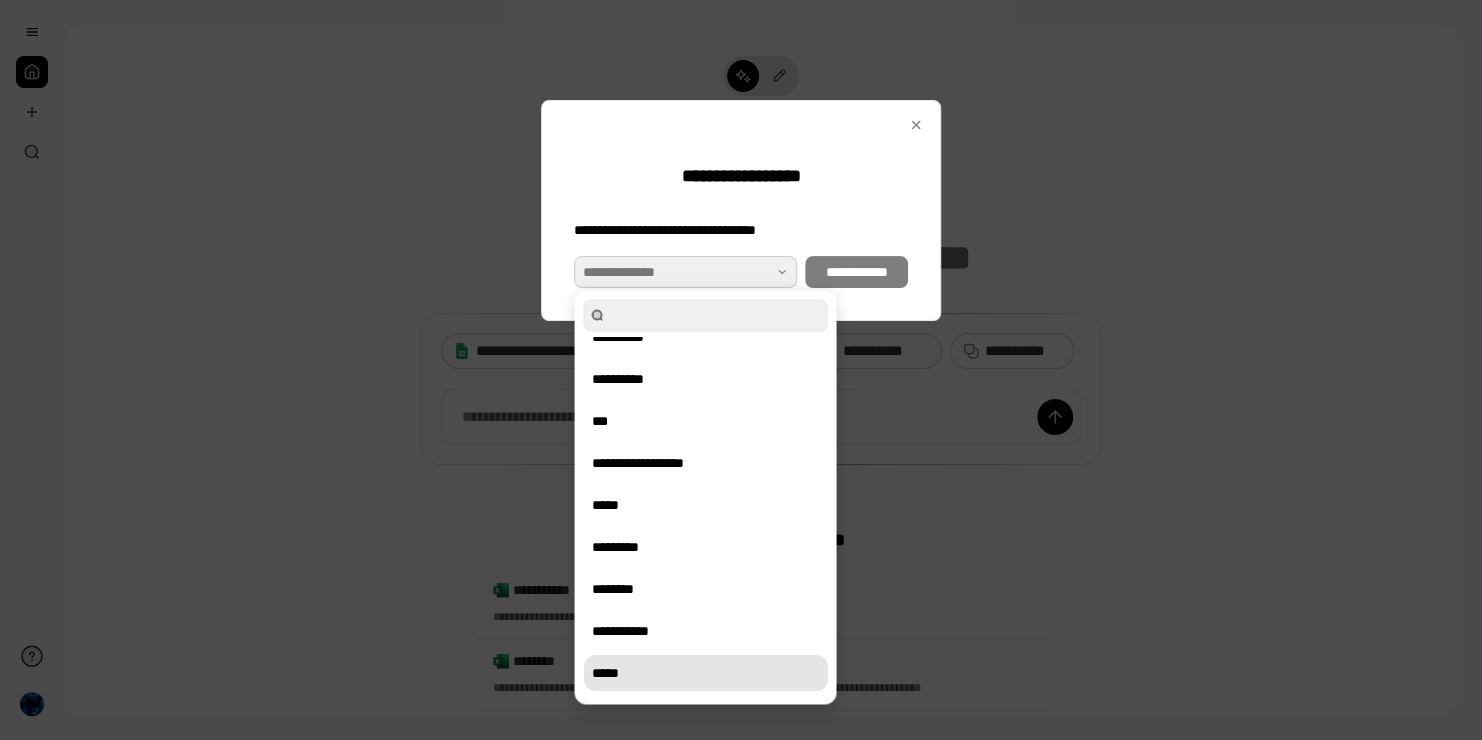 click on "*****" at bounding box center [705, 673] 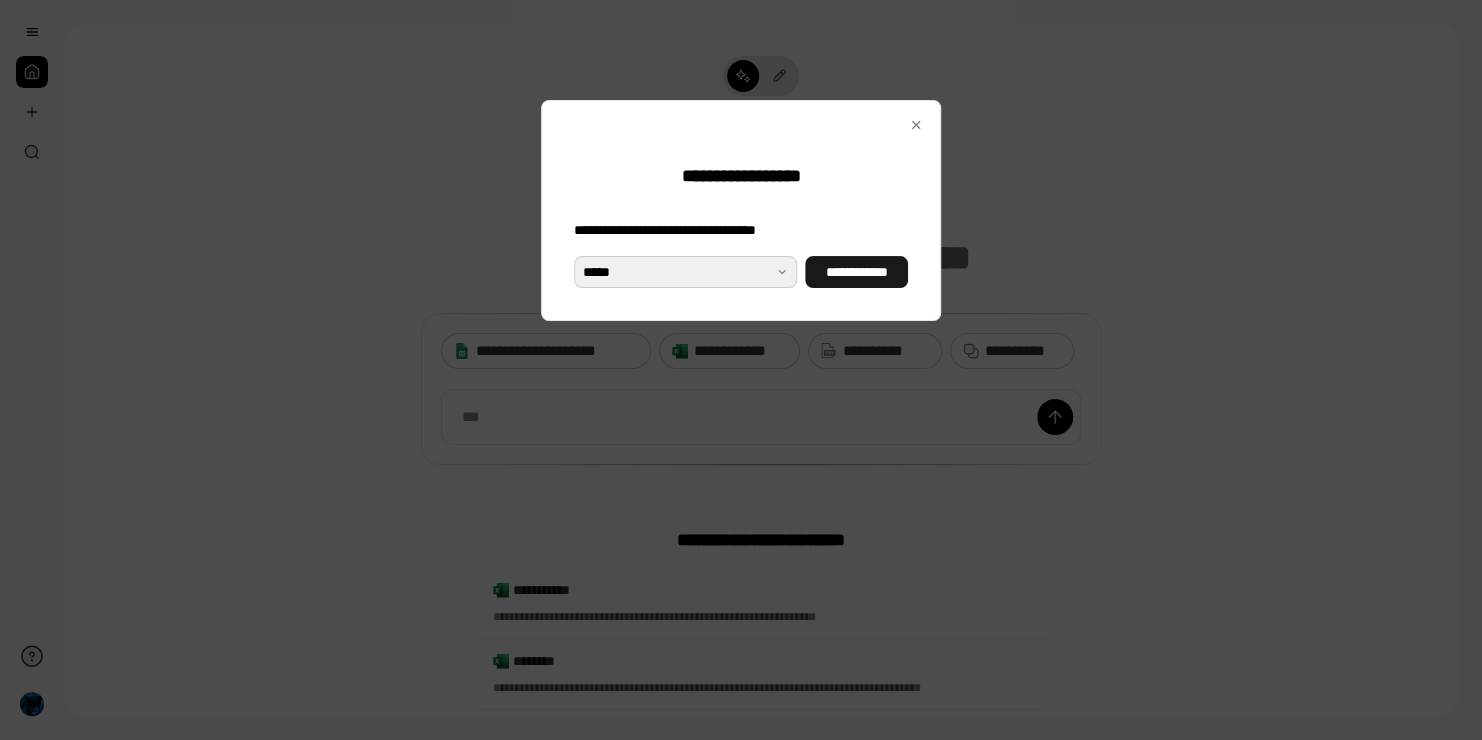click on "**********" at bounding box center [856, 272] 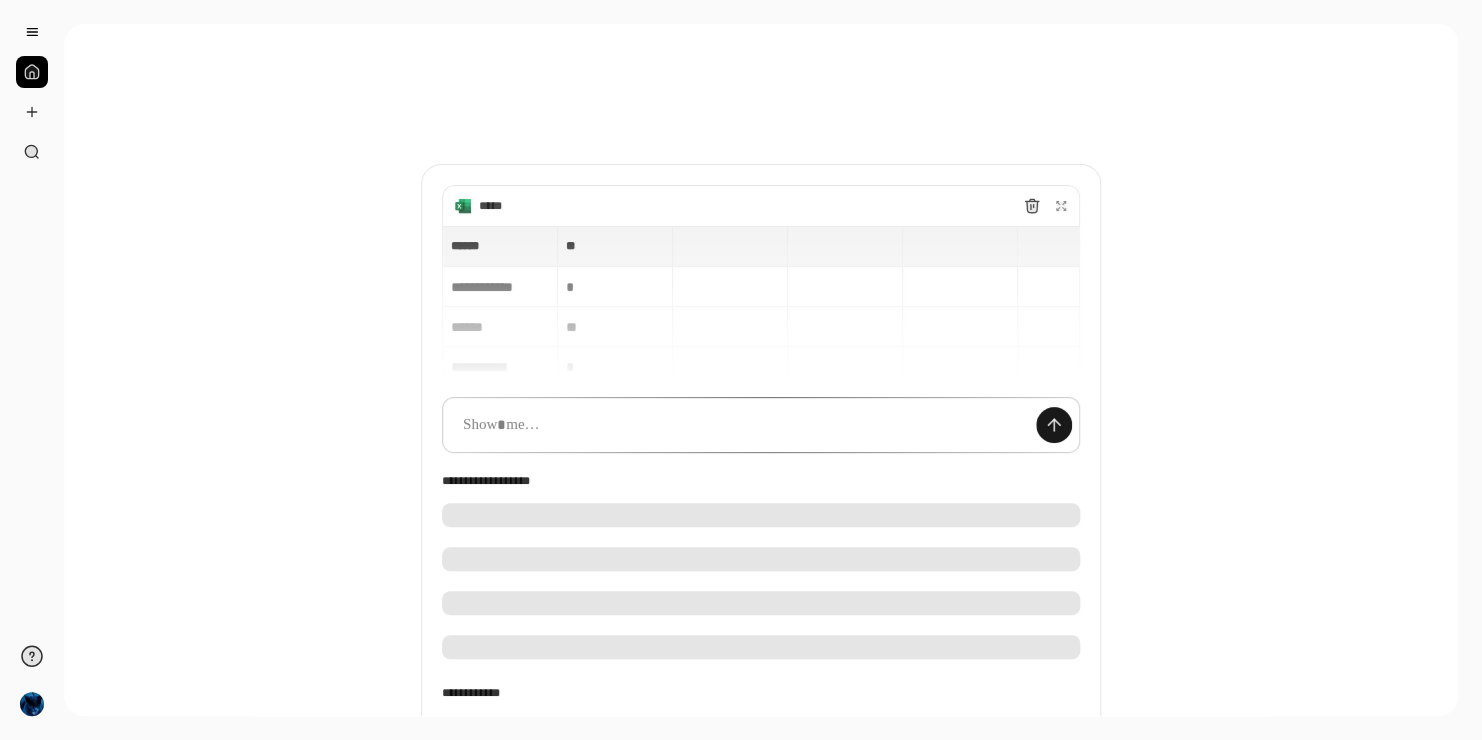 click at bounding box center [1054, 425] 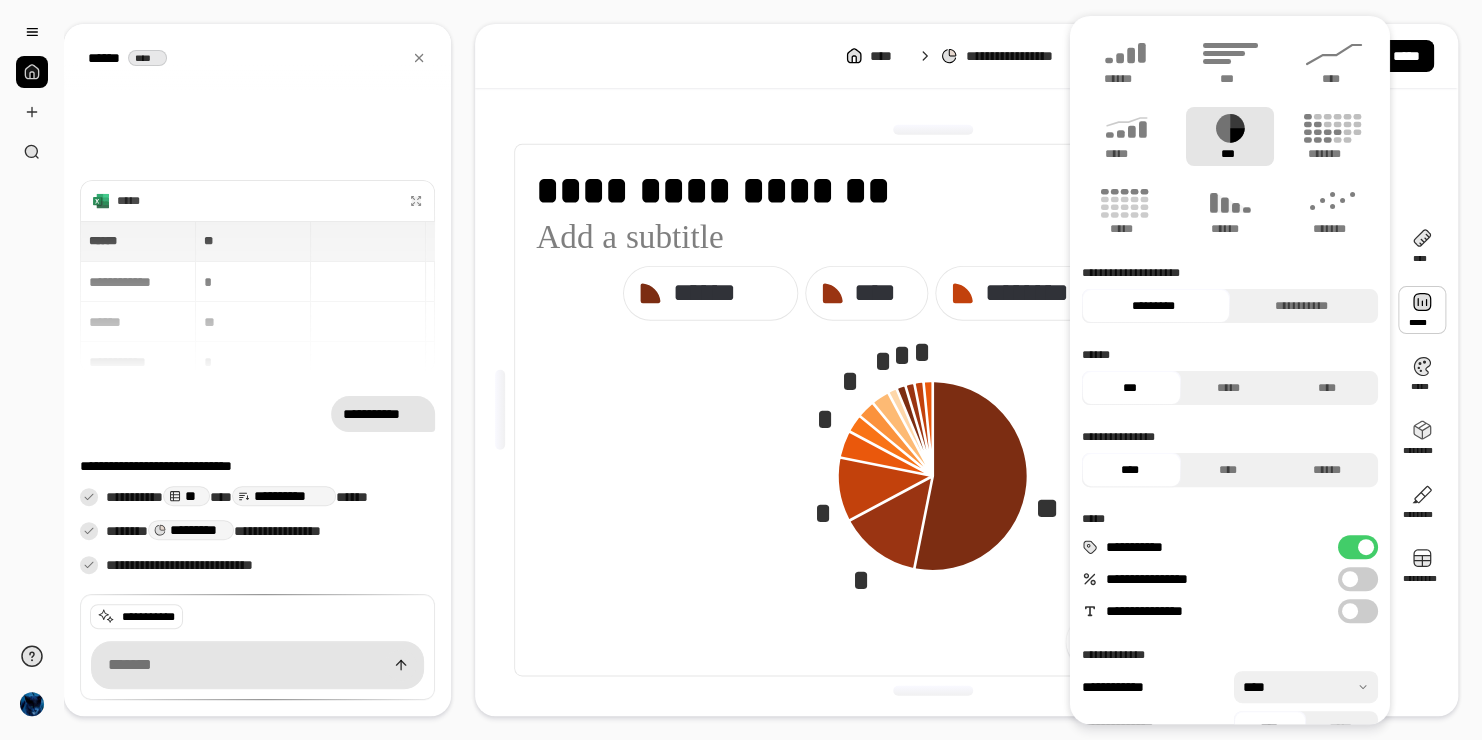 click at bounding box center [1422, 310] 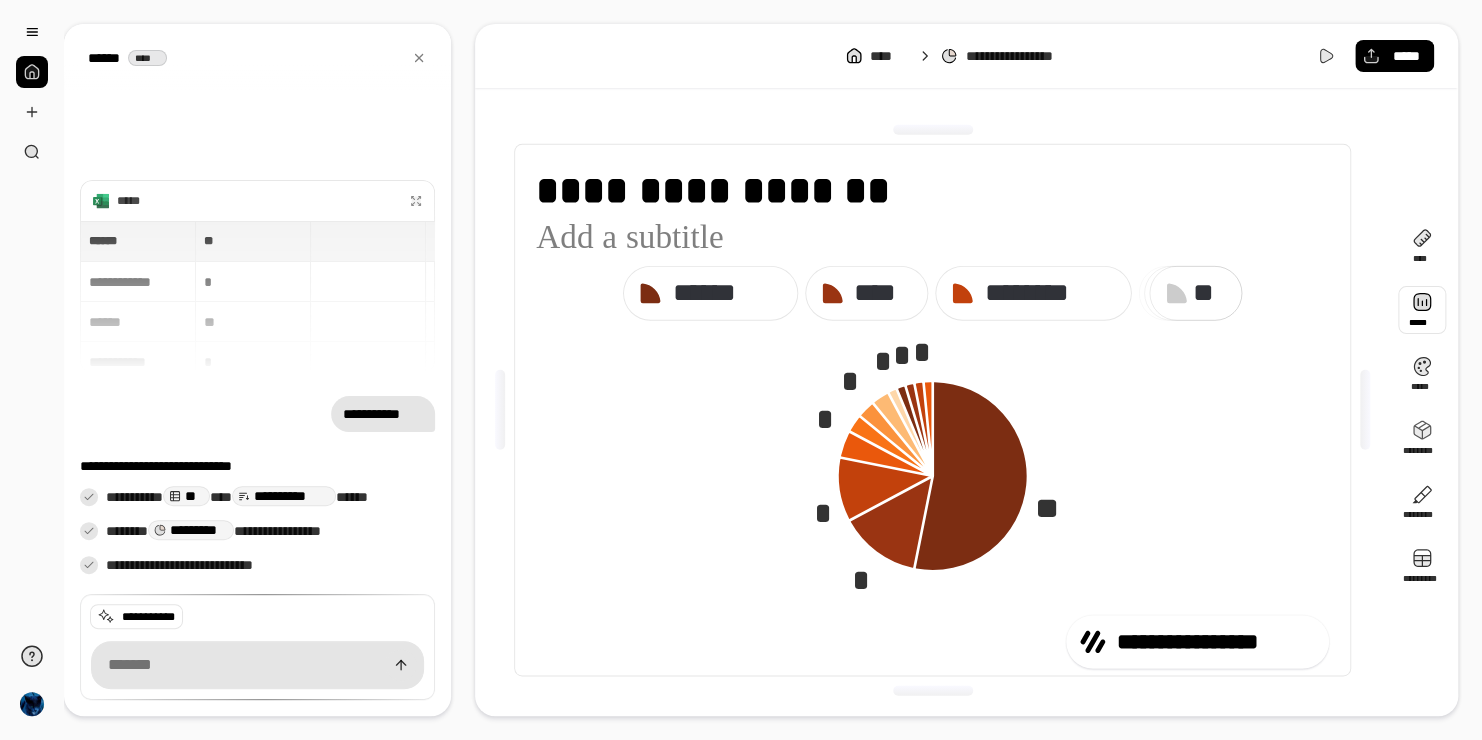 click at bounding box center (1422, 310) 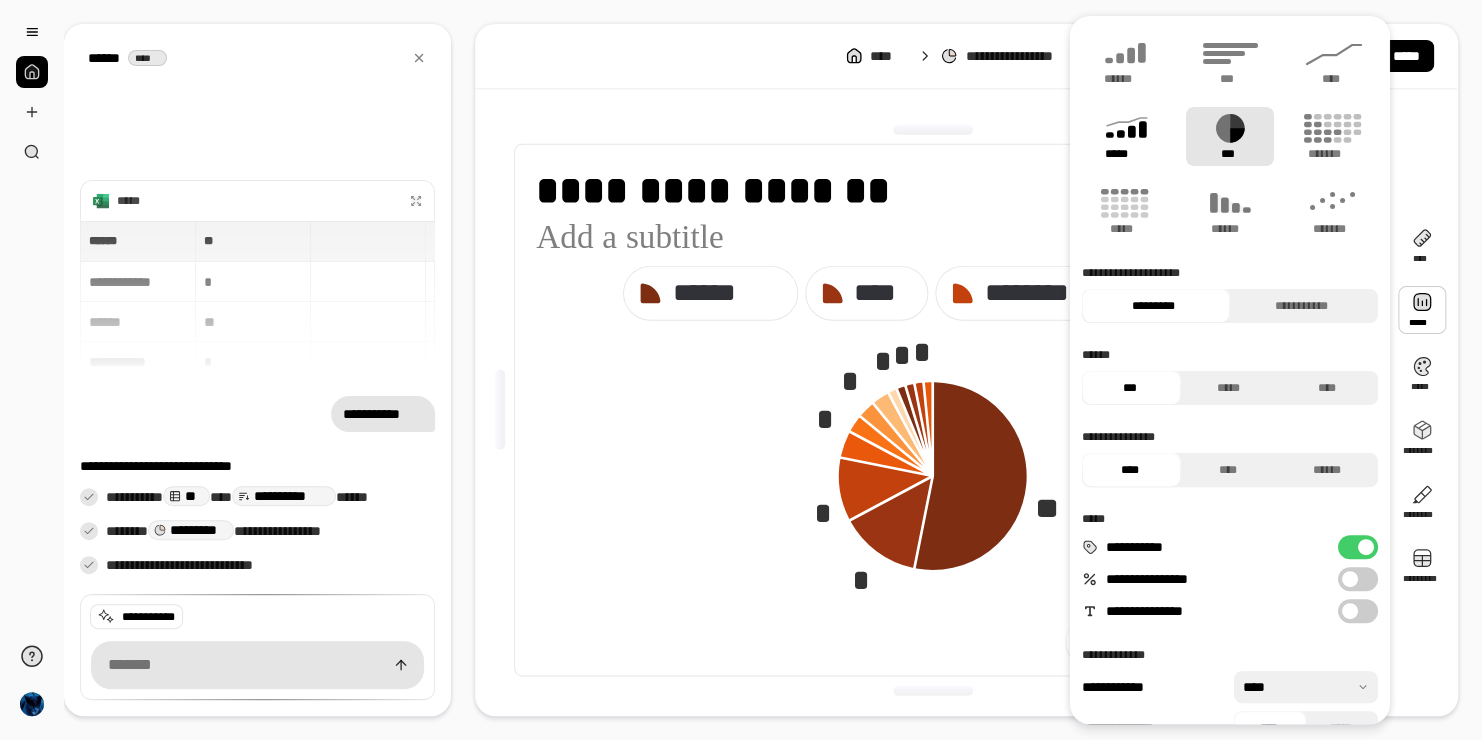 click 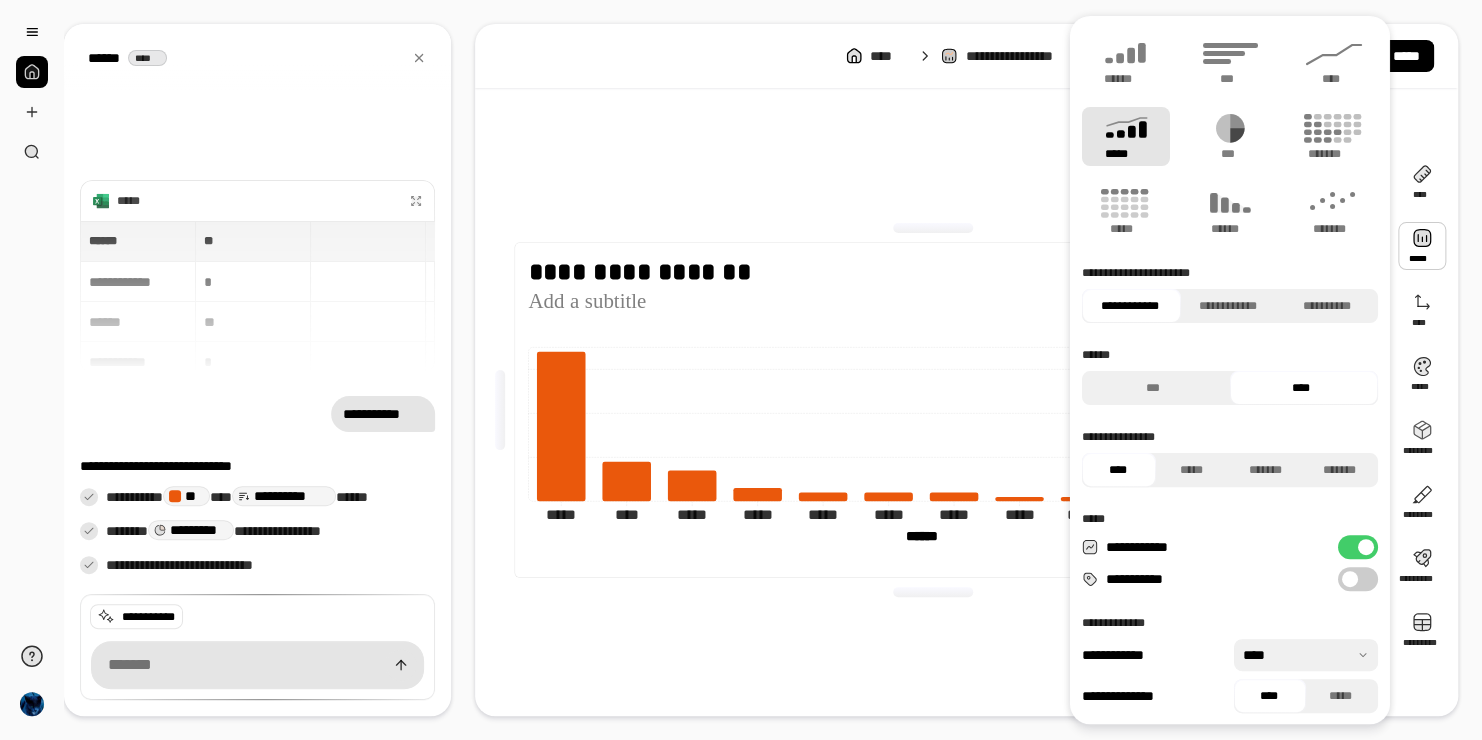 click on "**********" at bounding box center (761, 370) 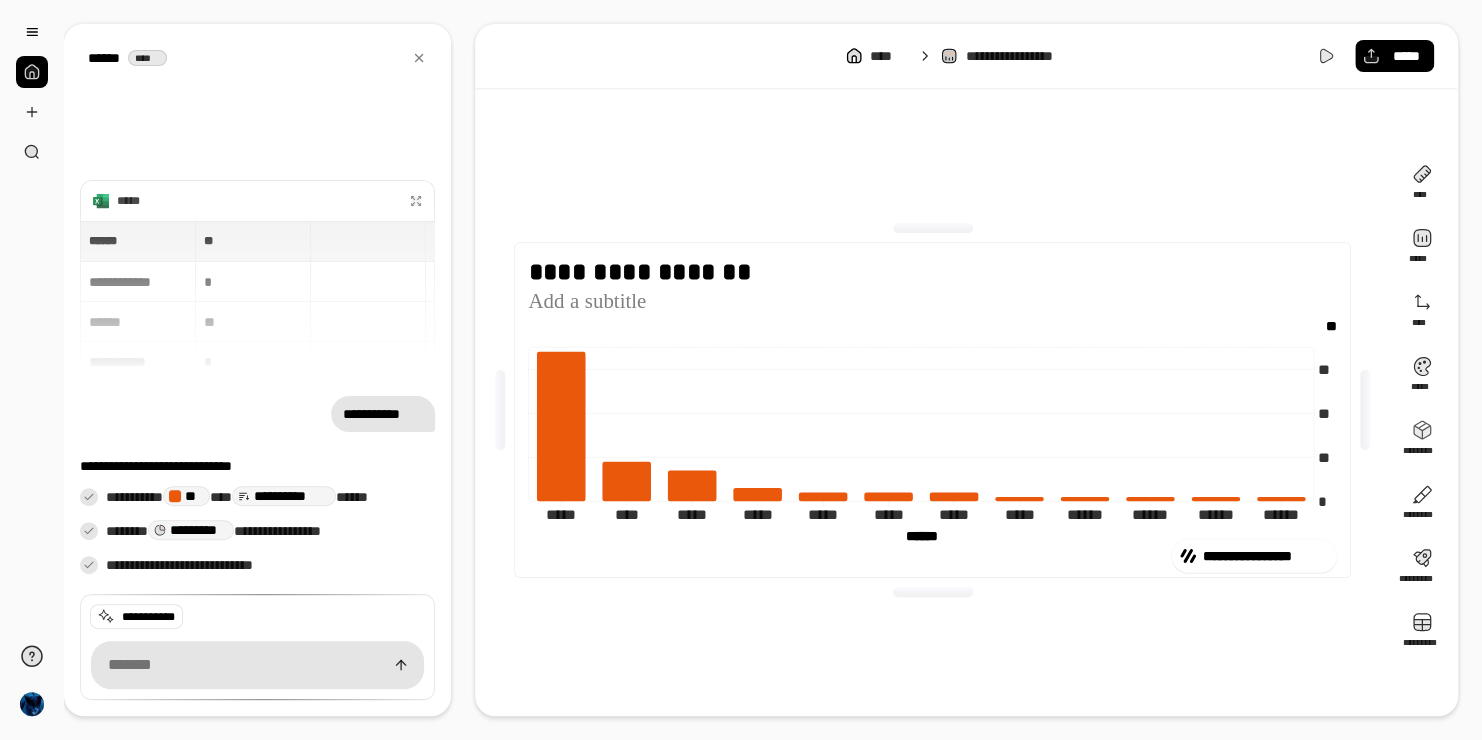 click on "****** ****" at bounding box center [257, 58] 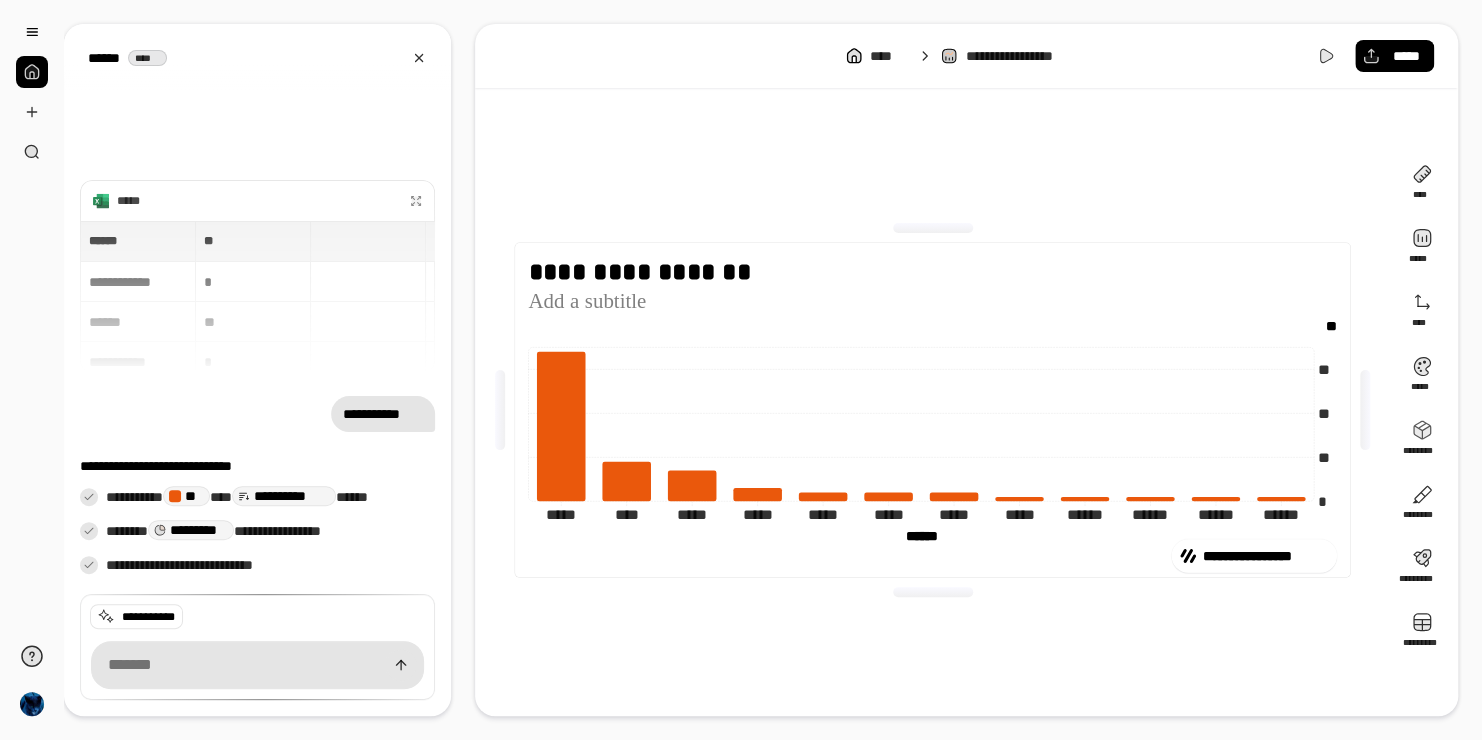 click 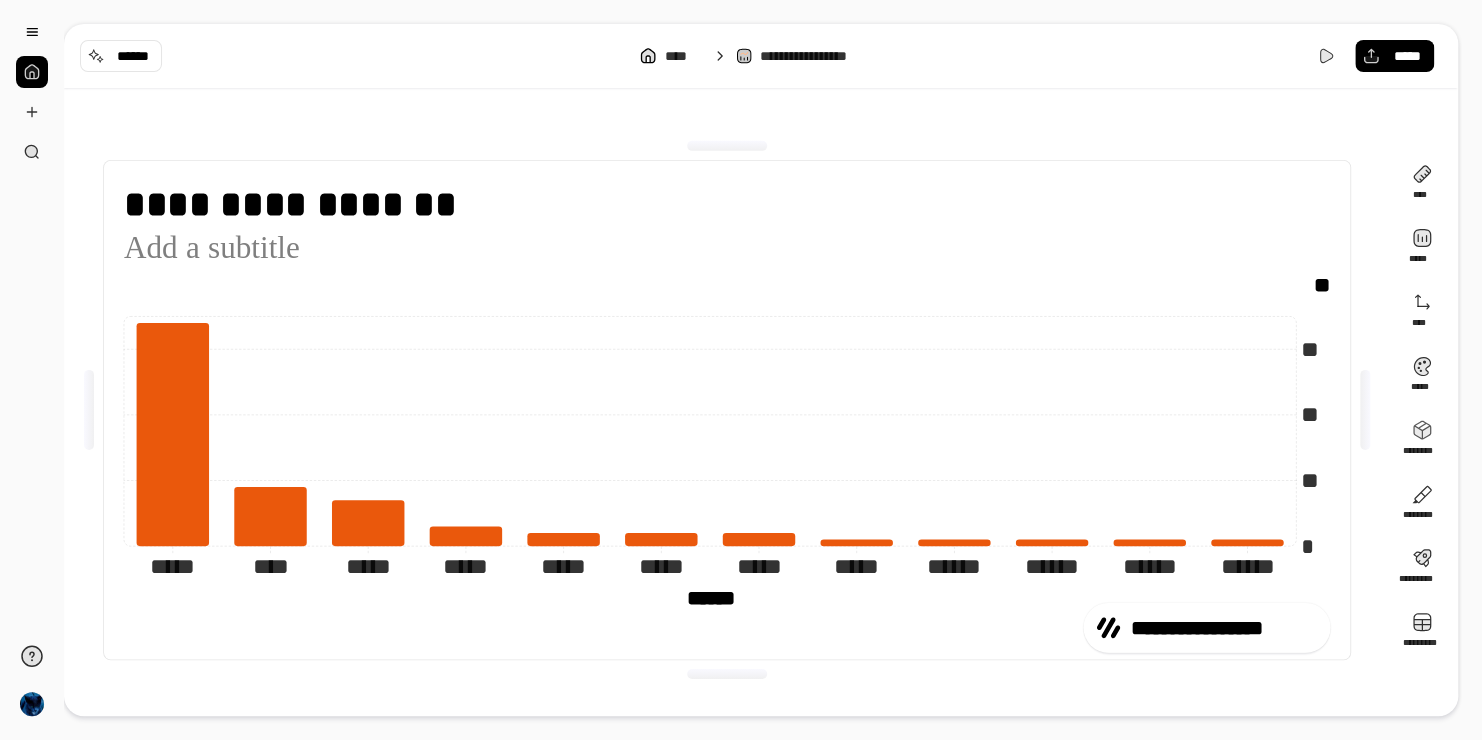click on "**********" at bounding box center (741, 370) 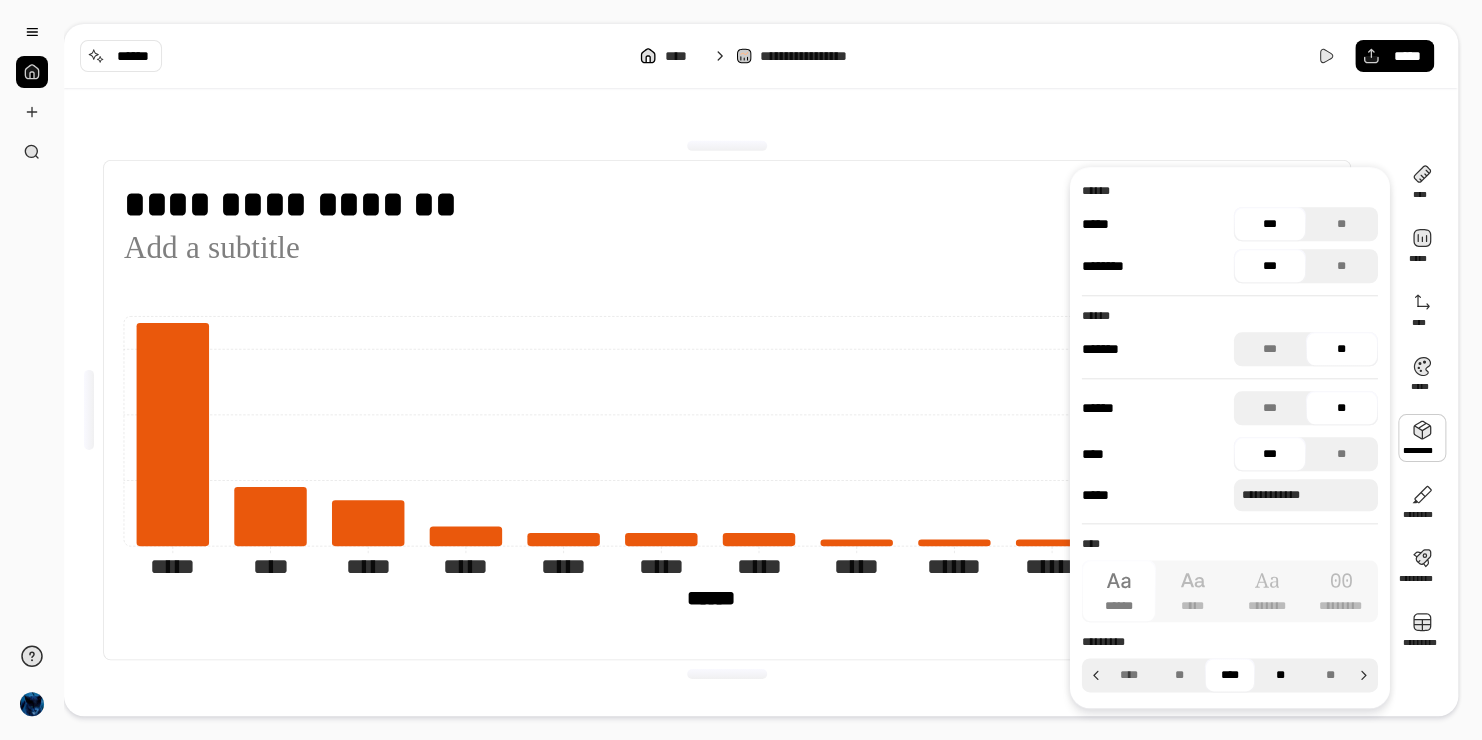 click on "**" at bounding box center [1280, 675] 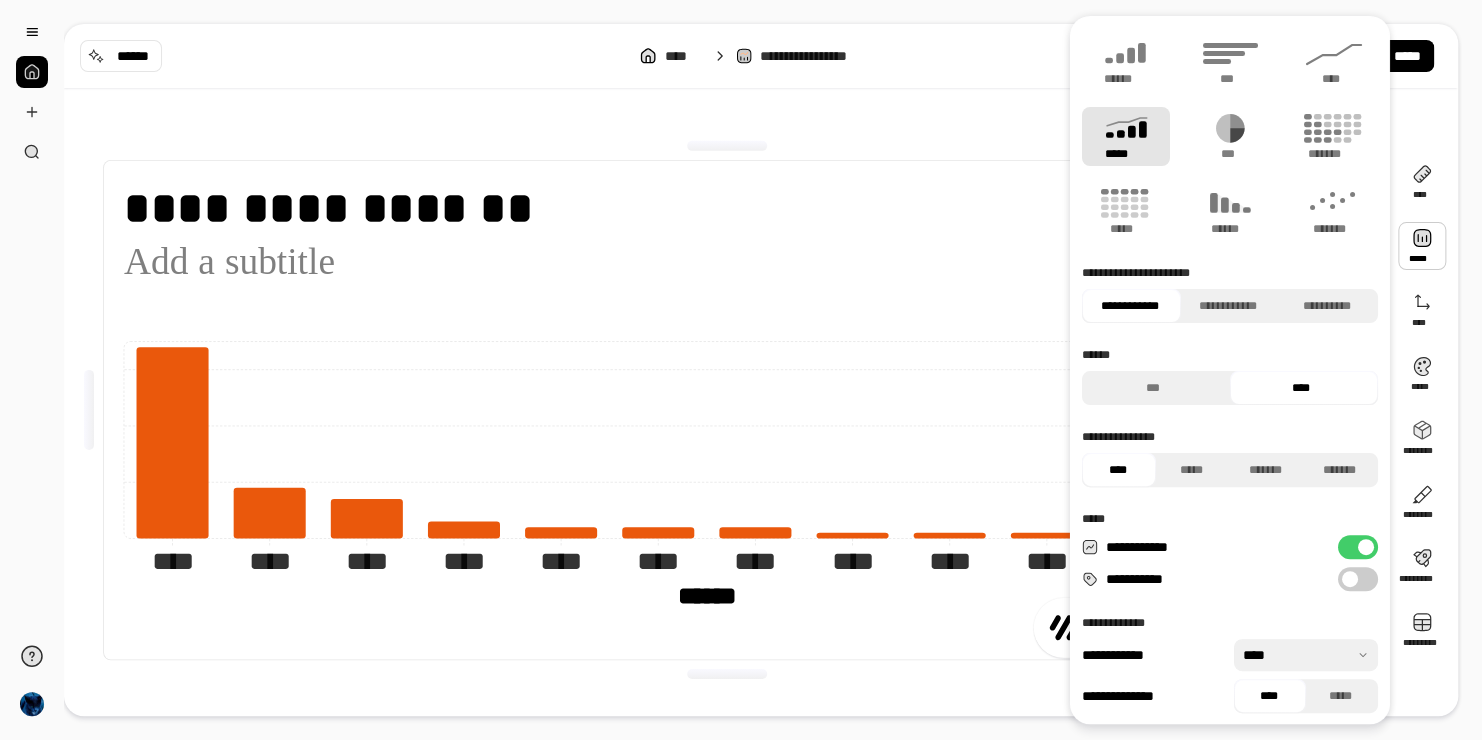 click on "**********" at bounding box center [1358, 579] 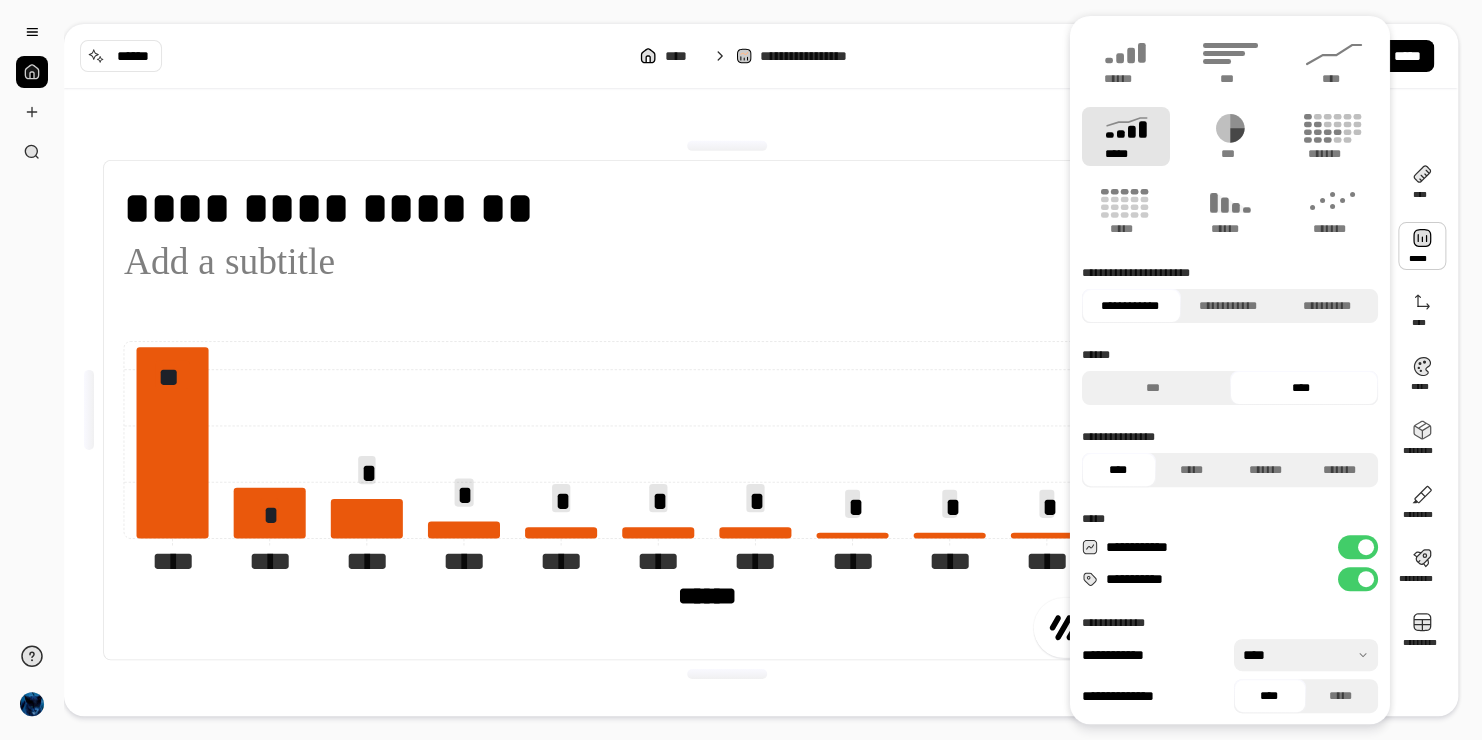 click on "**********" 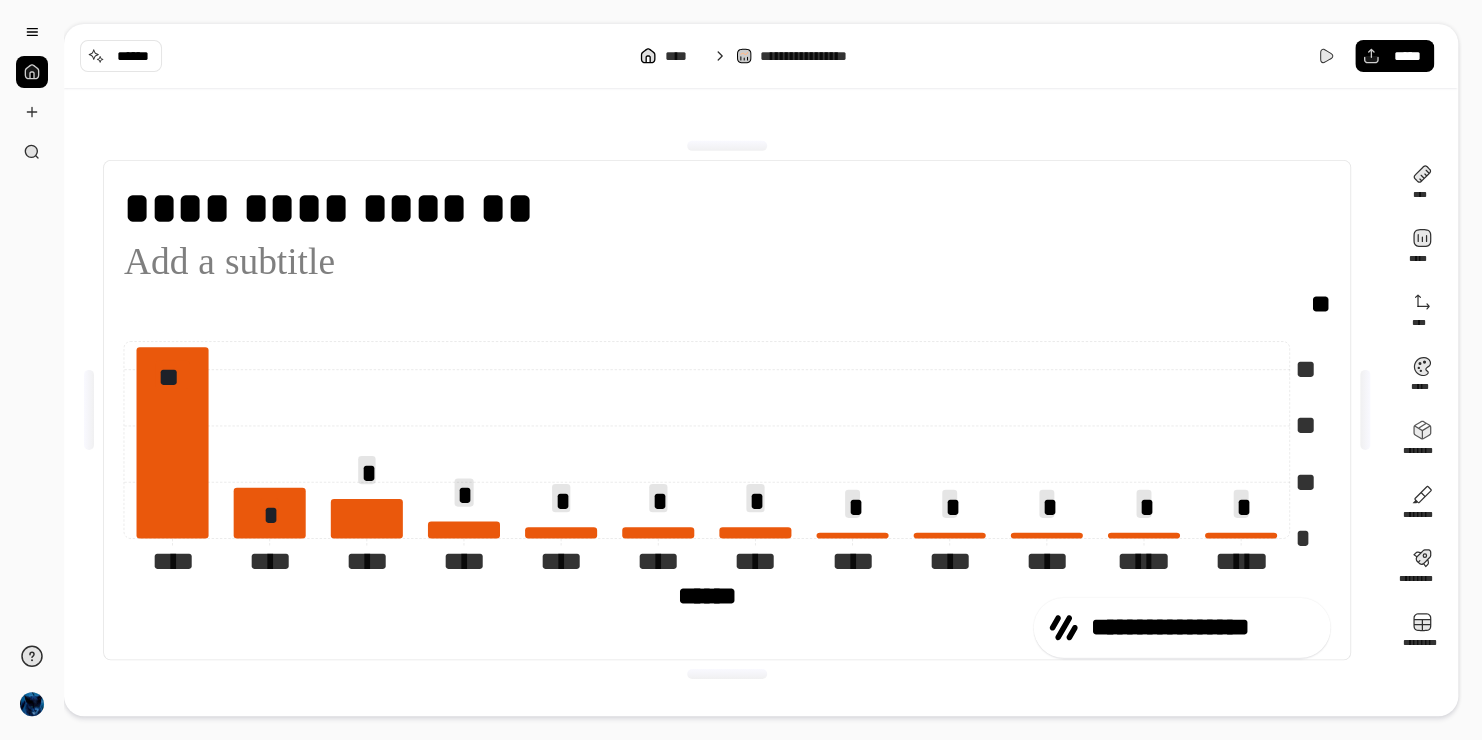 click on "**********" at bounding box center (761, 410) 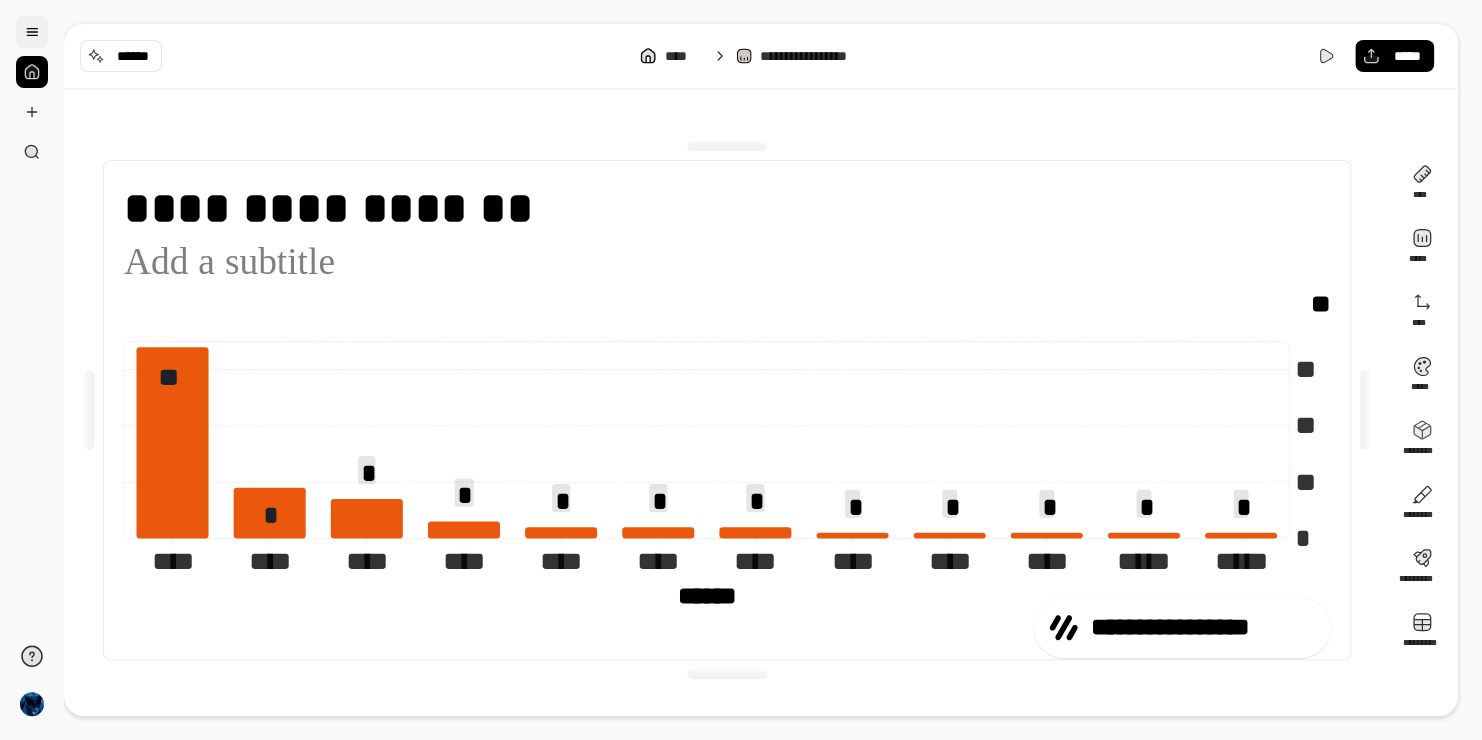 click at bounding box center [32, 32] 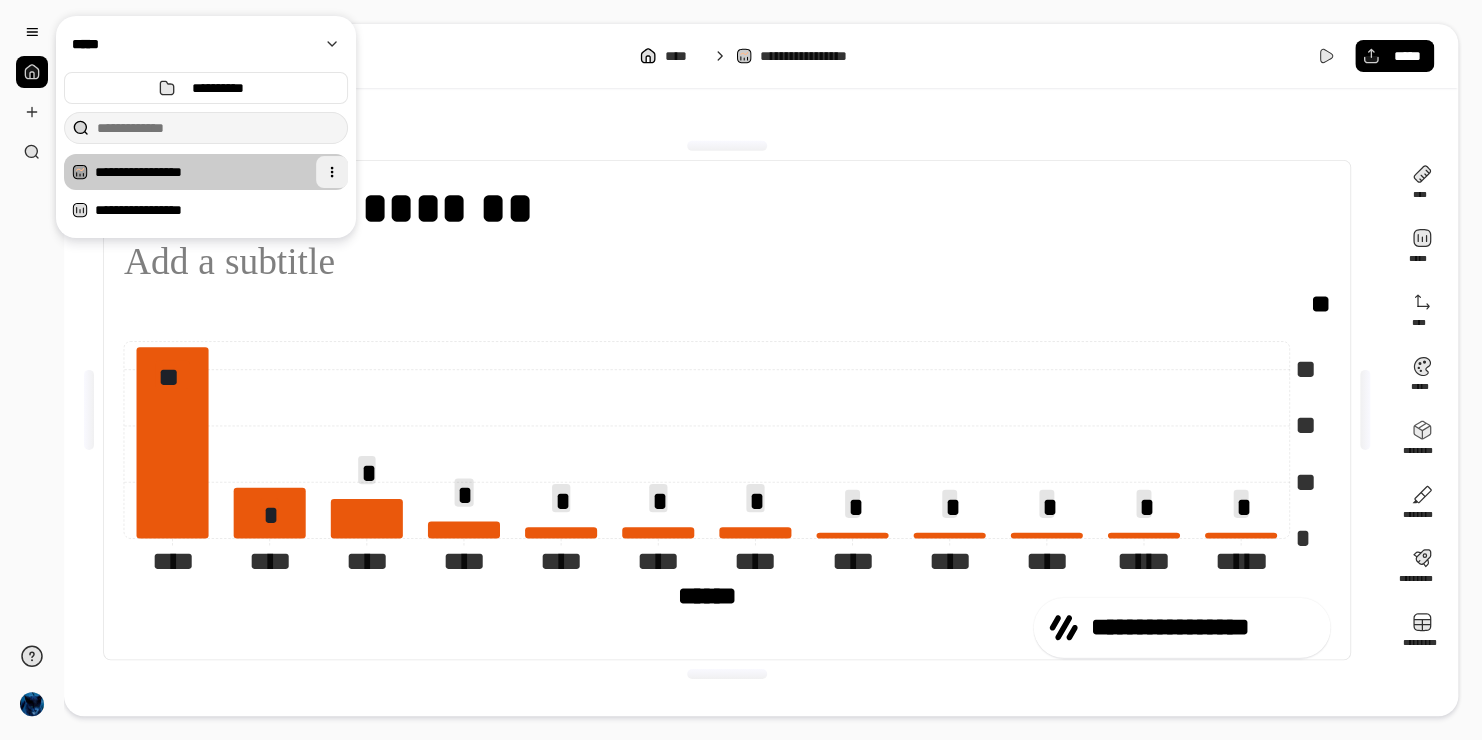 click at bounding box center (332, 172) 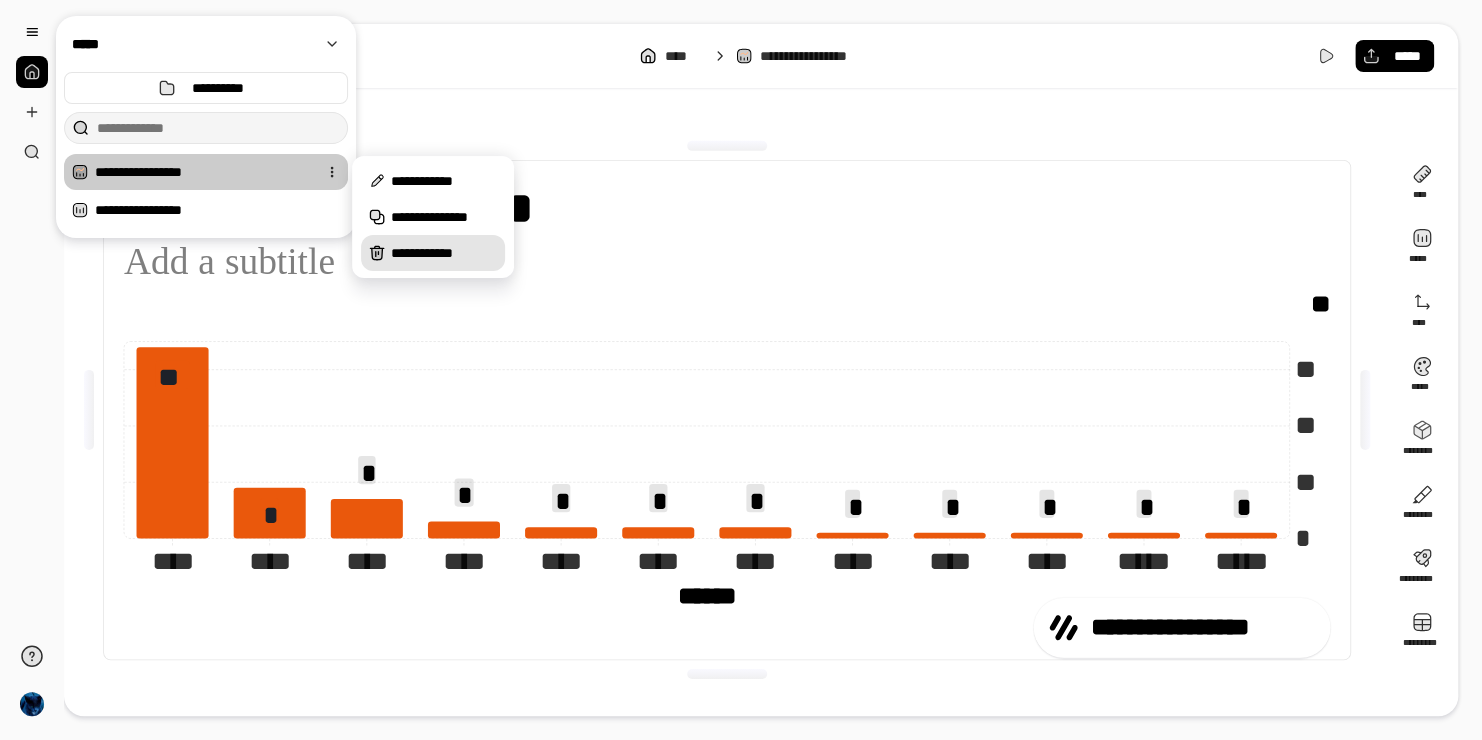 click on "**********" at bounding box center (444, 253) 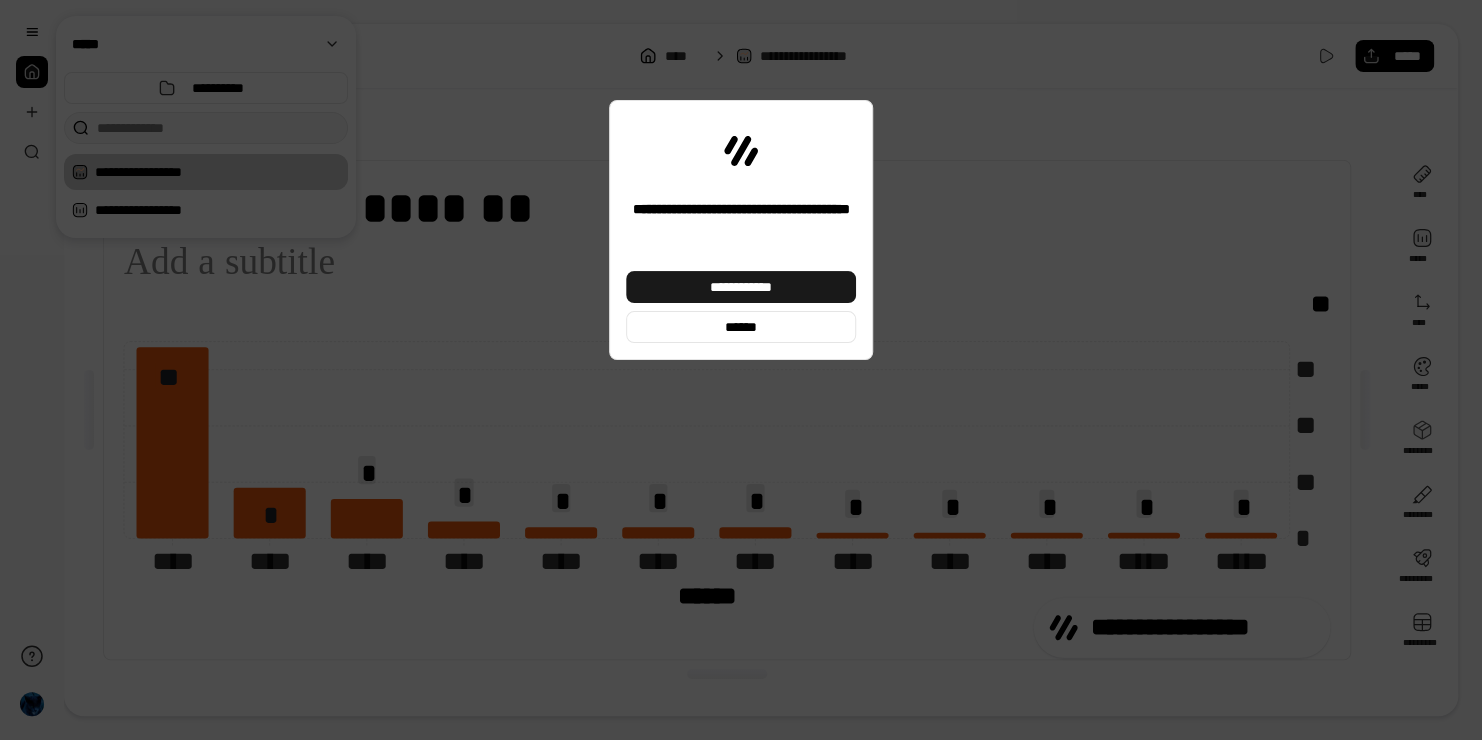 drag, startPoint x: 672, startPoint y: 277, endPoint x: 663, endPoint y: 269, distance: 12.0415945 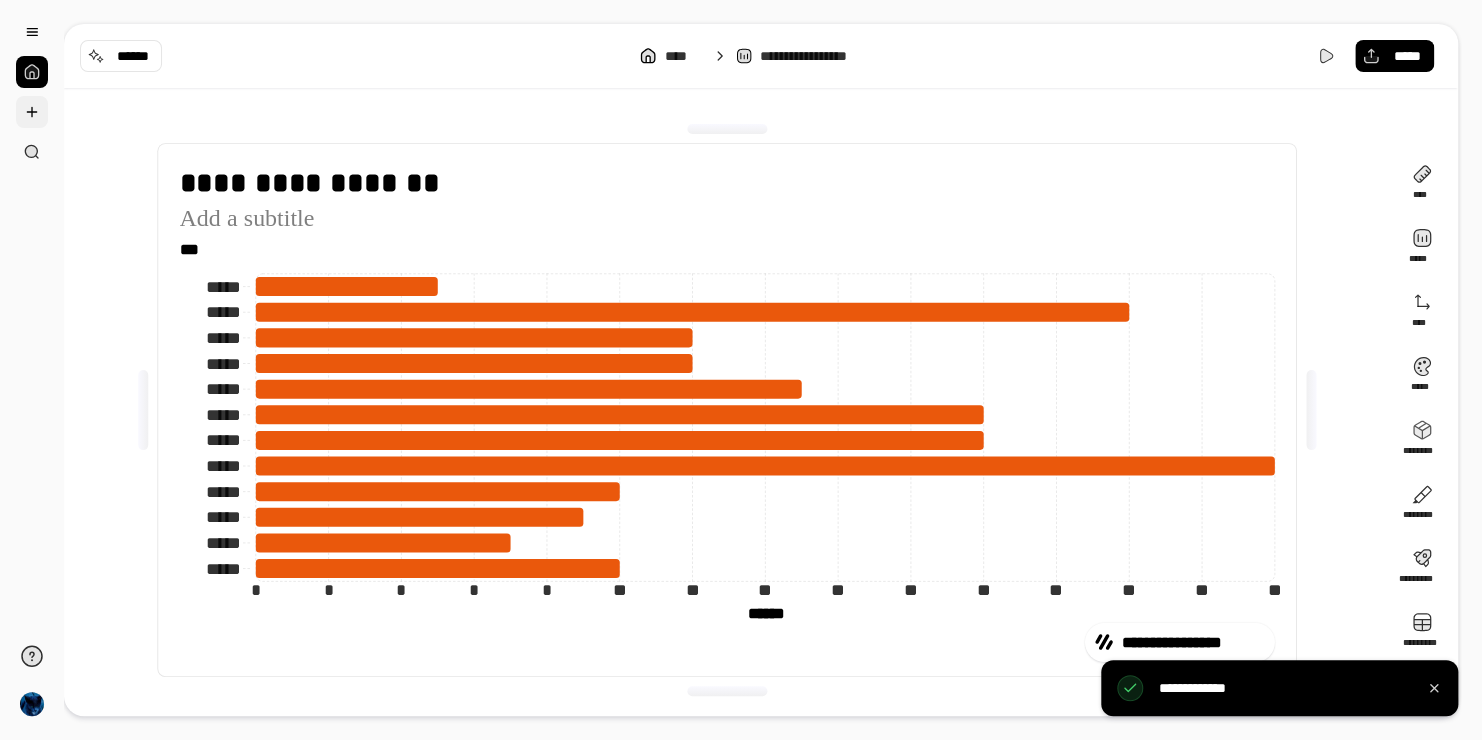 click at bounding box center [32, 112] 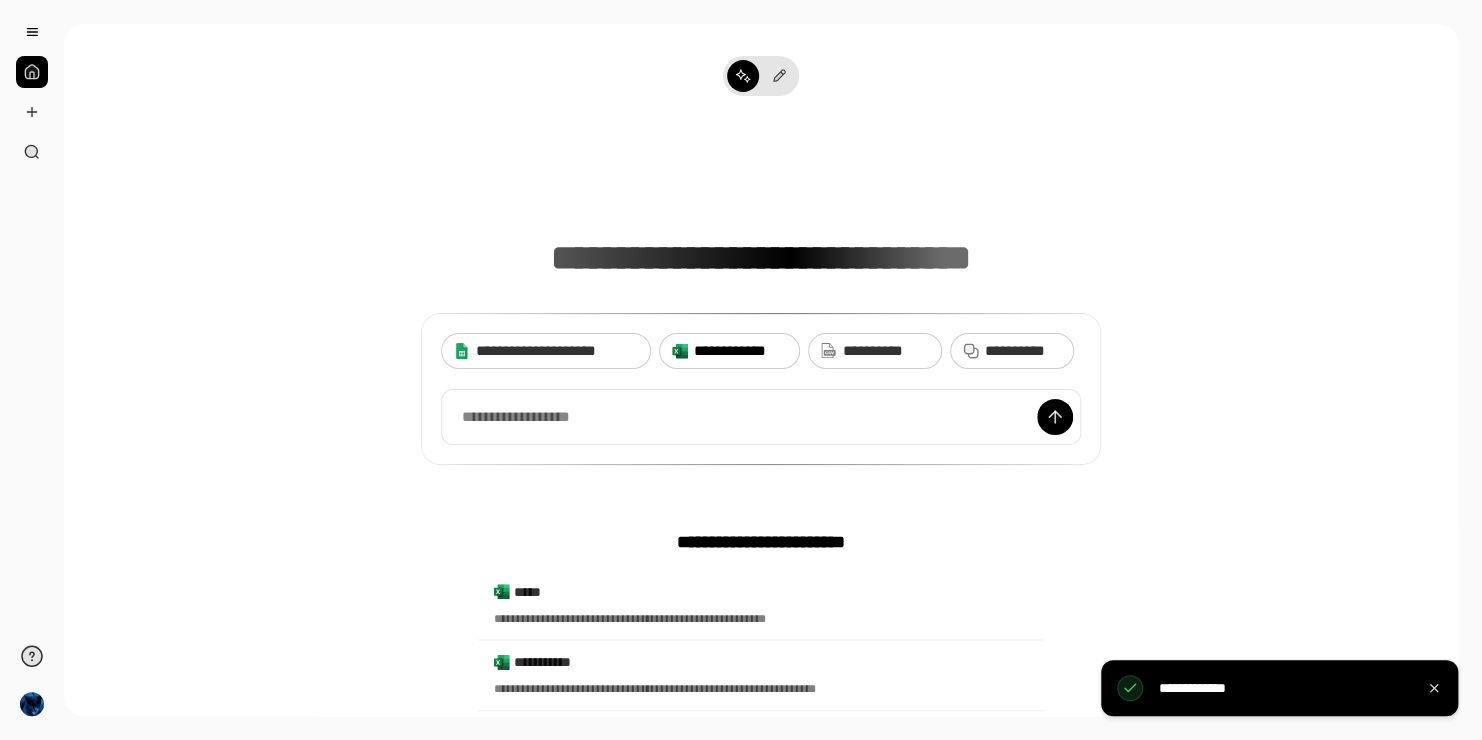 click on "**********" at bounding box center [740, 351] 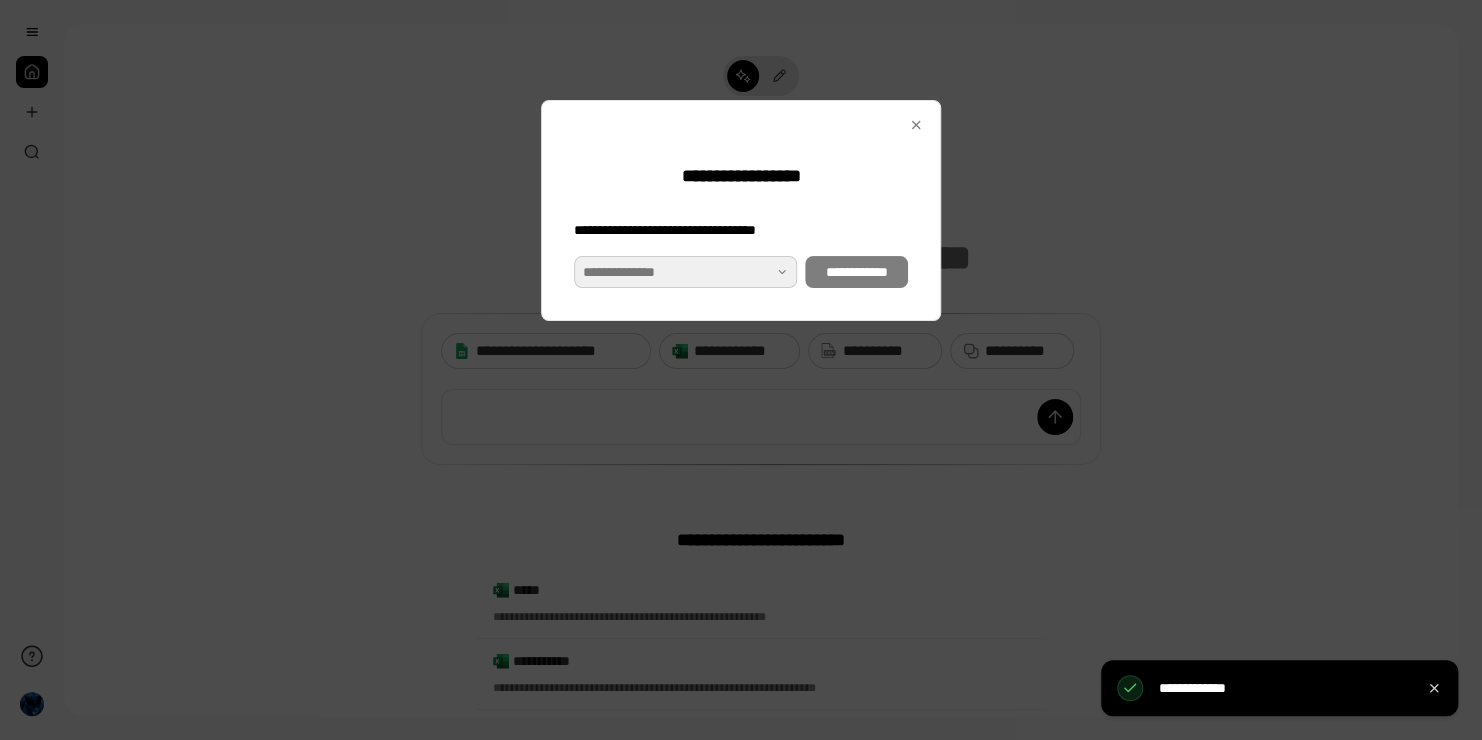 click at bounding box center [685, 272] 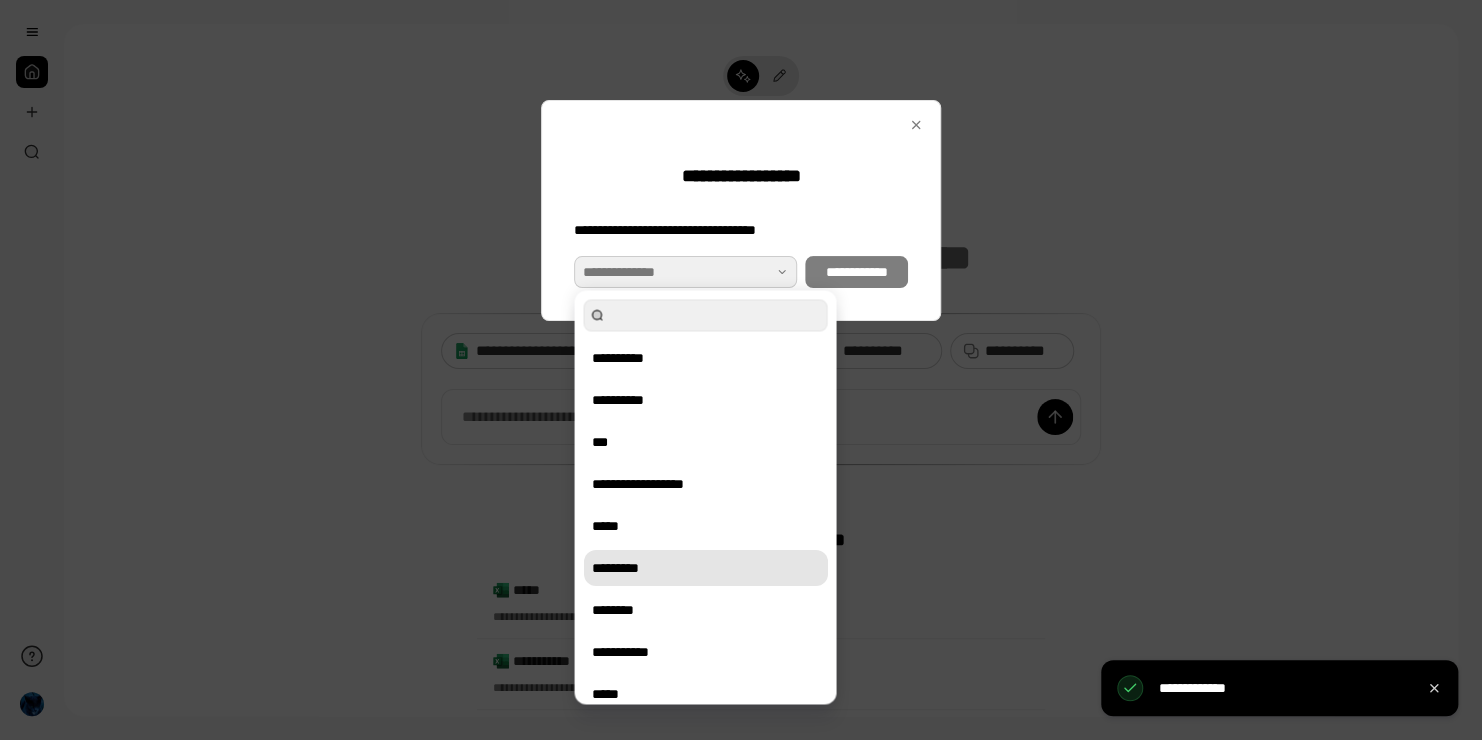 scroll, scrollTop: 60, scrollLeft: 0, axis: vertical 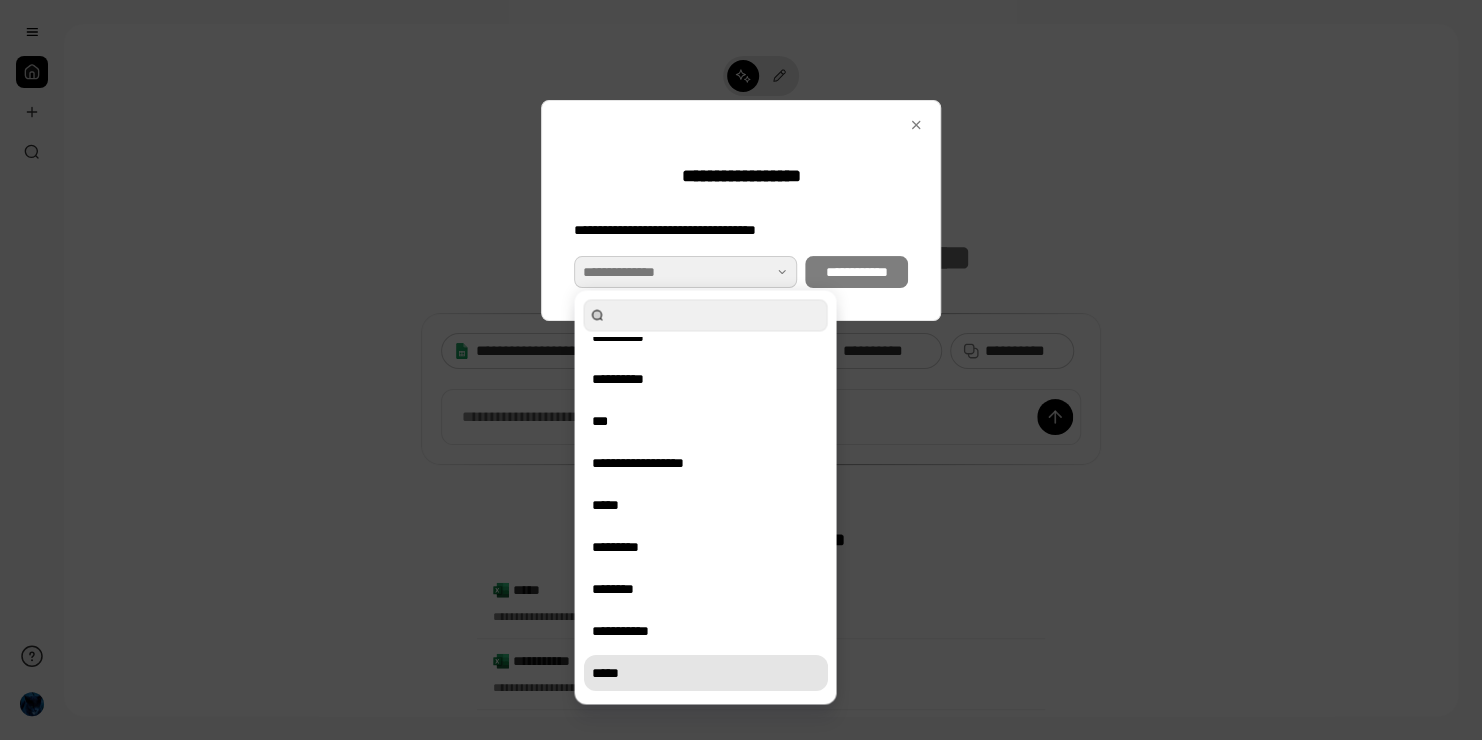 click on "*****" at bounding box center [705, 673] 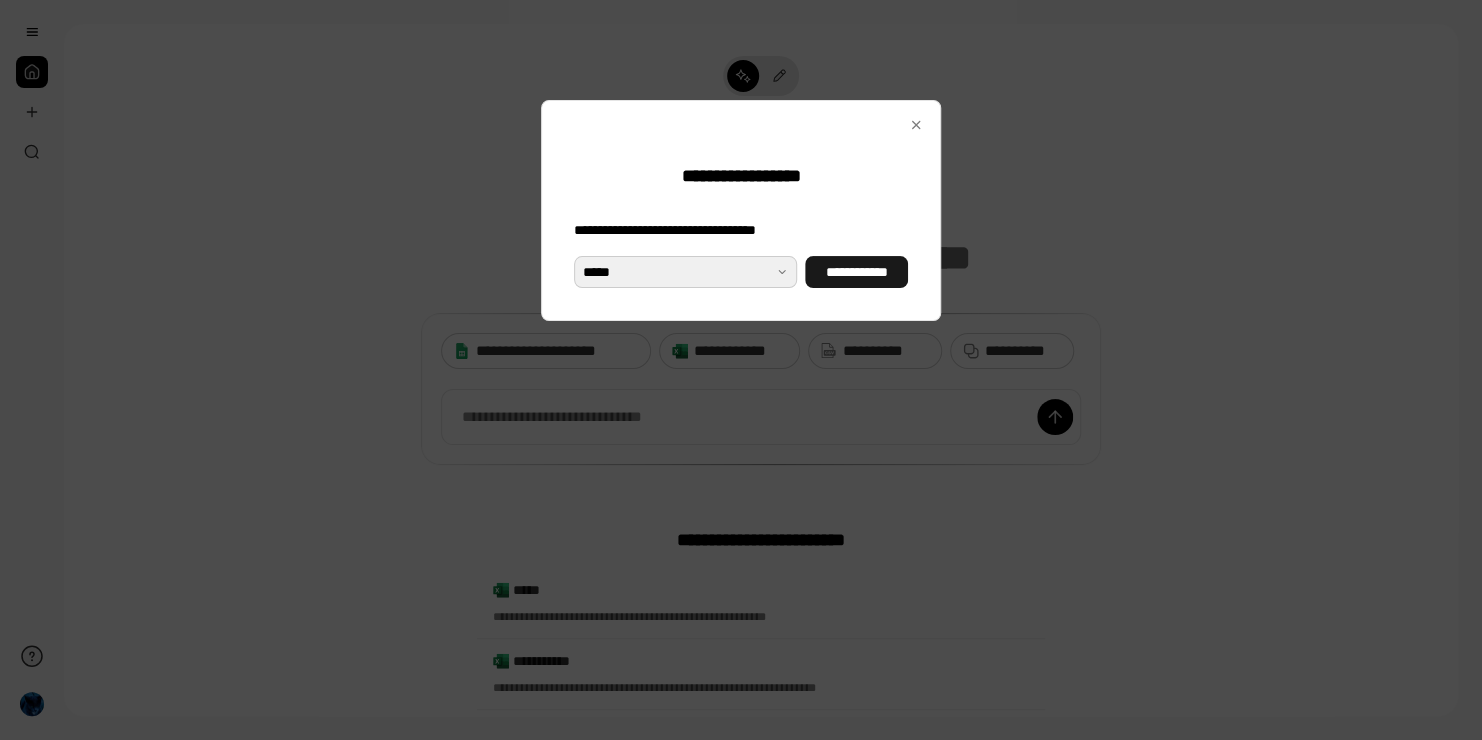 click on "**********" at bounding box center [856, 272] 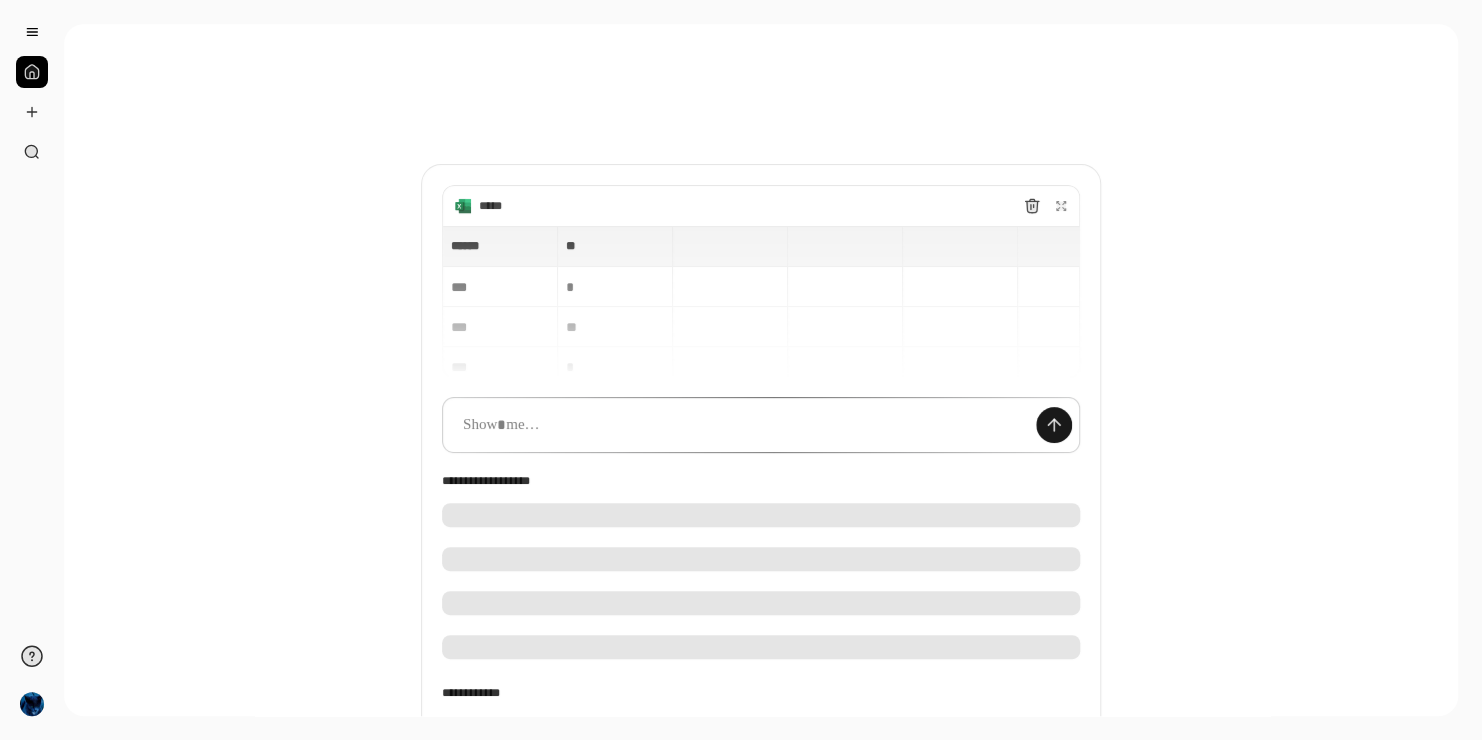 click at bounding box center [1054, 425] 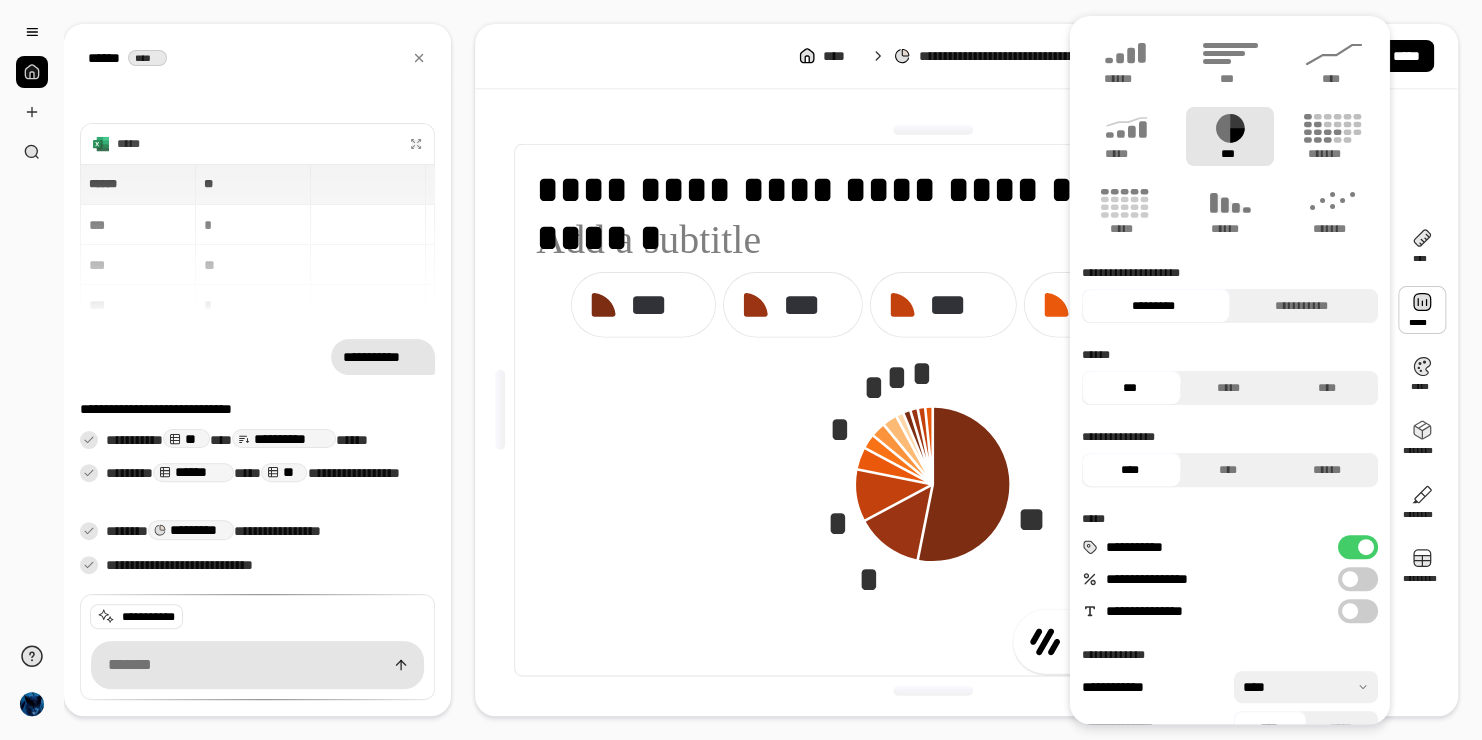 click at bounding box center (1422, 310) 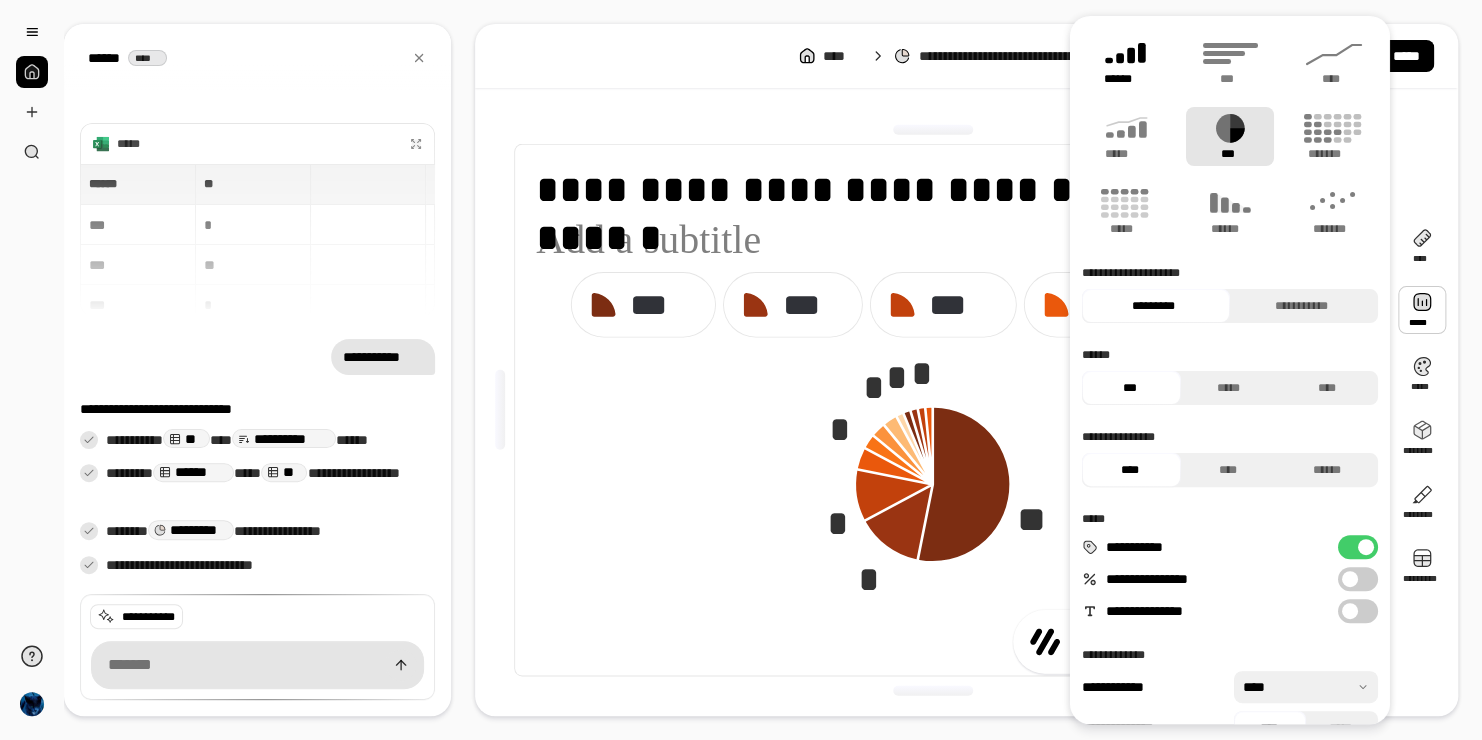 click on "******" at bounding box center (1126, 79) 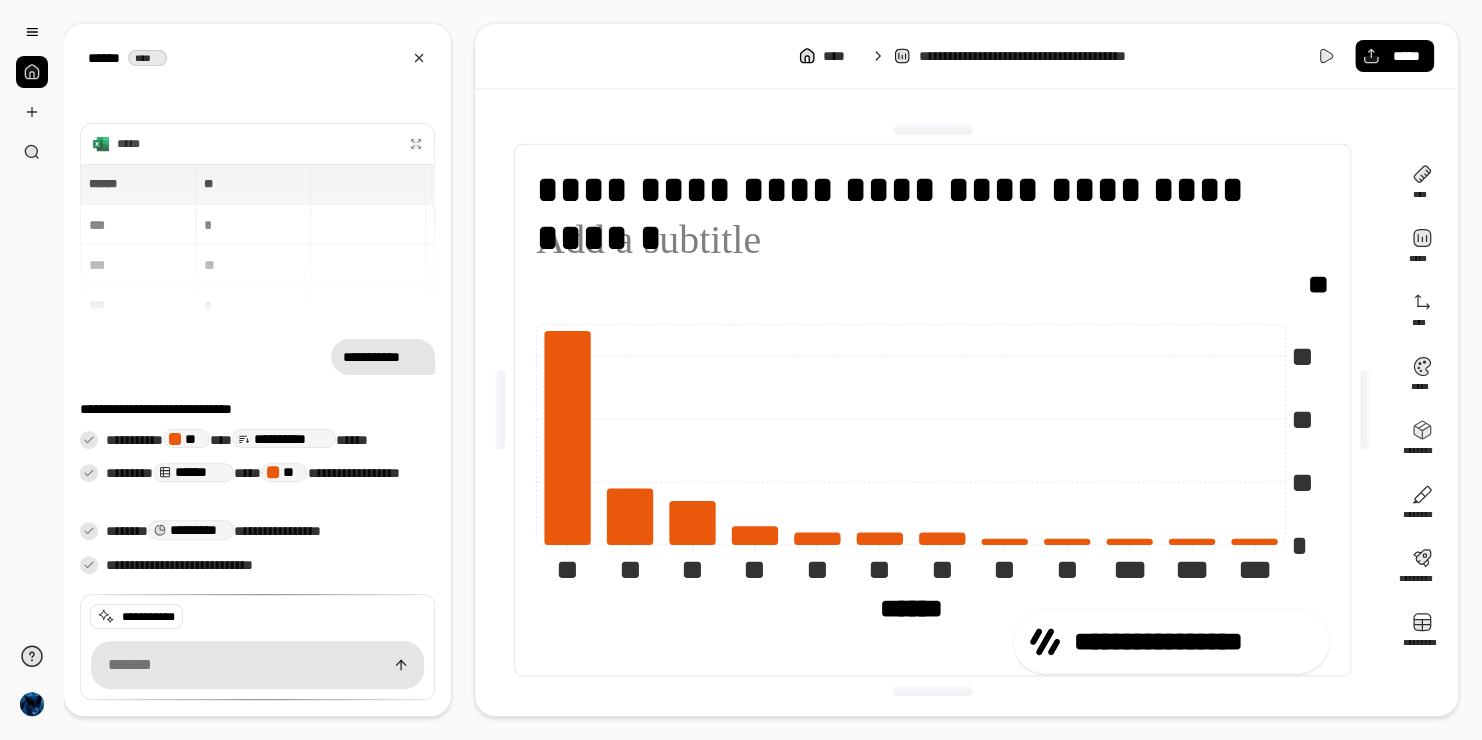 click 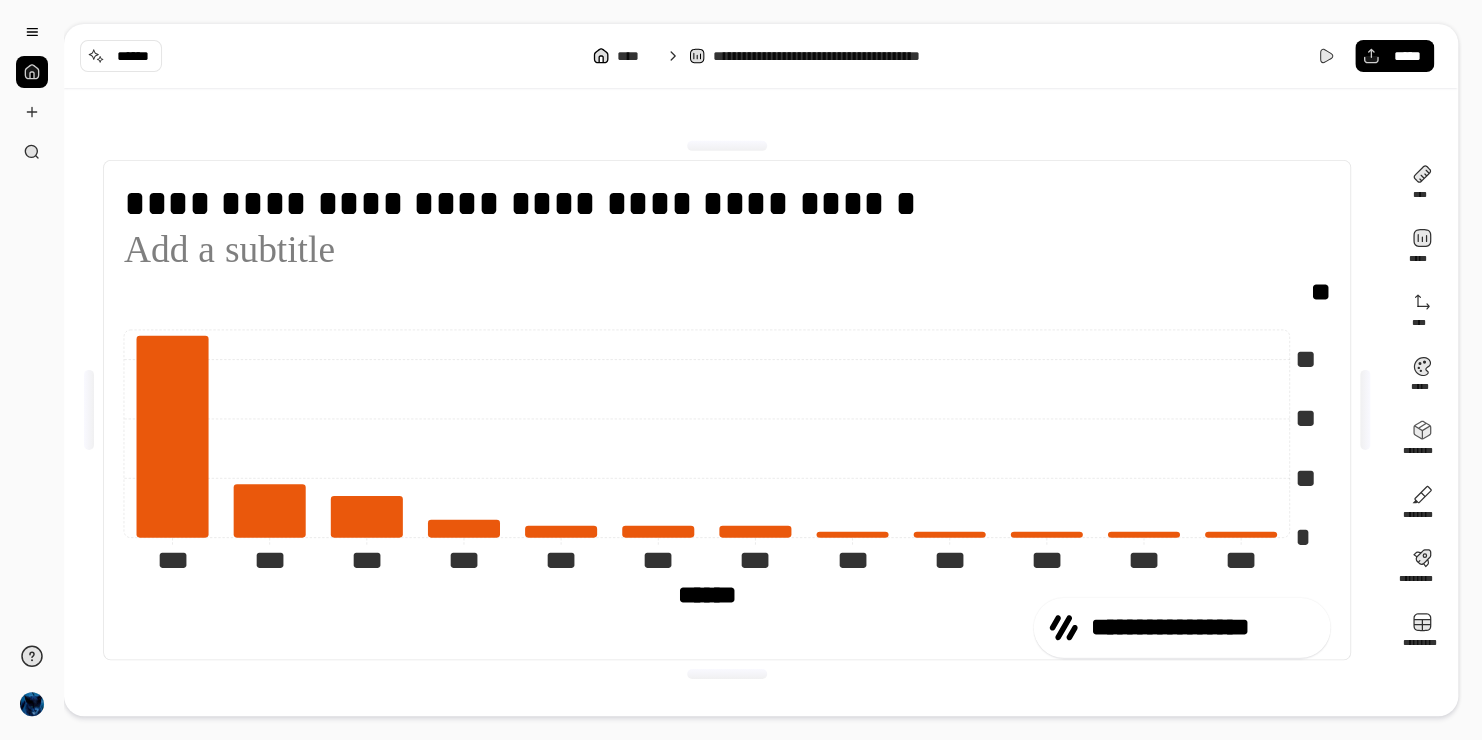 click on "**********" at bounding box center [741, 370] 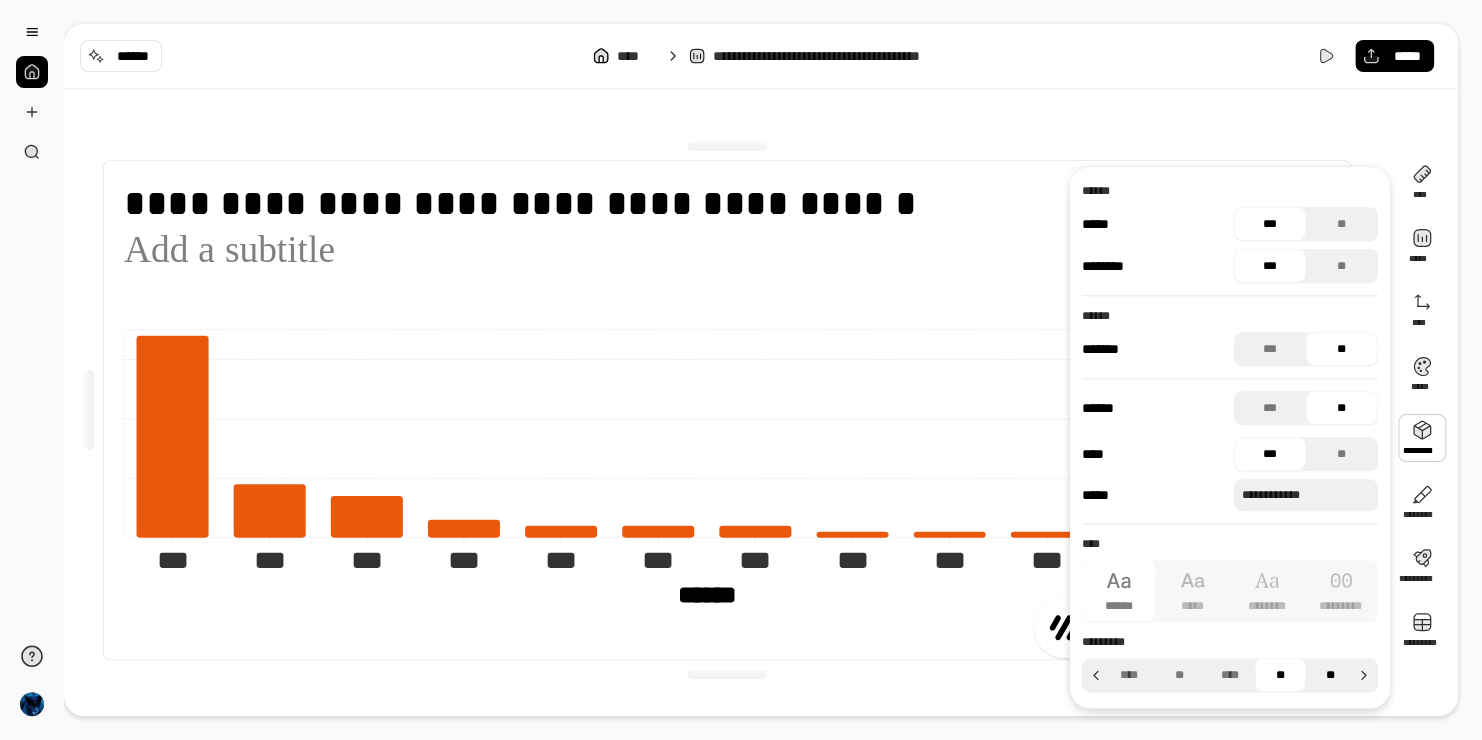 click on "**" at bounding box center (1330, 675) 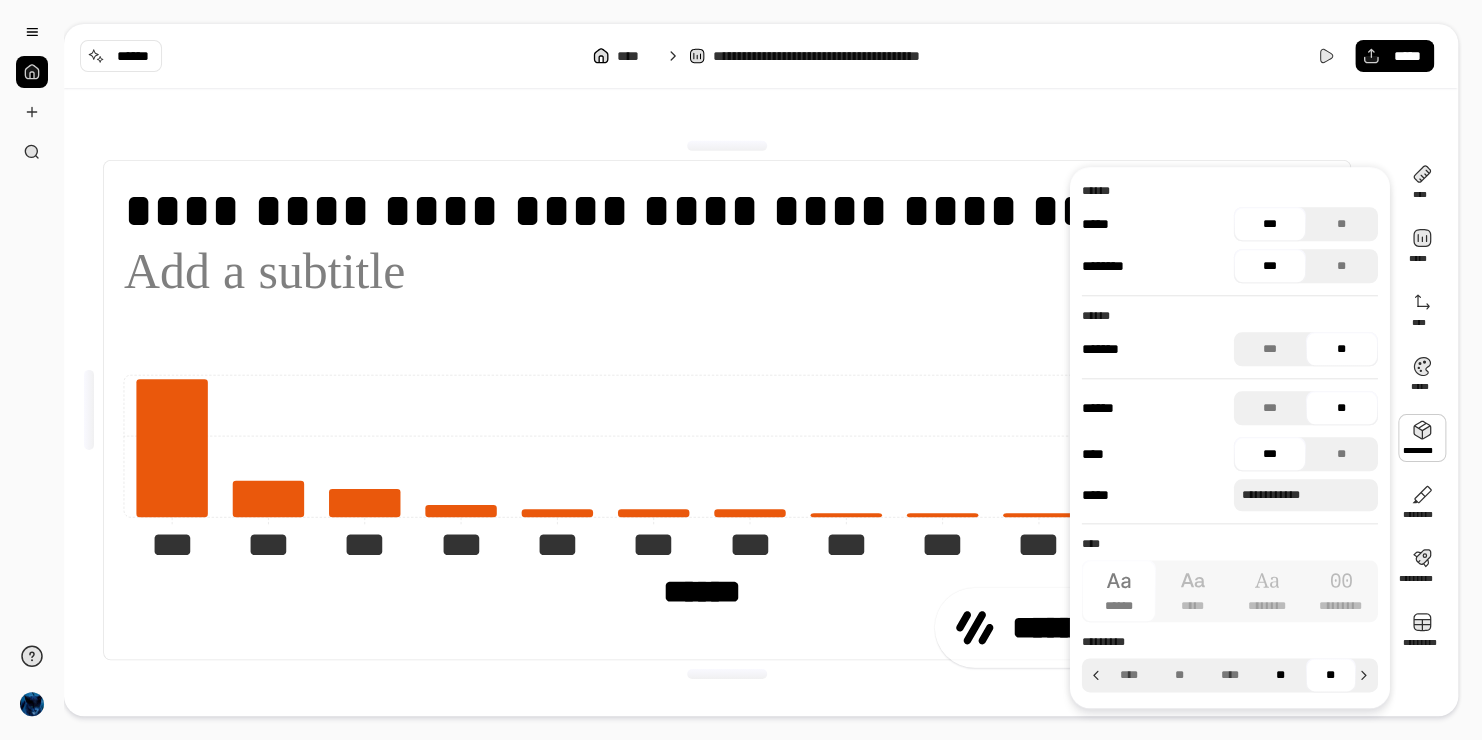 click on "**" at bounding box center (1280, 675) 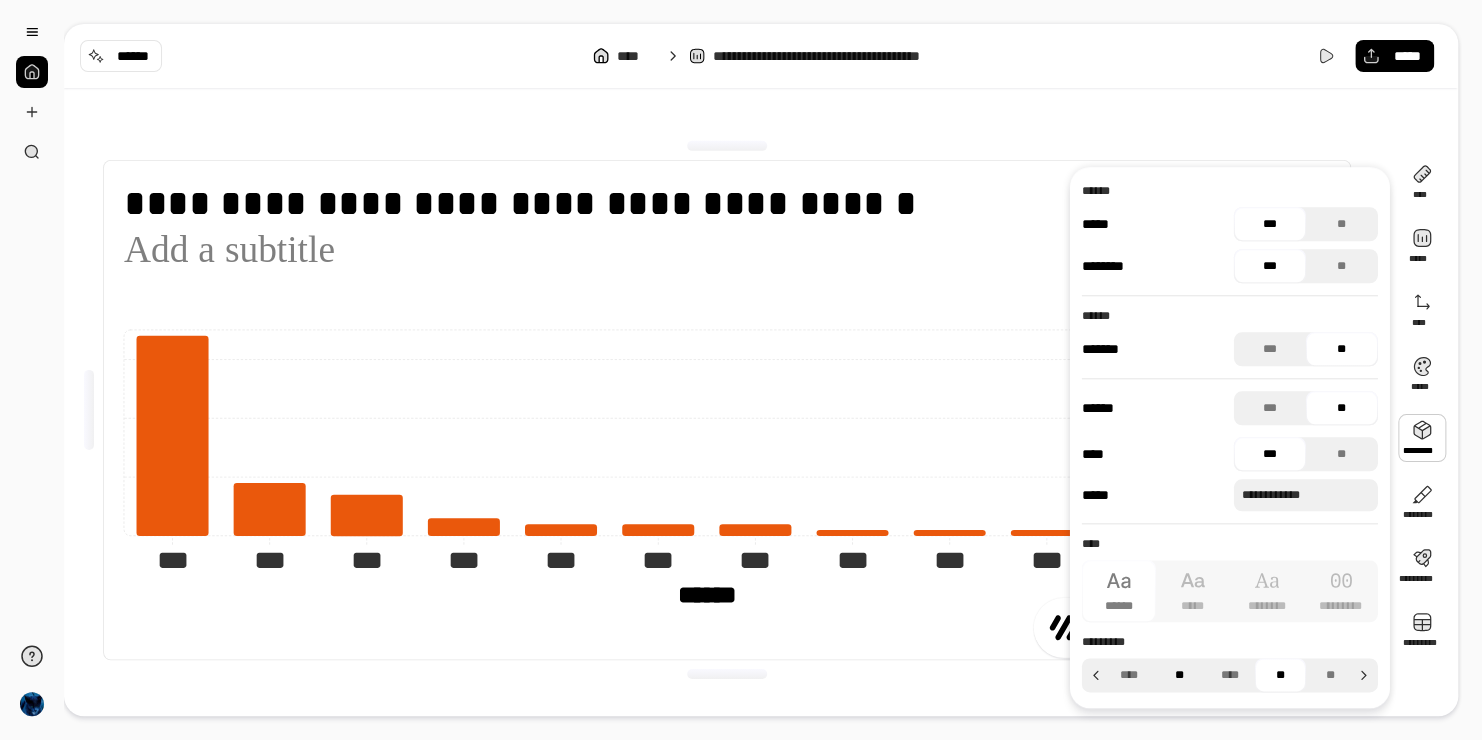 click on "**" at bounding box center (1179, 675) 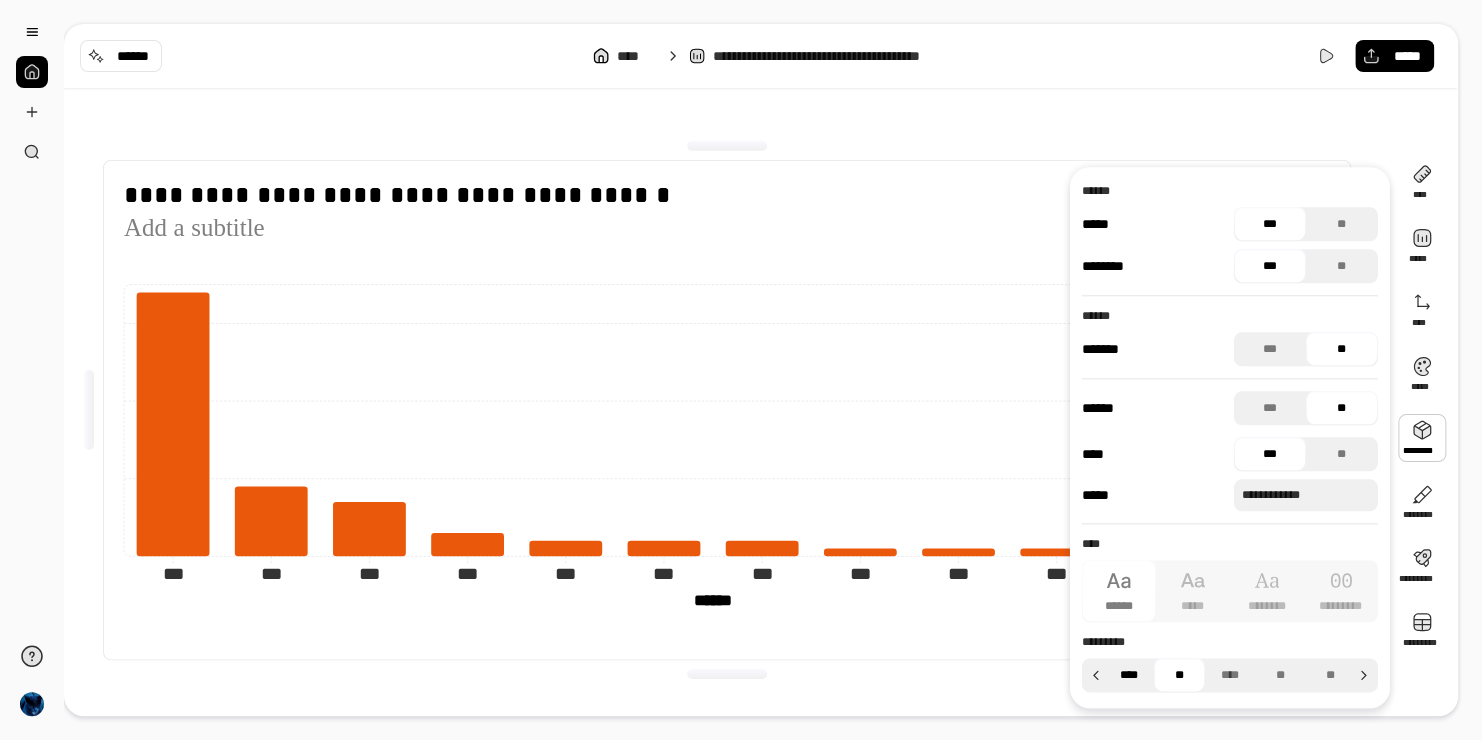 click on "****" at bounding box center [1129, 675] 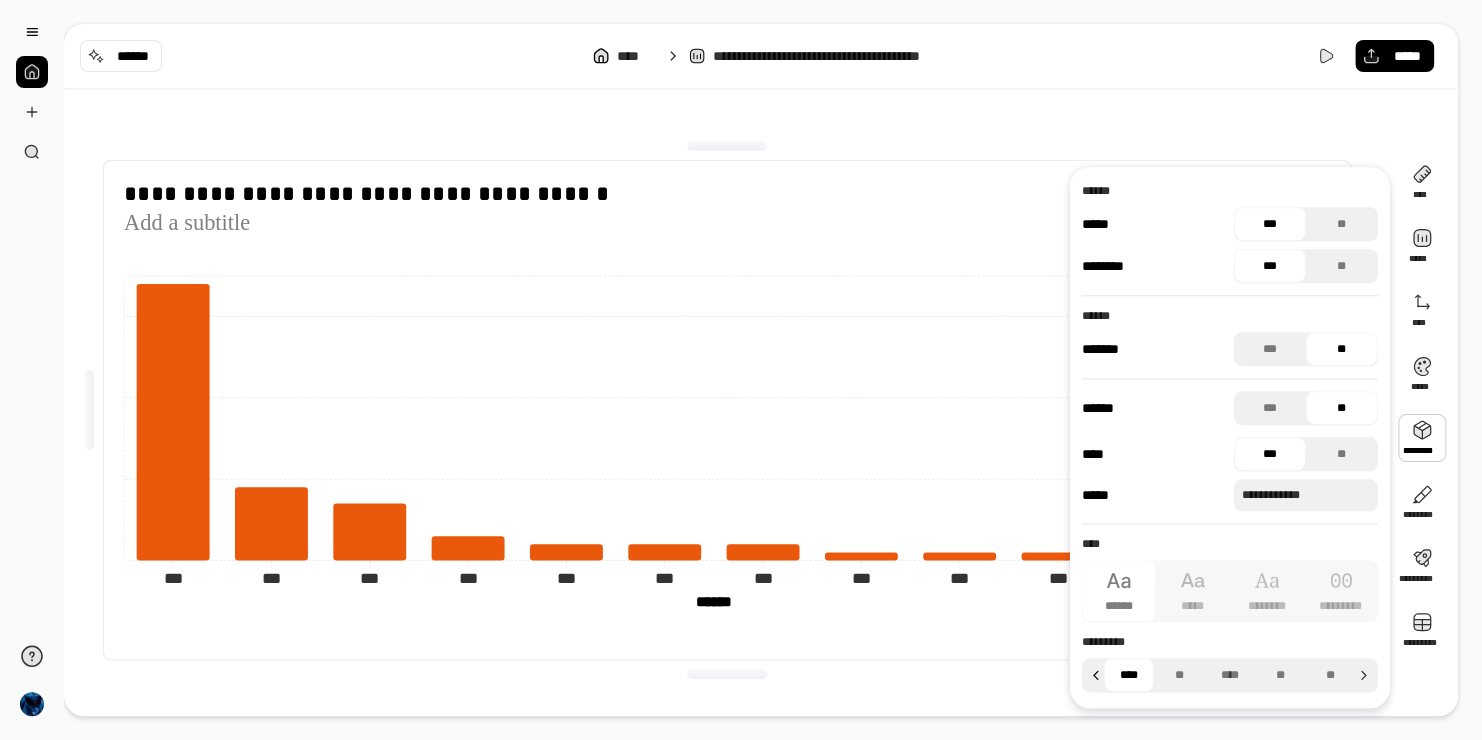 click 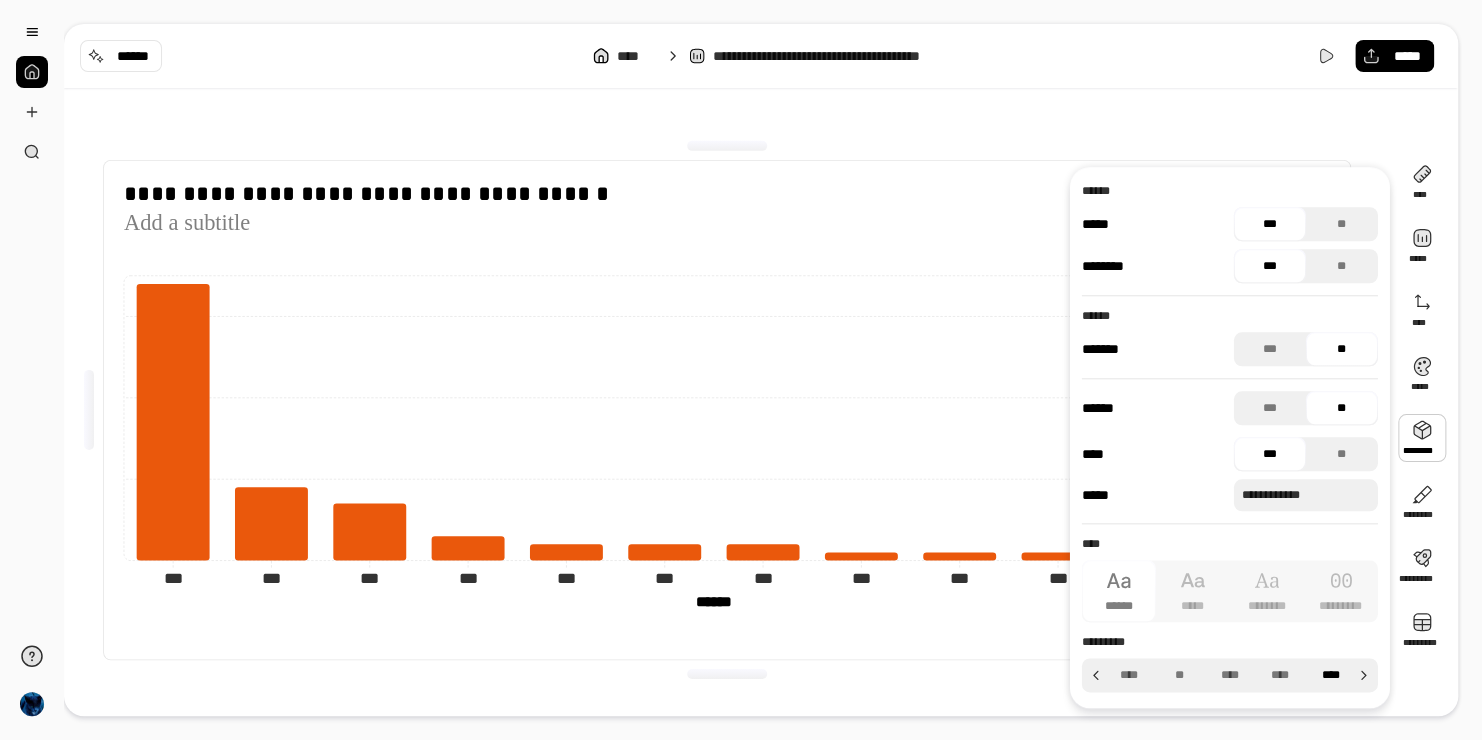 click on "****" at bounding box center (1330, 675) 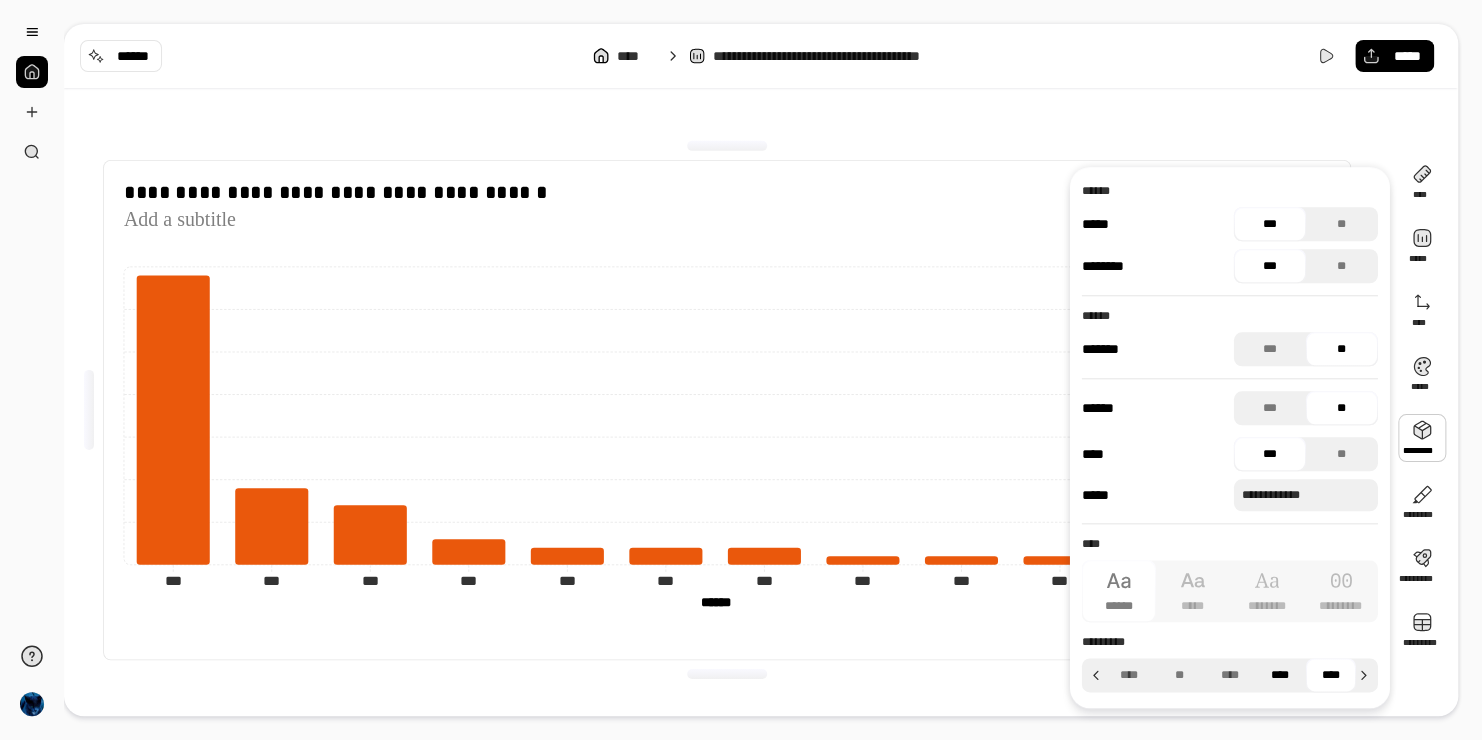 click on "****" at bounding box center (1280, 675) 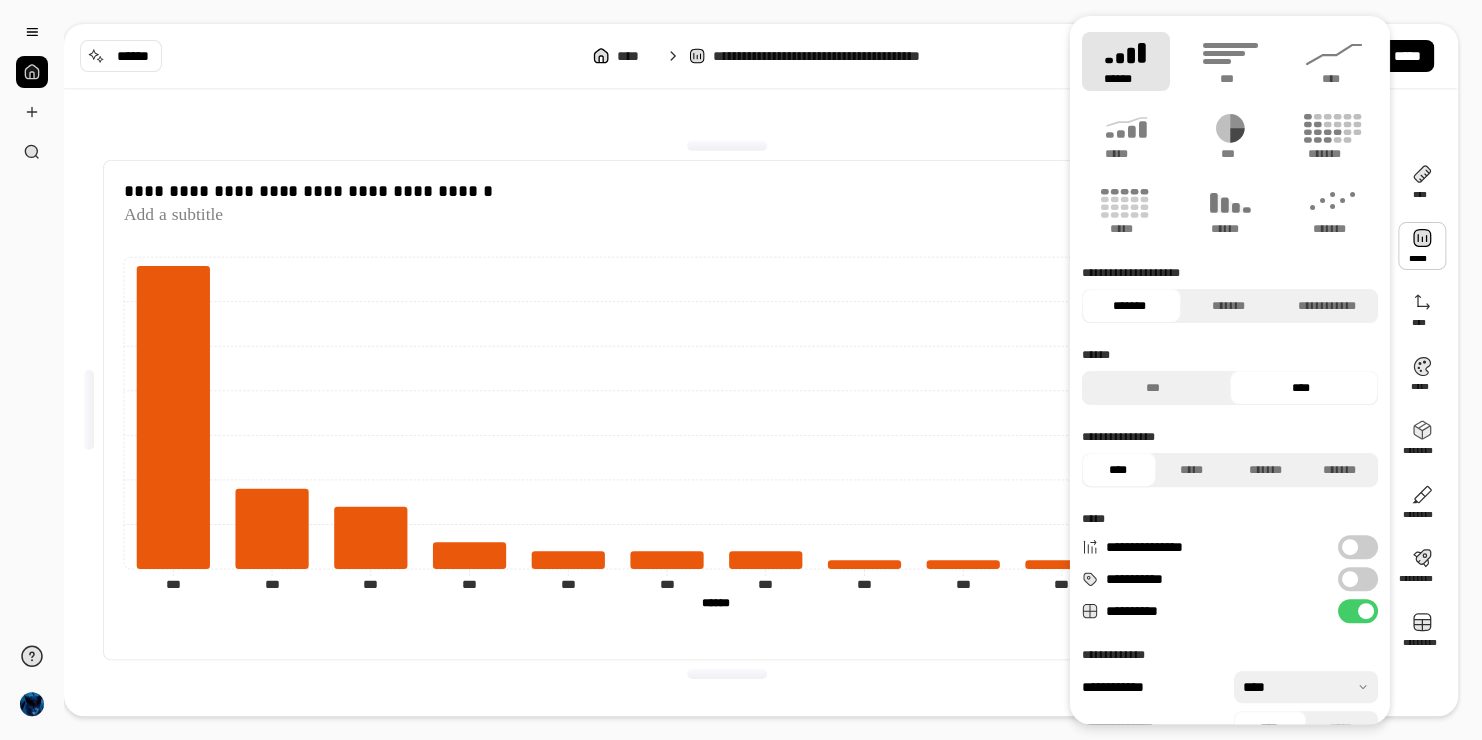 click at bounding box center (1350, 579) 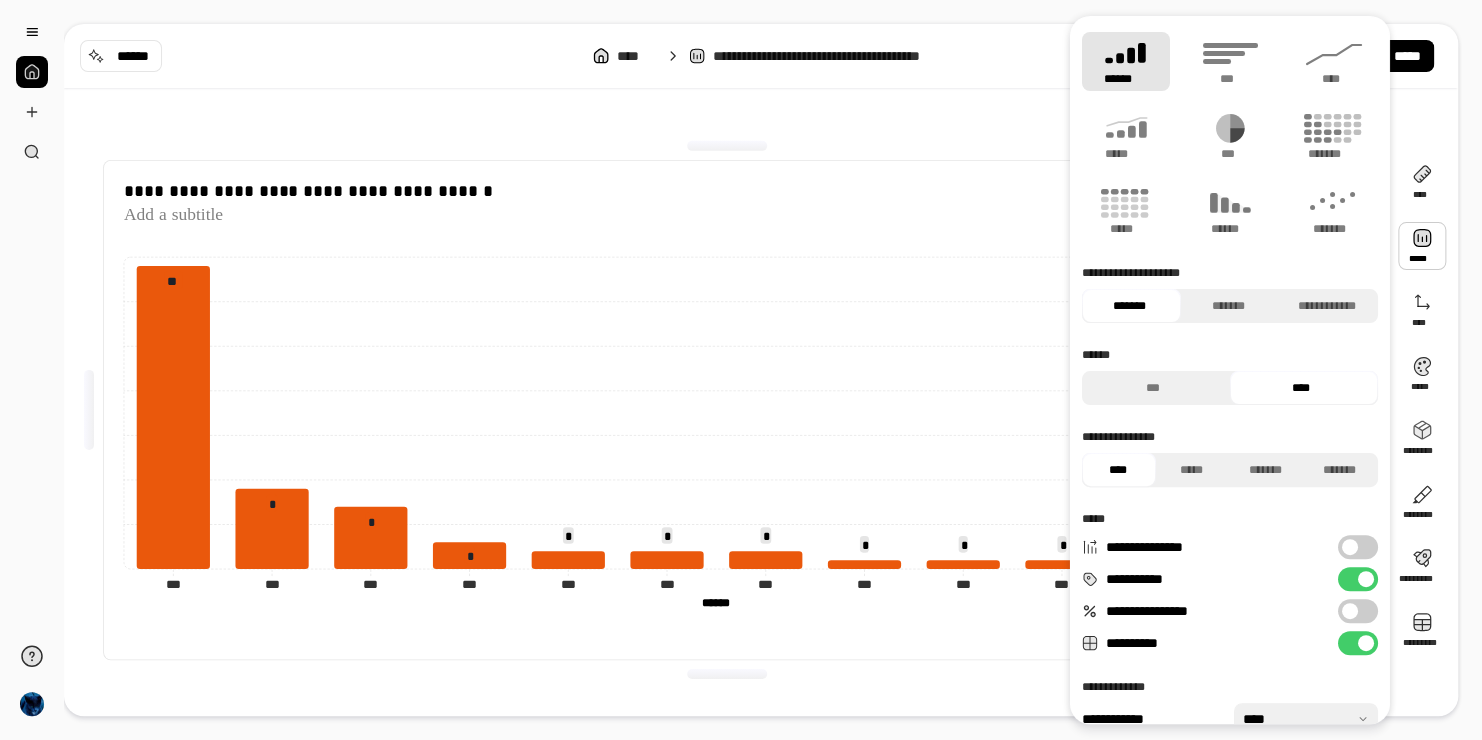 click on "**********" at bounding box center (727, 410) 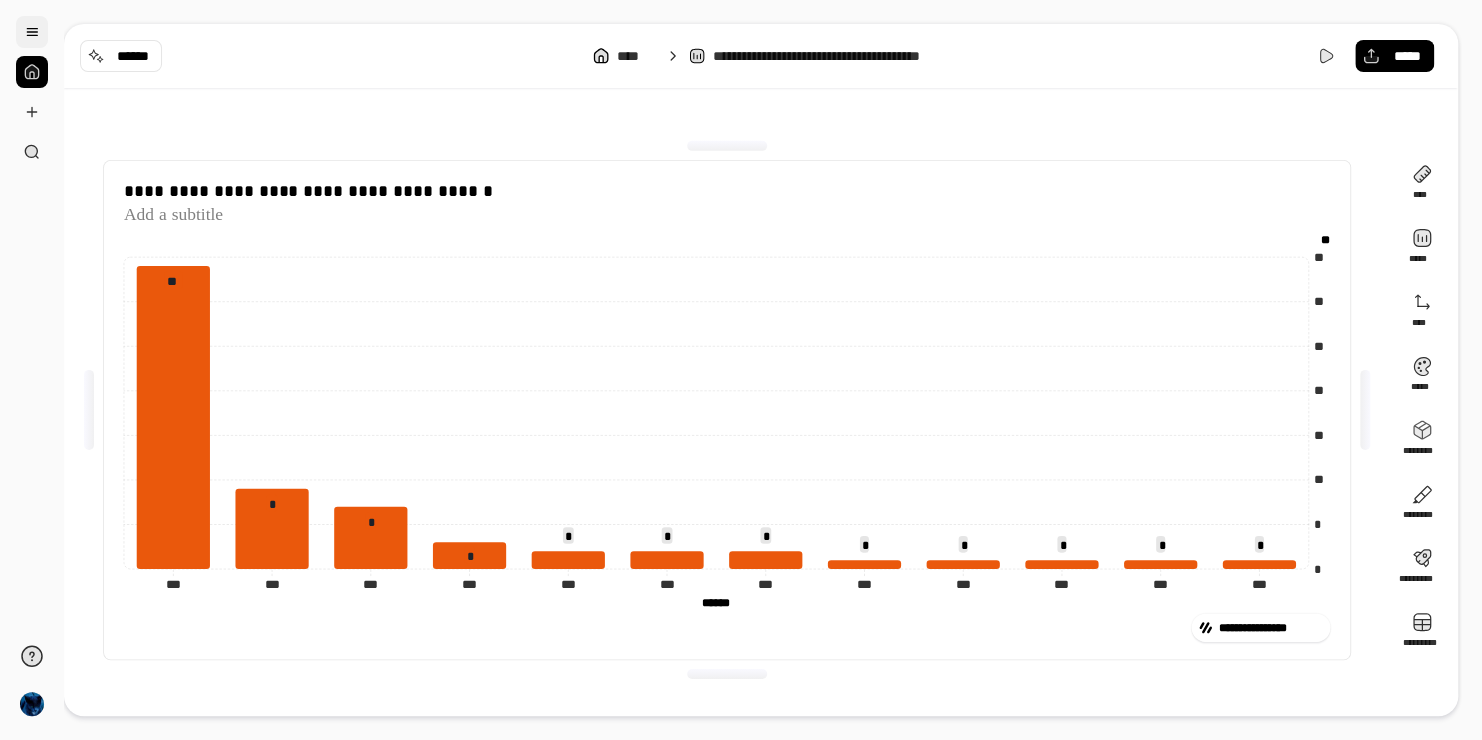 click at bounding box center [32, 32] 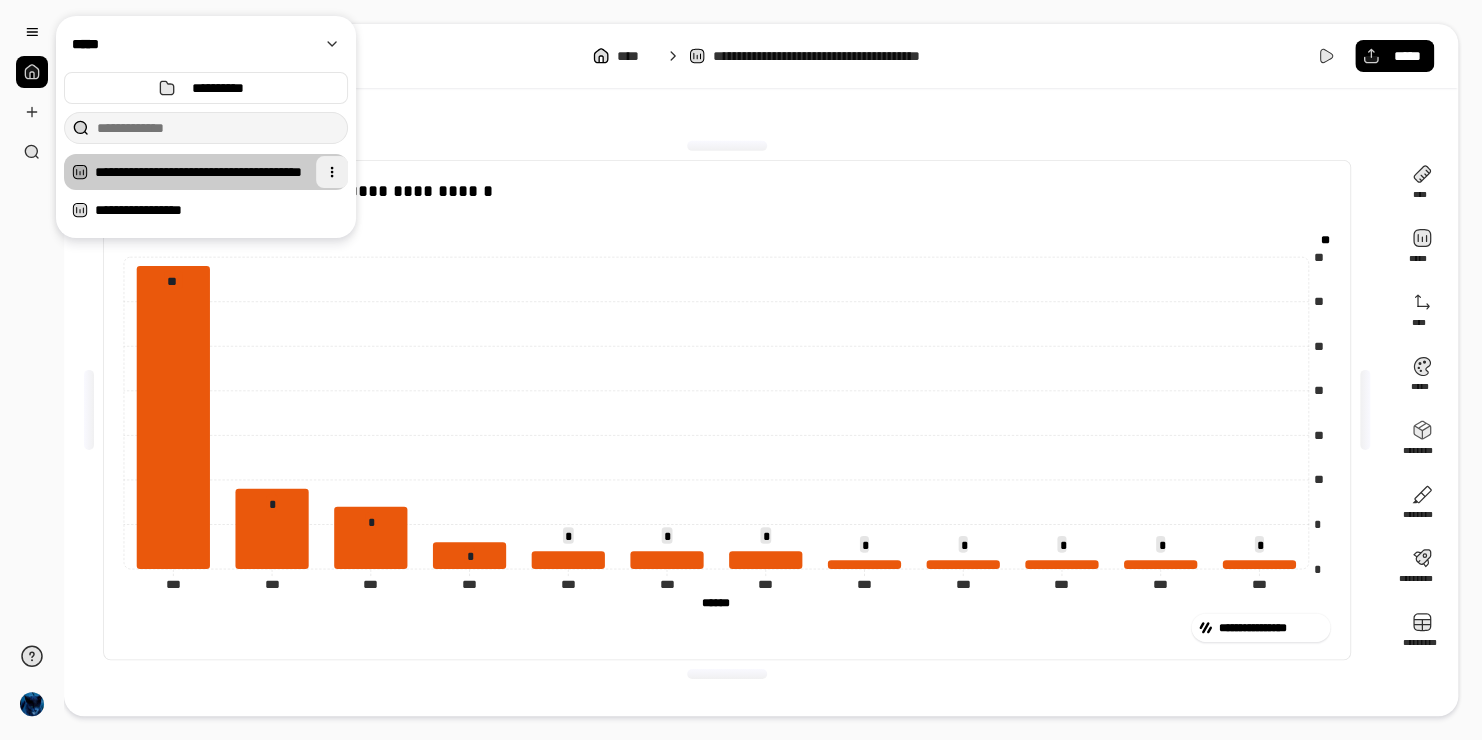 click at bounding box center [332, 172] 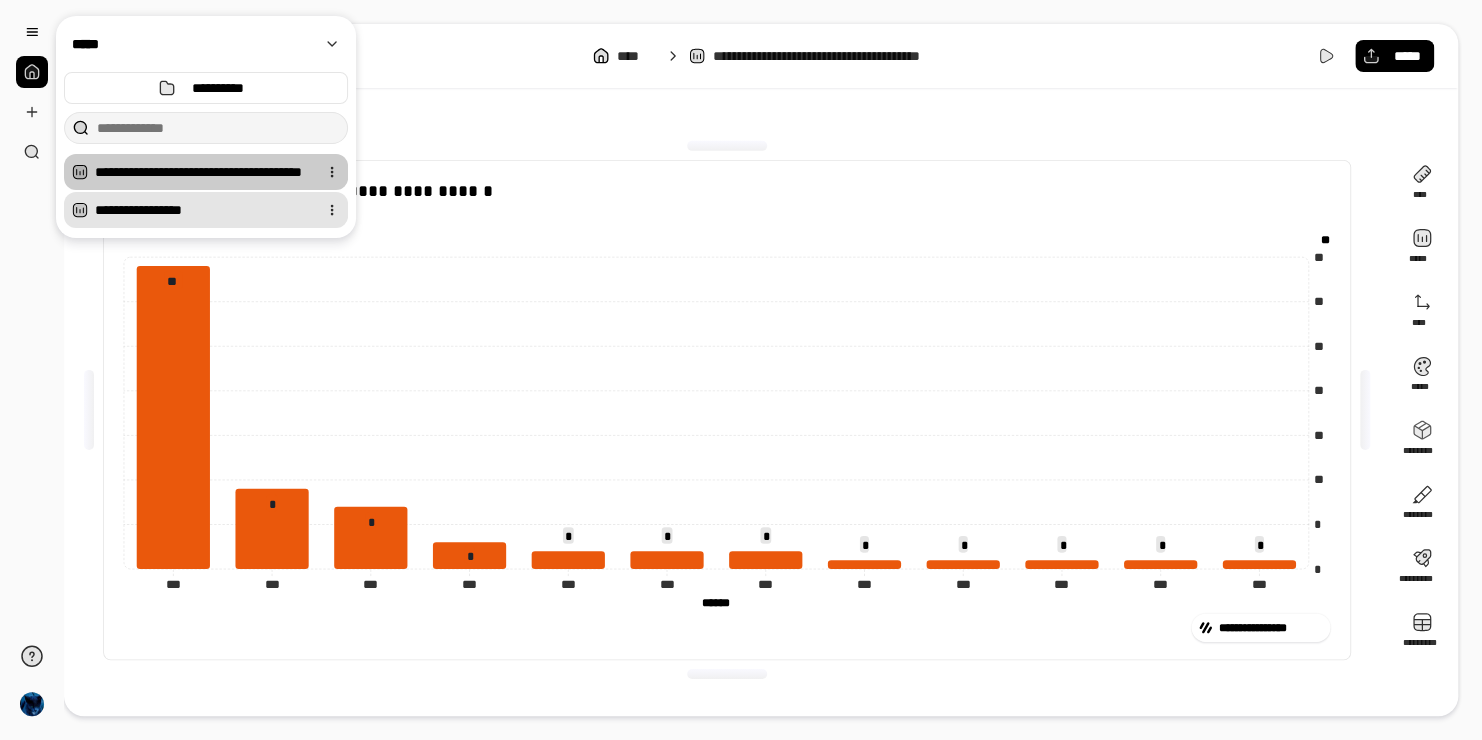 click on "**********" at bounding box center (202, 210) 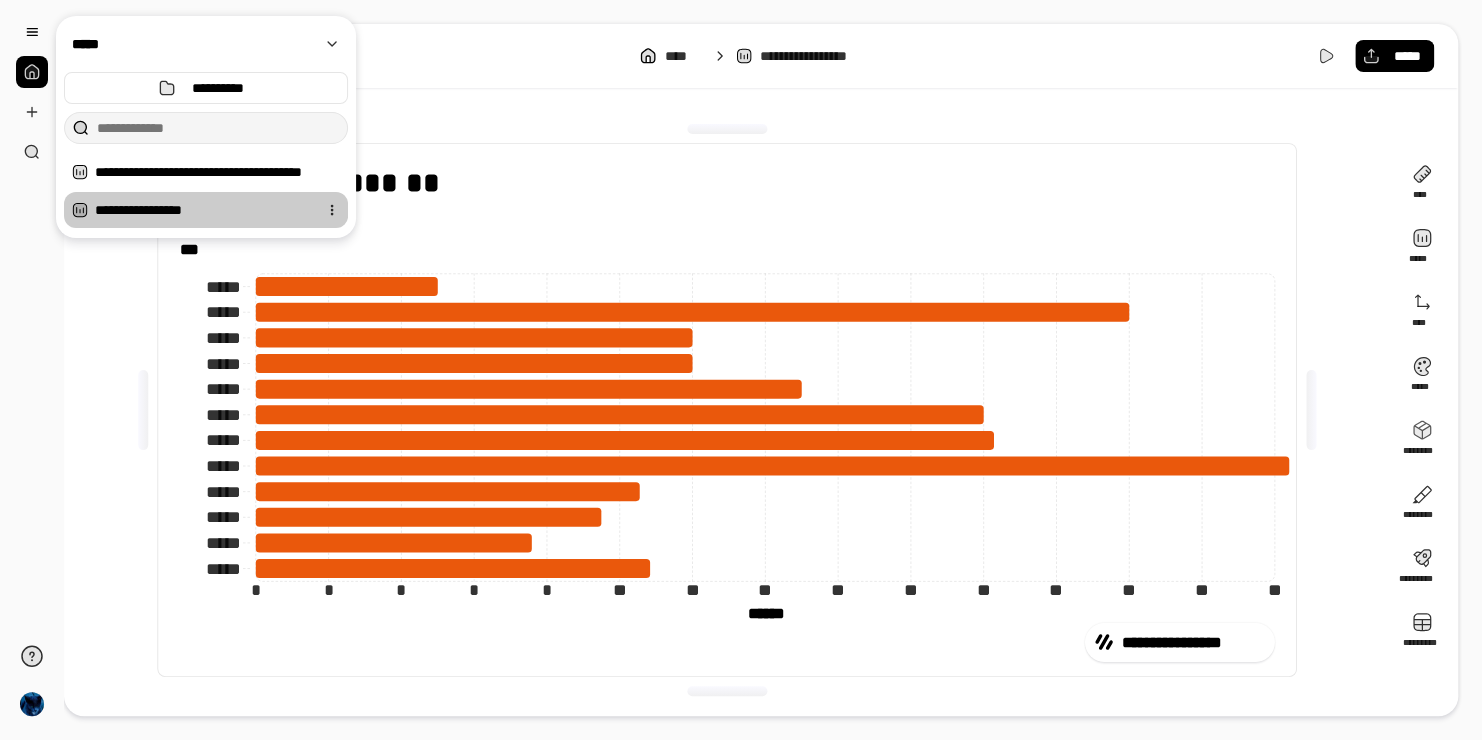 click at bounding box center (332, 210) 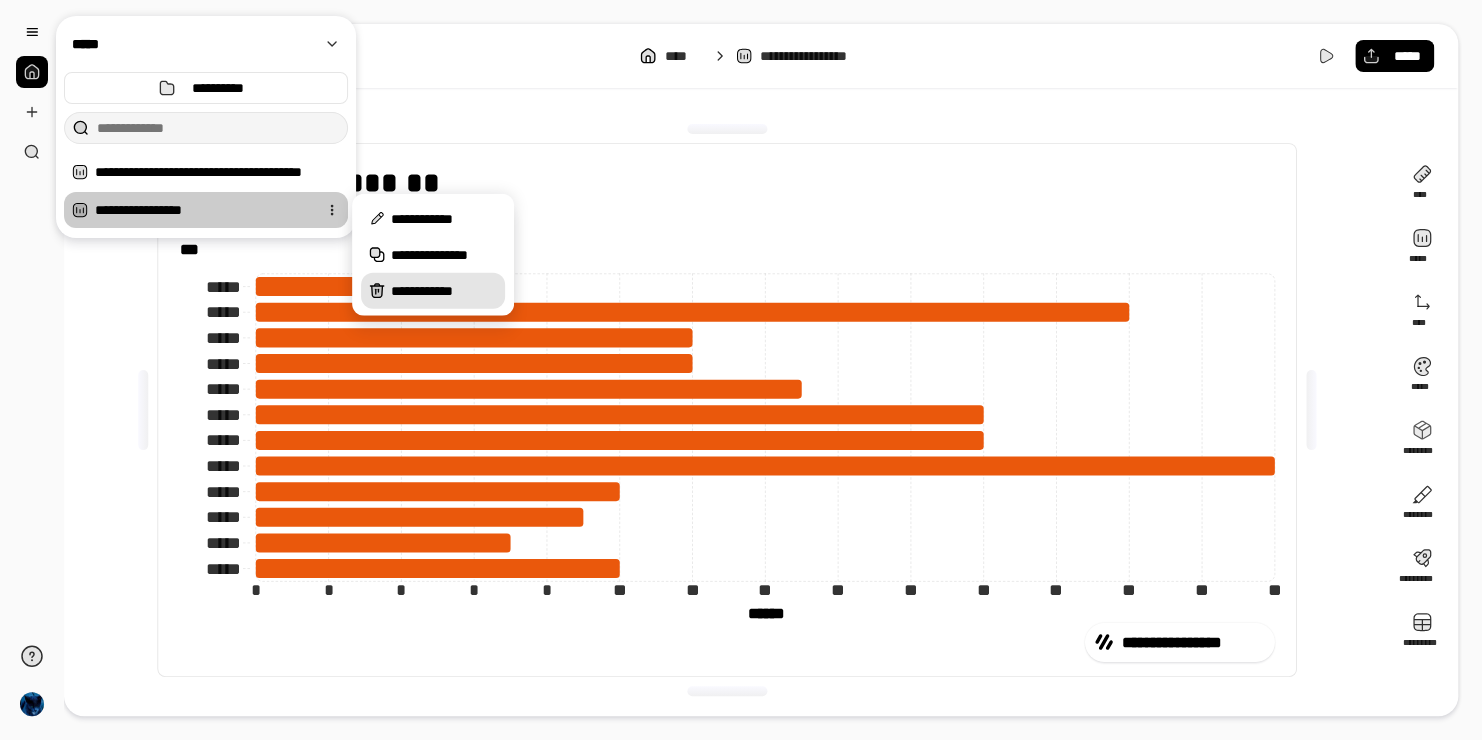 click on "**********" at bounding box center [433, 291] 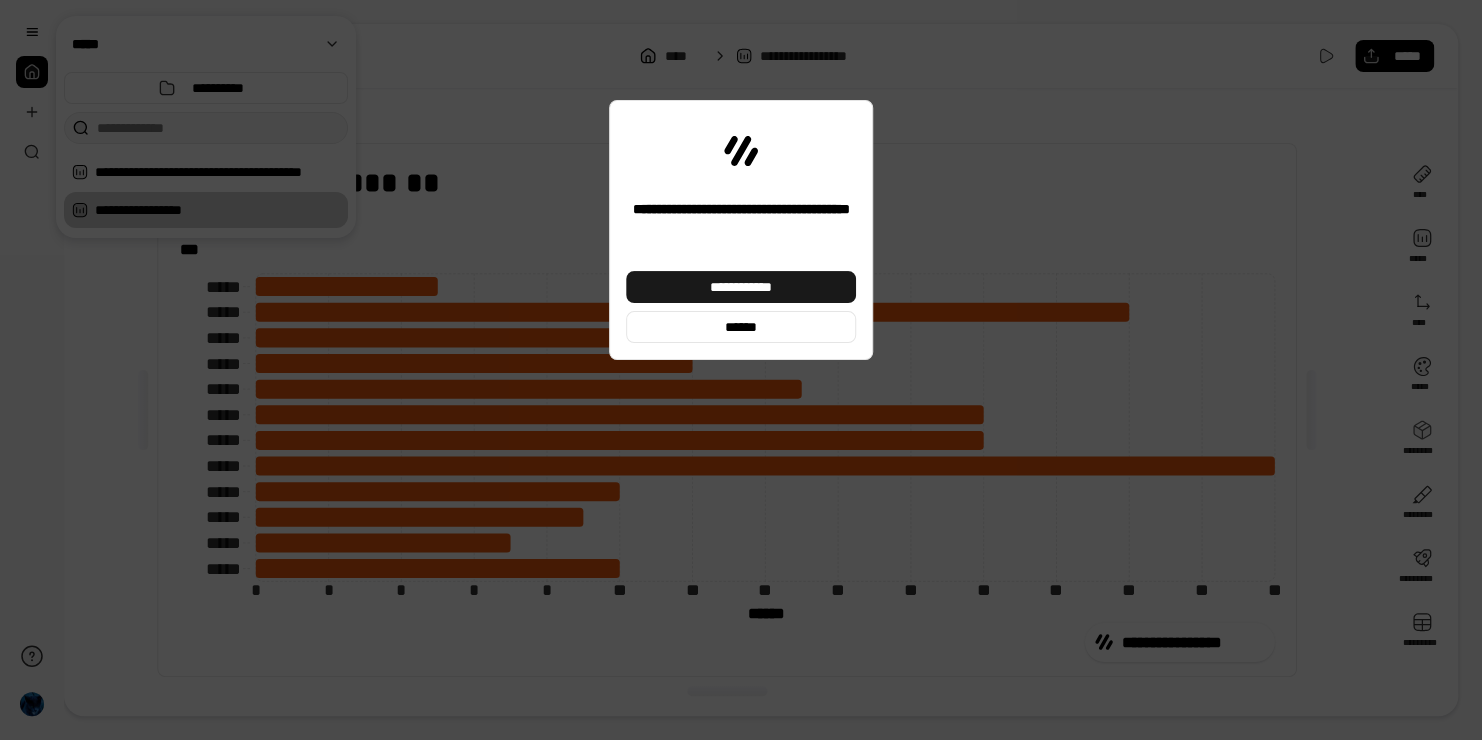click on "**********" at bounding box center (741, 287) 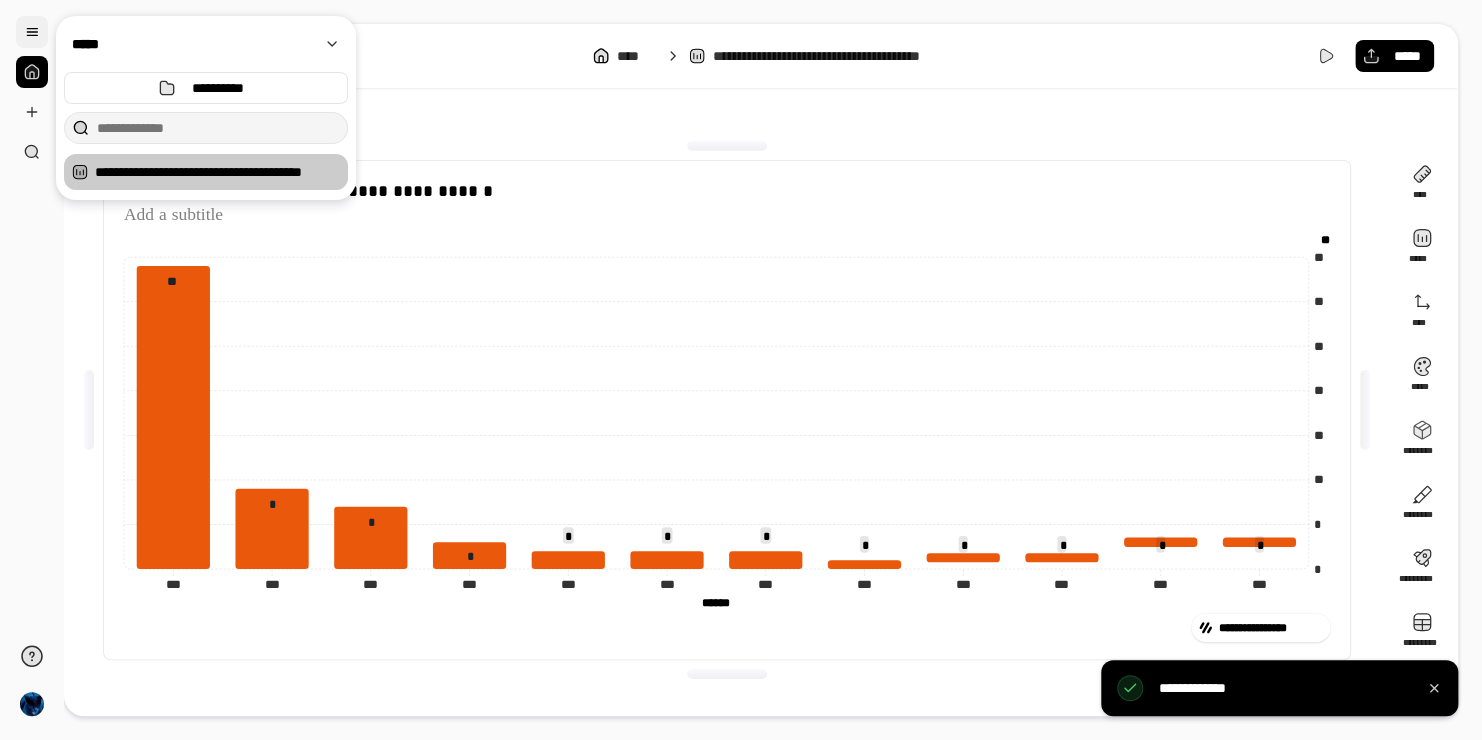 click at bounding box center (32, 32) 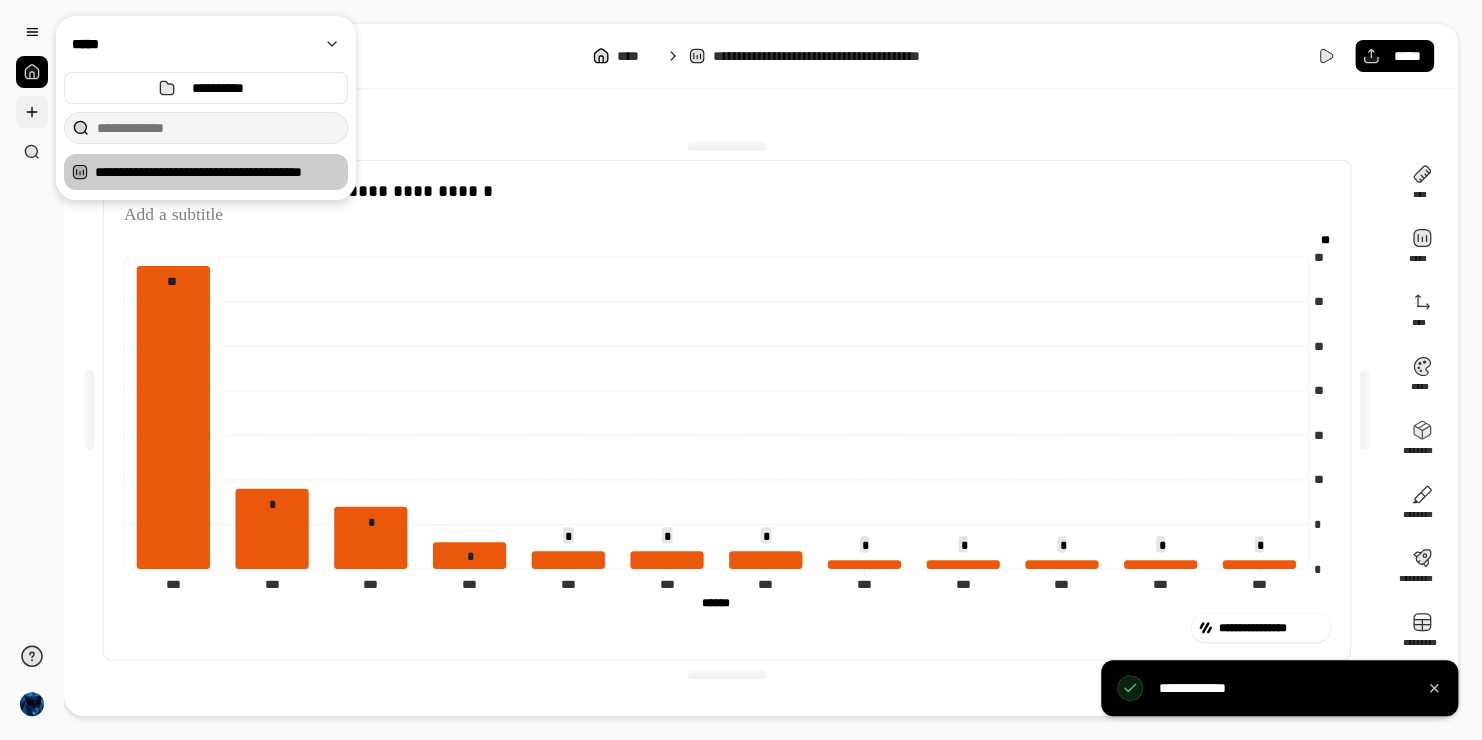 click at bounding box center [32, 112] 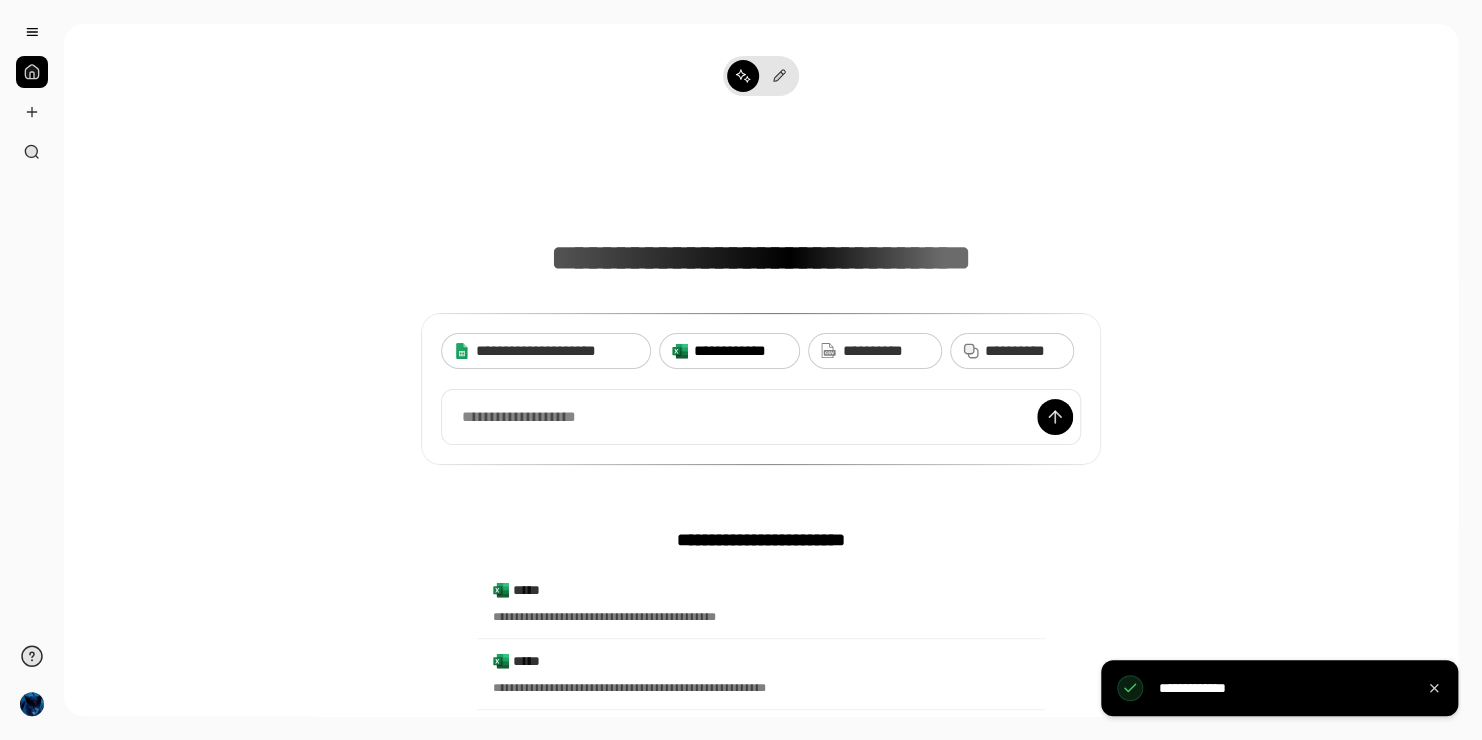 click on "**********" at bounding box center (740, 351) 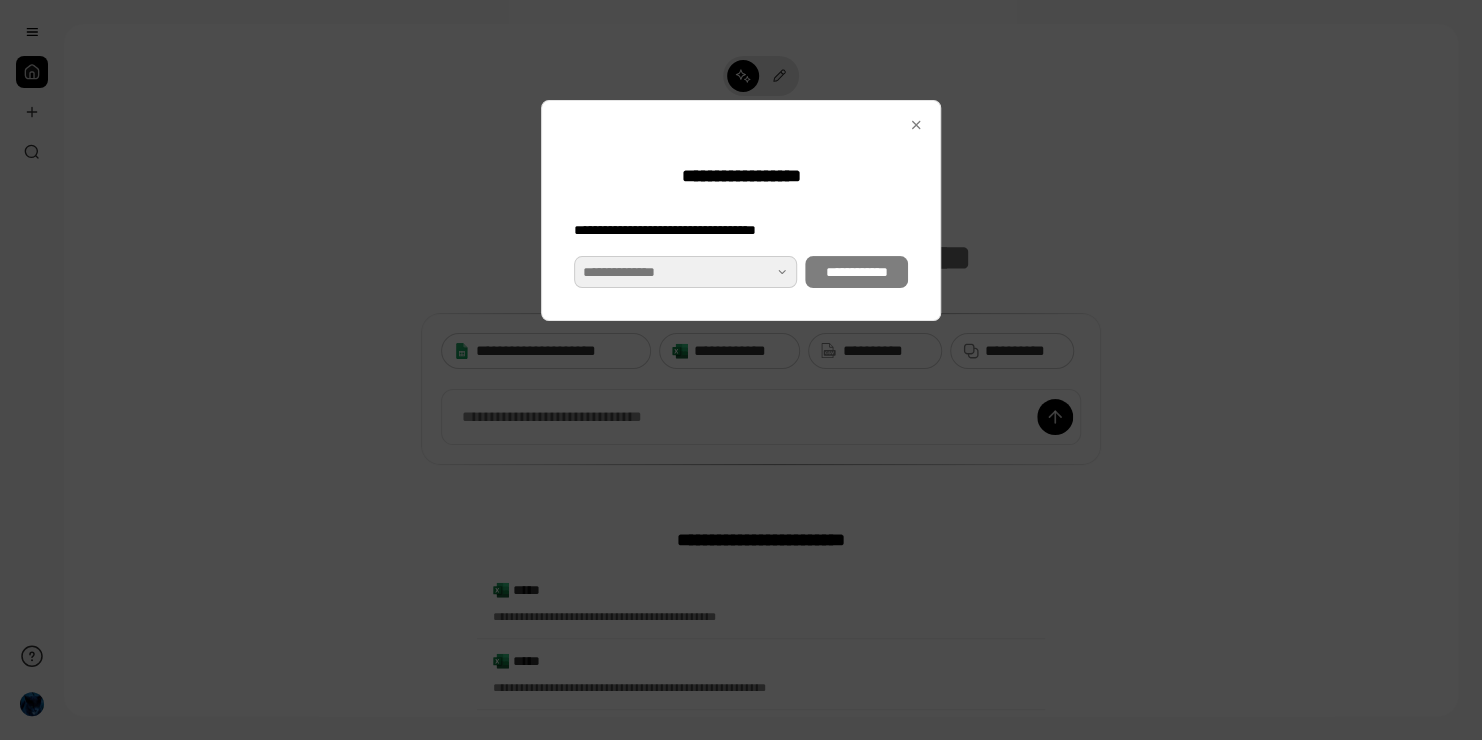 click at bounding box center [685, 272] 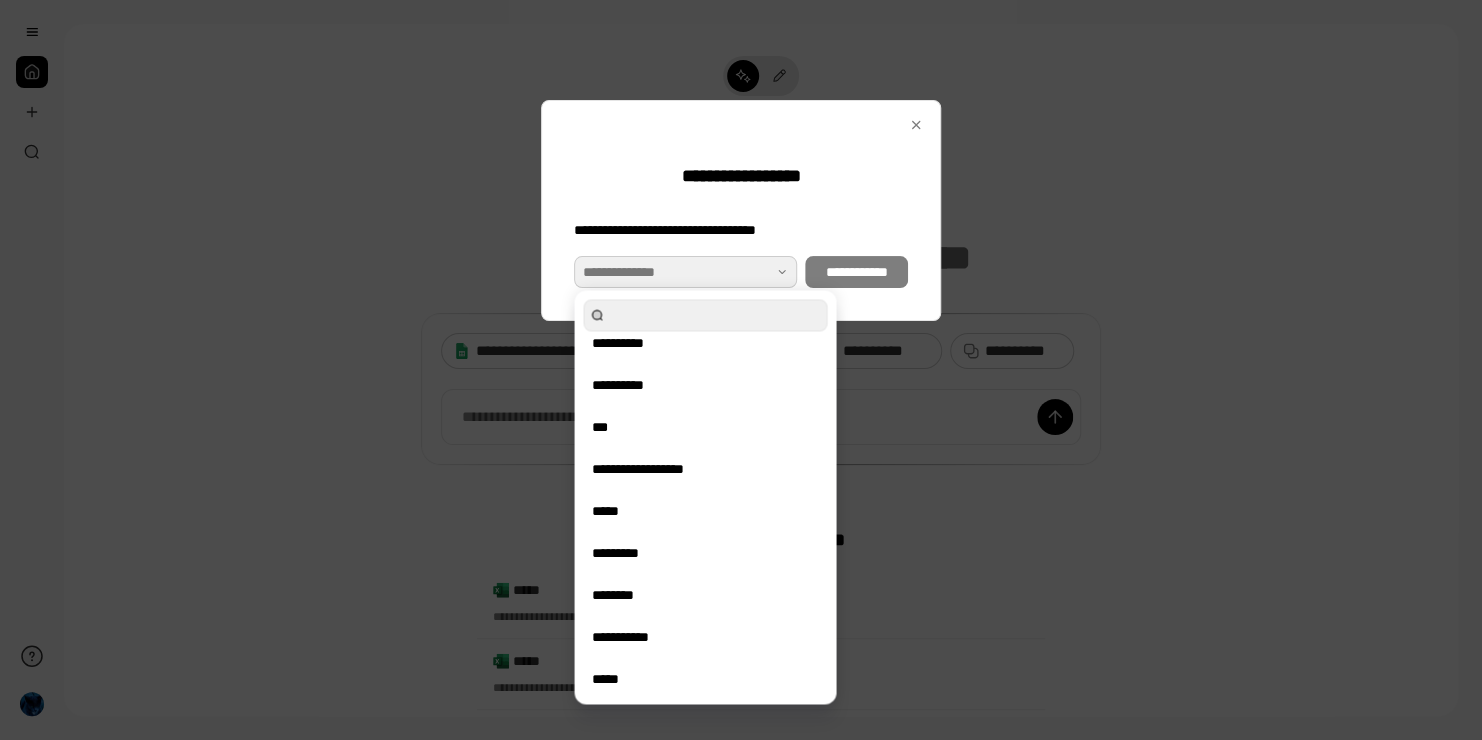 scroll, scrollTop: 102, scrollLeft: 0, axis: vertical 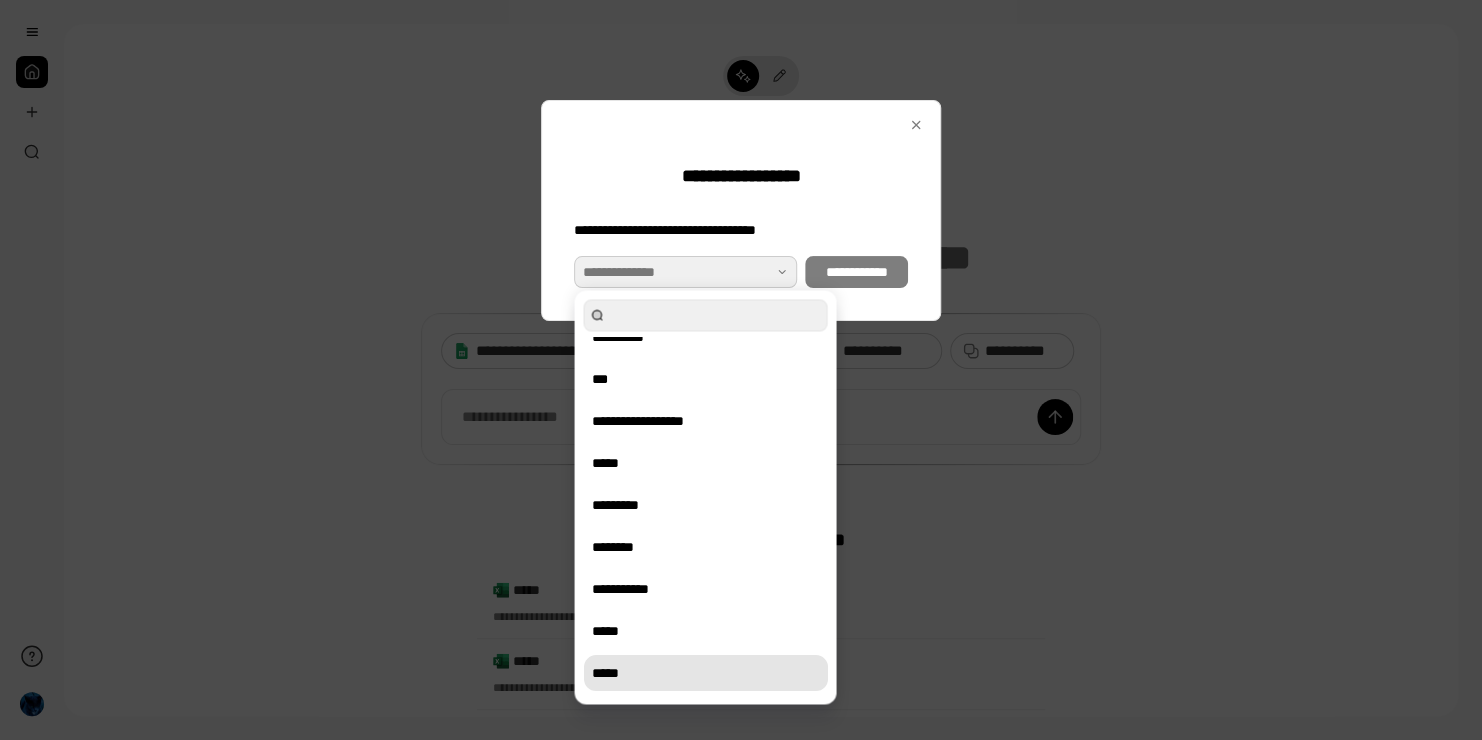 click on "*****" at bounding box center (705, 673) 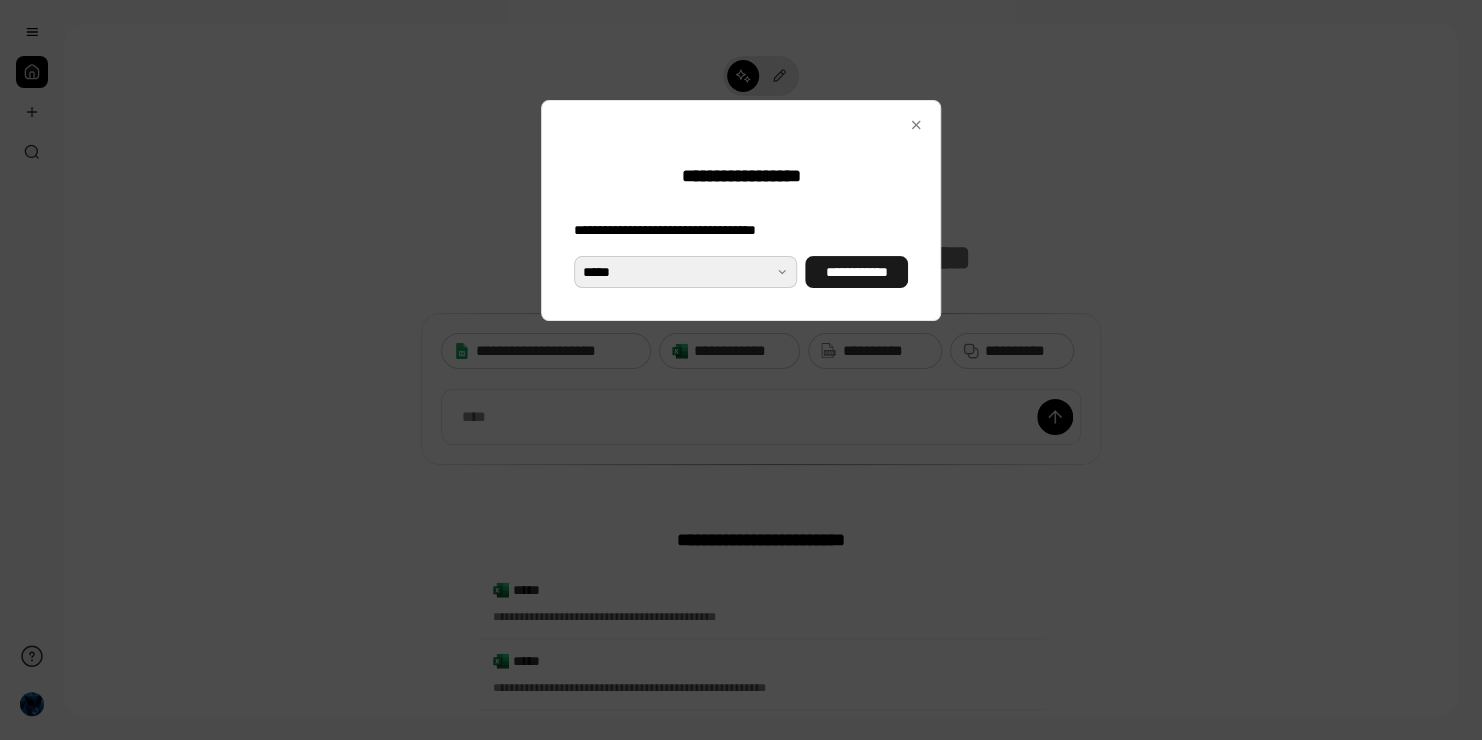 click on "**********" at bounding box center [856, 272] 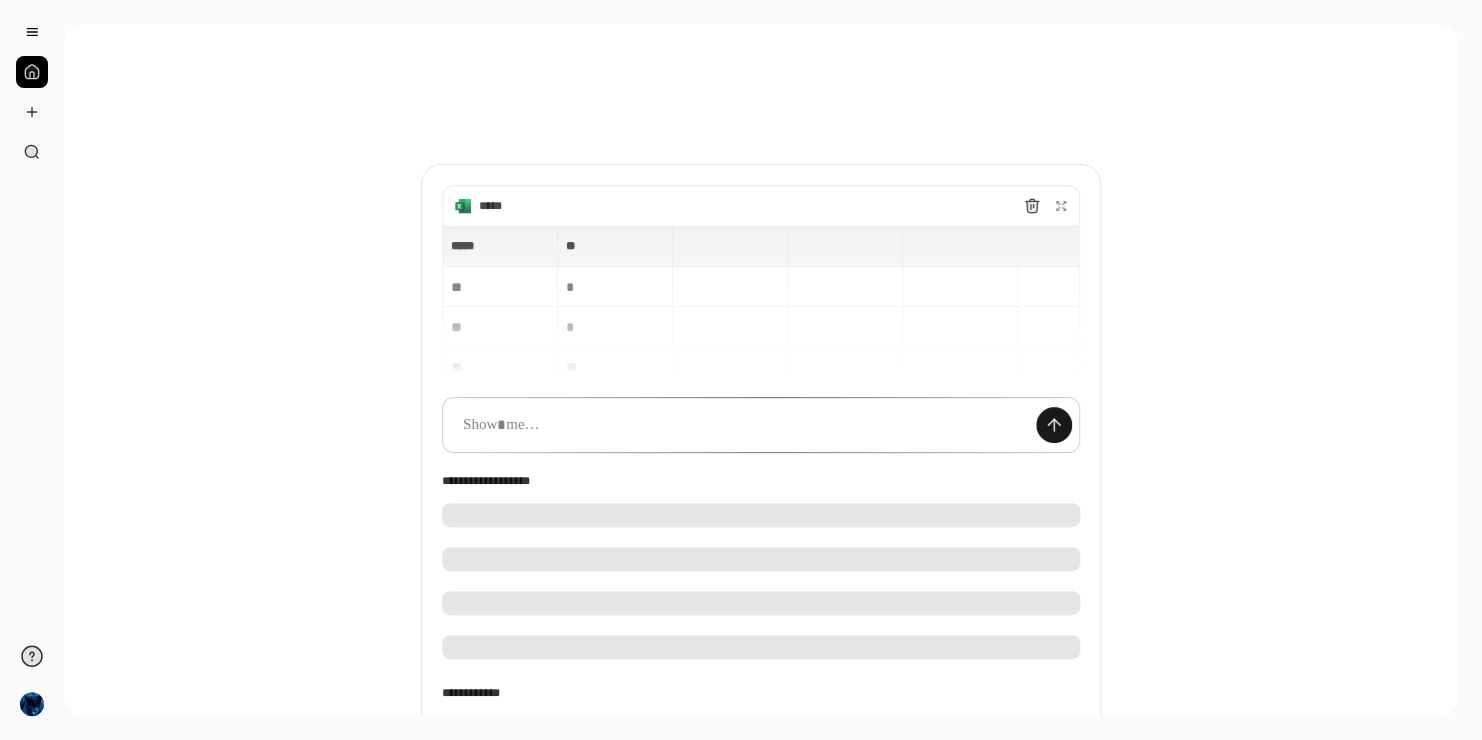 click at bounding box center (1054, 425) 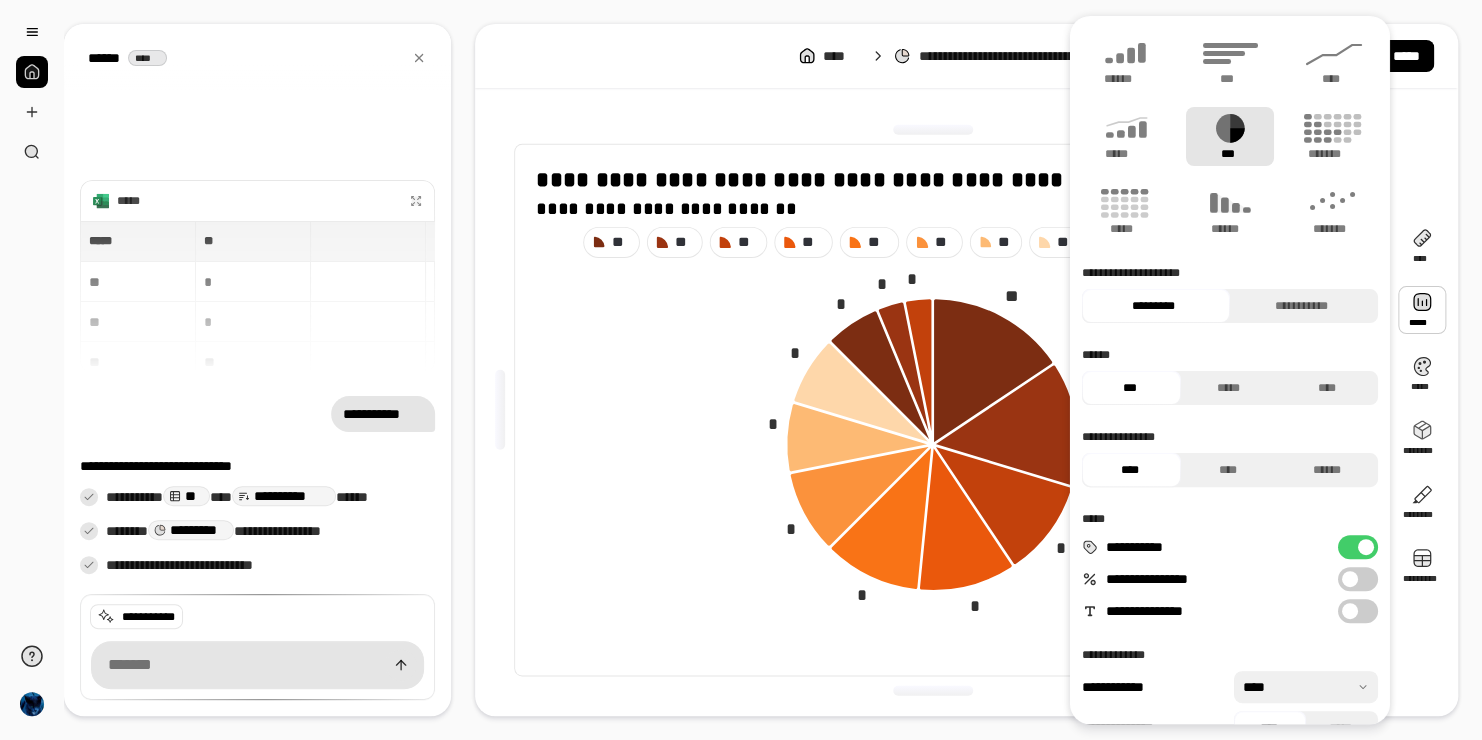 click at bounding box center (1422, 310) 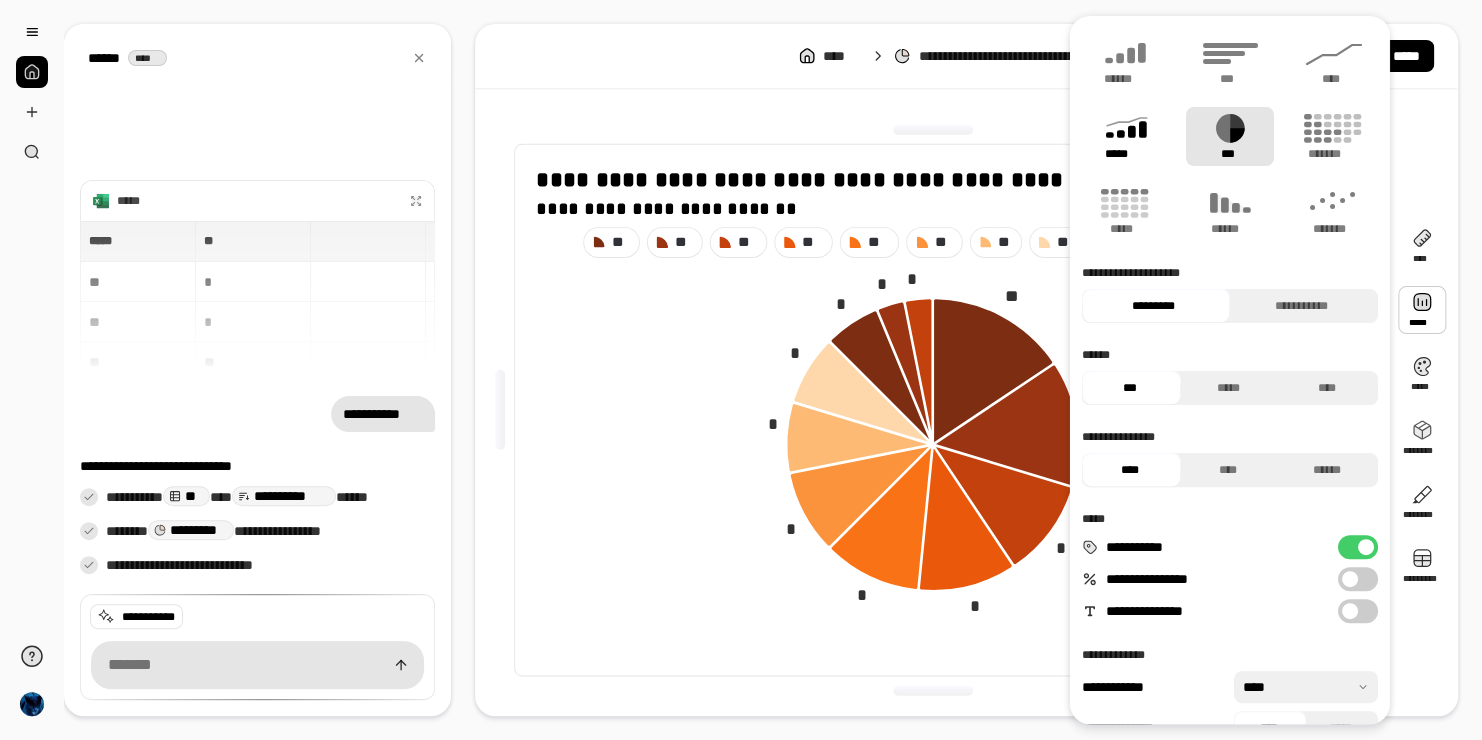 click 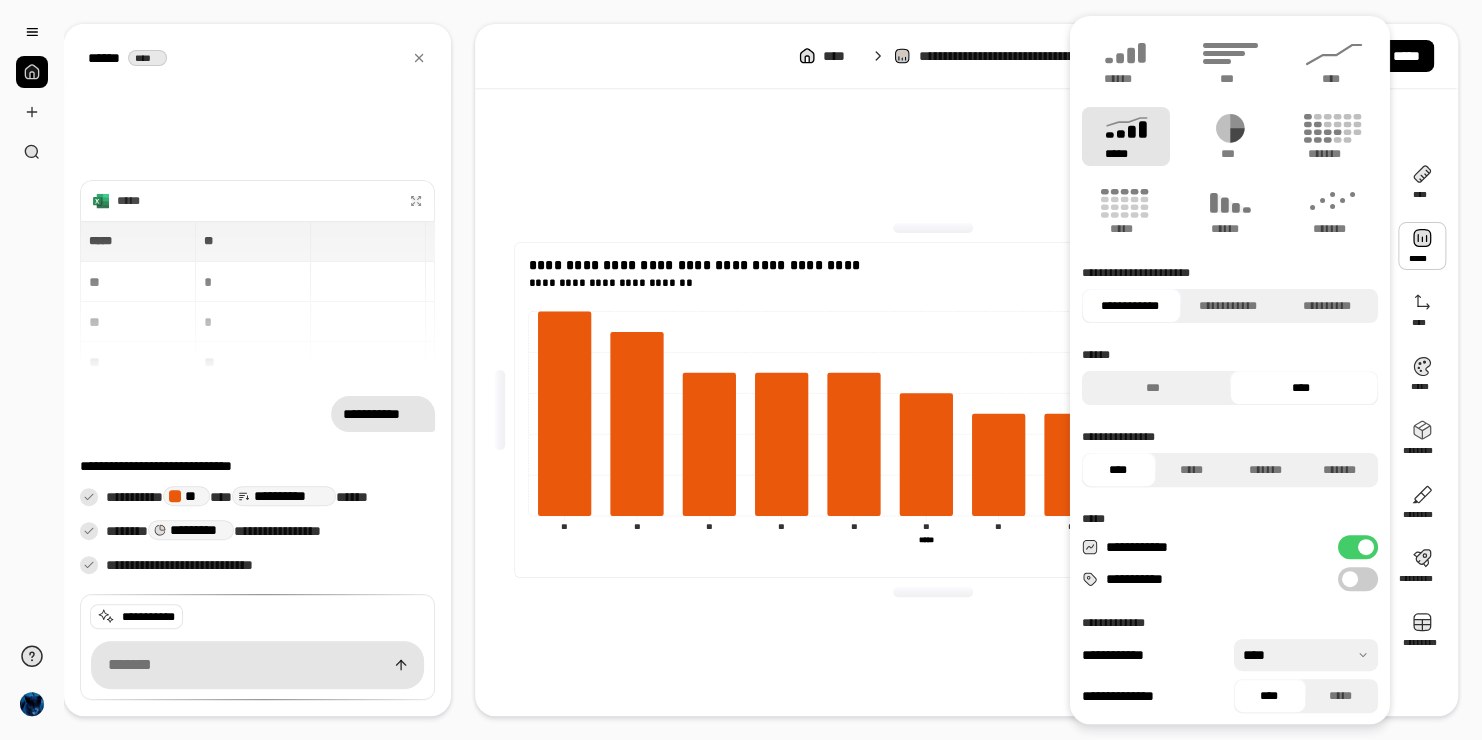 click on "**********" at bounding box center (741, 370) 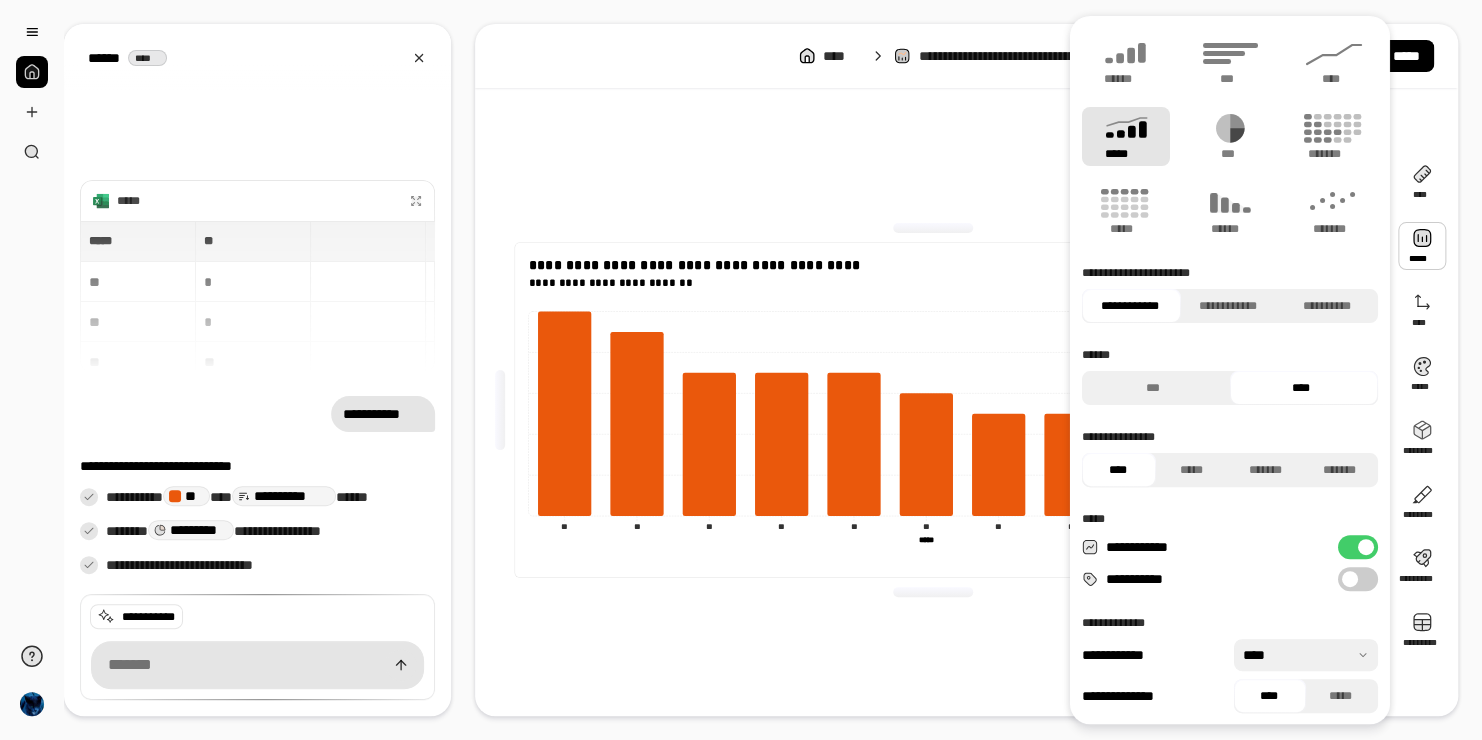click 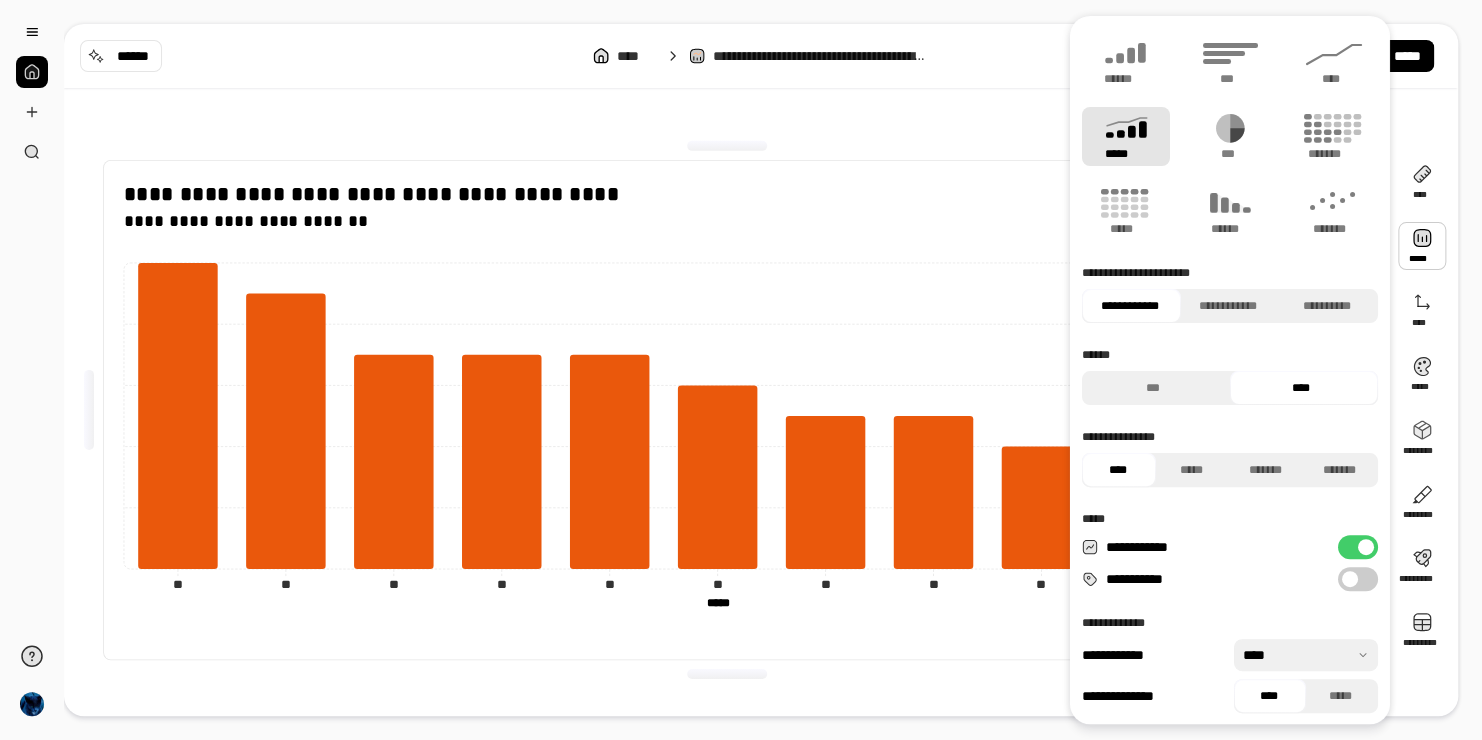 drag, startPoint x: 1346, startPoint y: 588, endPoint x: 1346, endPoint y: 575, distance: 13 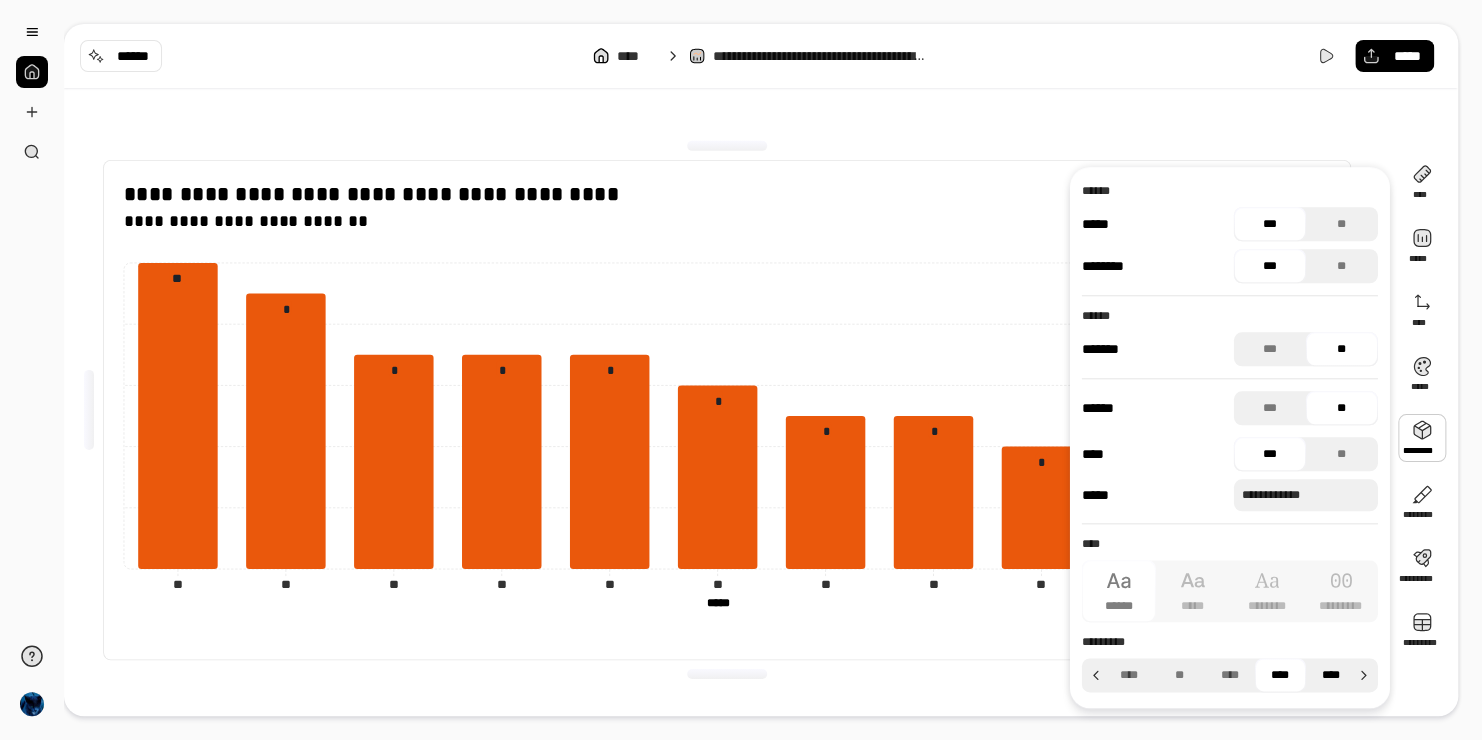 click on "****" at bounding box center (1330, 675) 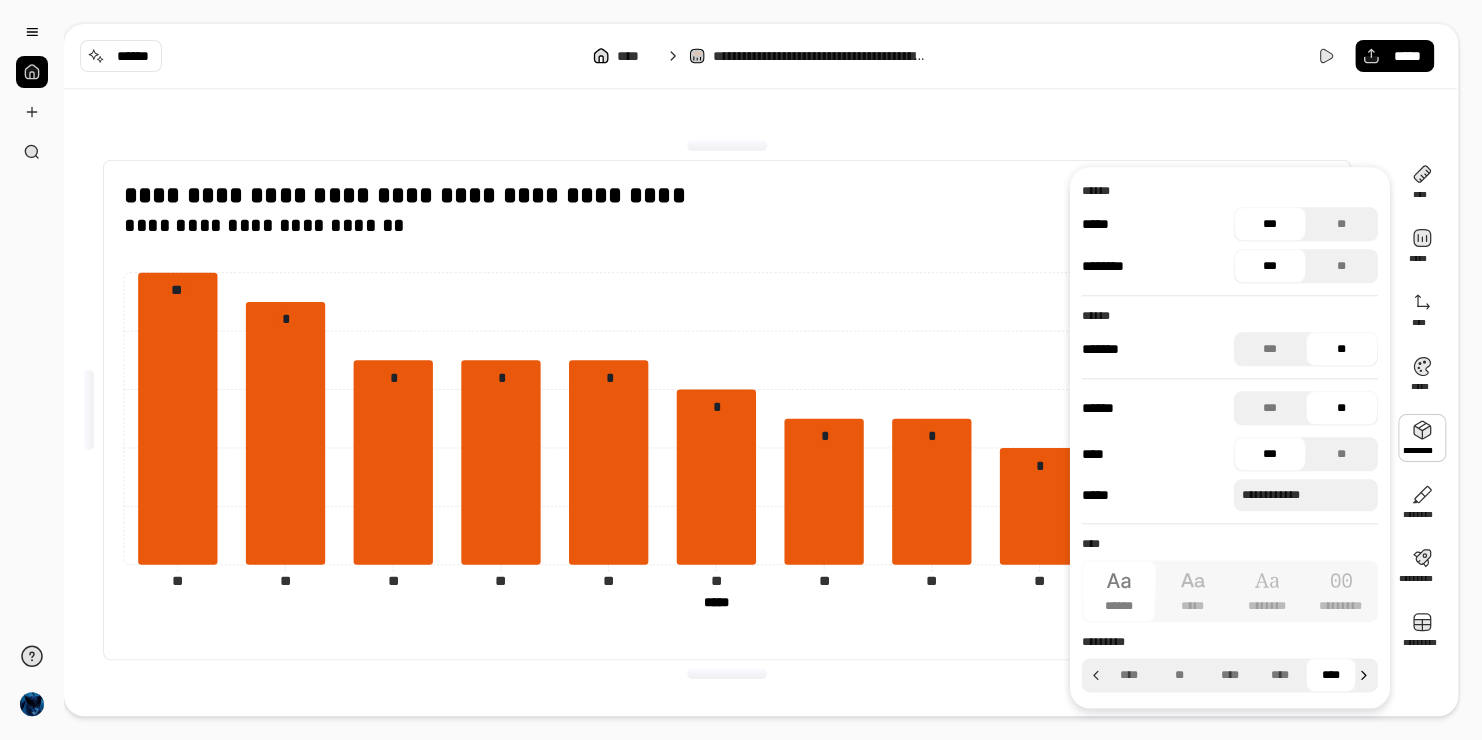click 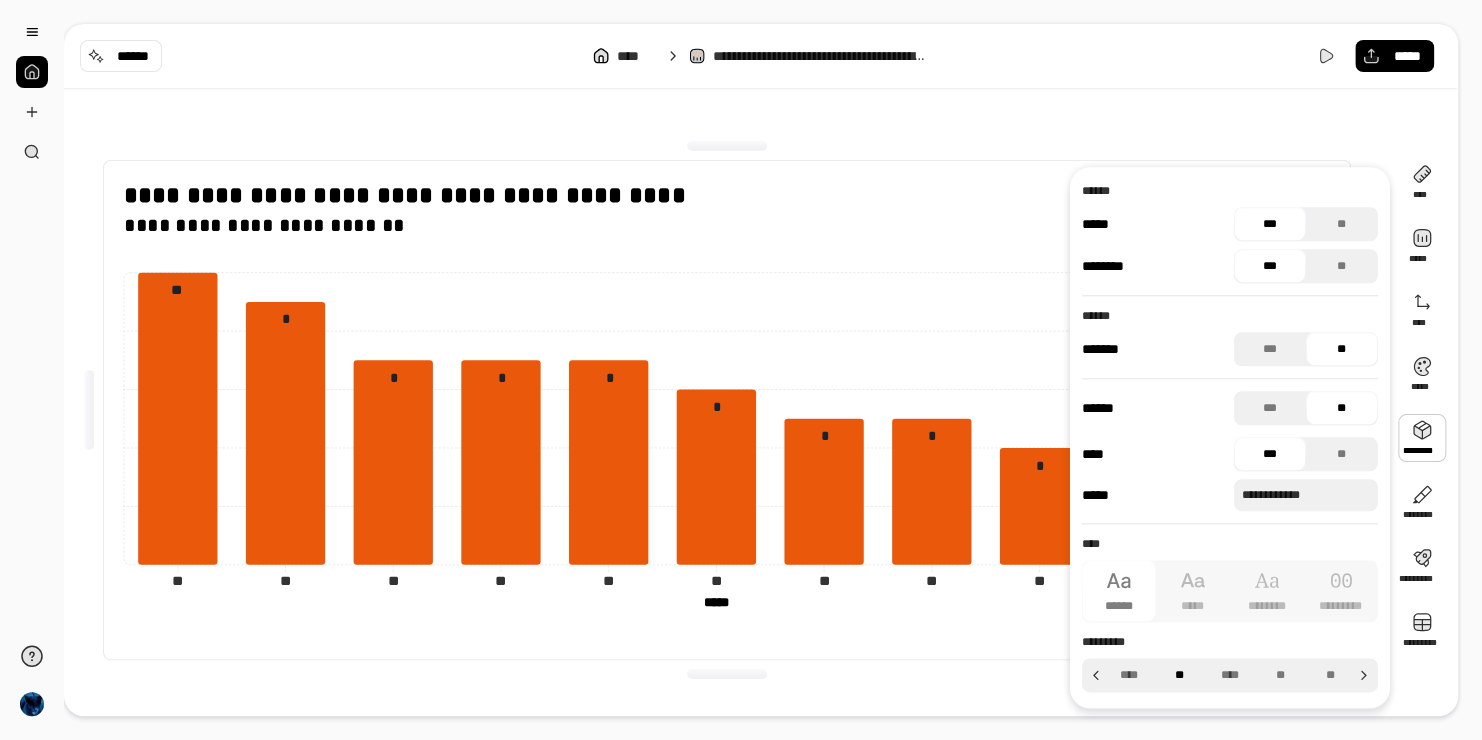 click on "**" at bounding box center [1179, 675] 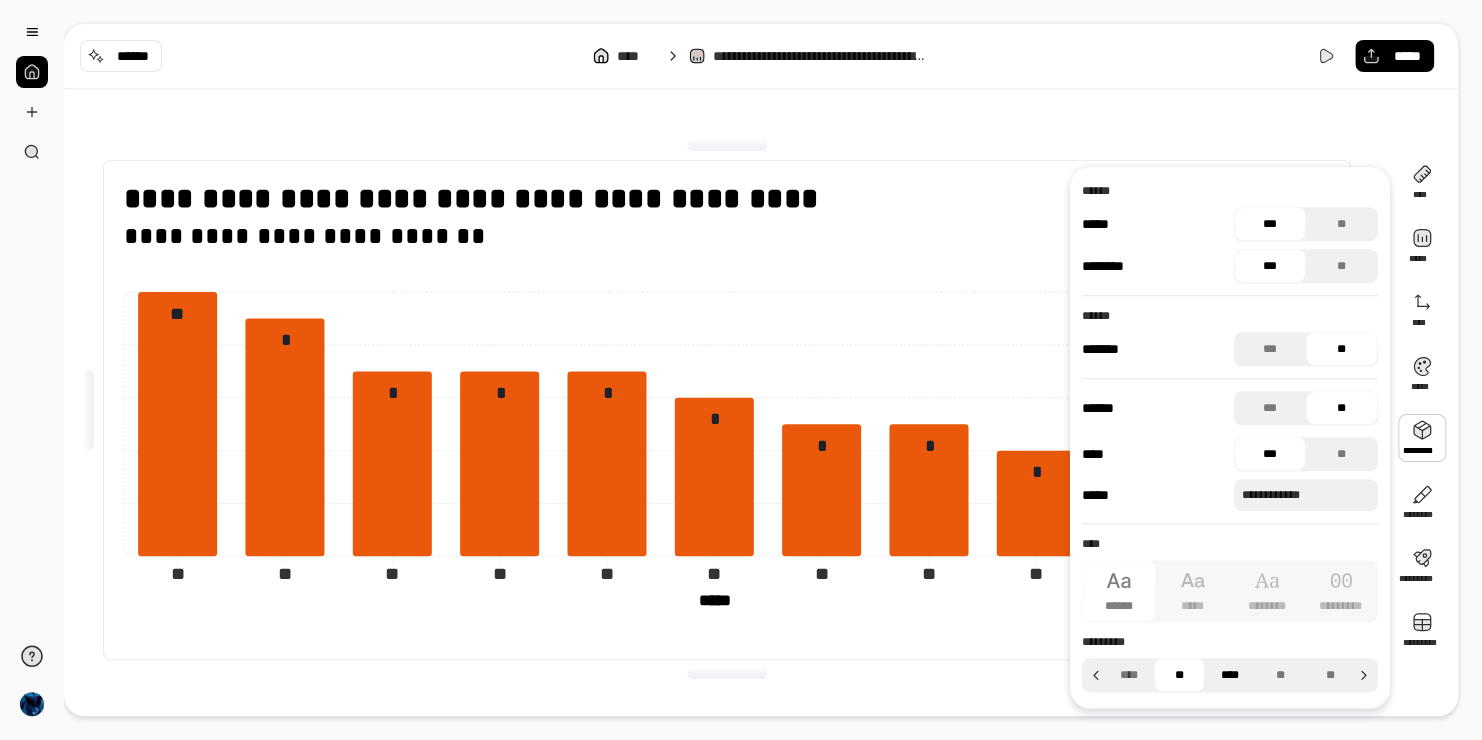 click on "****" at bounding box center [1229, 675] 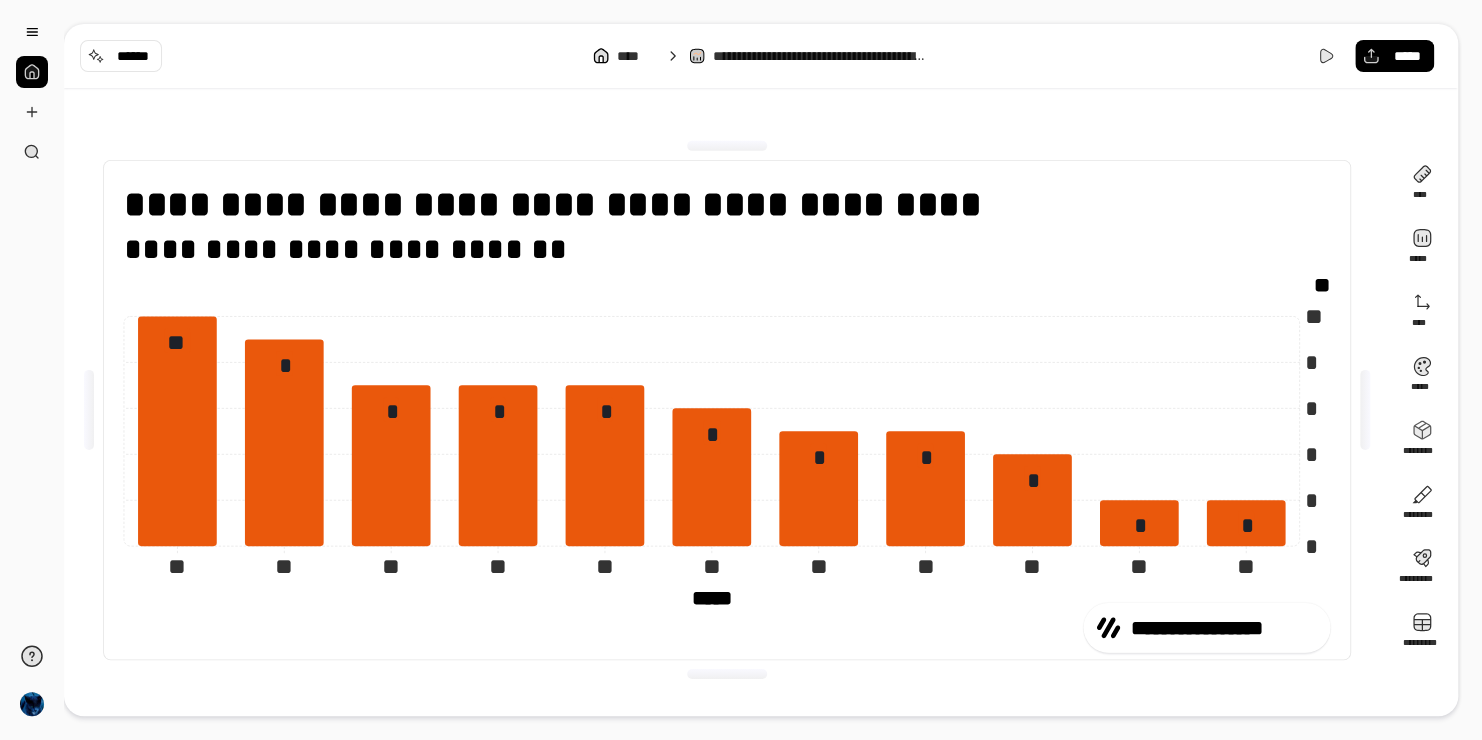 click on "* * * * * ** ** ** ** ** ** ** ** ** ** ** ** ** ** ** ** ** ** ** ** ** ** ** ** ** ***** *****" 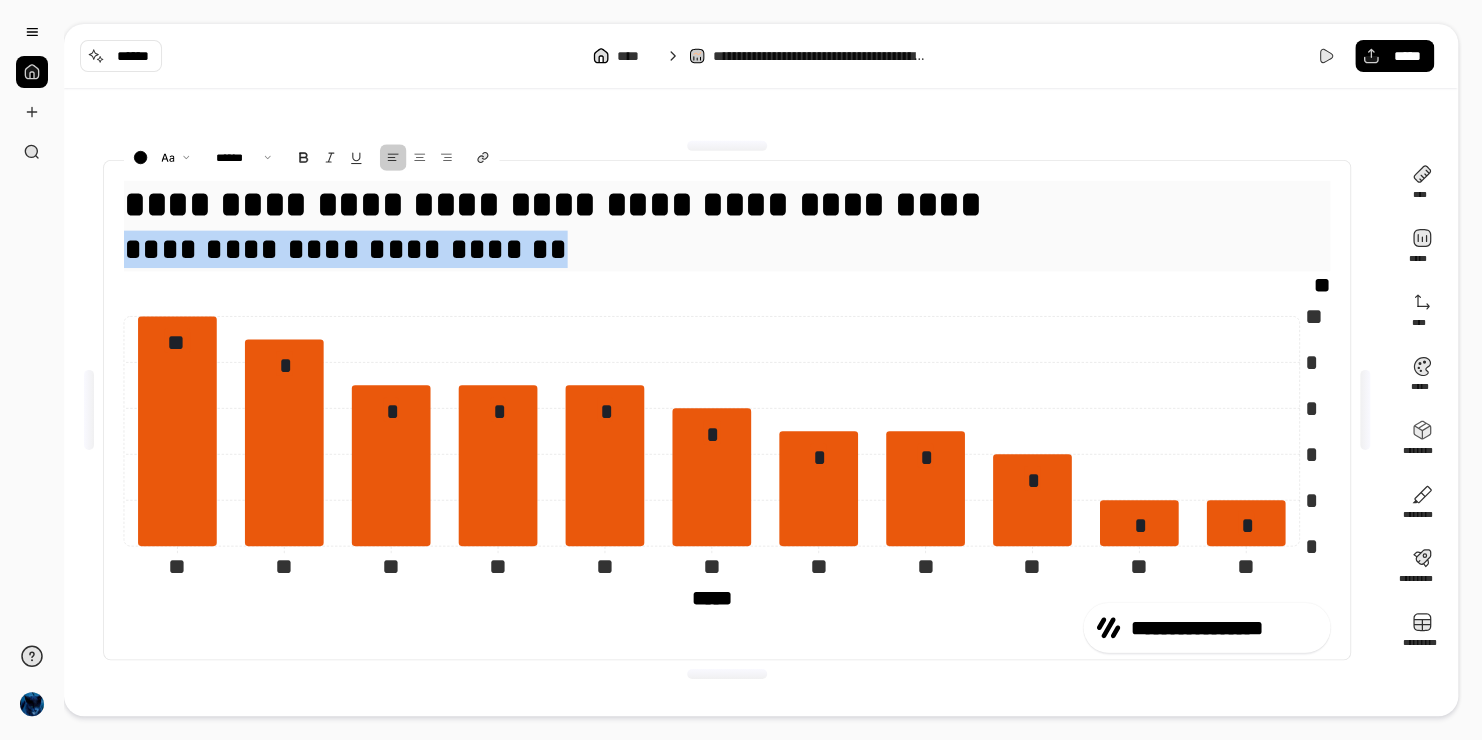 drag, startPoint x: 558, startPoint y: 242, endPoint x: 29, endPoint y: 188, distance: 531.749 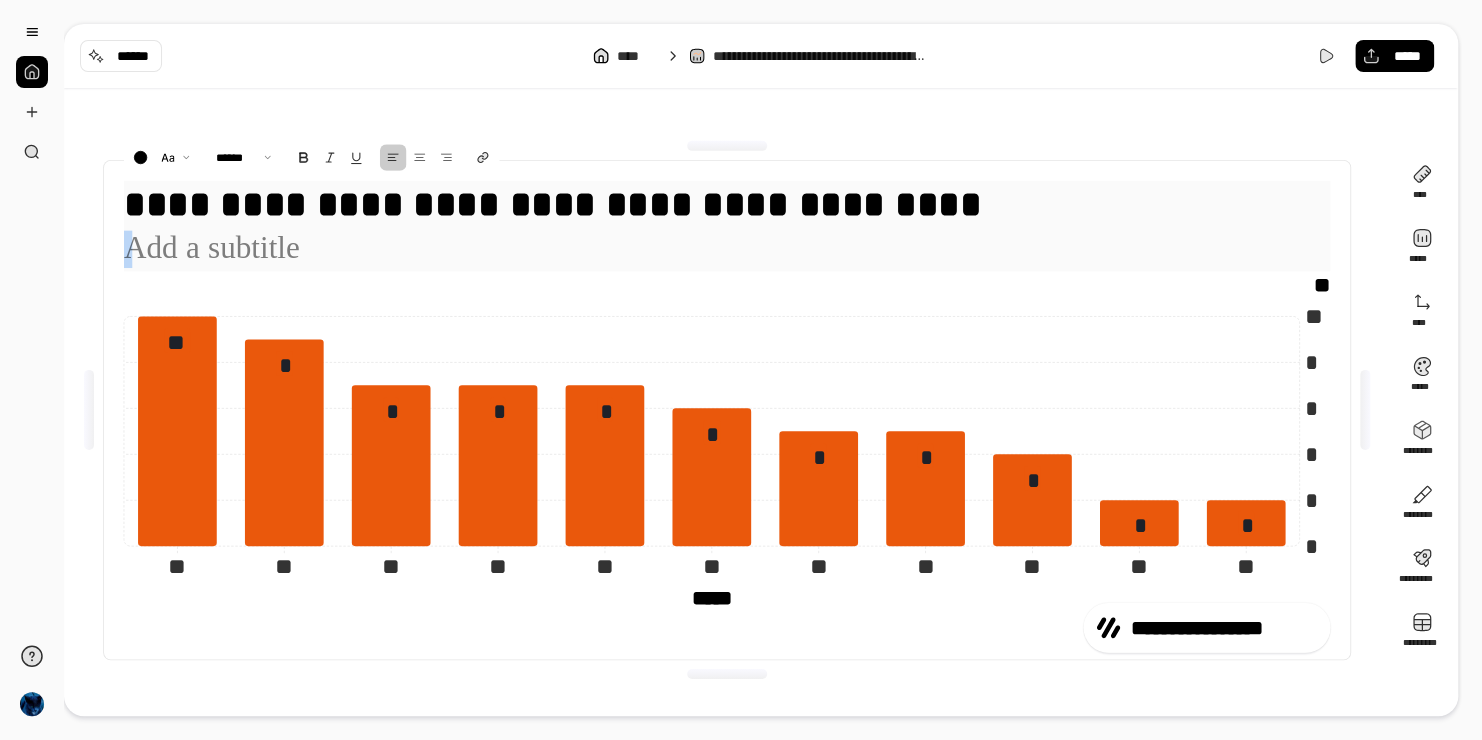 drag, startPoint x: 989, startPoint y: 203, endPoint x: -51, endPoint y: 216, distance: 1040.0813 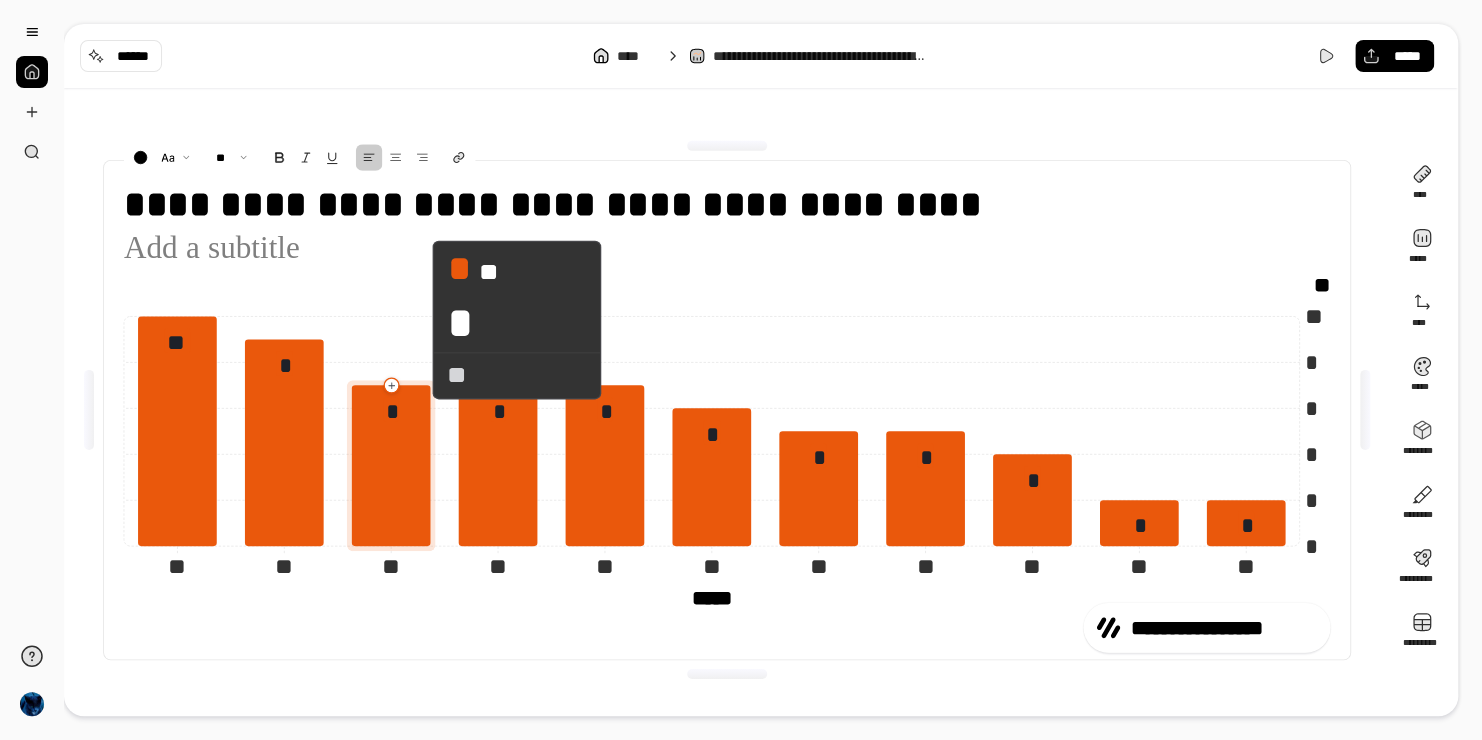 click on "* * * * * ** ** ** ** ** ** ** ** ** ** ** ** ** ** ** ** ** ** ** ** ** ** ** ** ** ***** *****" 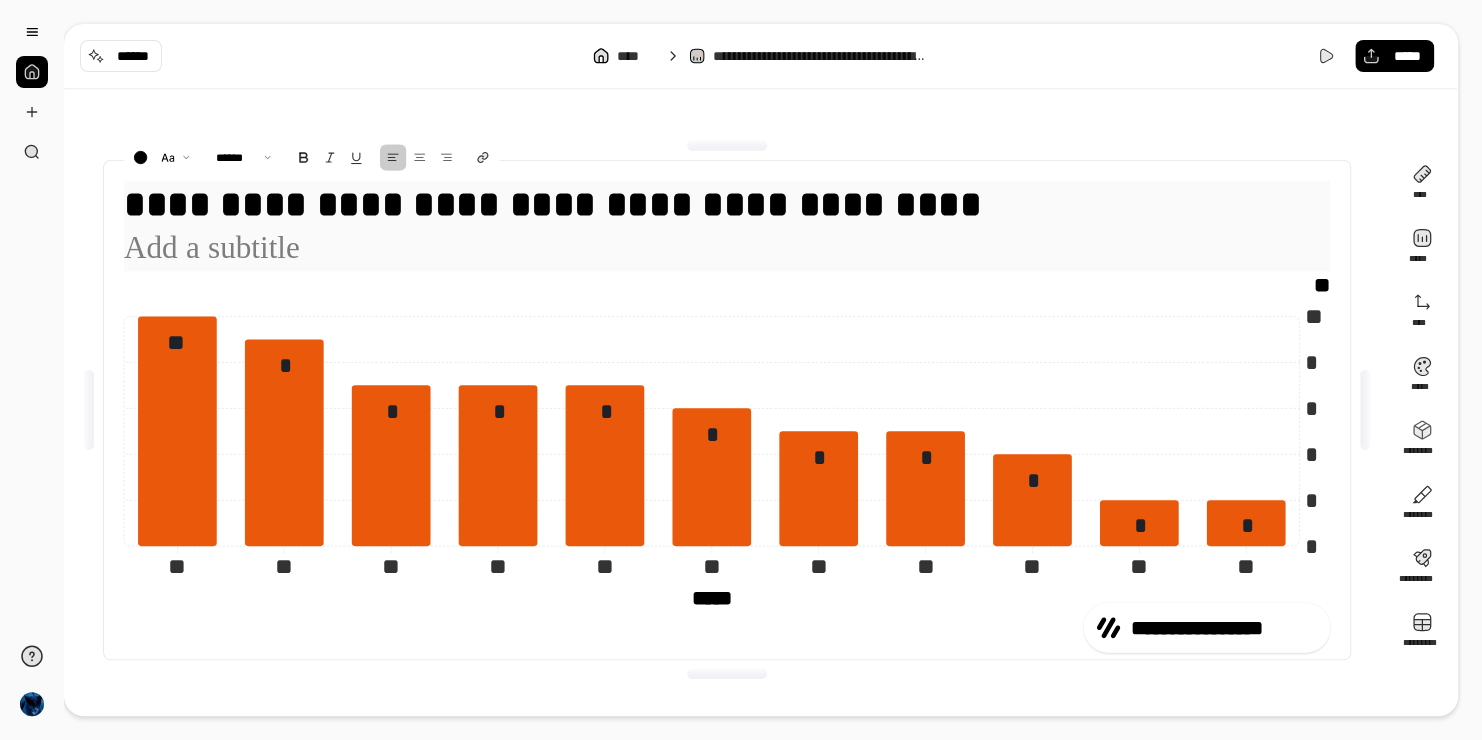 click at bounding box center (727, 249) 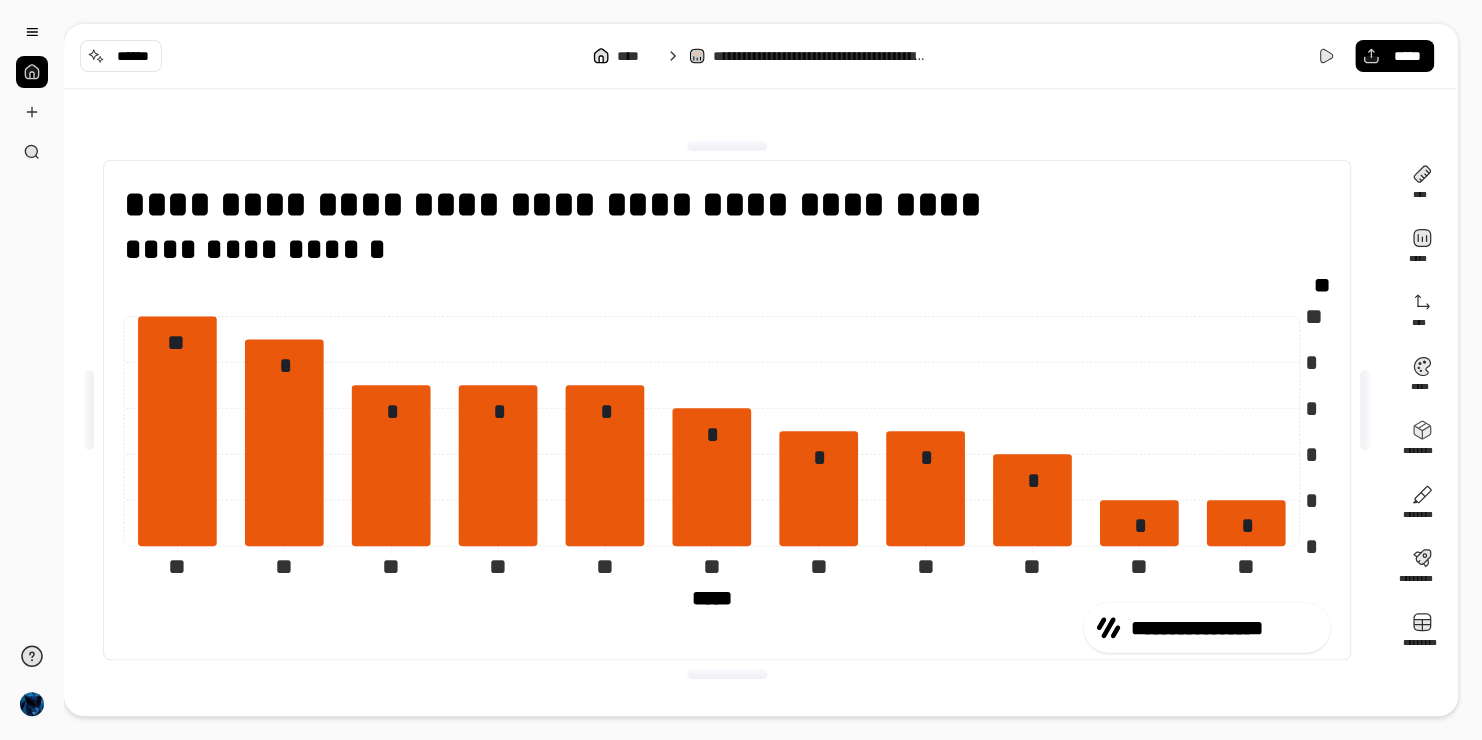 click on "**********" at bounding box center (727, 410) 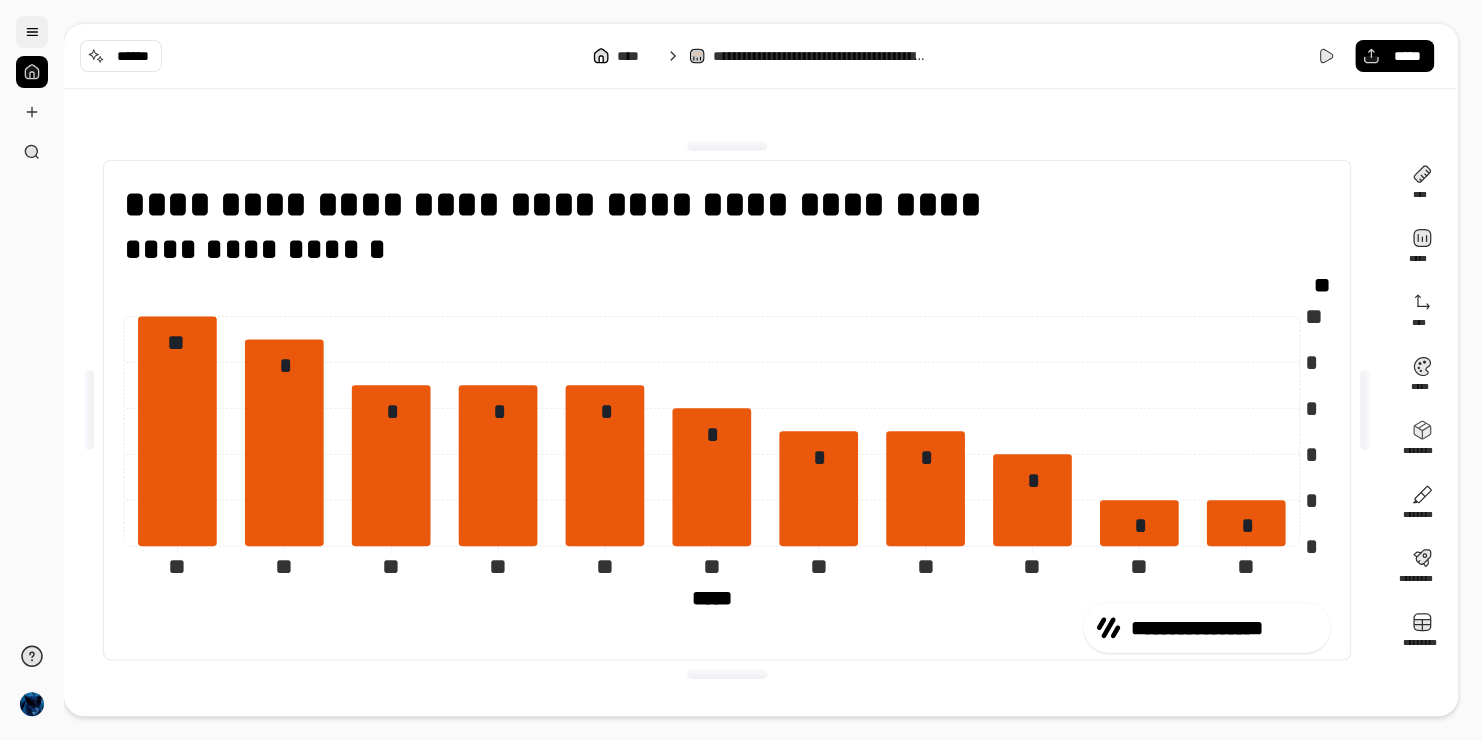 click at bounding box center [32, 32] 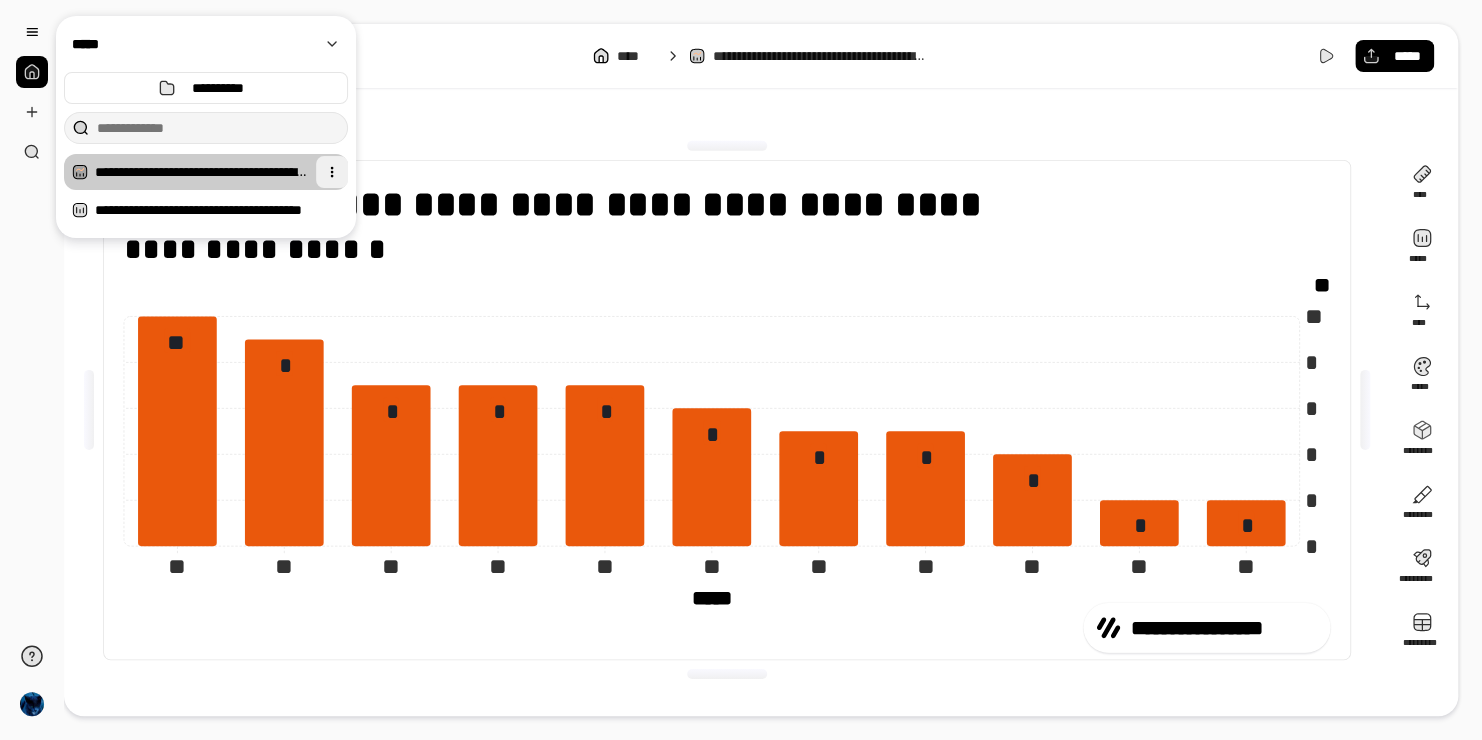 click at bounding box center [332, 172] 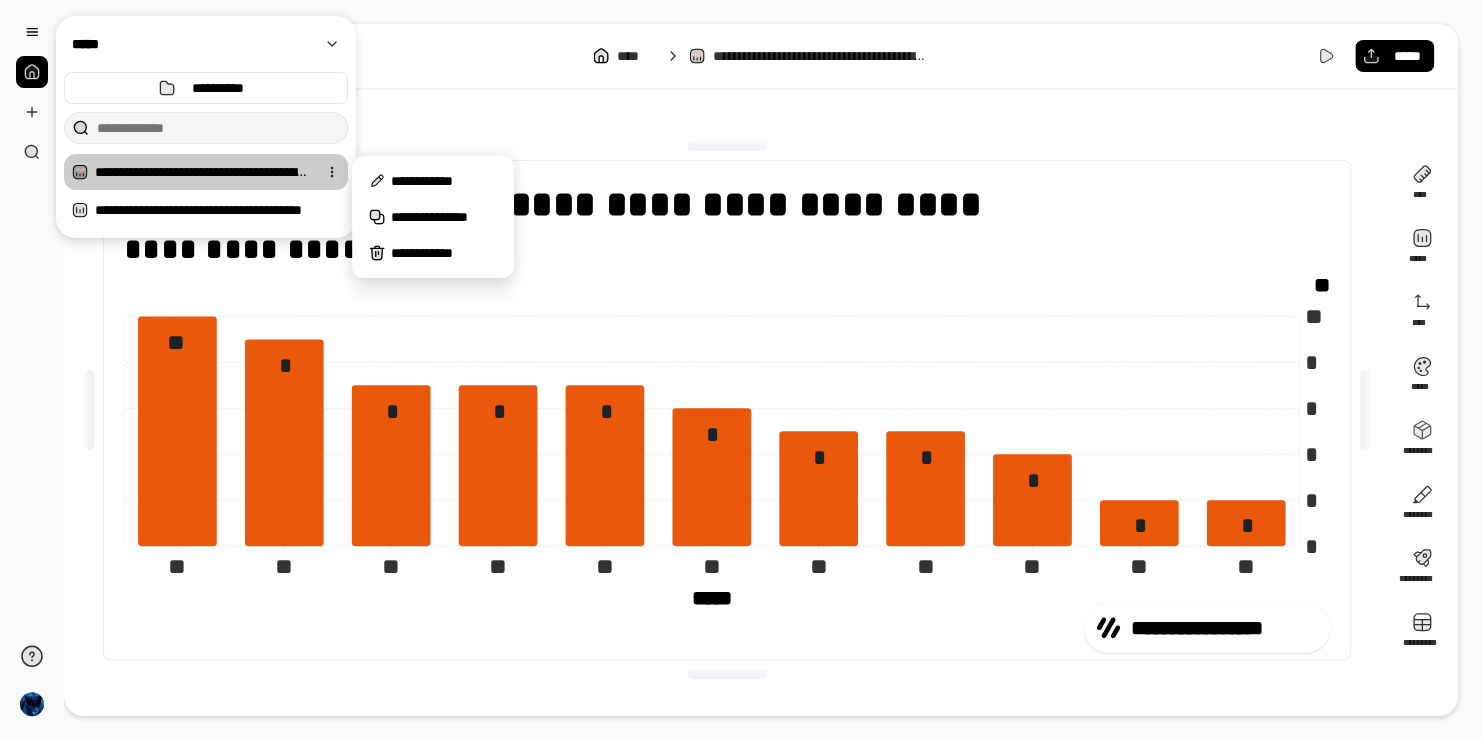 click on "**********" at bounding box center (444, 253) 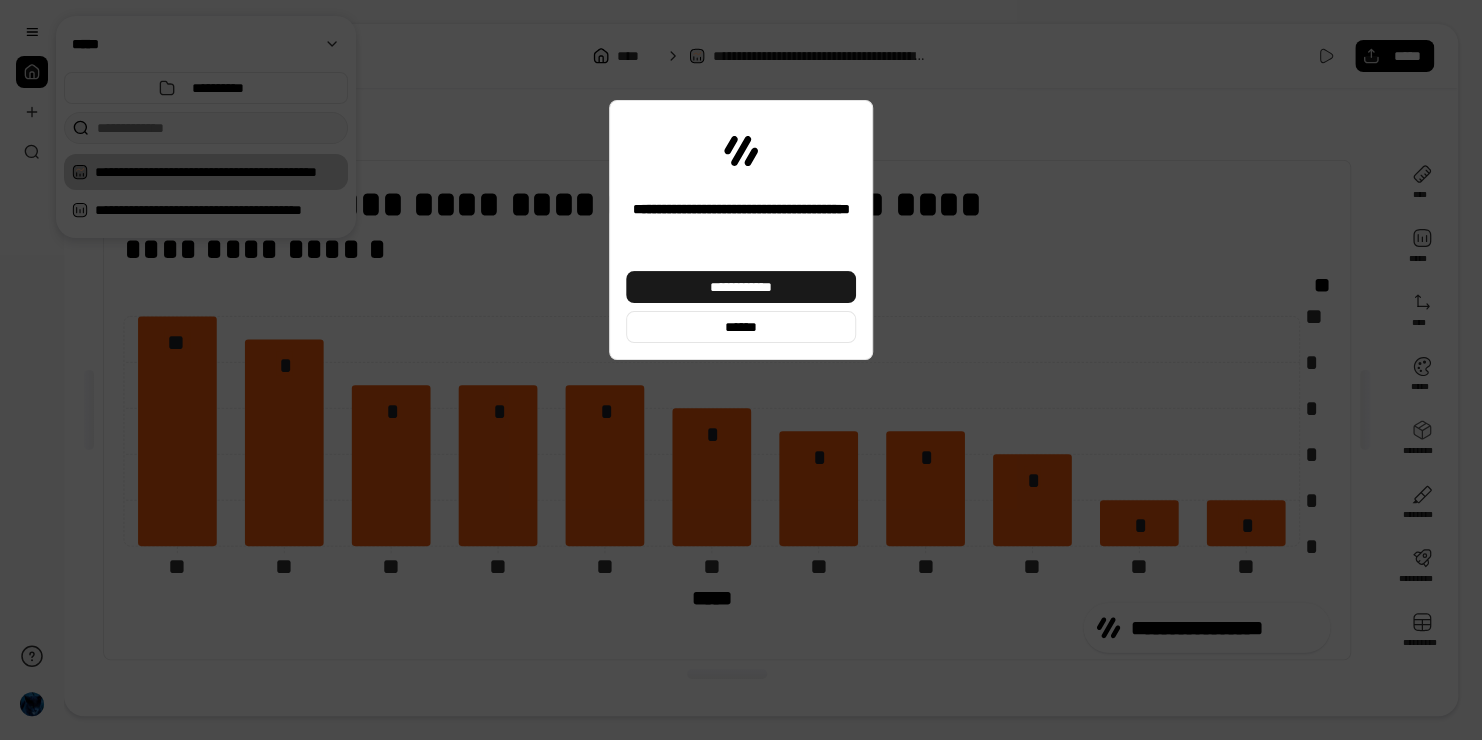 click on "**********" at bounding box center (741, 287) 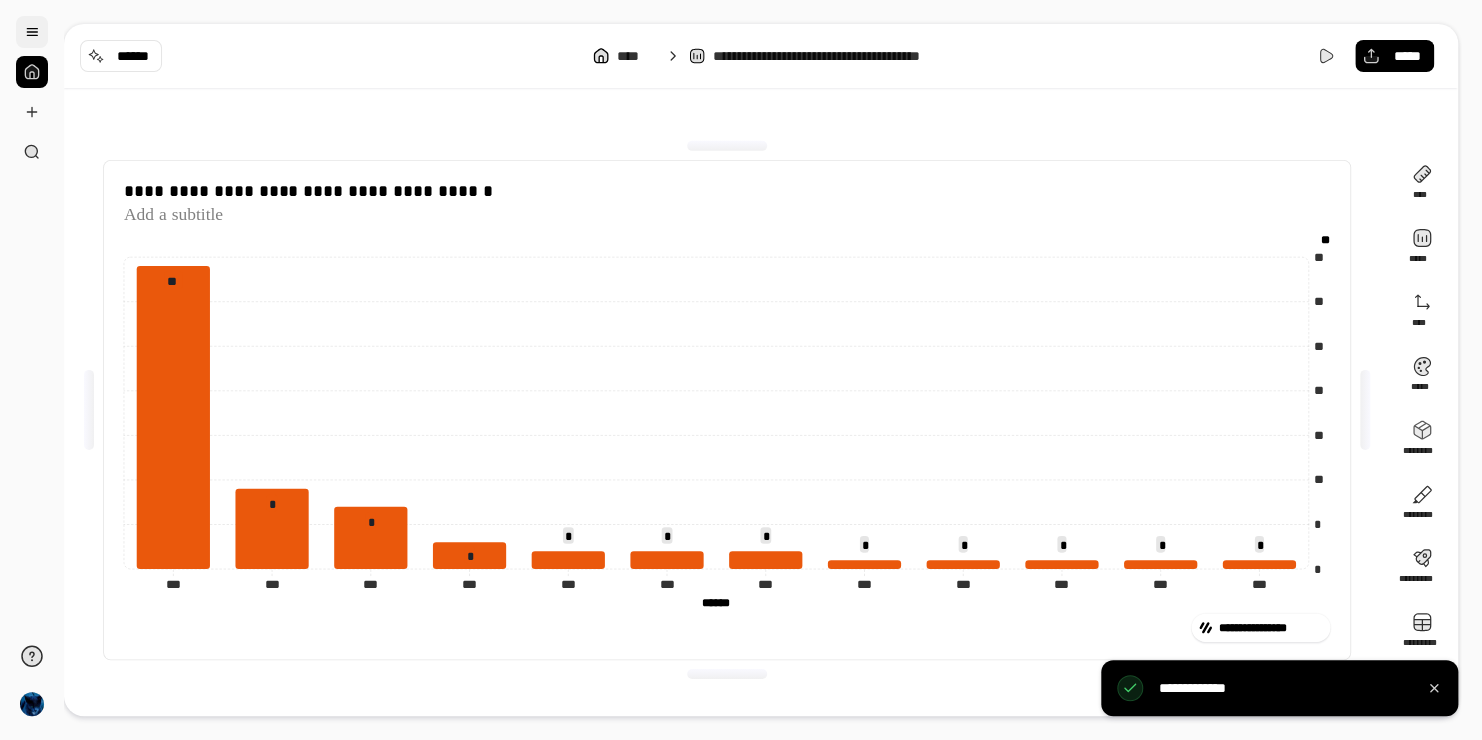 click at bounding box center [32, 32] 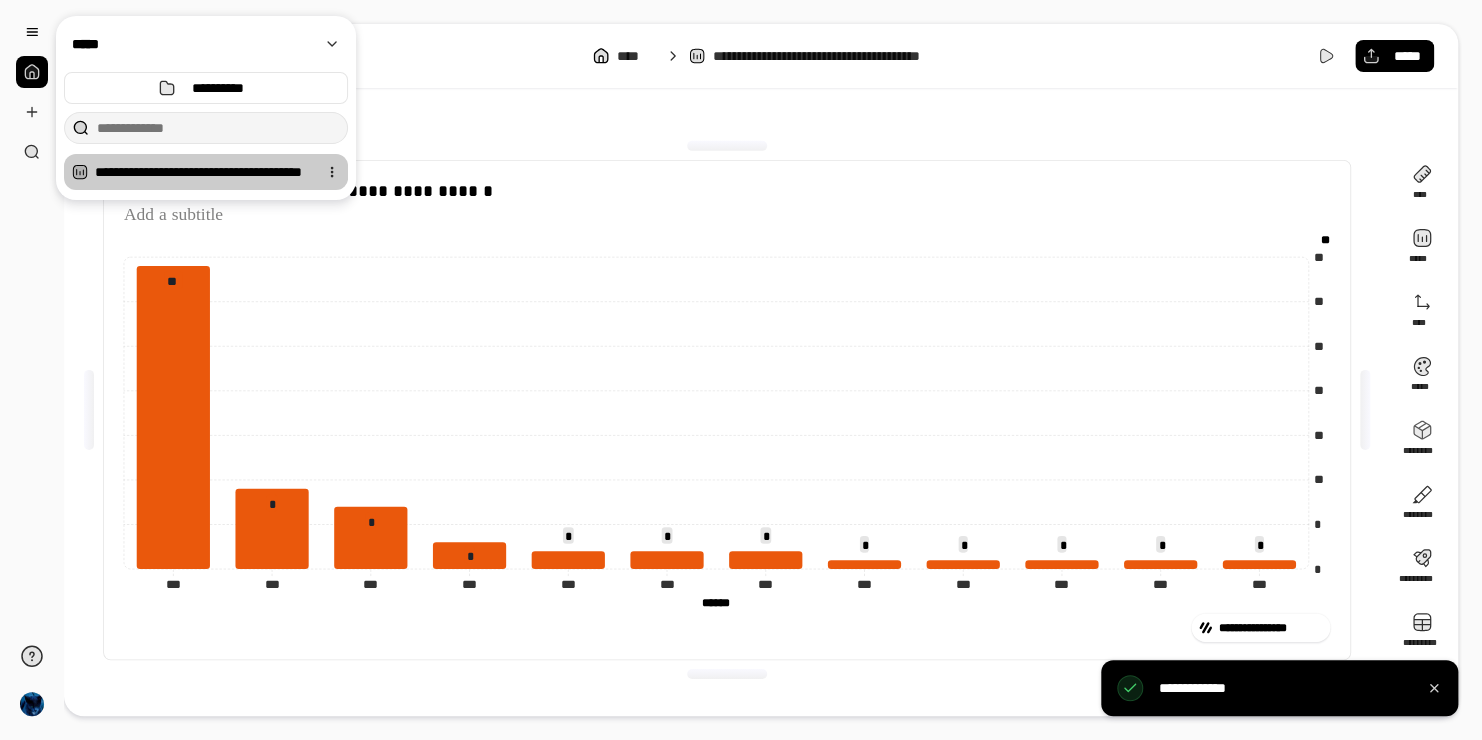 click at bounding box center (332, 172) 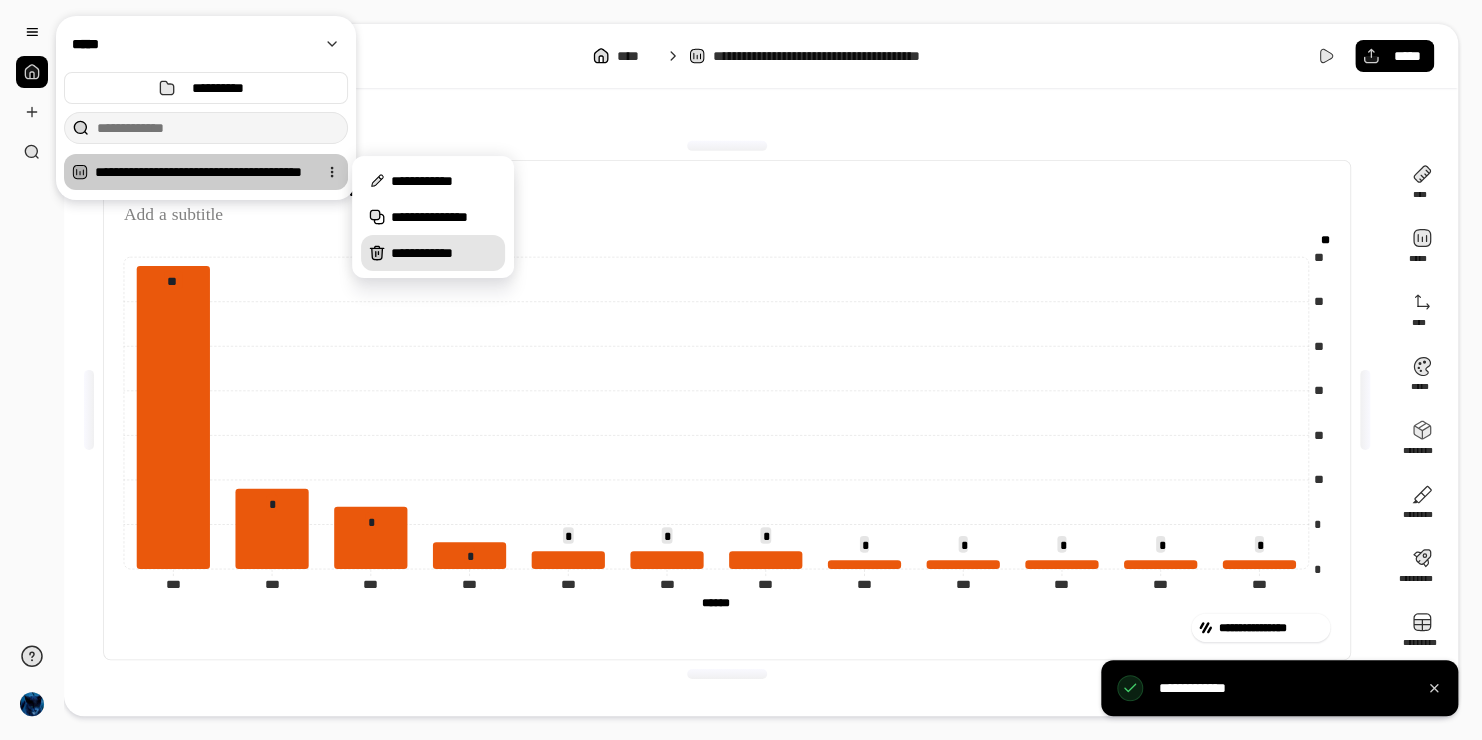 click on "**********" at bounding box center (444, 253) 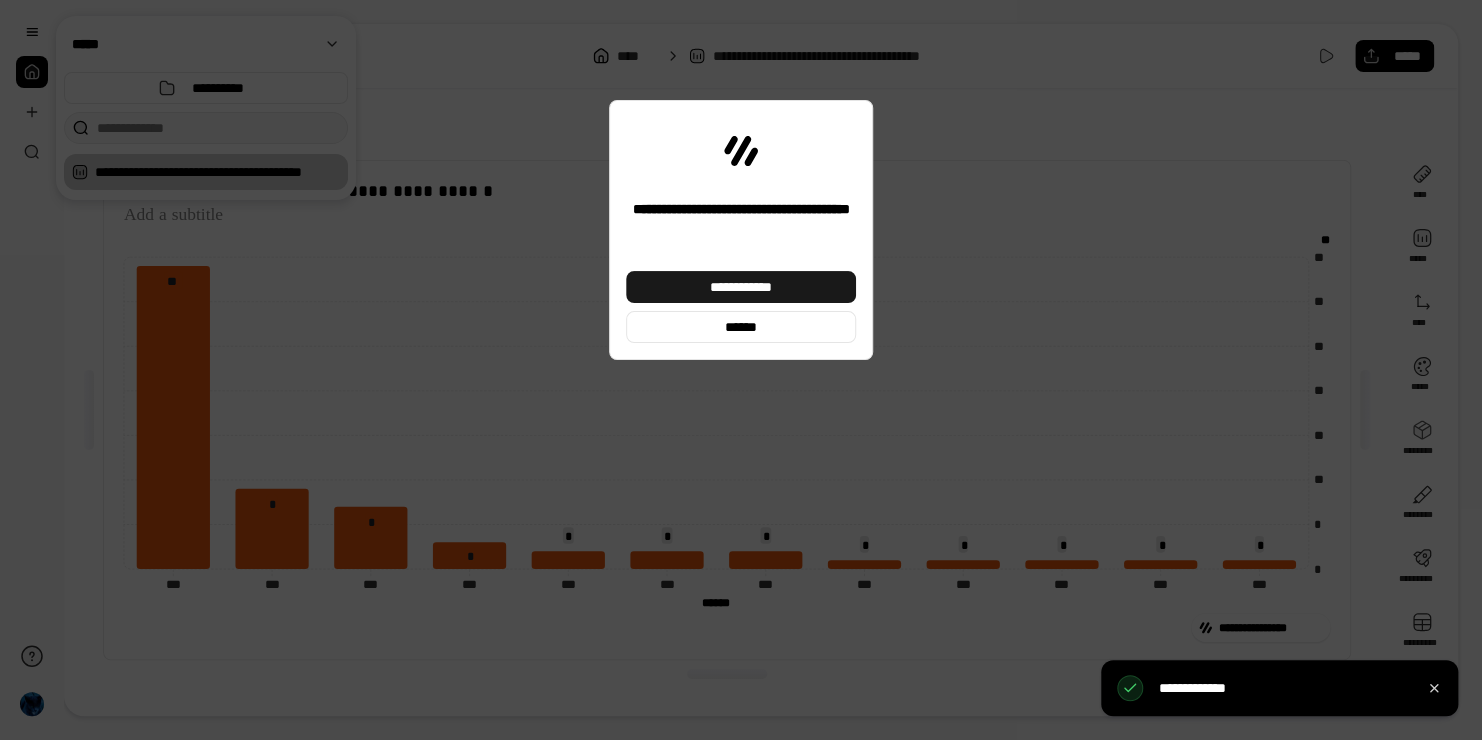 click on "**********" at bounding box center (741, 287) 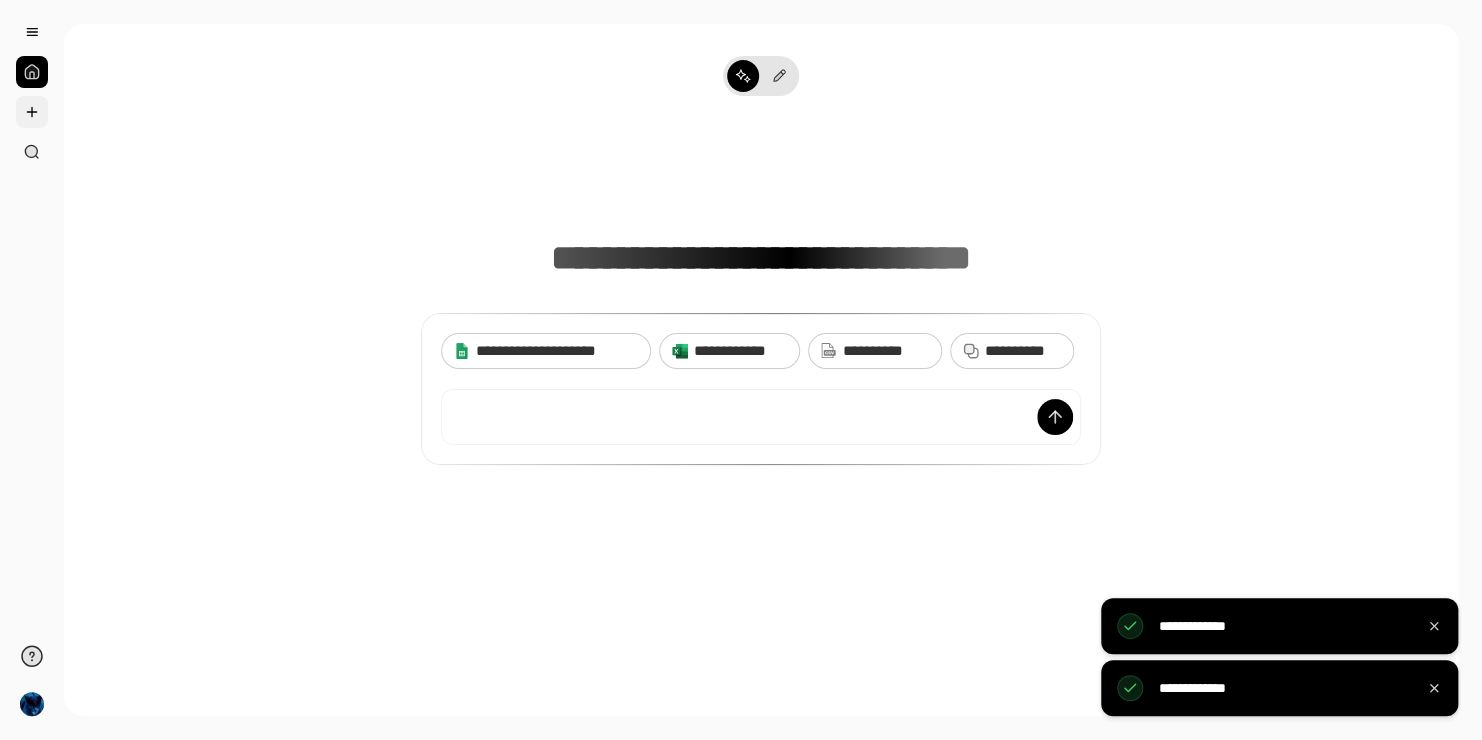 click at bounding box center [32, 112] 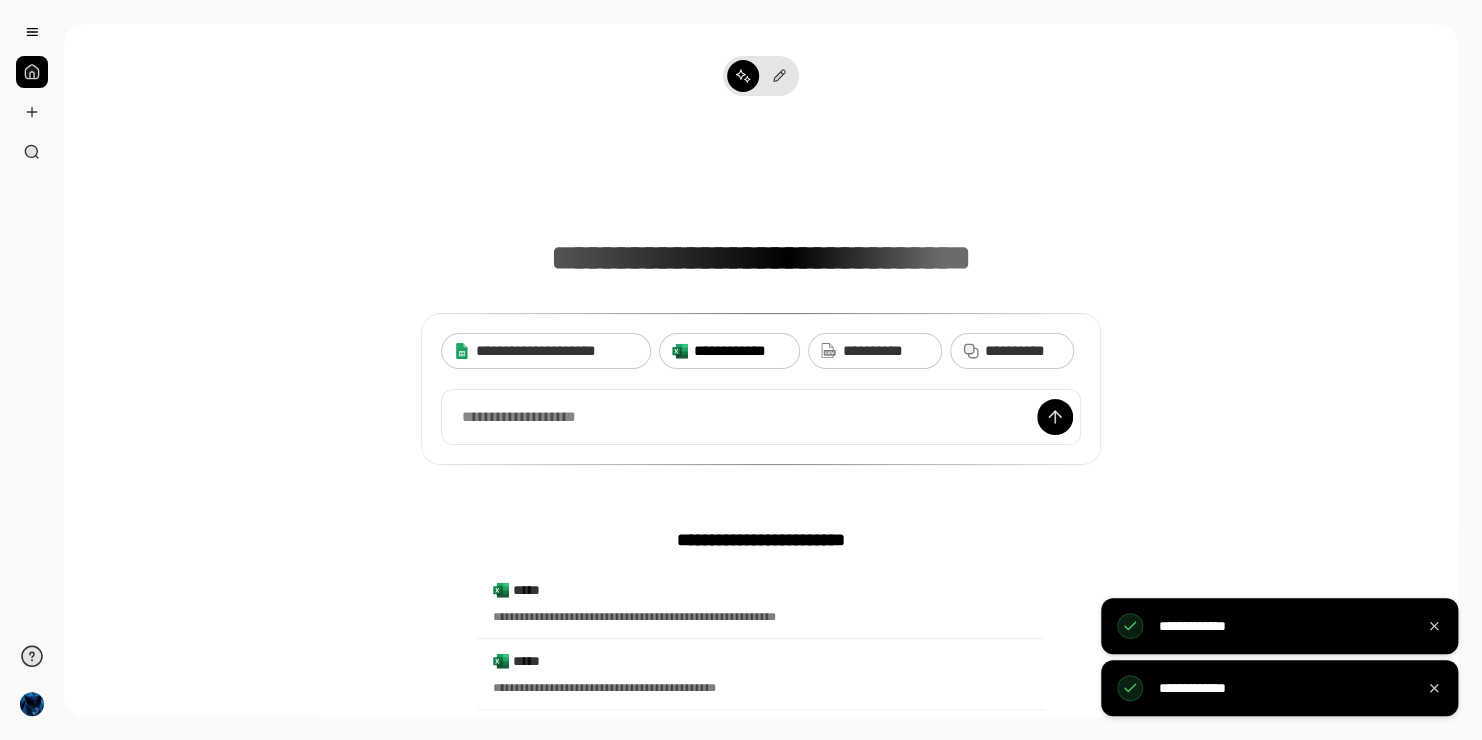 click on "**********" at bounding box center (740, 351) 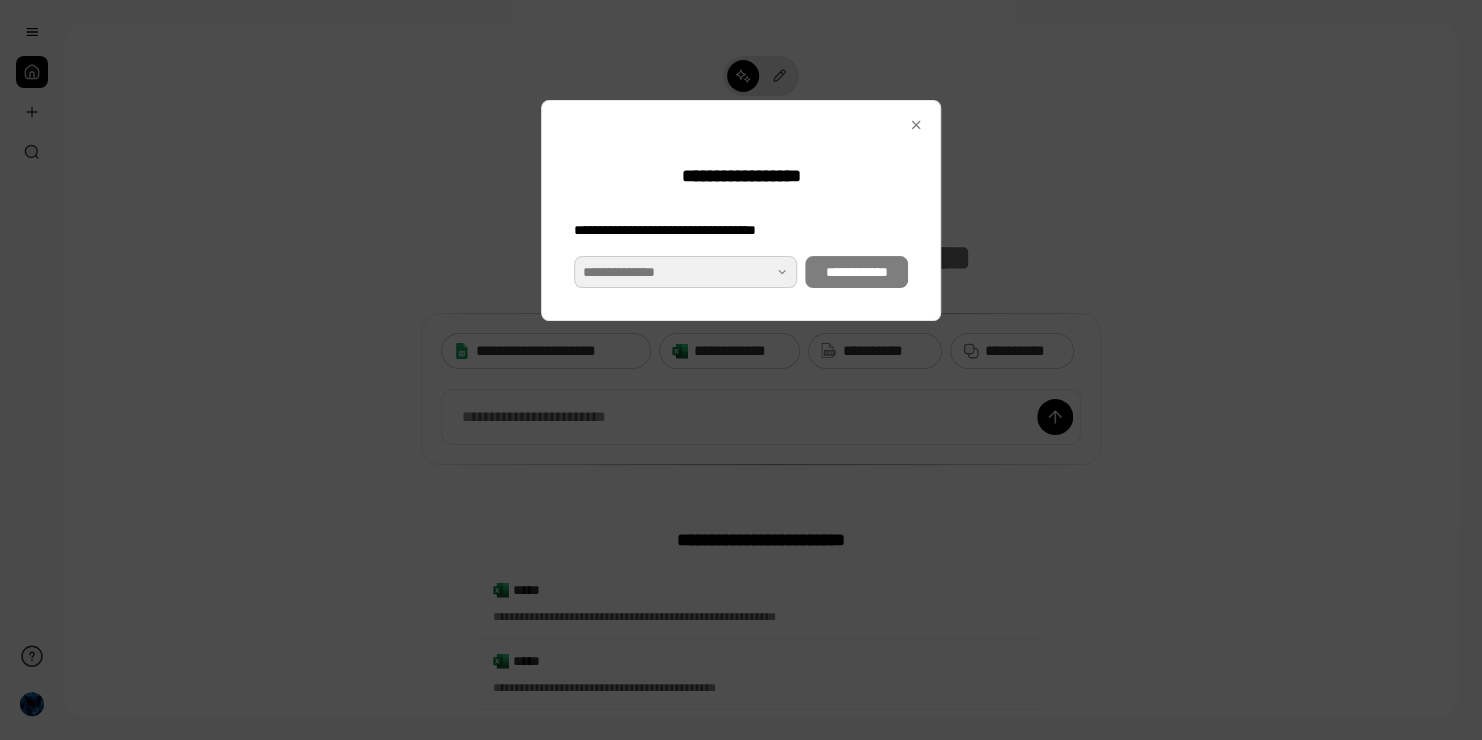 click at bounding box center (685, 272) 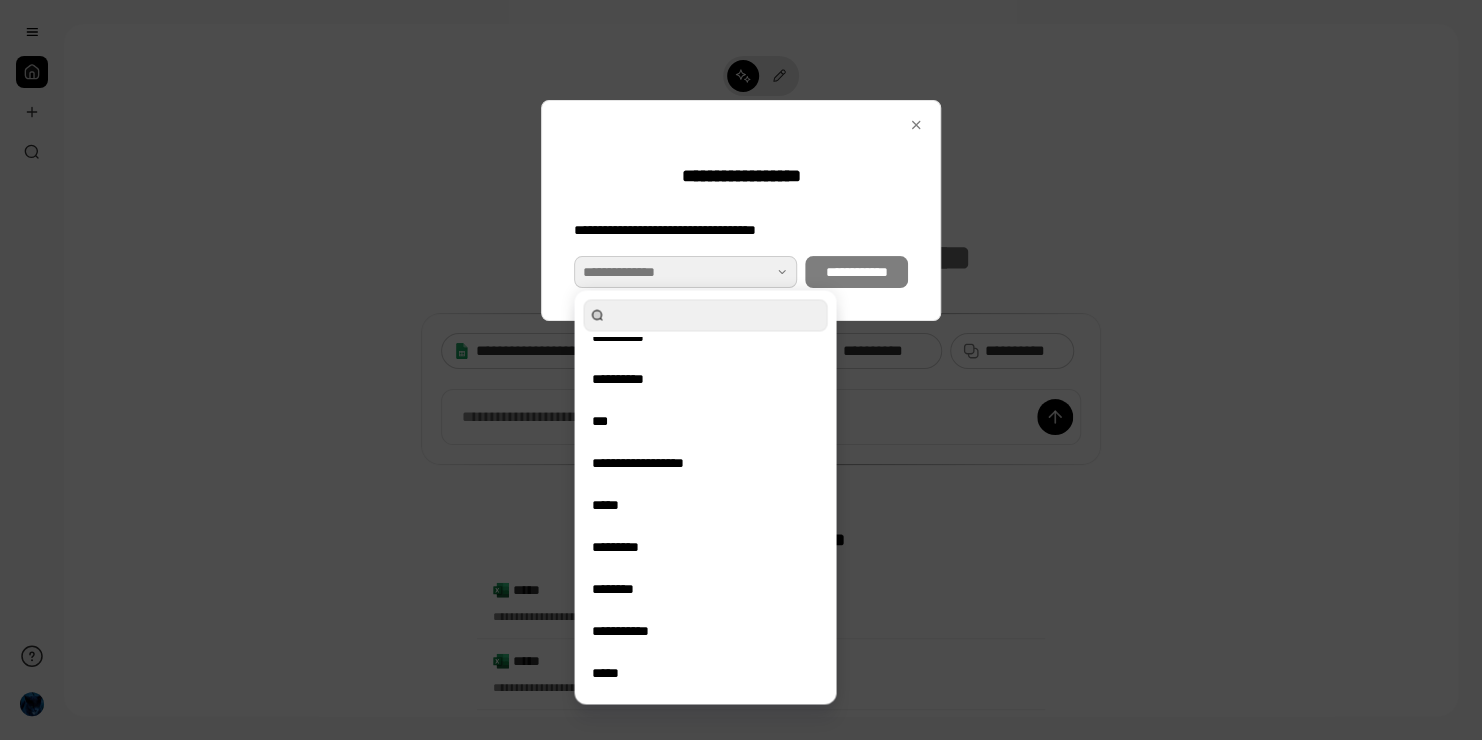 scroll, scrollTop: 102, scrollLeft: 0, axis: vertical 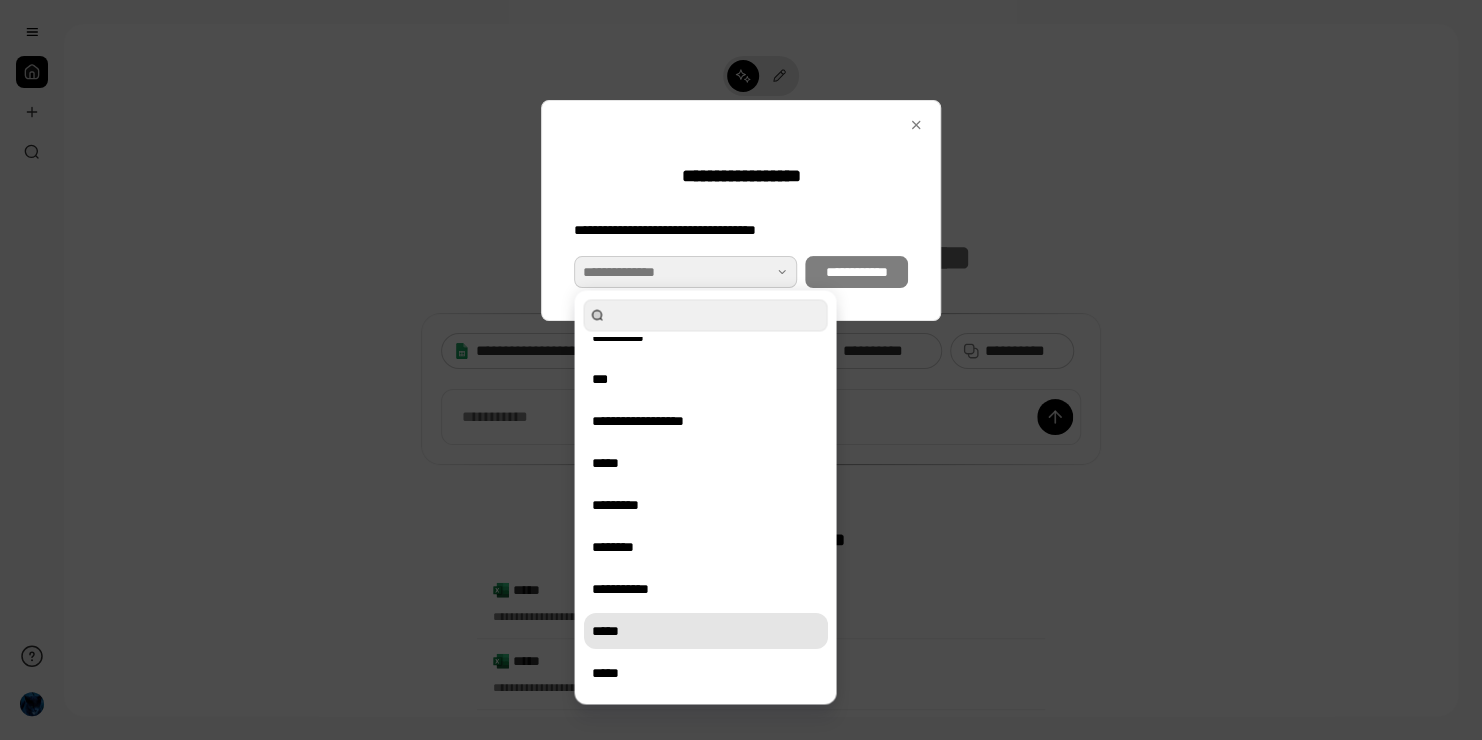 click on "*****" at bounding box center (705, 631) 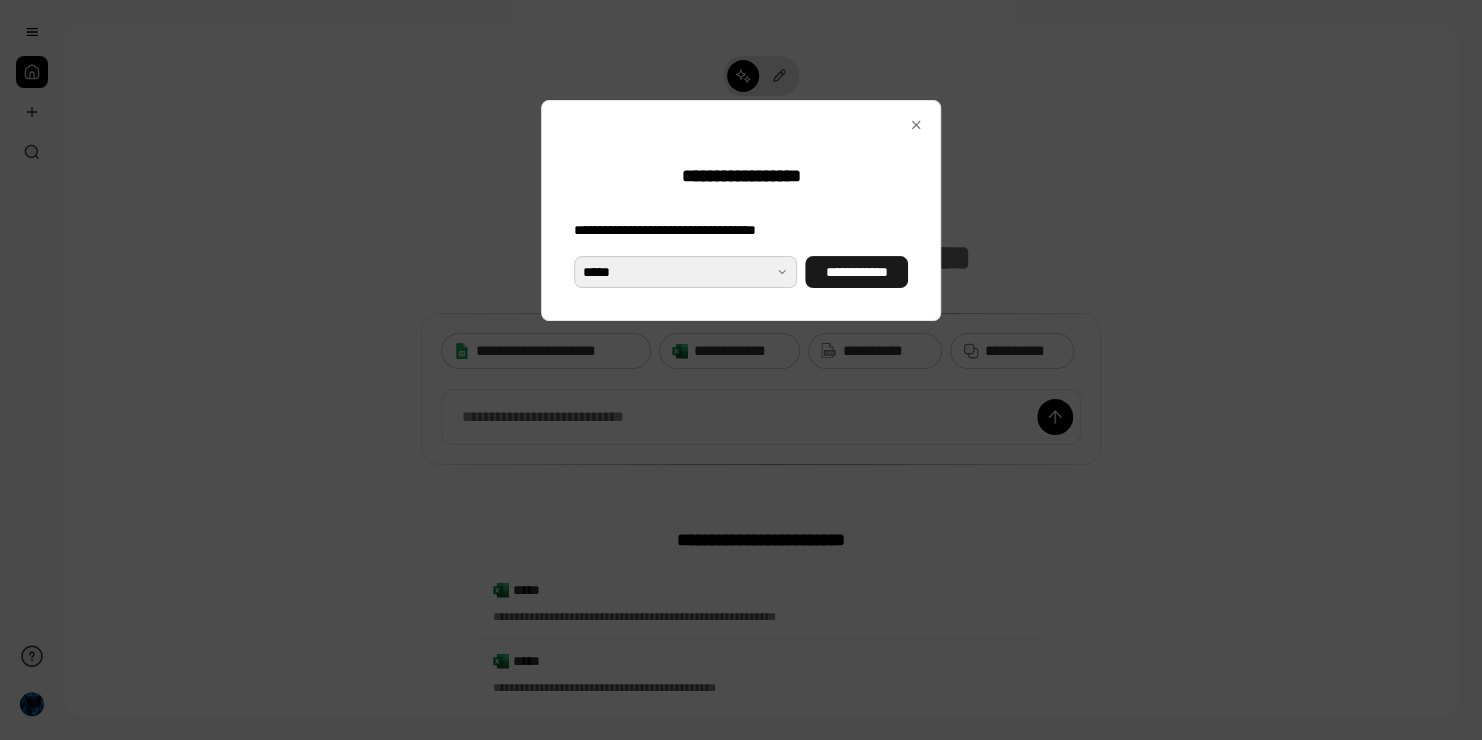click on "**********" at bounding box center (856, 272) 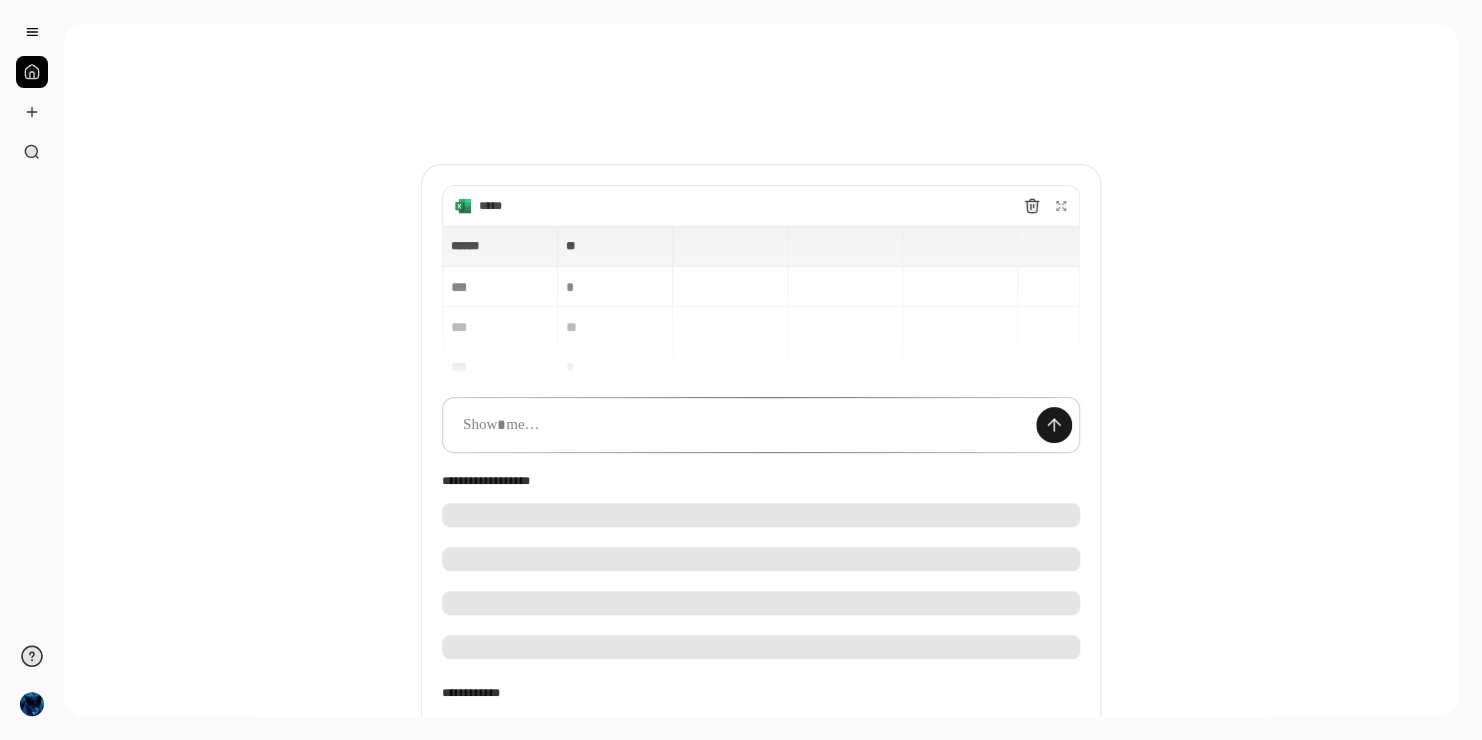 click at bounding box center (1054, 425) 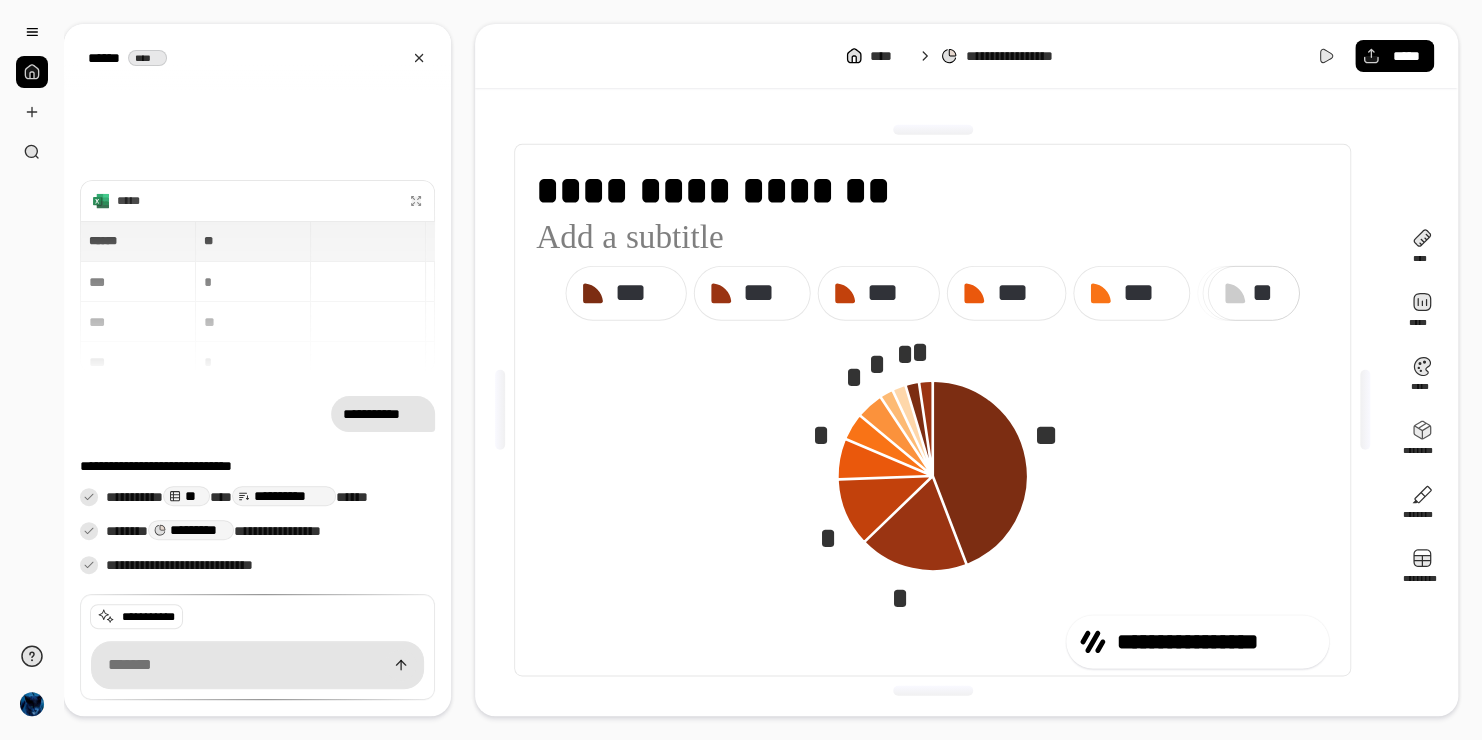 click 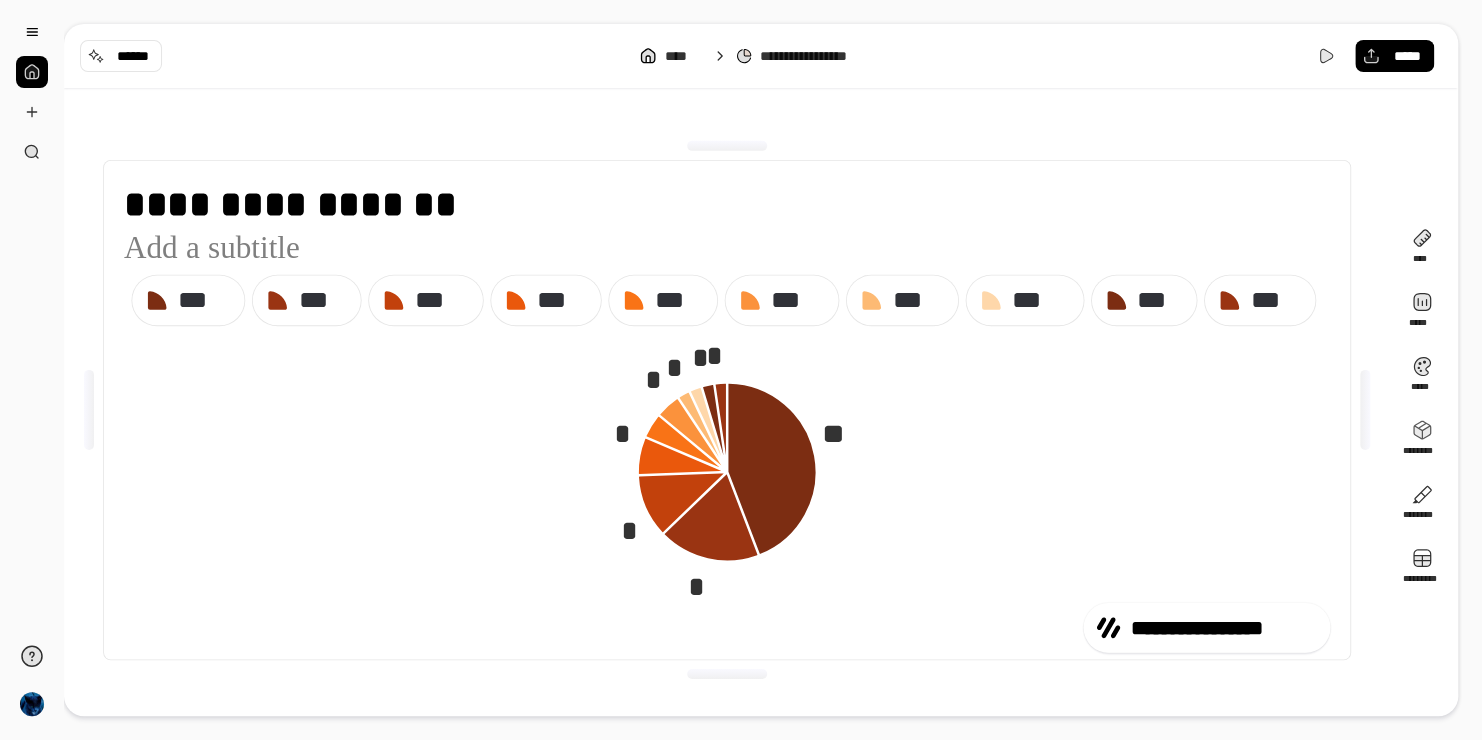 click on "**********" at bounding box center [741, 370] 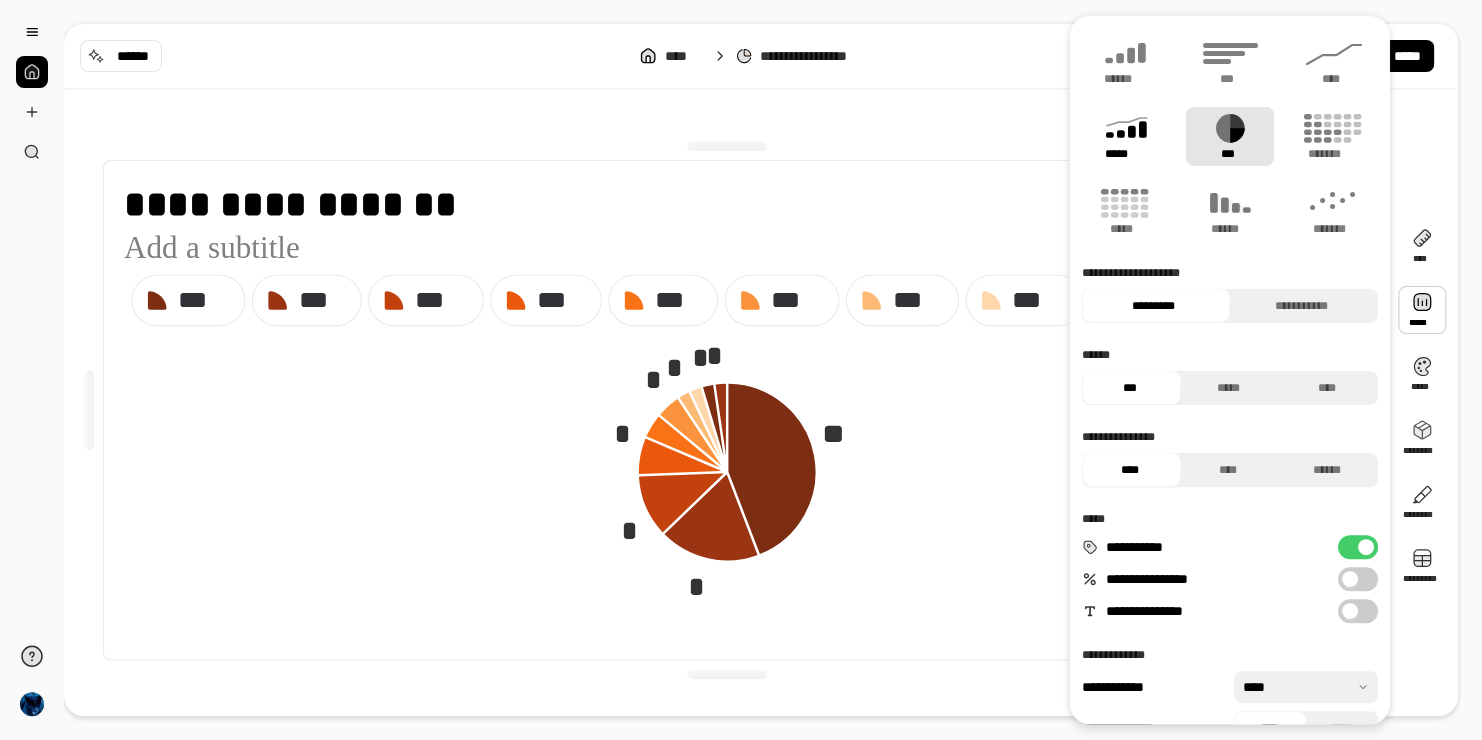 click 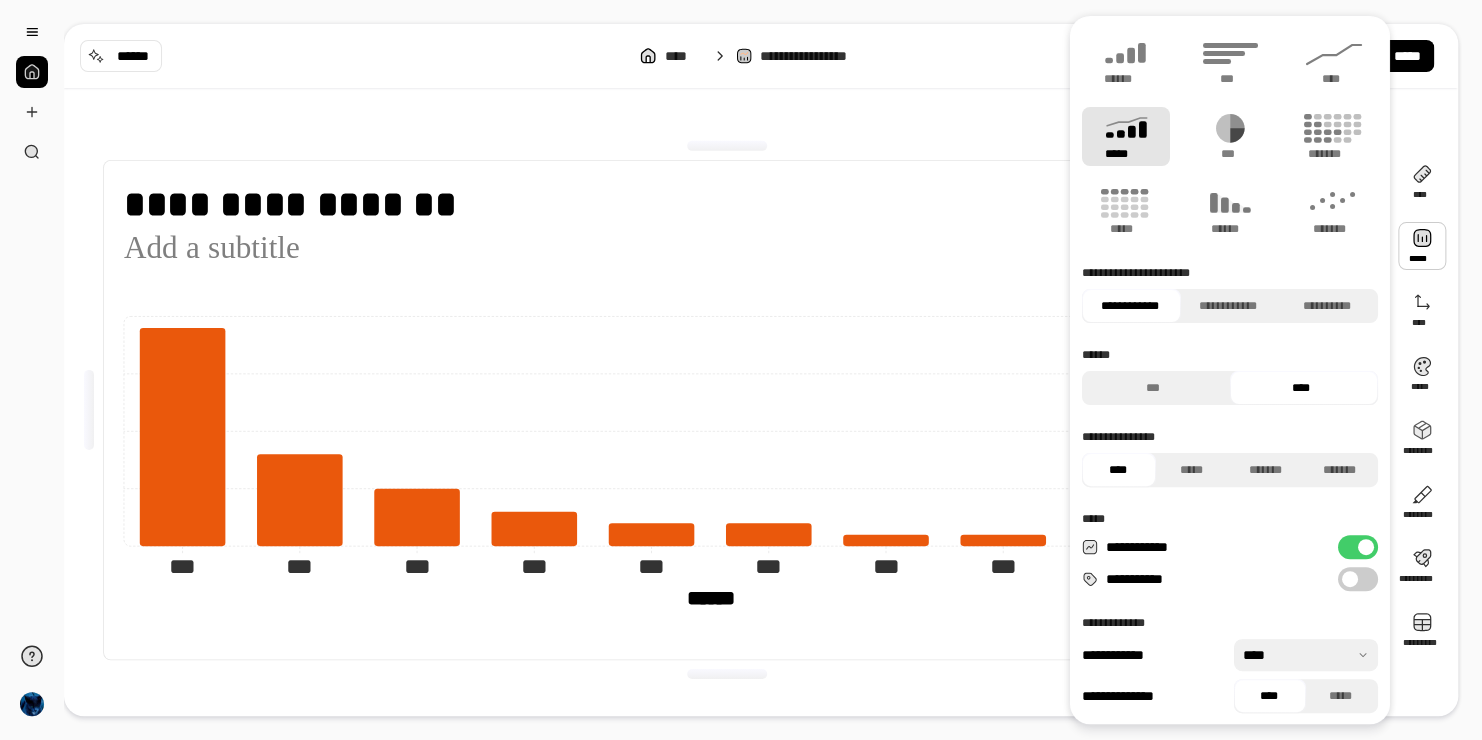 click on "**********" at bounding box center (1358, 579) 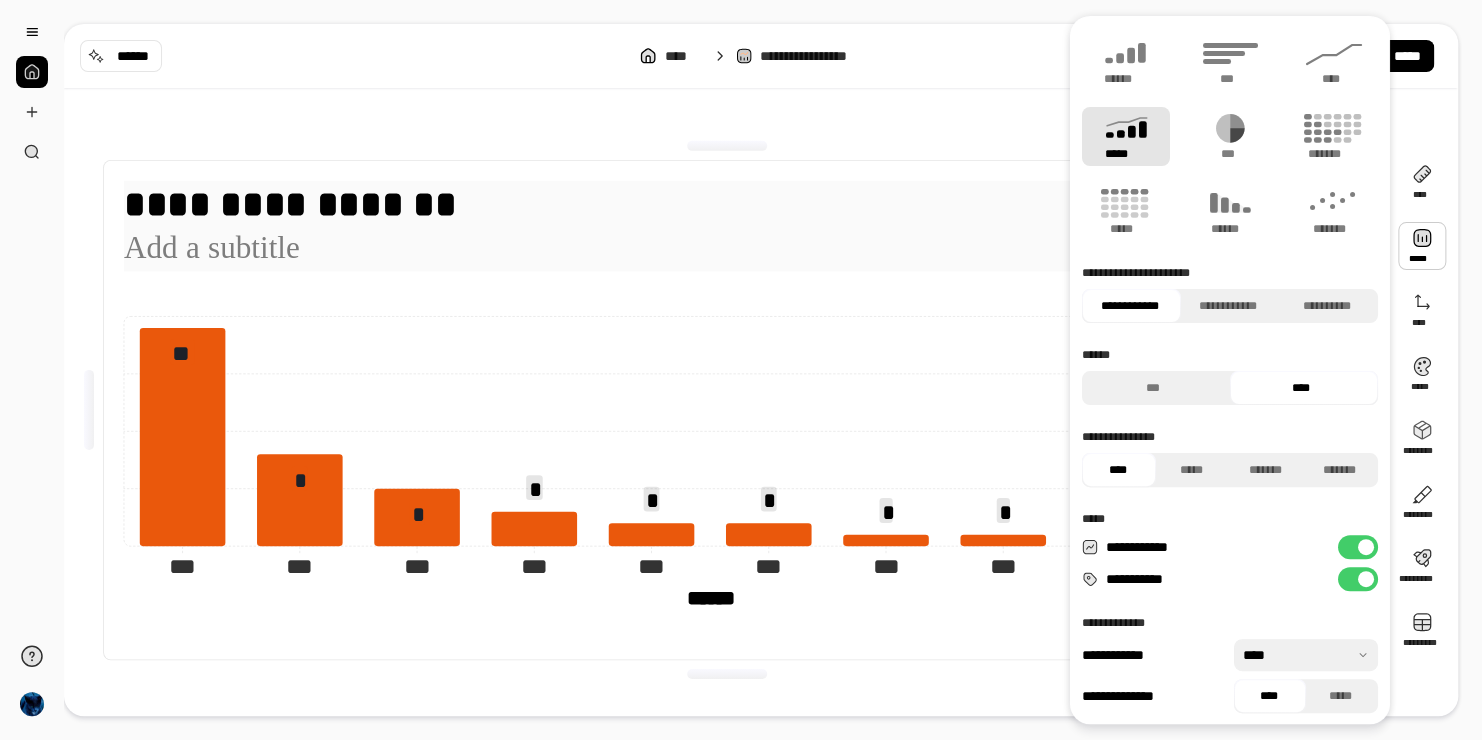 click at bounding box center (727, 249) 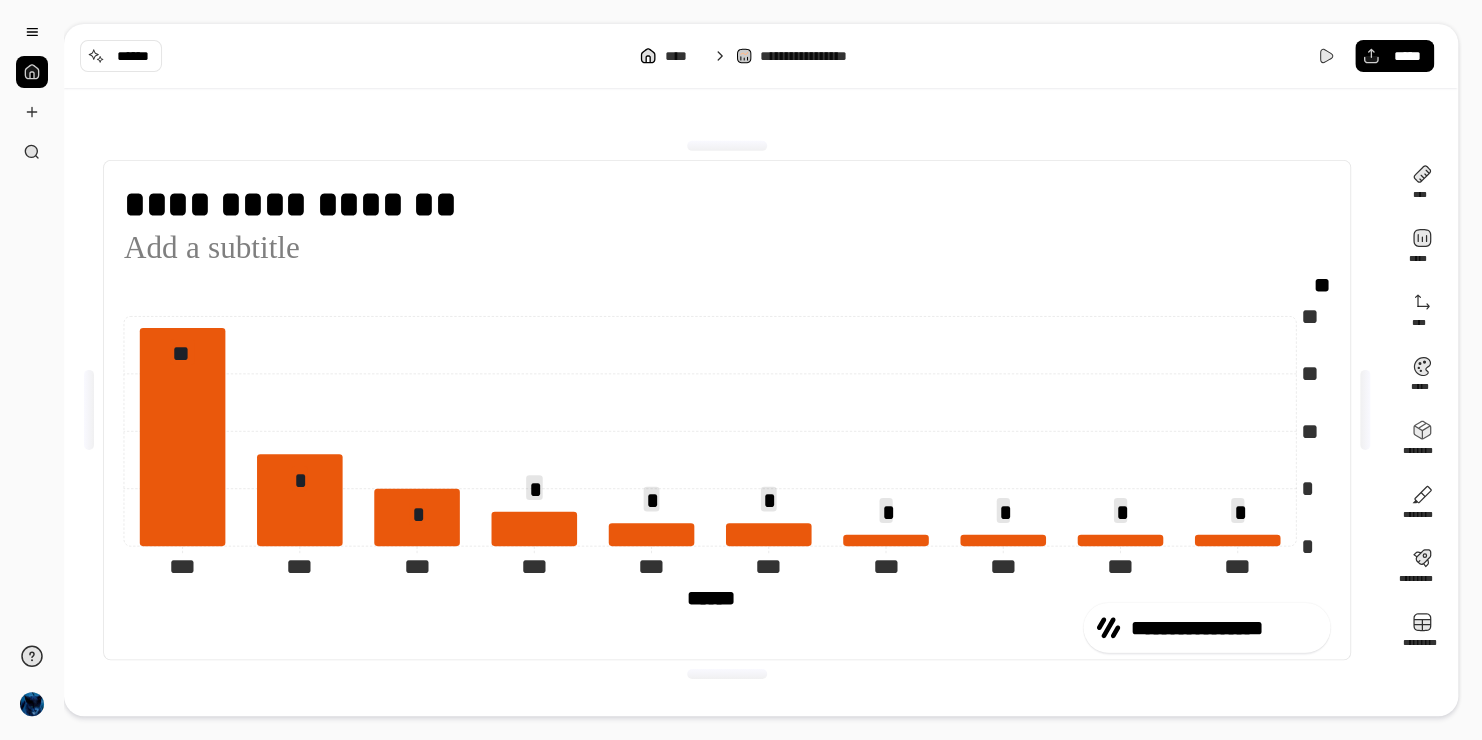 click on "**********" at bounding box center (773, 370) 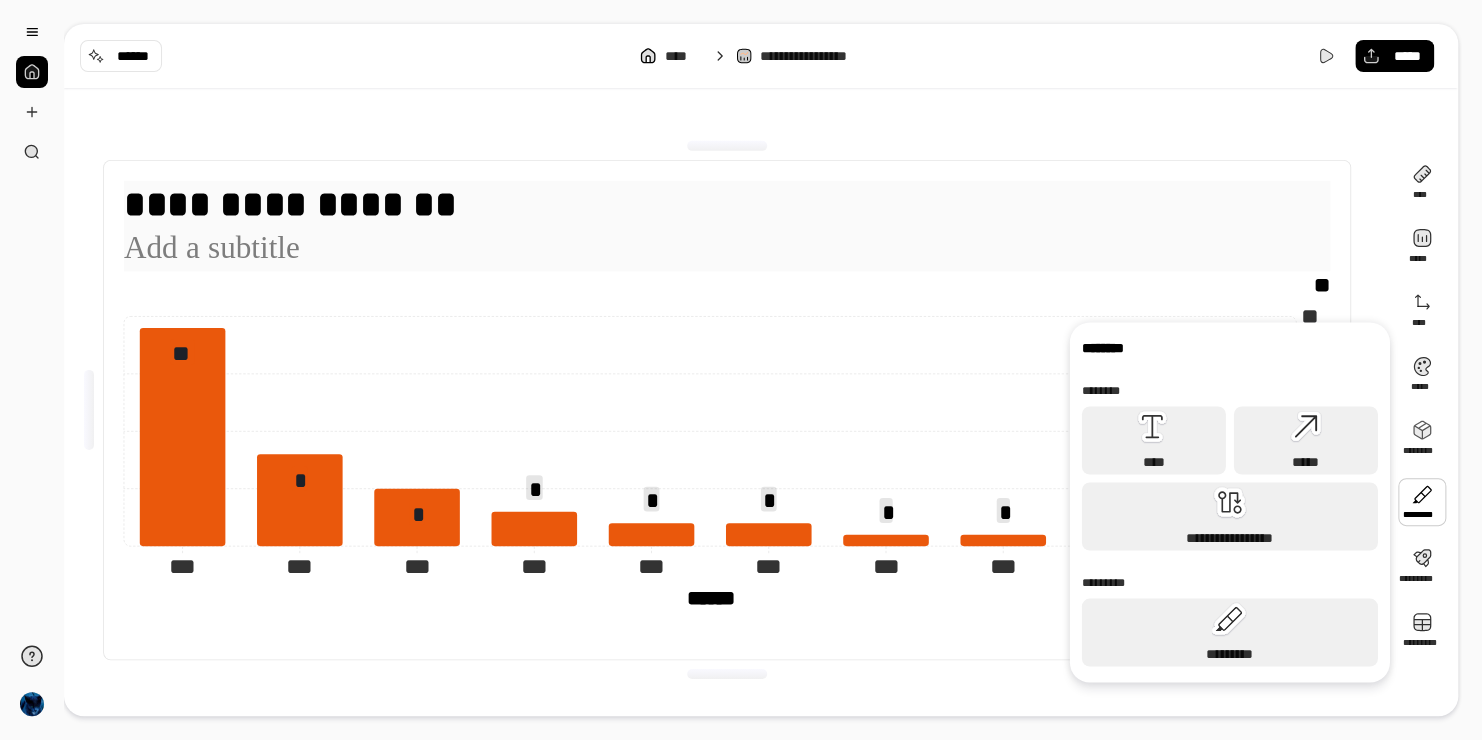 click on "**********" at bounding box center (727, 204) 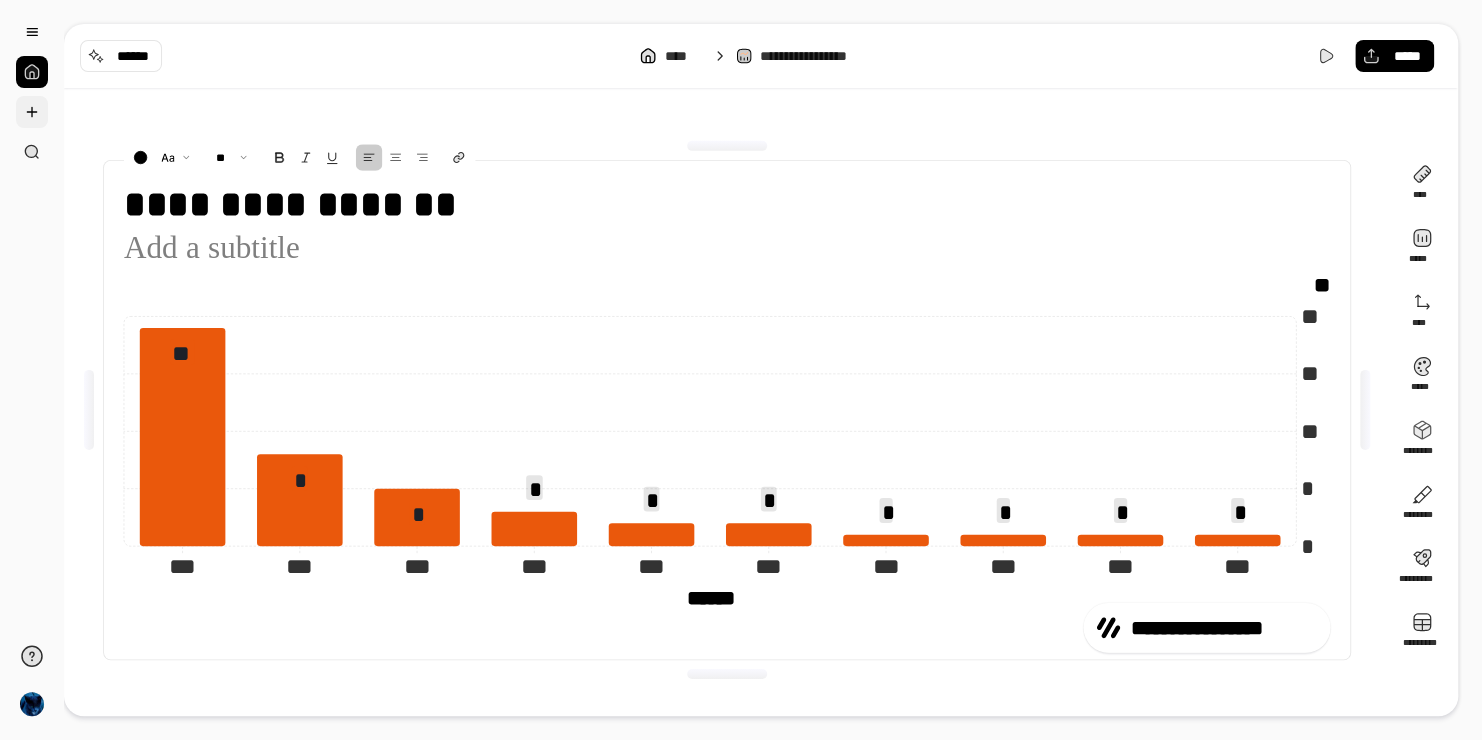 click at bounding box center [32, 112] 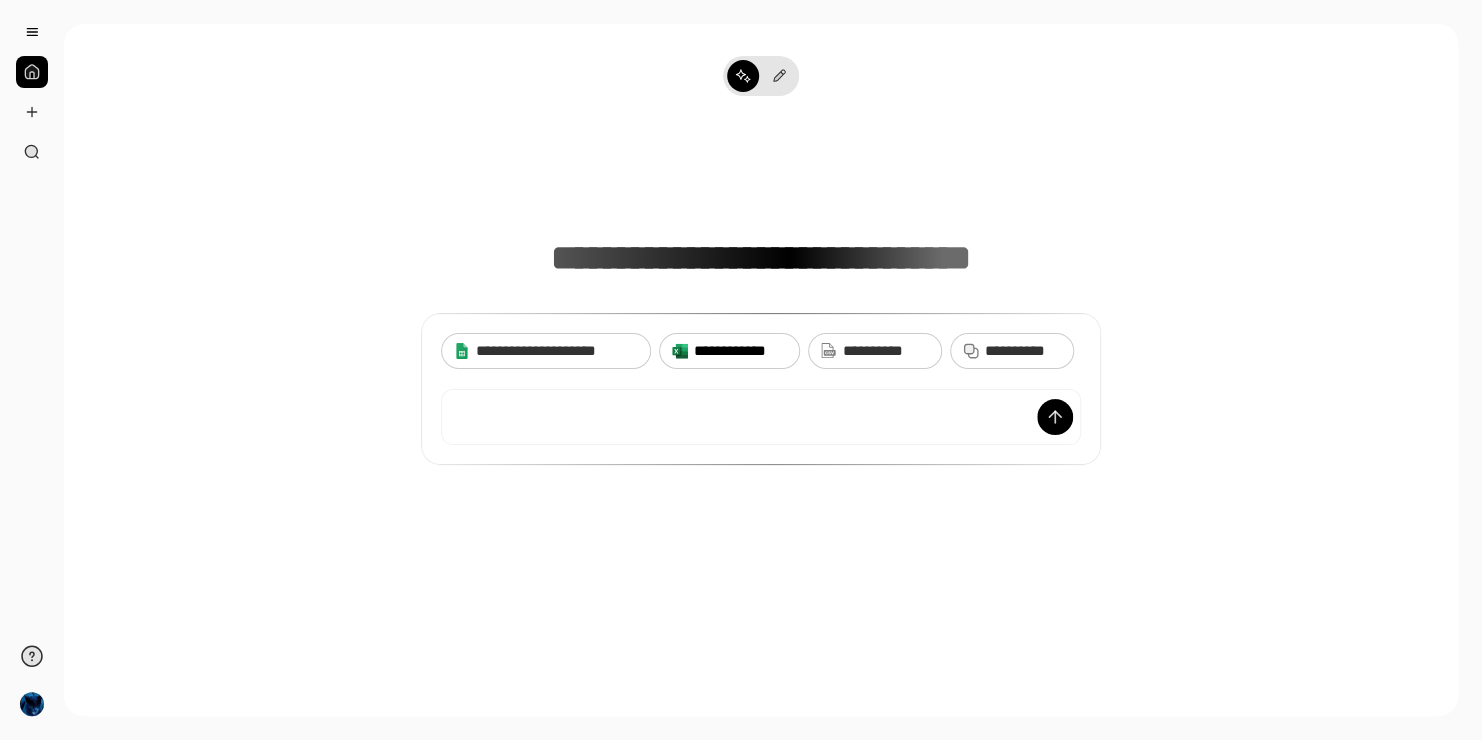 click on "**********" at bounding box center [740, 351] 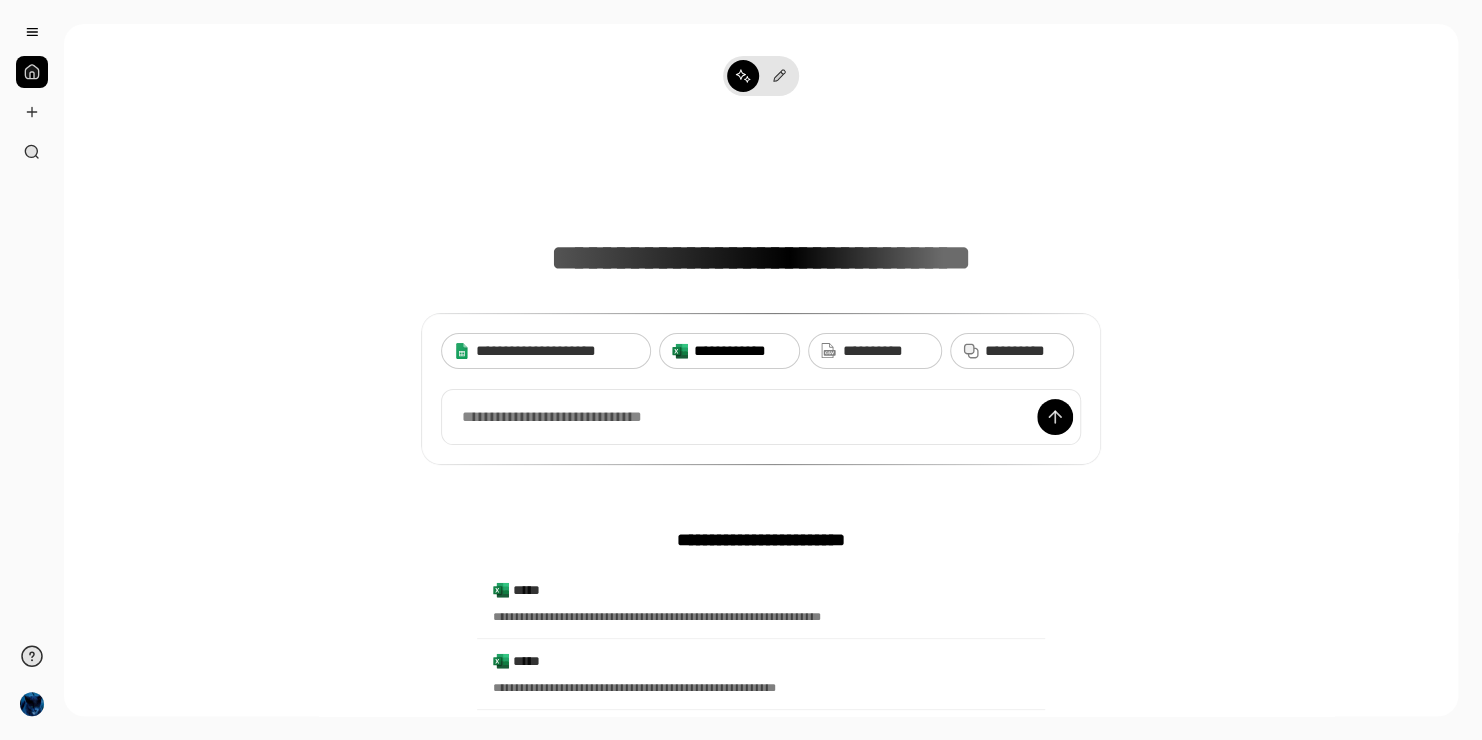 click on "**********" at bounding box center (740, 351) 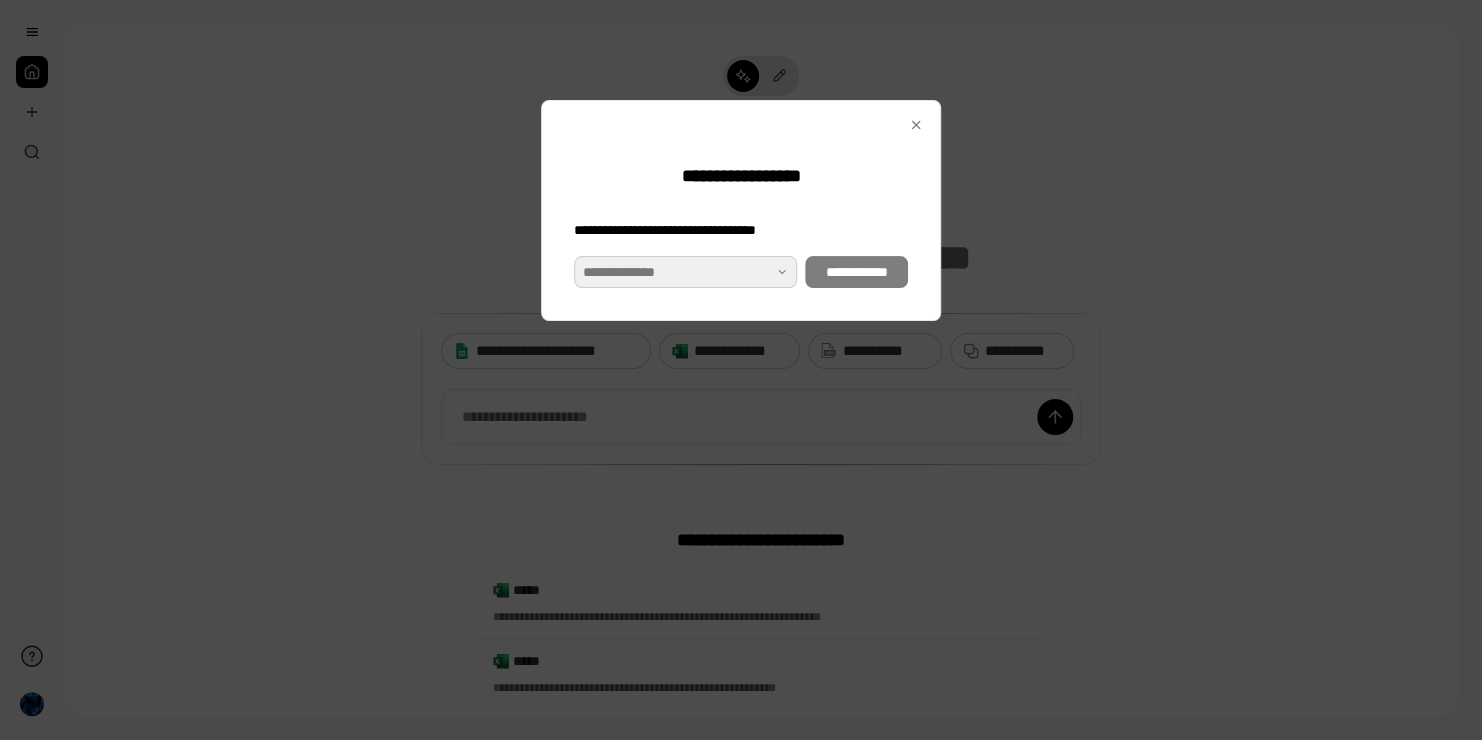 click at bounding box center (685, 272) 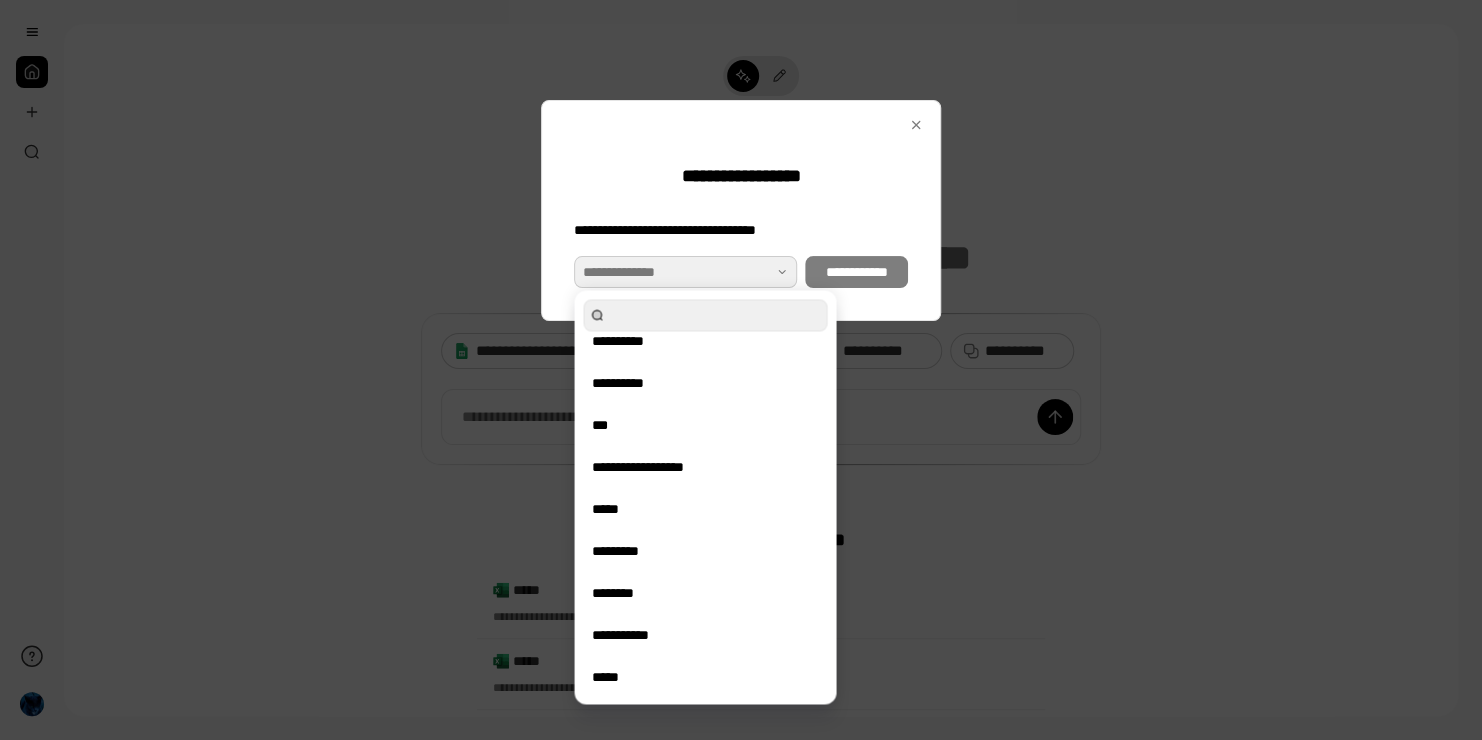 scroll, scrollTop: 102, scrollLeft: 0, axis: vertical 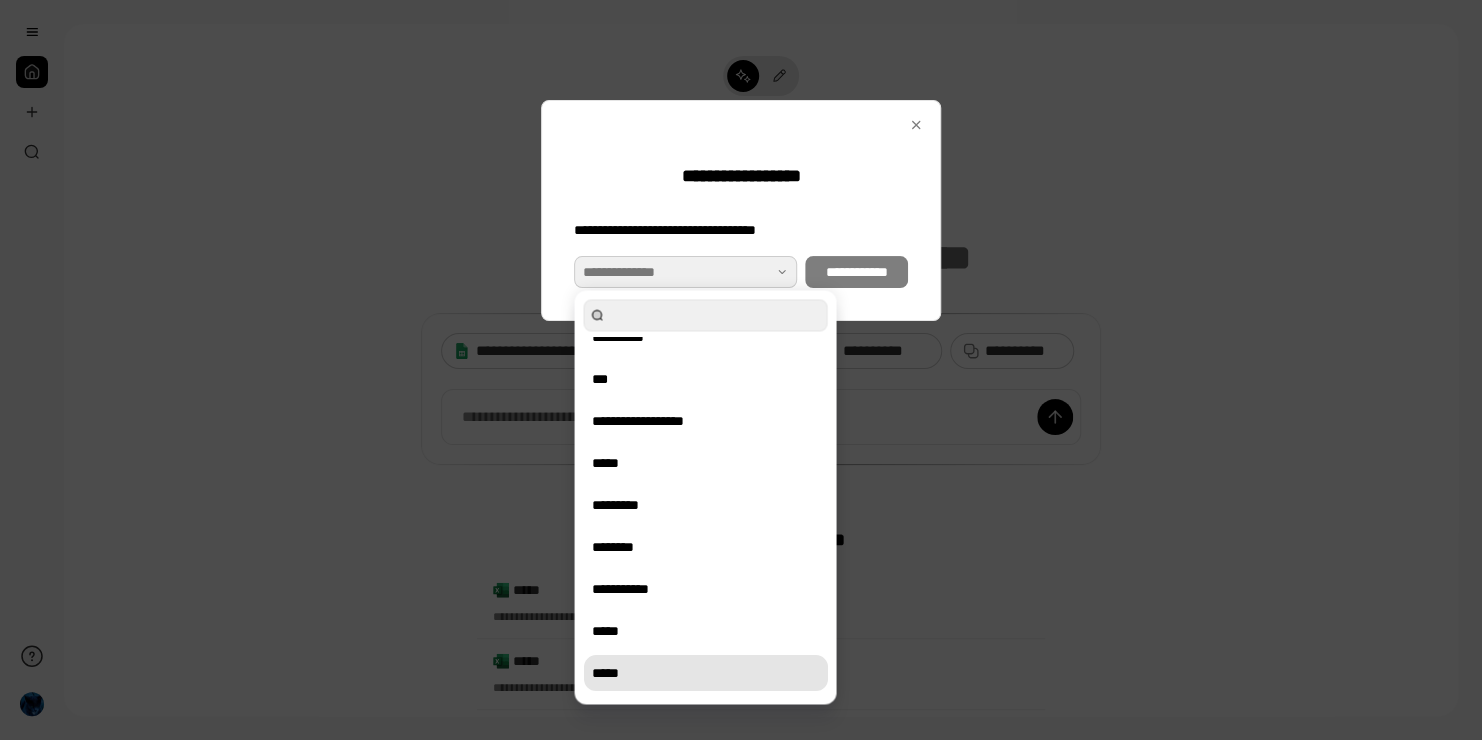 click on "*****" at bounding box center (705, 673) 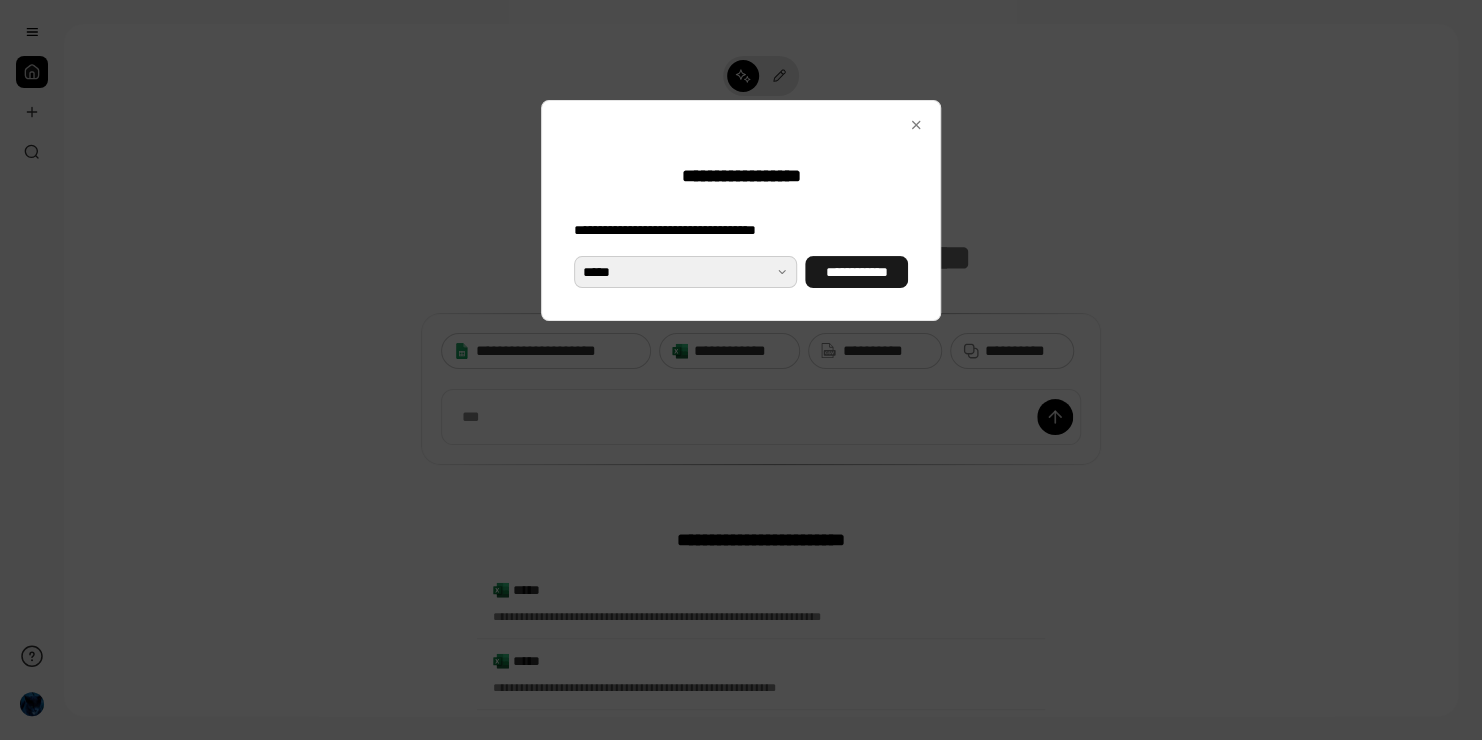 click on "**********" at bounding box center [856, 272] 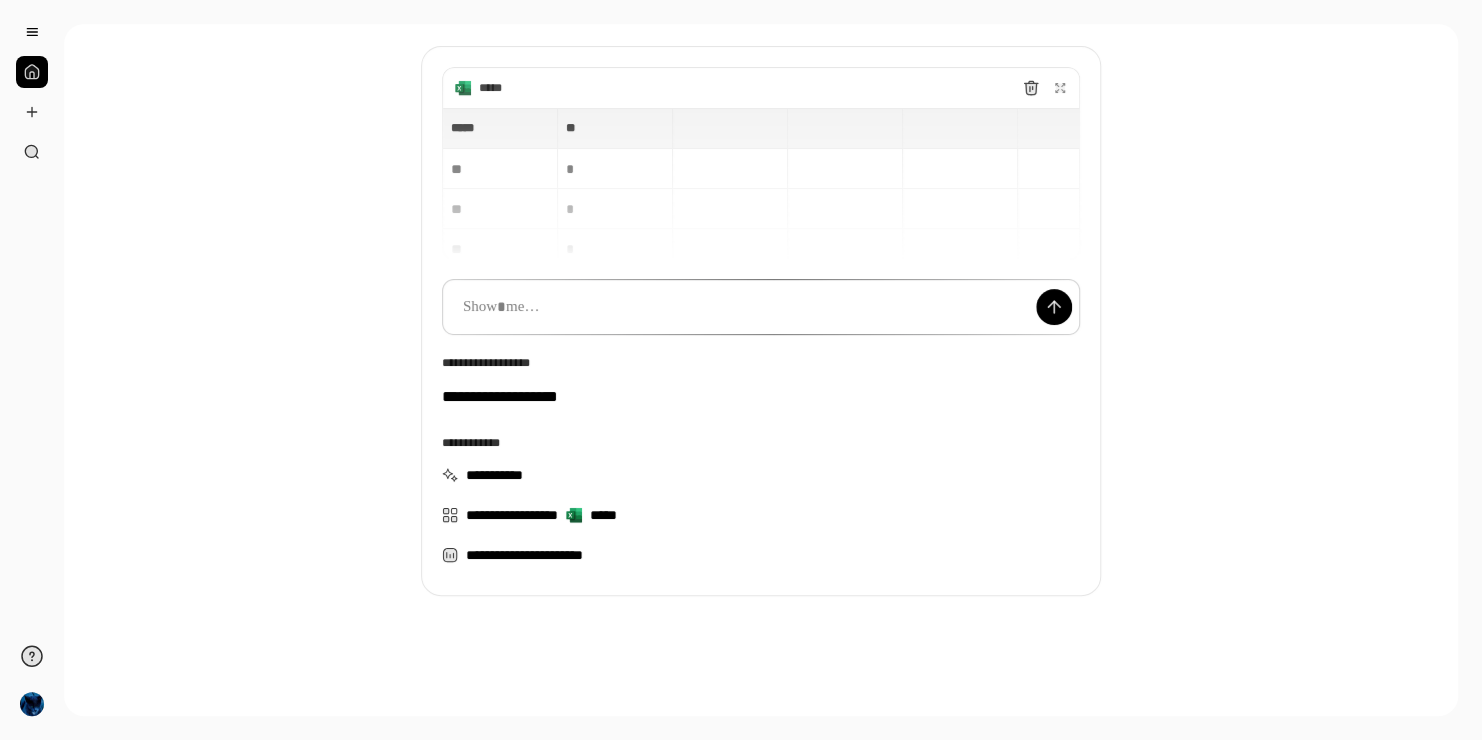 scroll, scrollTop: 117, scrollLeft: 0, axis: vertical 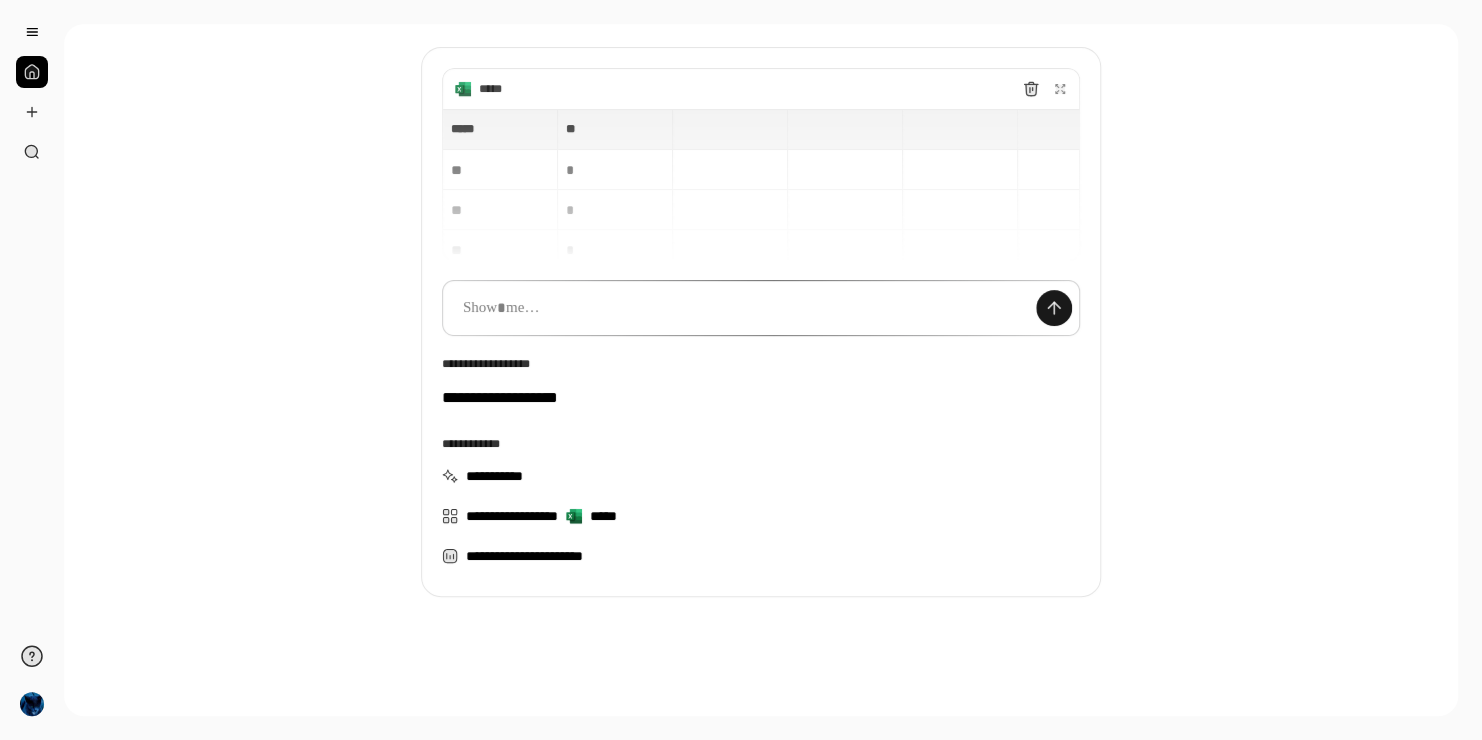 click at bounding box center [1054, 308] 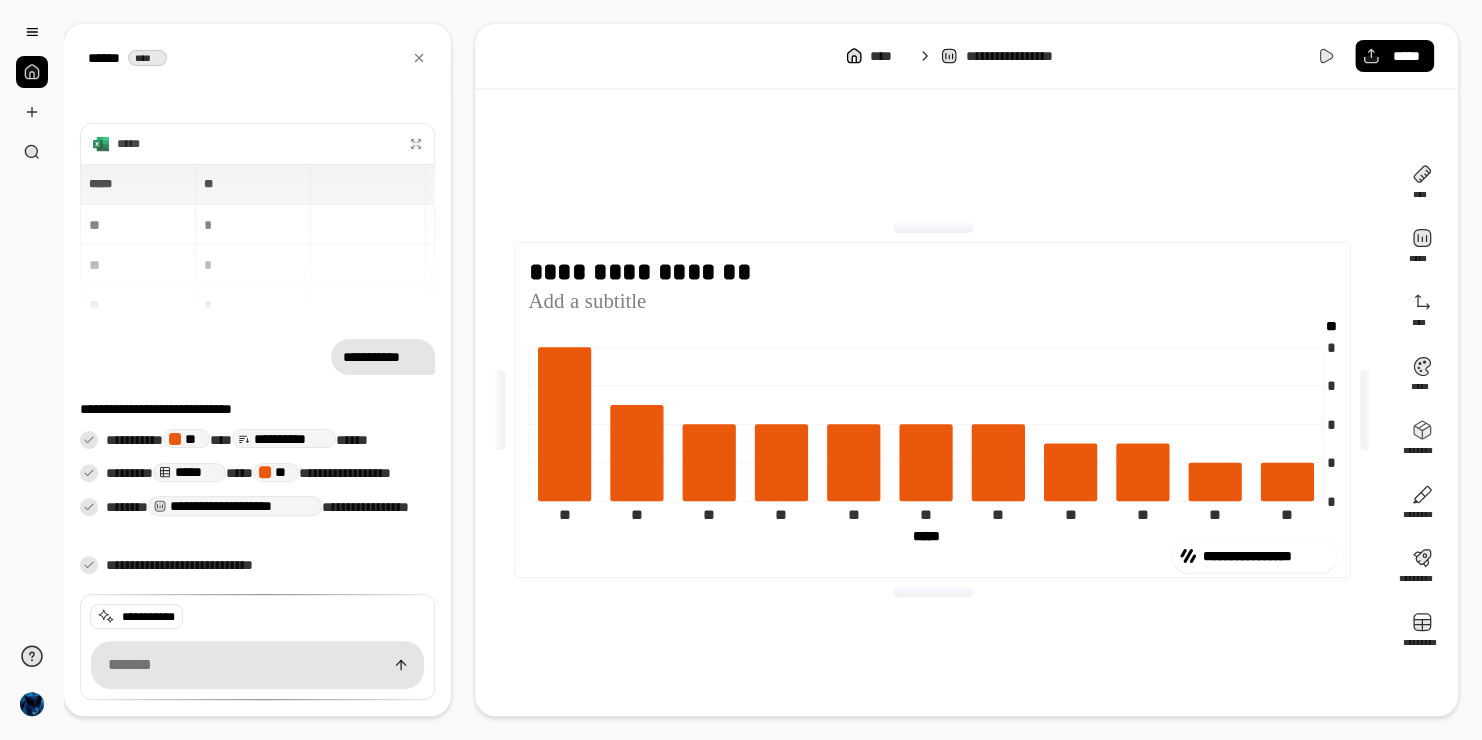 click on "**********" at bounding box center (741, 370) 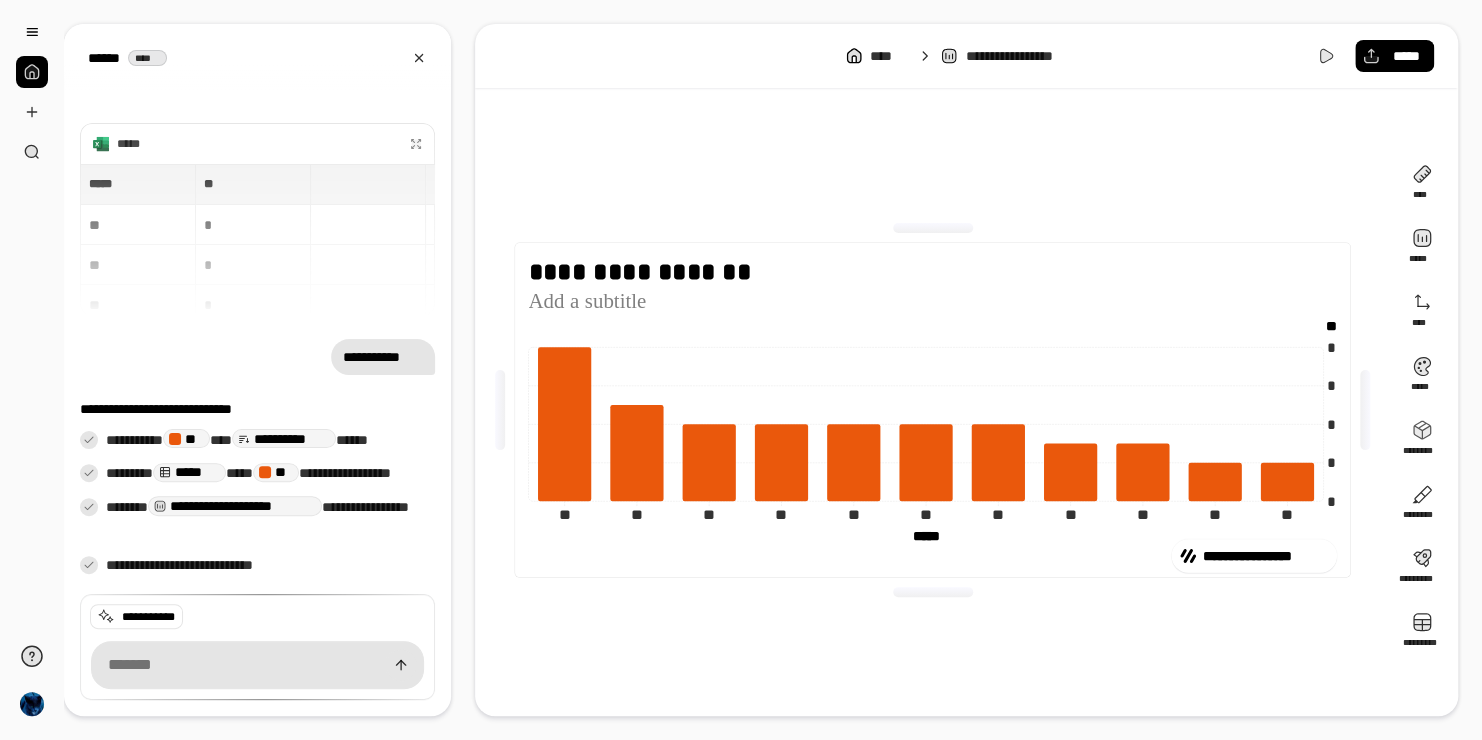 click 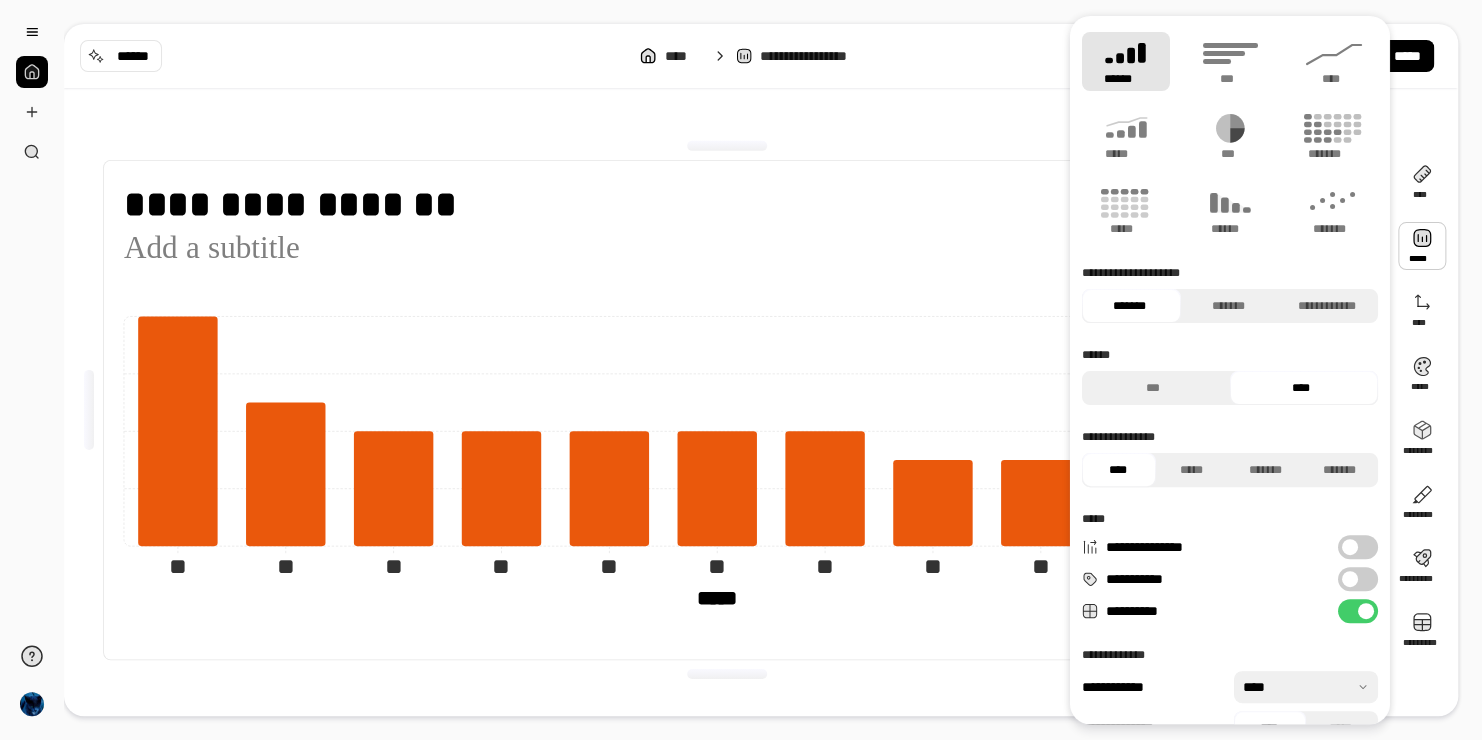 click on "**********" at bounding box center [1358, 579] 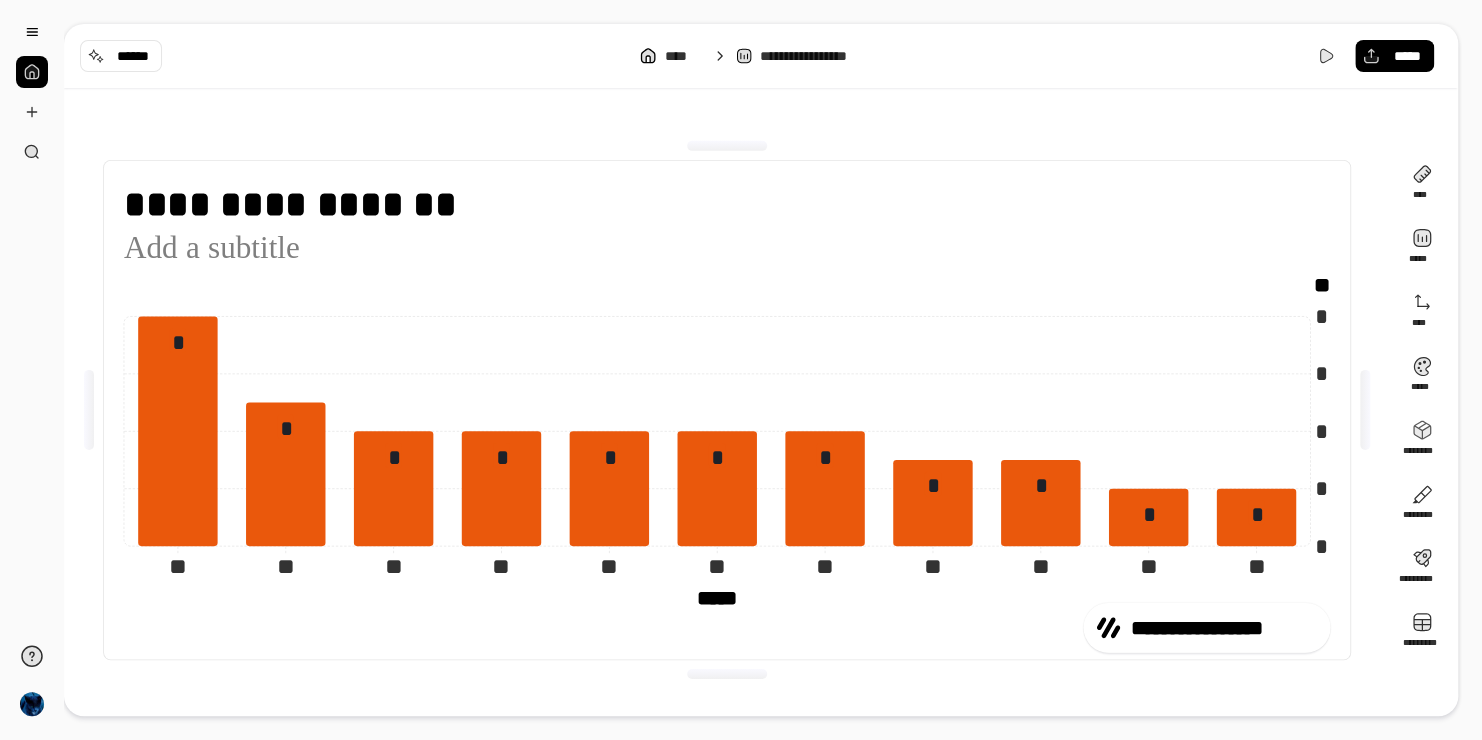 click on "**********" at bounding box center (727, 410) 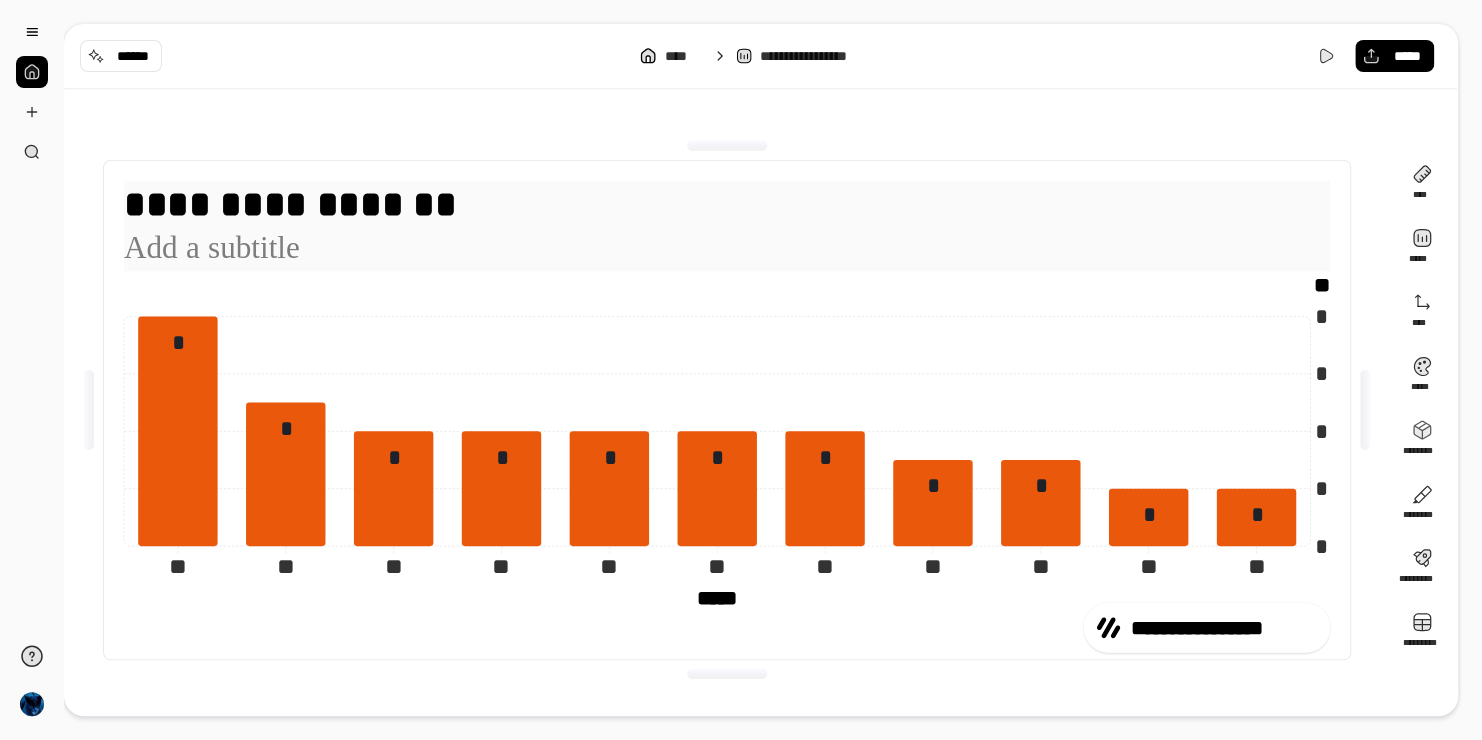 click at bounding box center (727, 249) 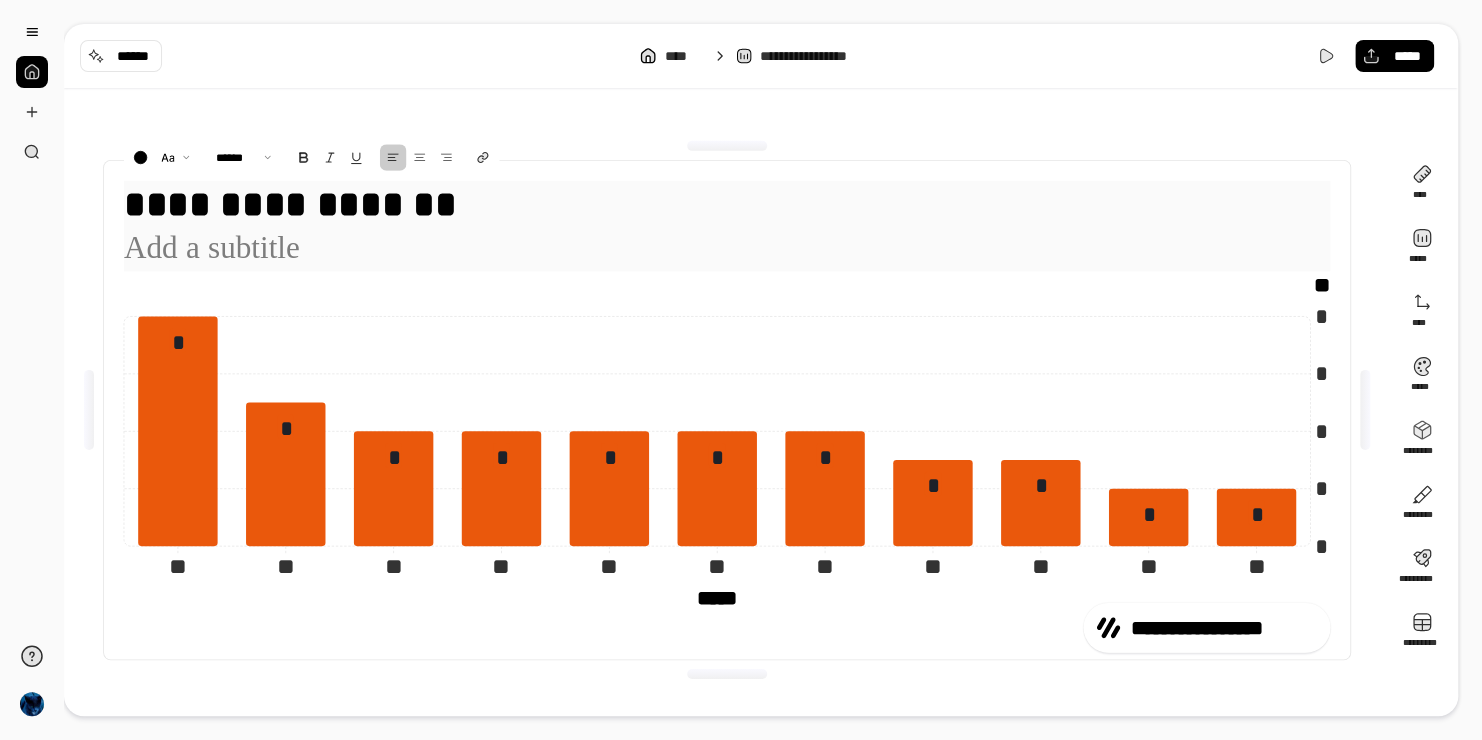 type 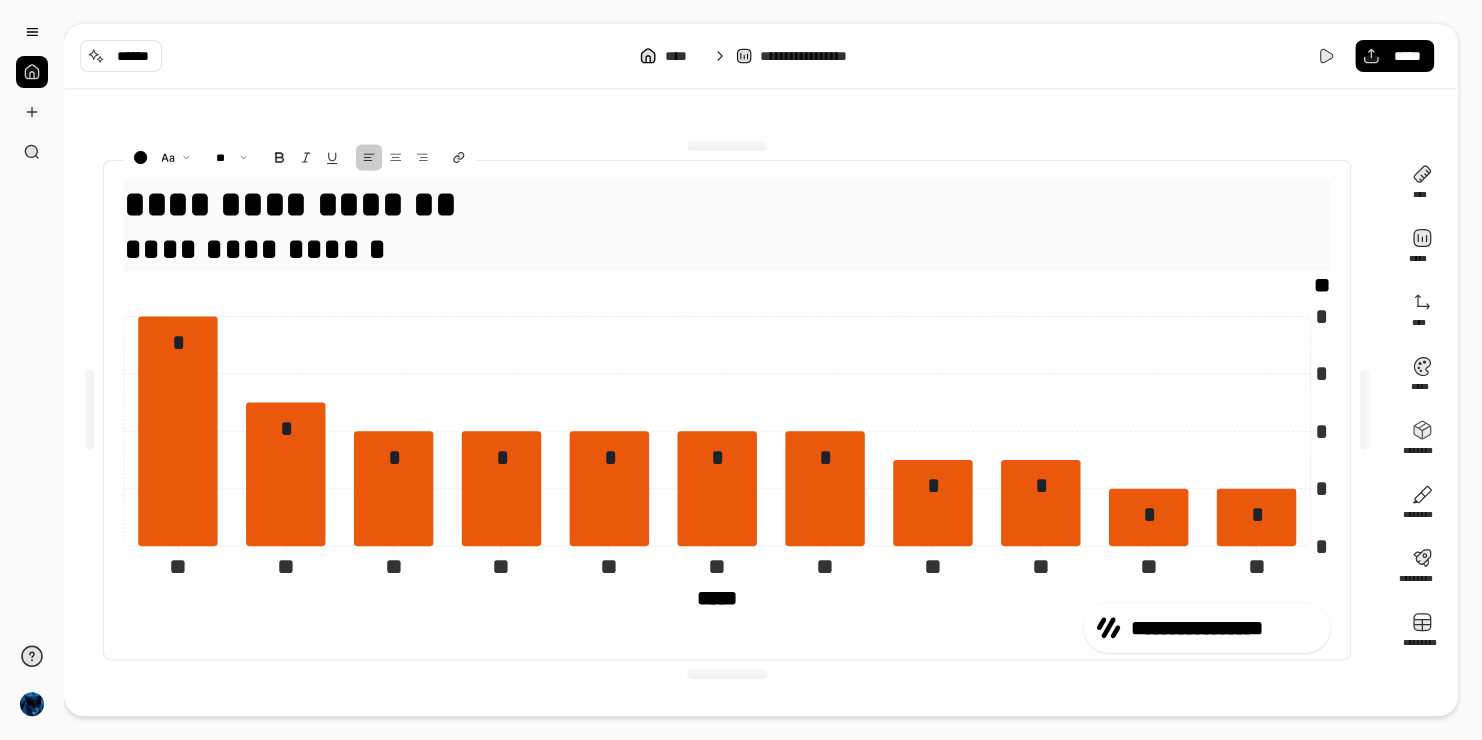 click on "**********" at bounding box center (727, 204) 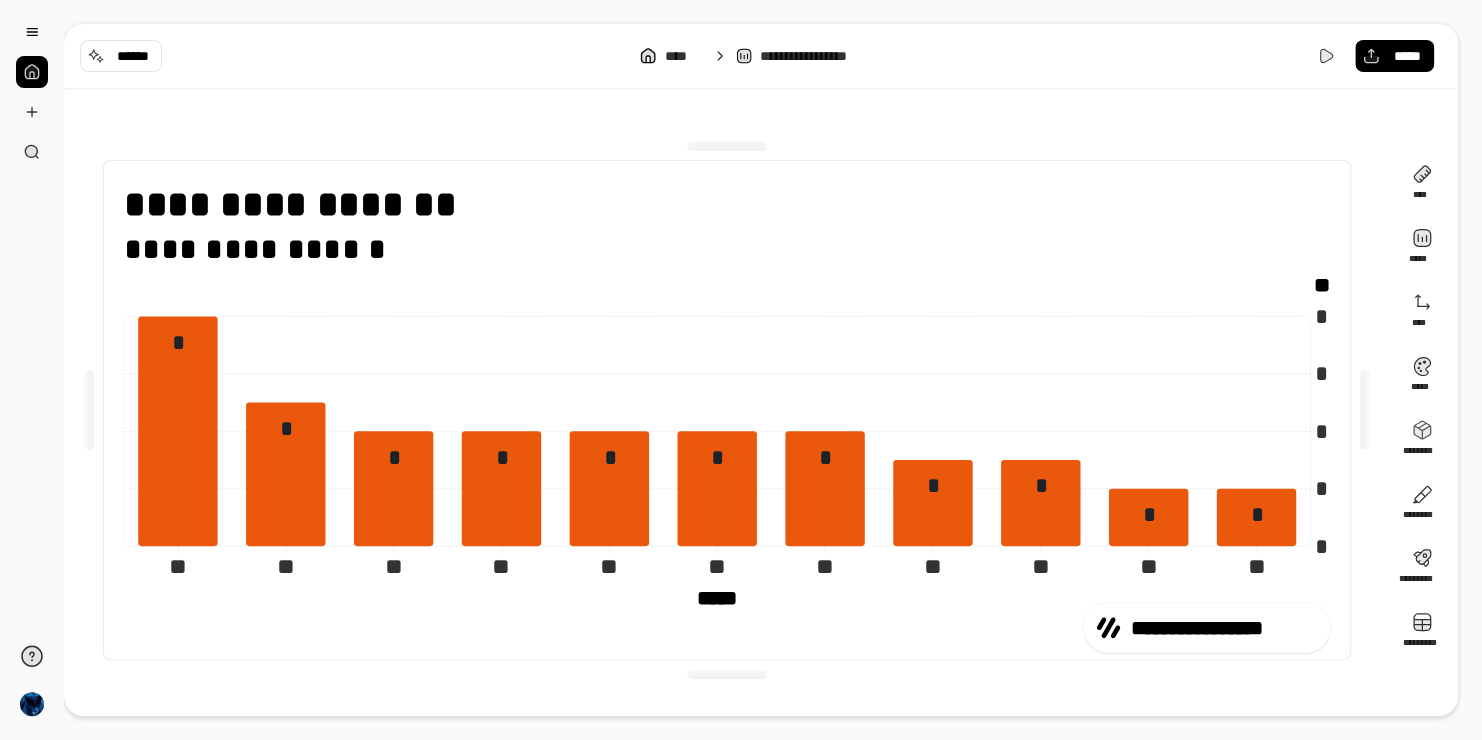 click on "**********" at bounding box center [727, 410] 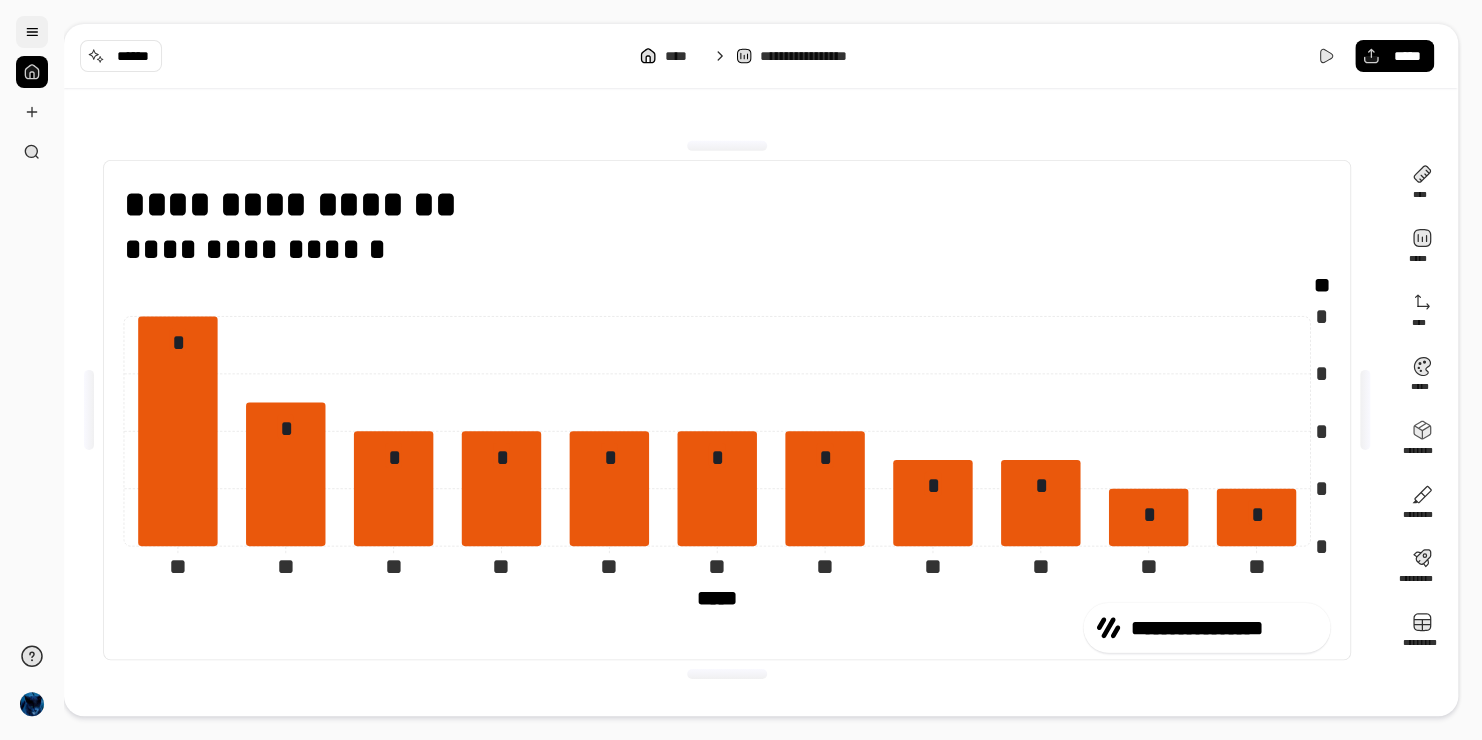 click at bounding box center (32, 32) 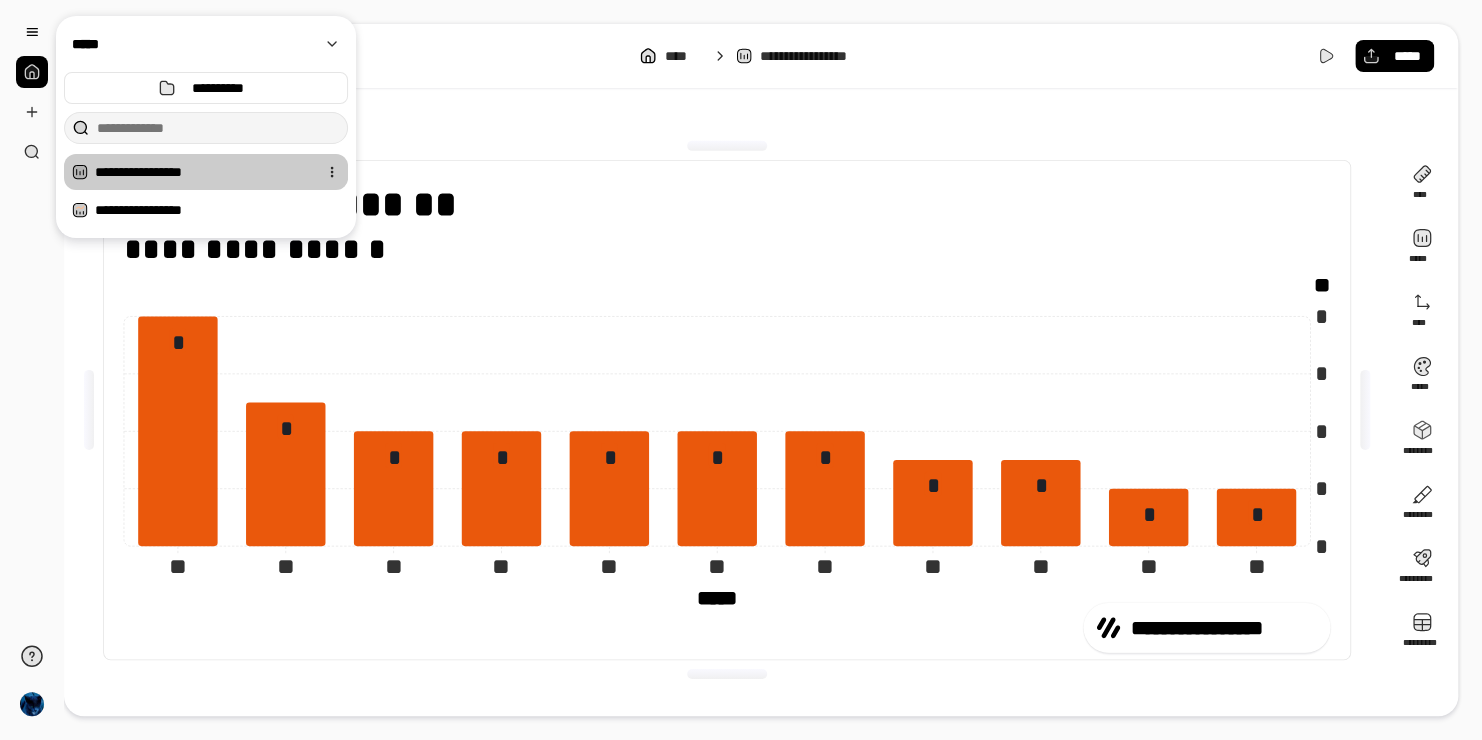 click at bounding box center [332, 172] 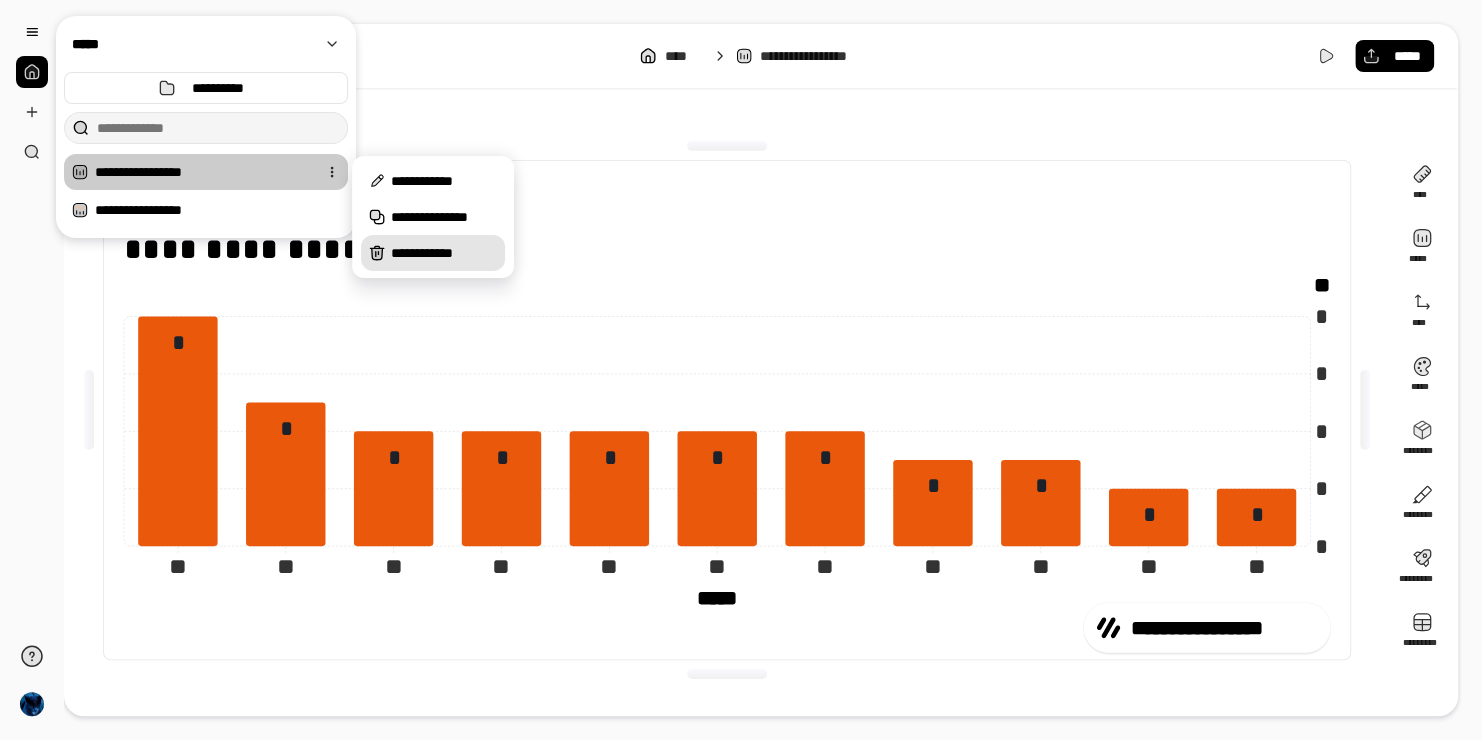 click on "**********" at bounding box center (444, 253) 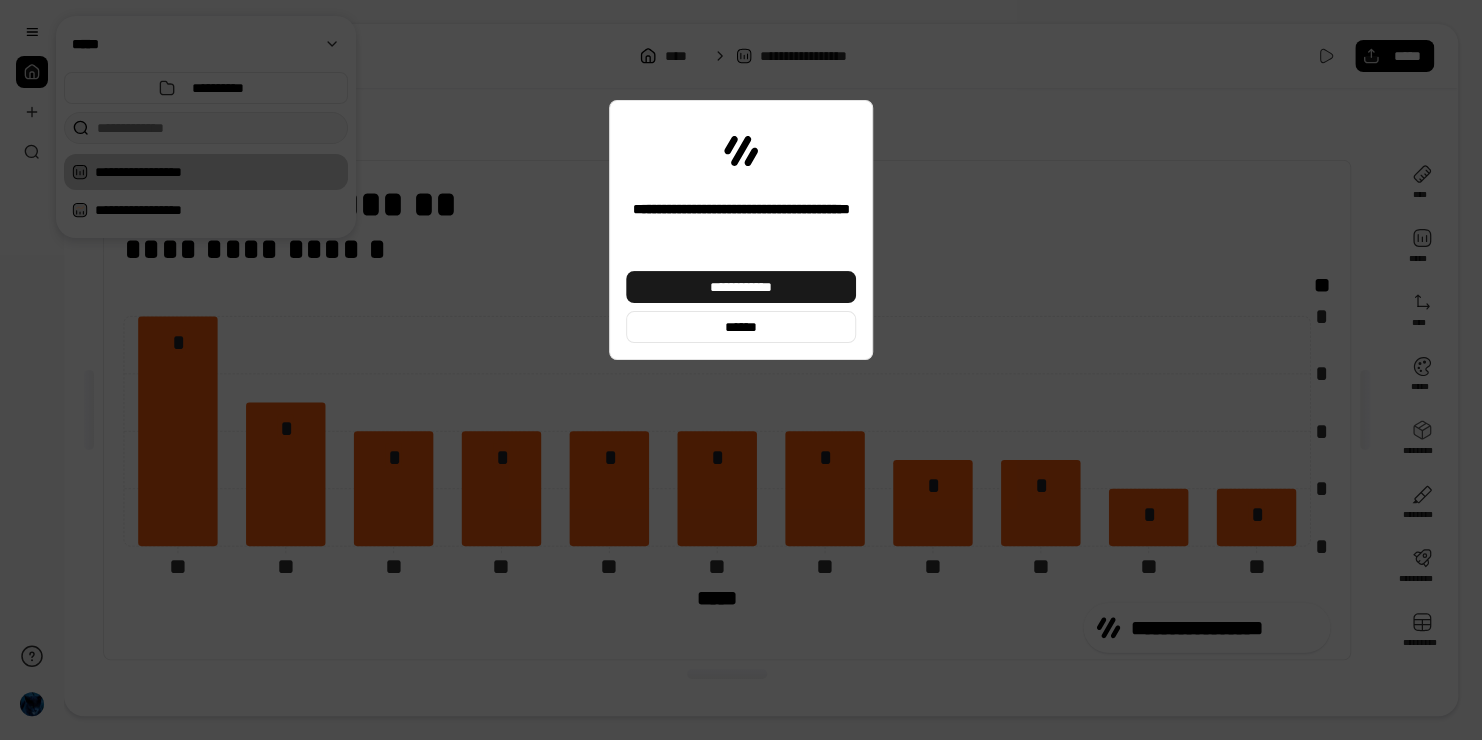 click on "**********" at bounding box center [741, 287] 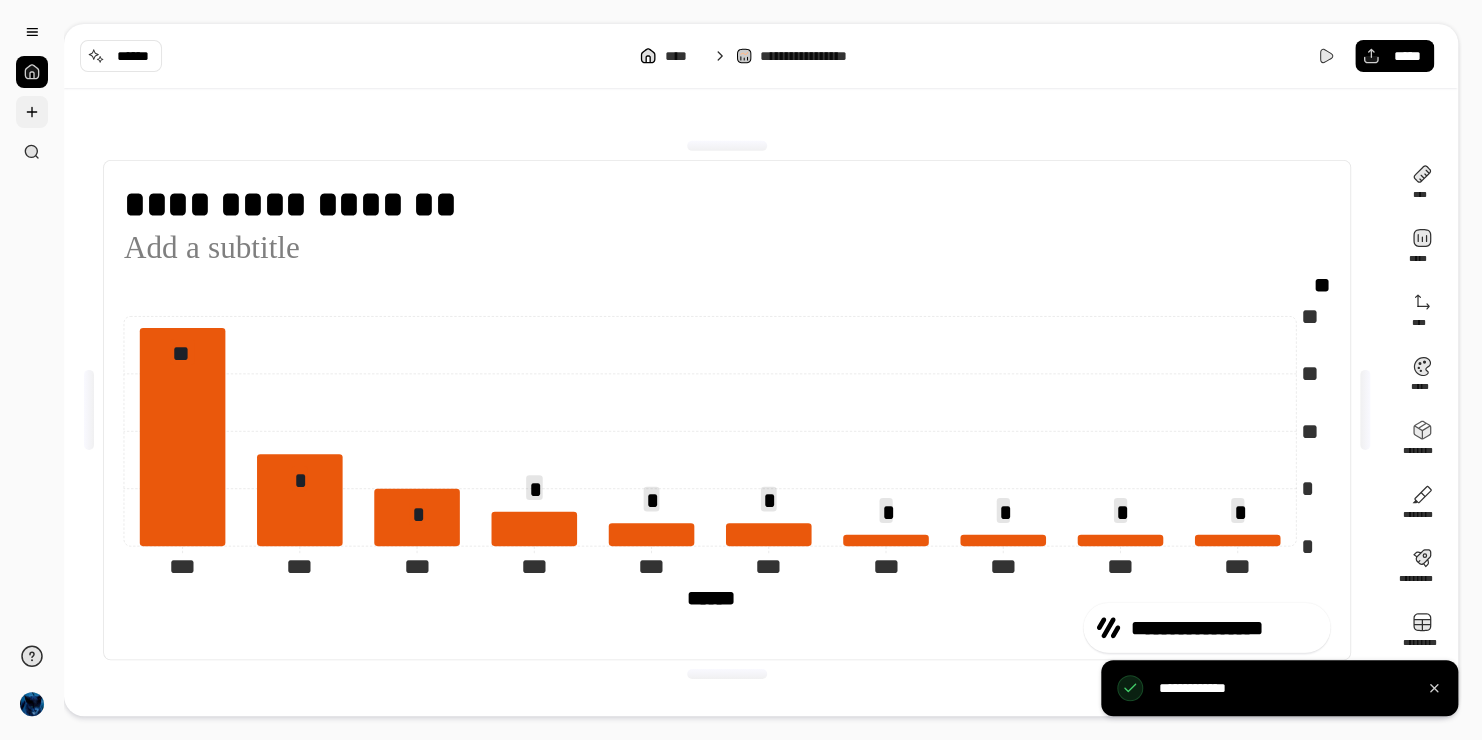click at bounding box center (32, 112) 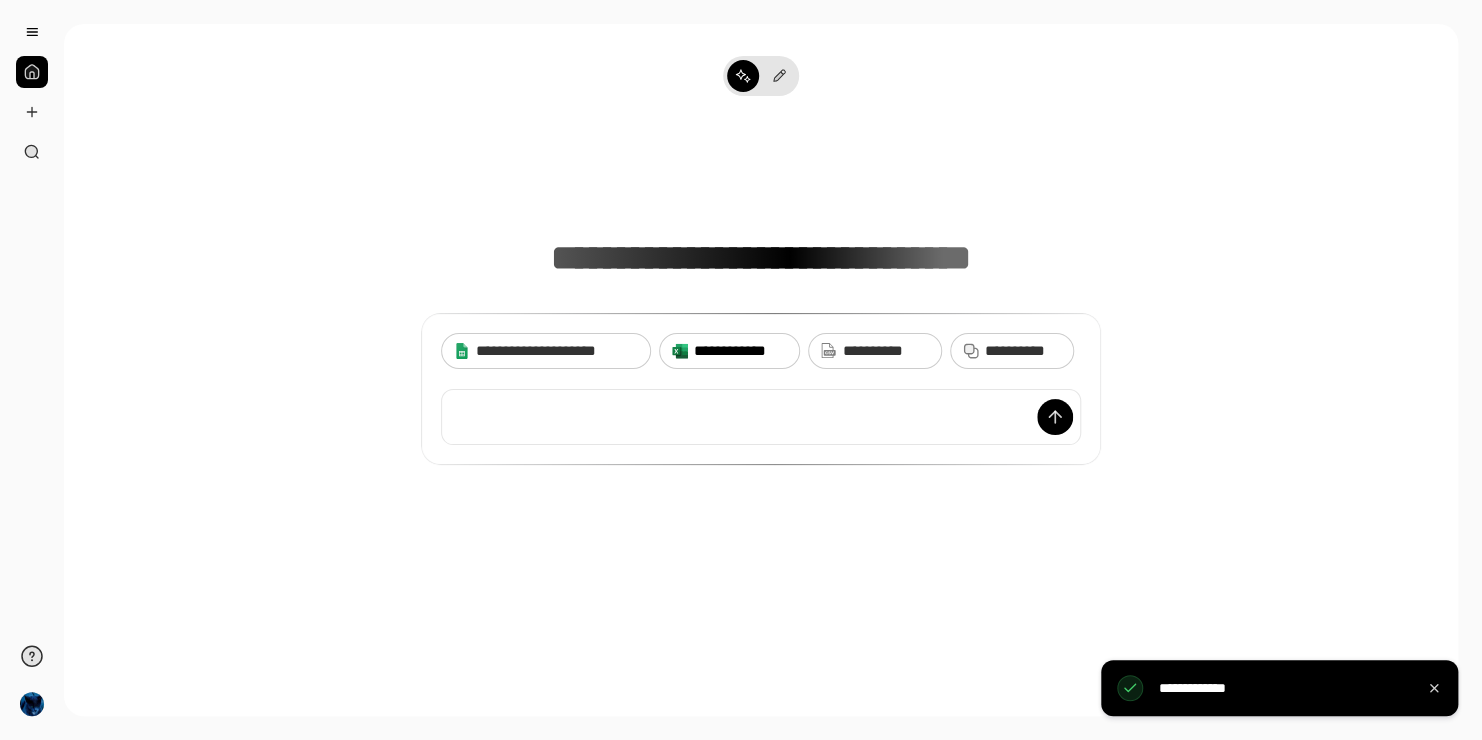 click on "**********" at bounding box center [761, 389] 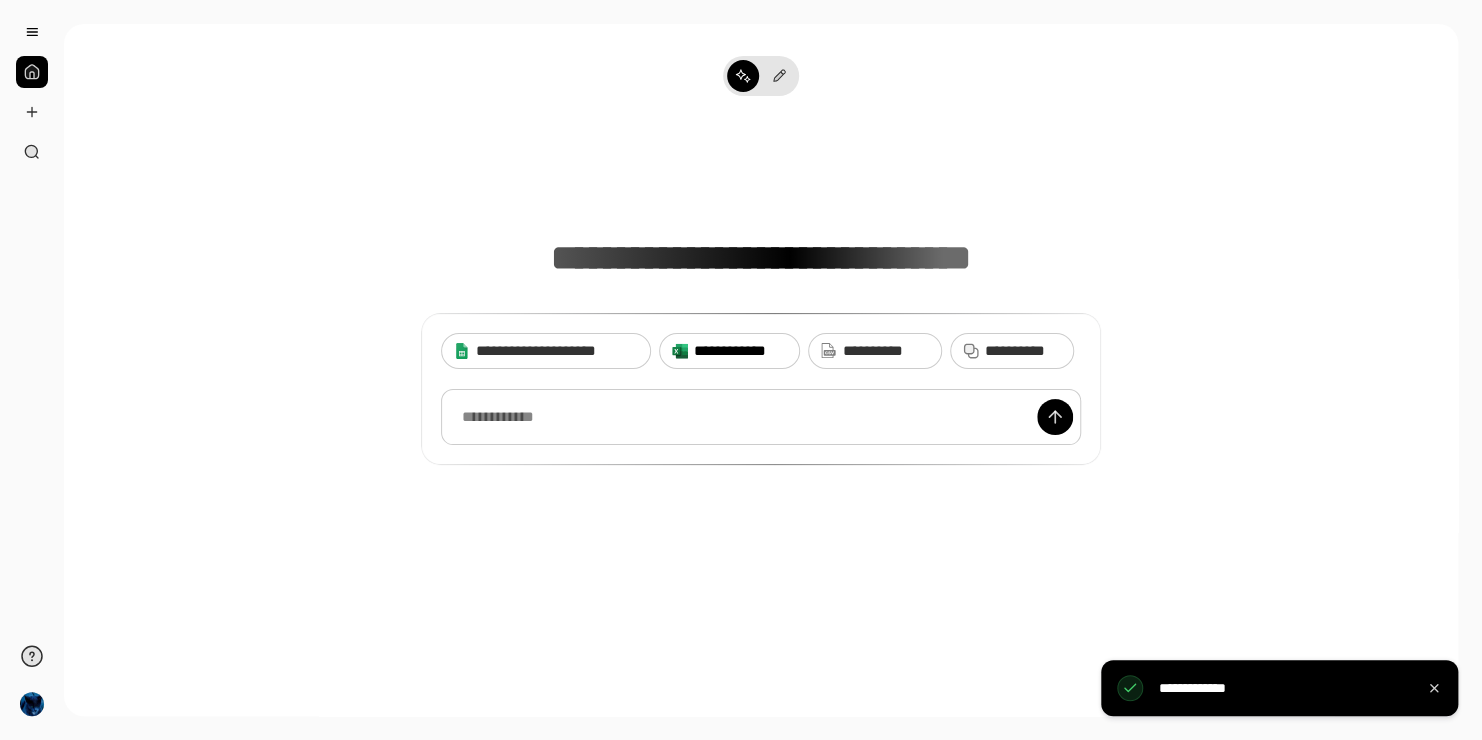 scroll, scrollTop: 15, scrollLeft: 0, axis: vertical 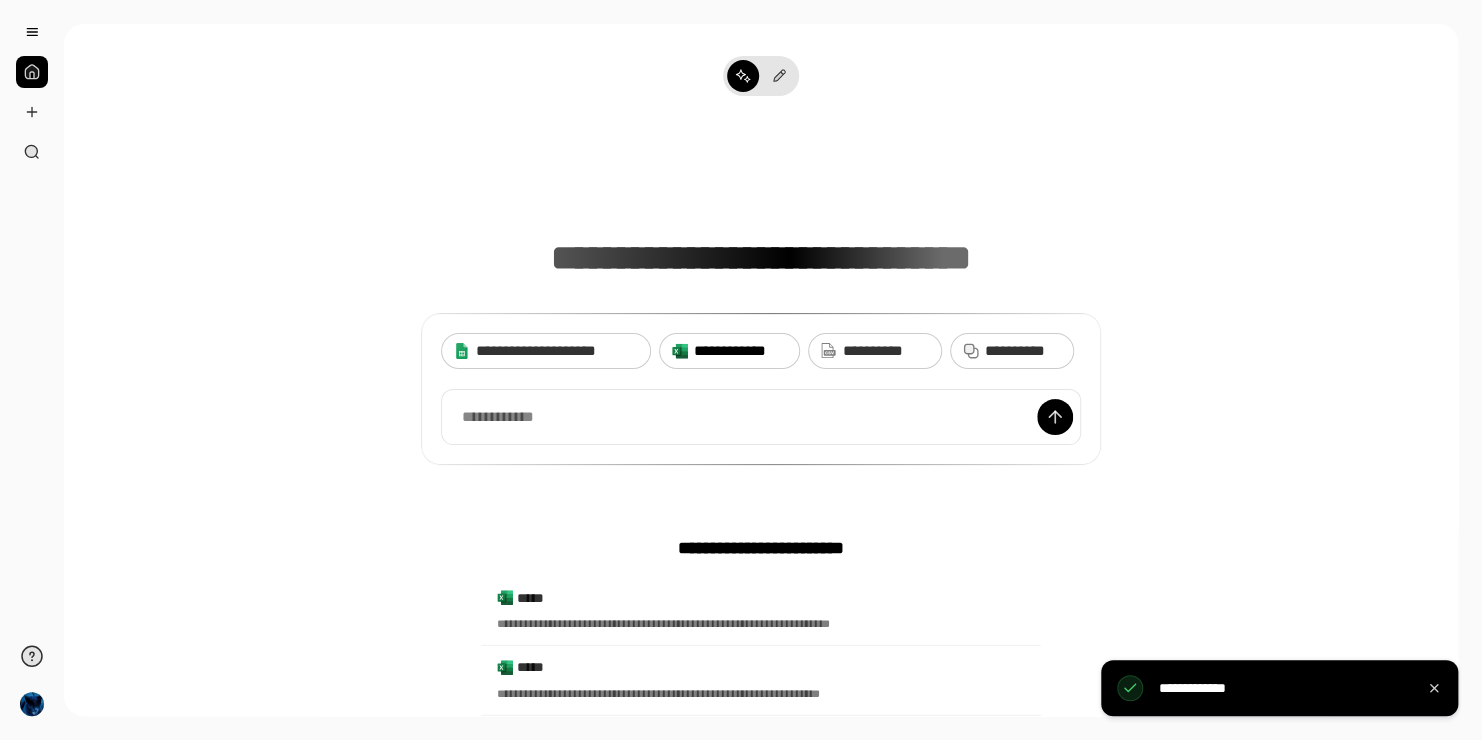 click on "**********" at bounding box center (740, 351) 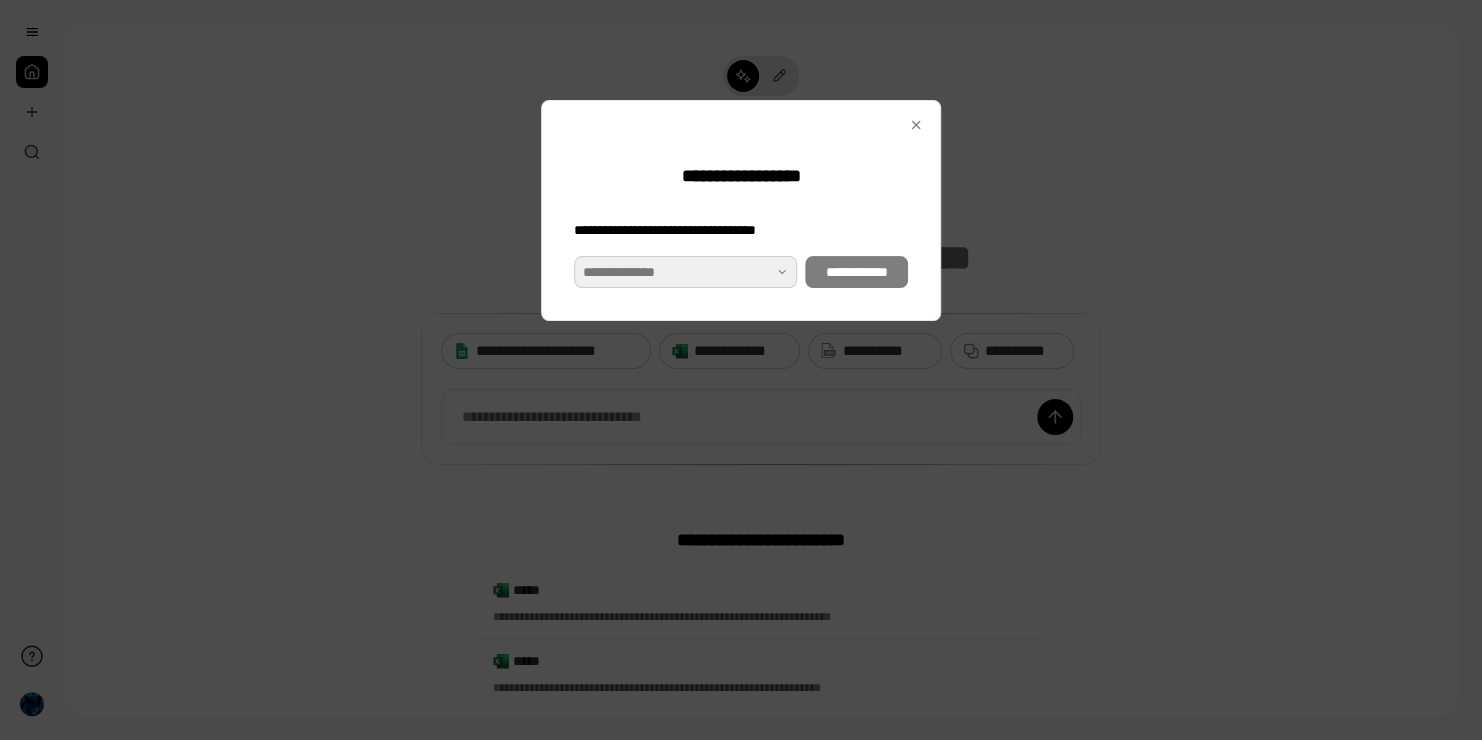 click at bounding box center [685, 272] 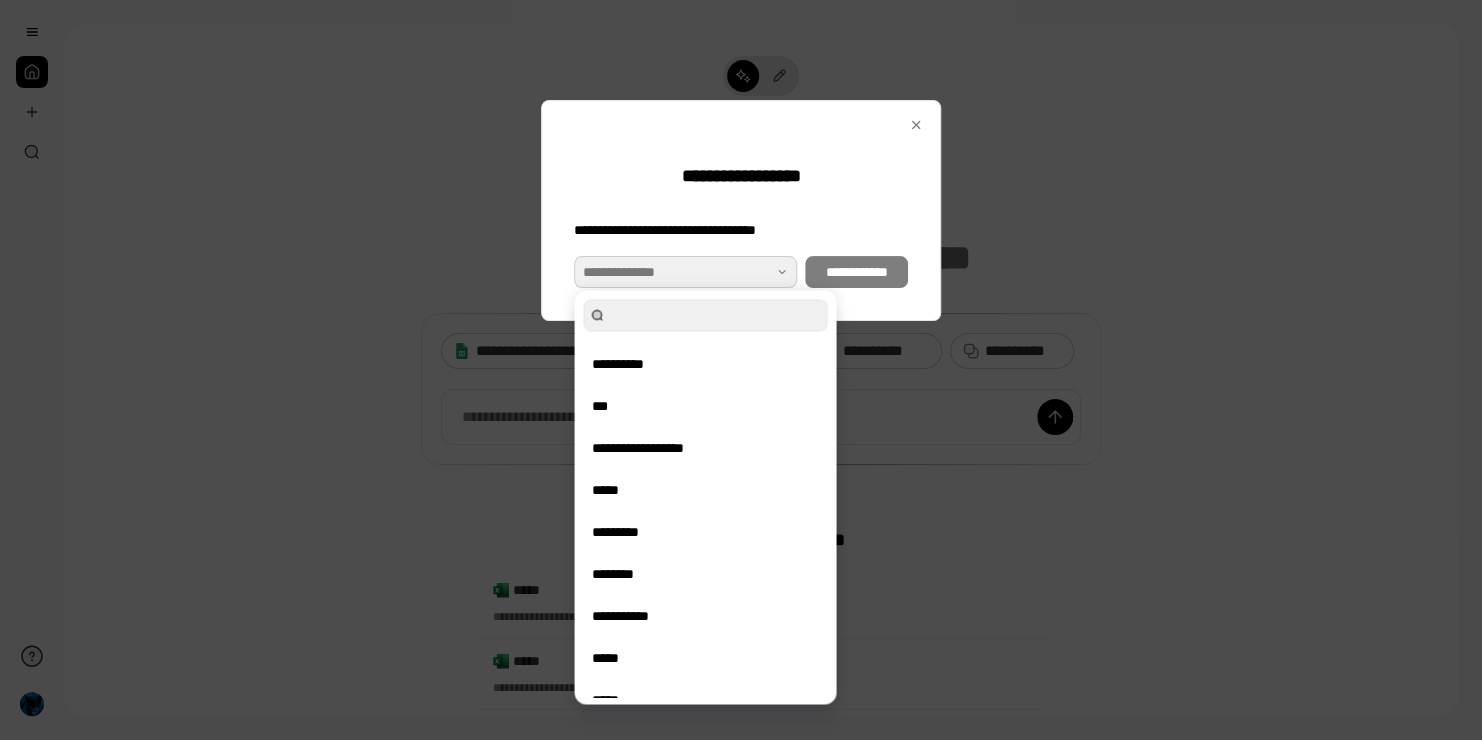 scroll, scrollTop: 144, scrollLeft: 0, axis: vertical 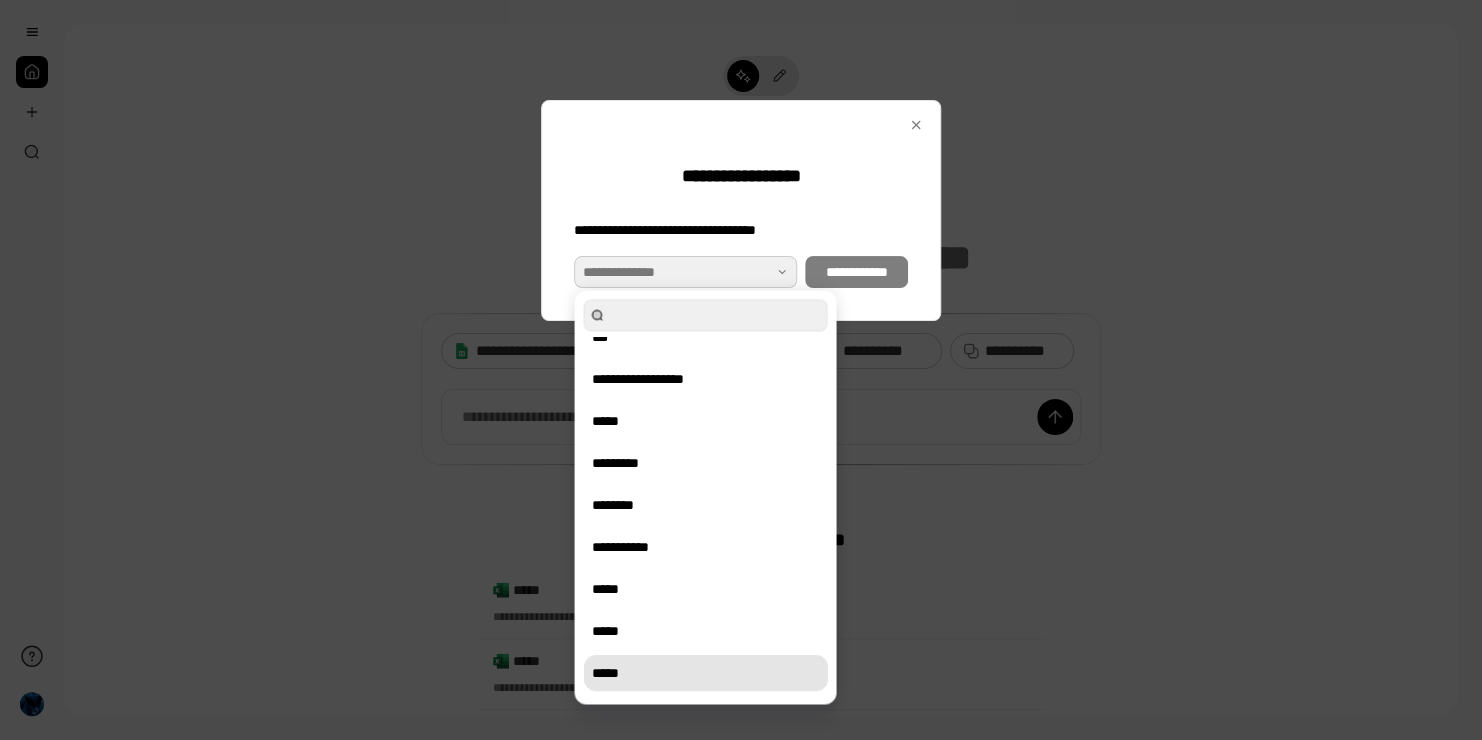 click on "*****" at bounding box center [705, 673] 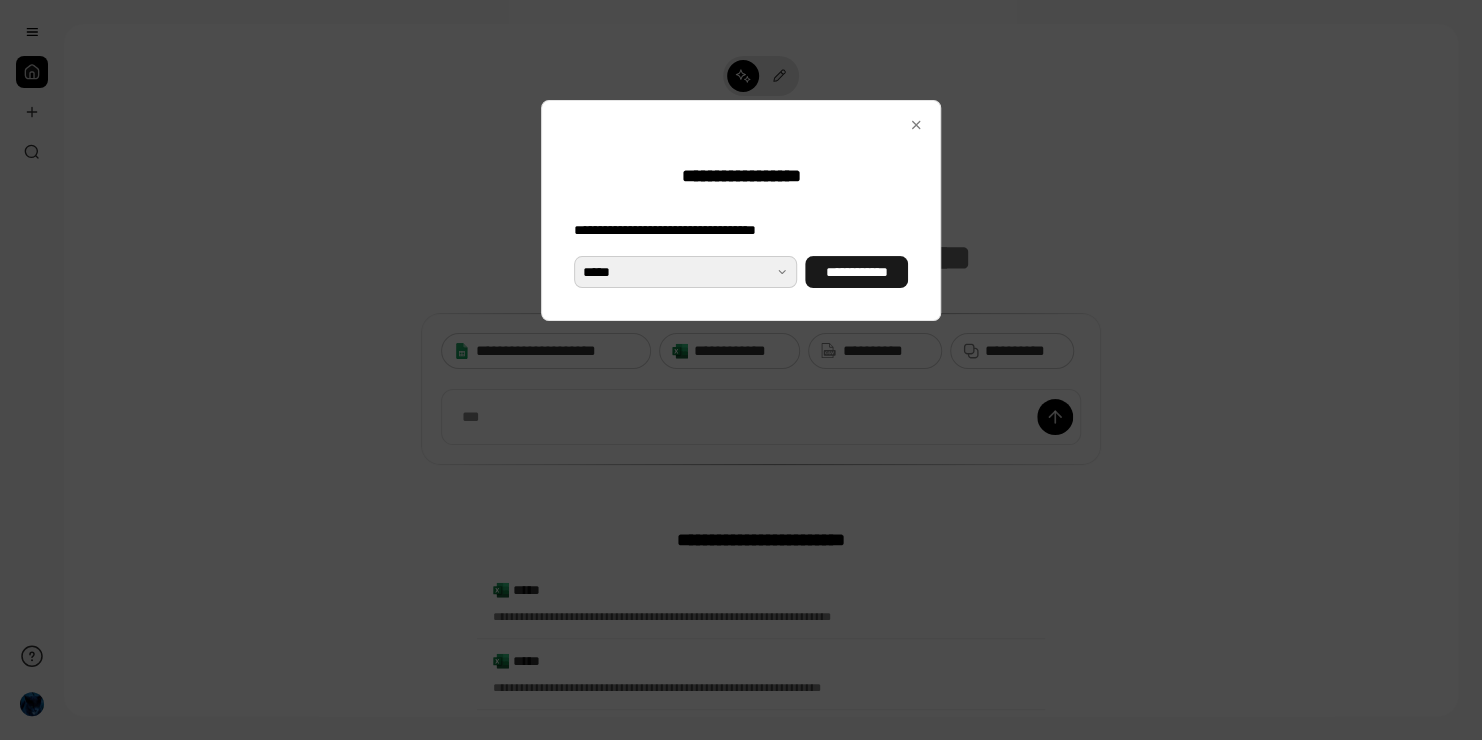 click on "**********" at bounding box center [856, 272] 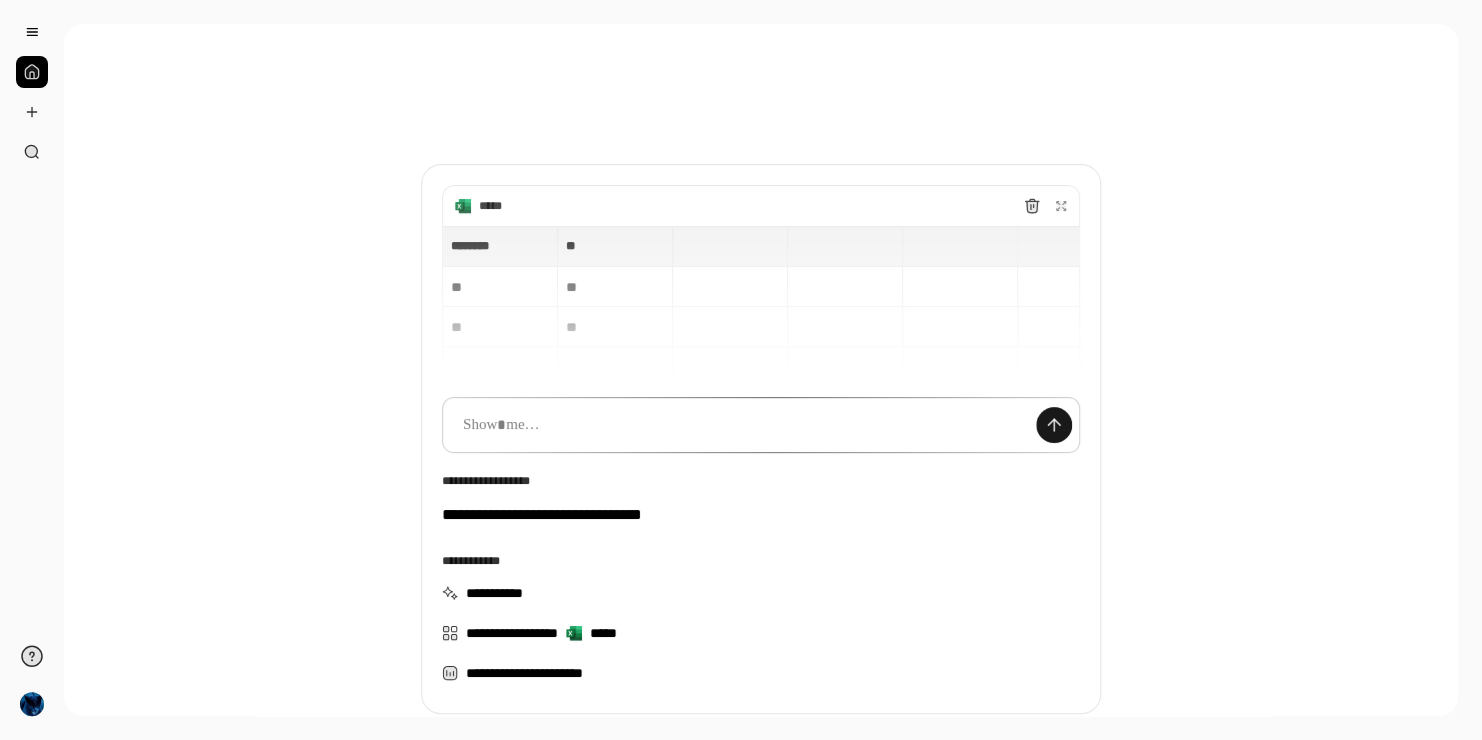 click at bounding box center (1054, 425) 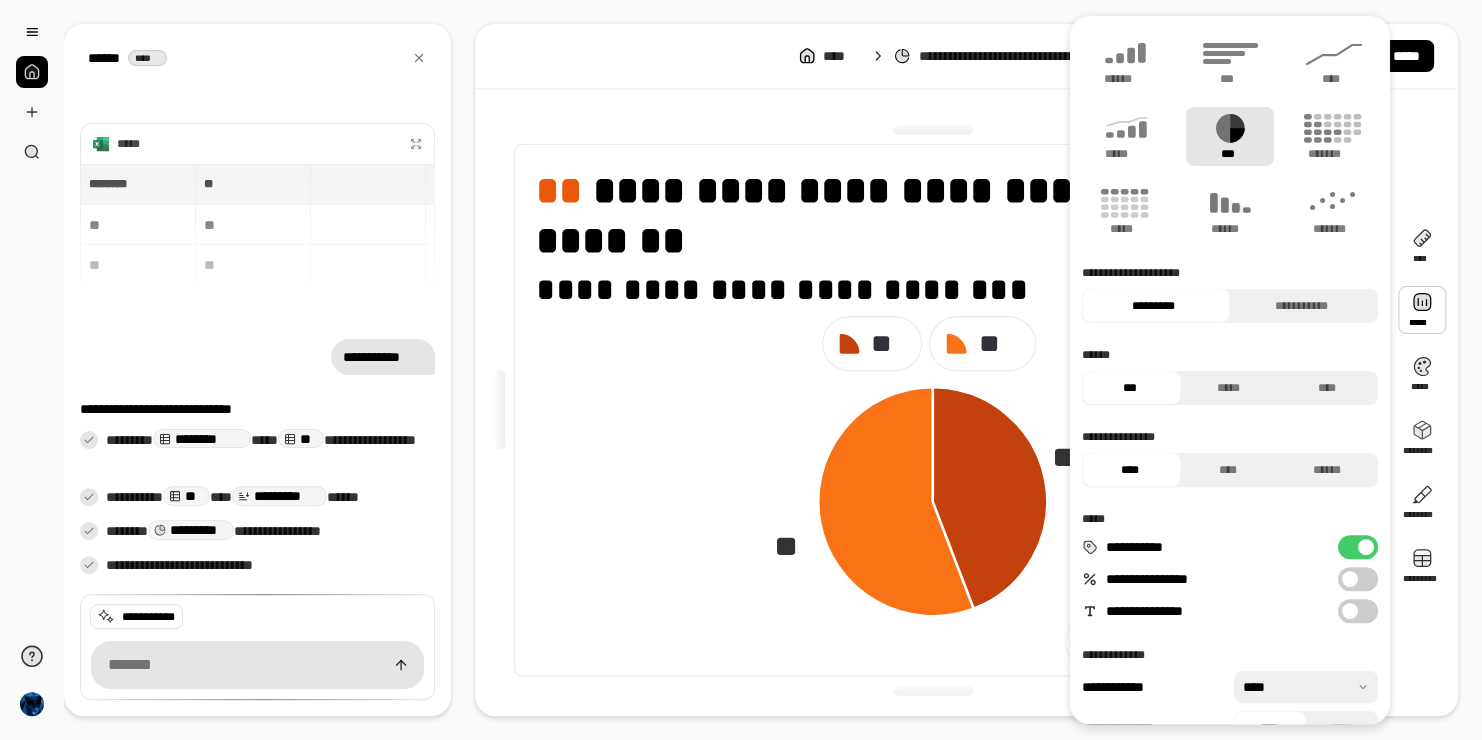 click at bounding box center (1422, 310) 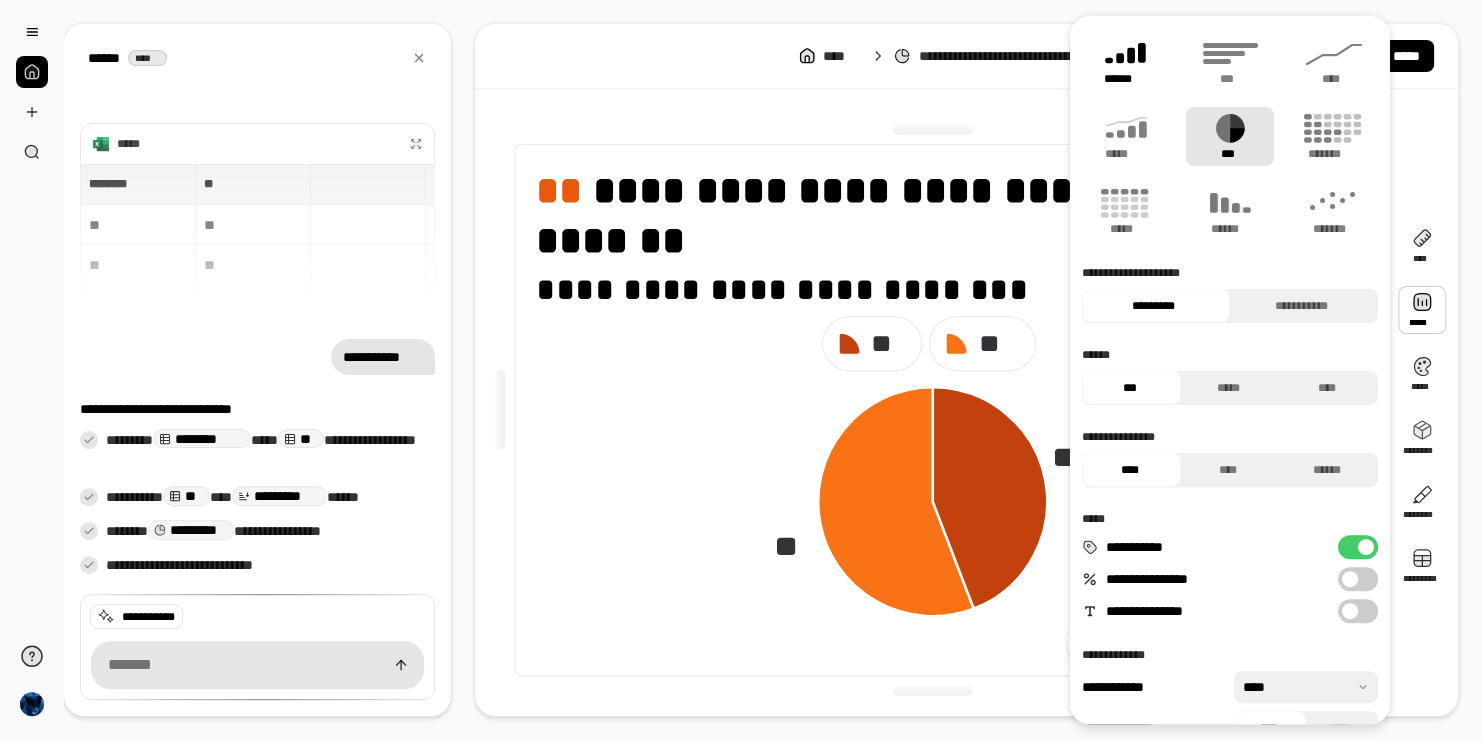 click on "******" at bounding box center [1126, 61] 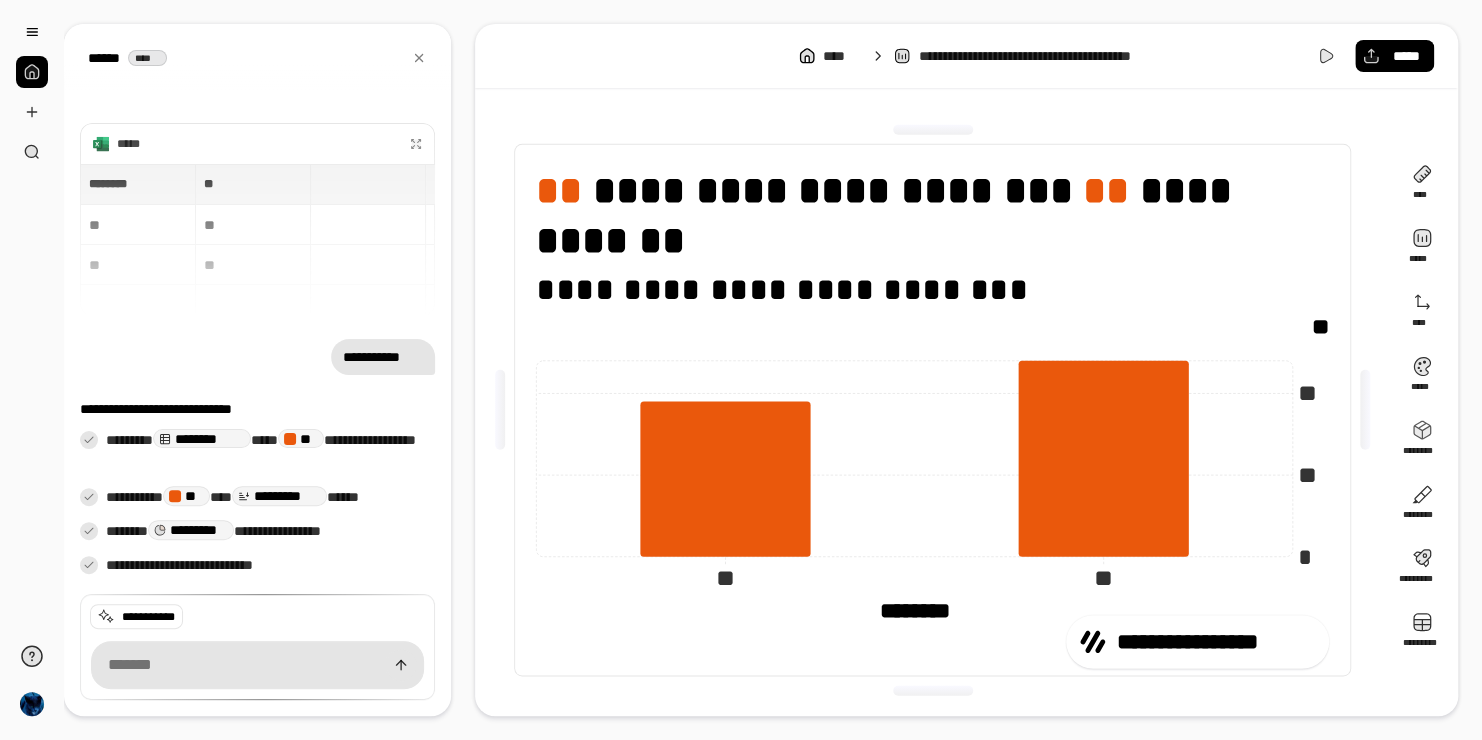 click on "****** ****" at bounding box center [257, 58] 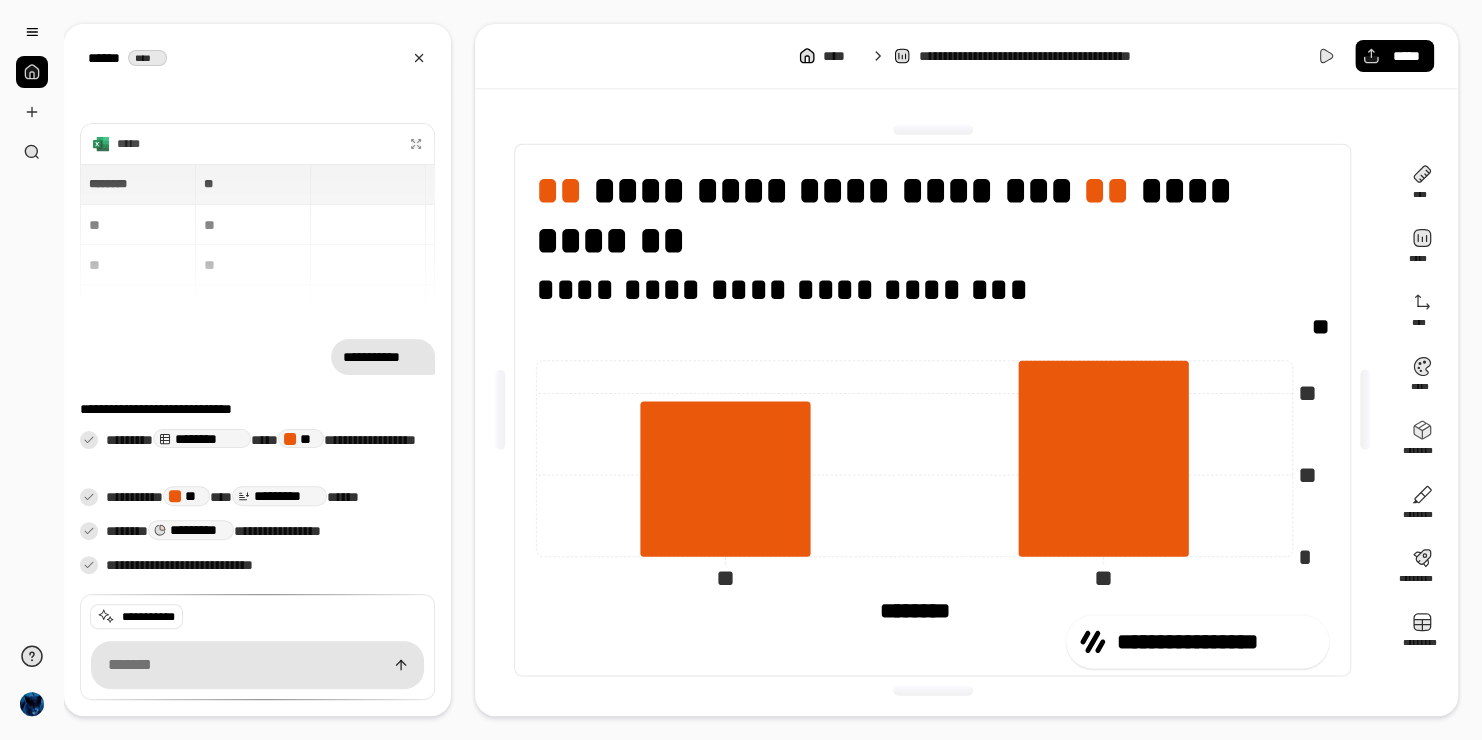 click 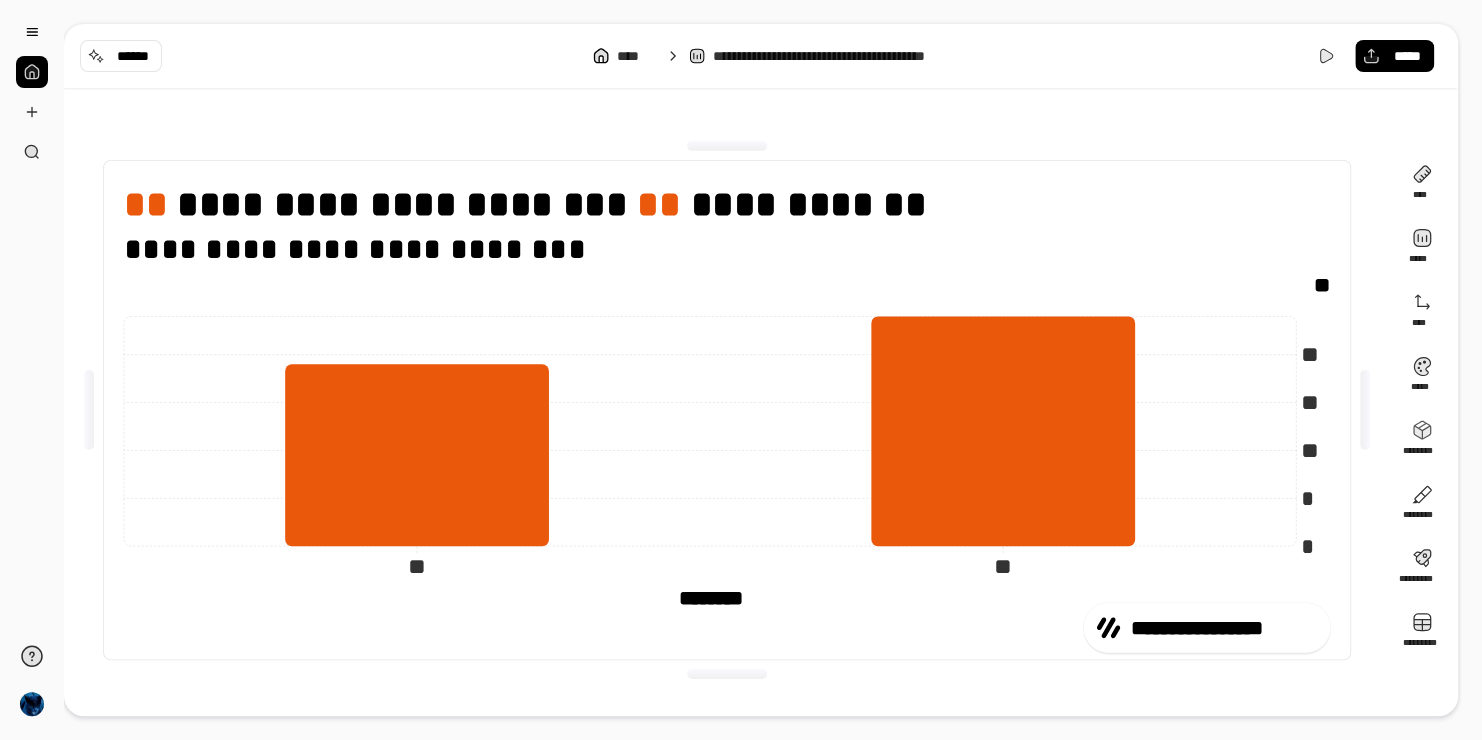 click on "**********" at bounding box center (741, 370) 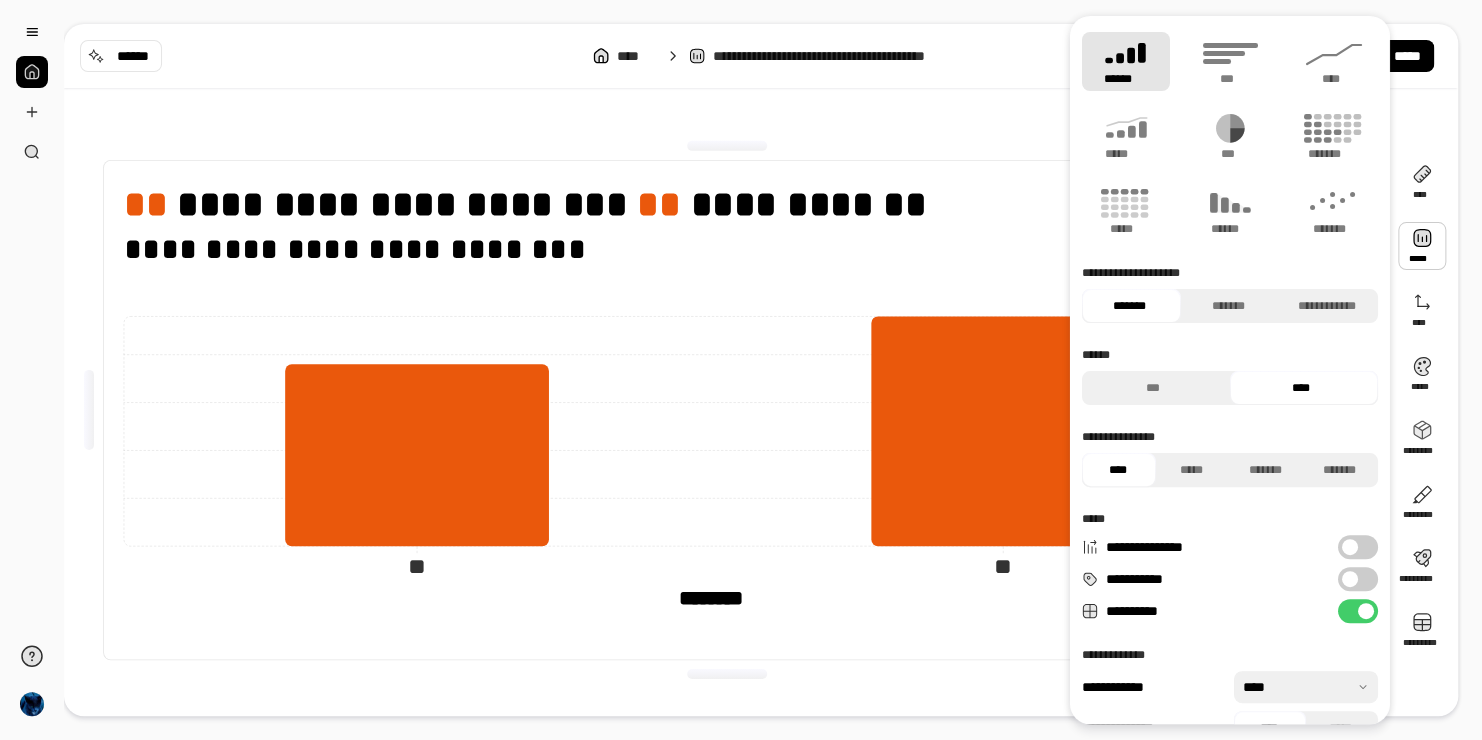 click on "**********" at bounding box center (1358, 579) 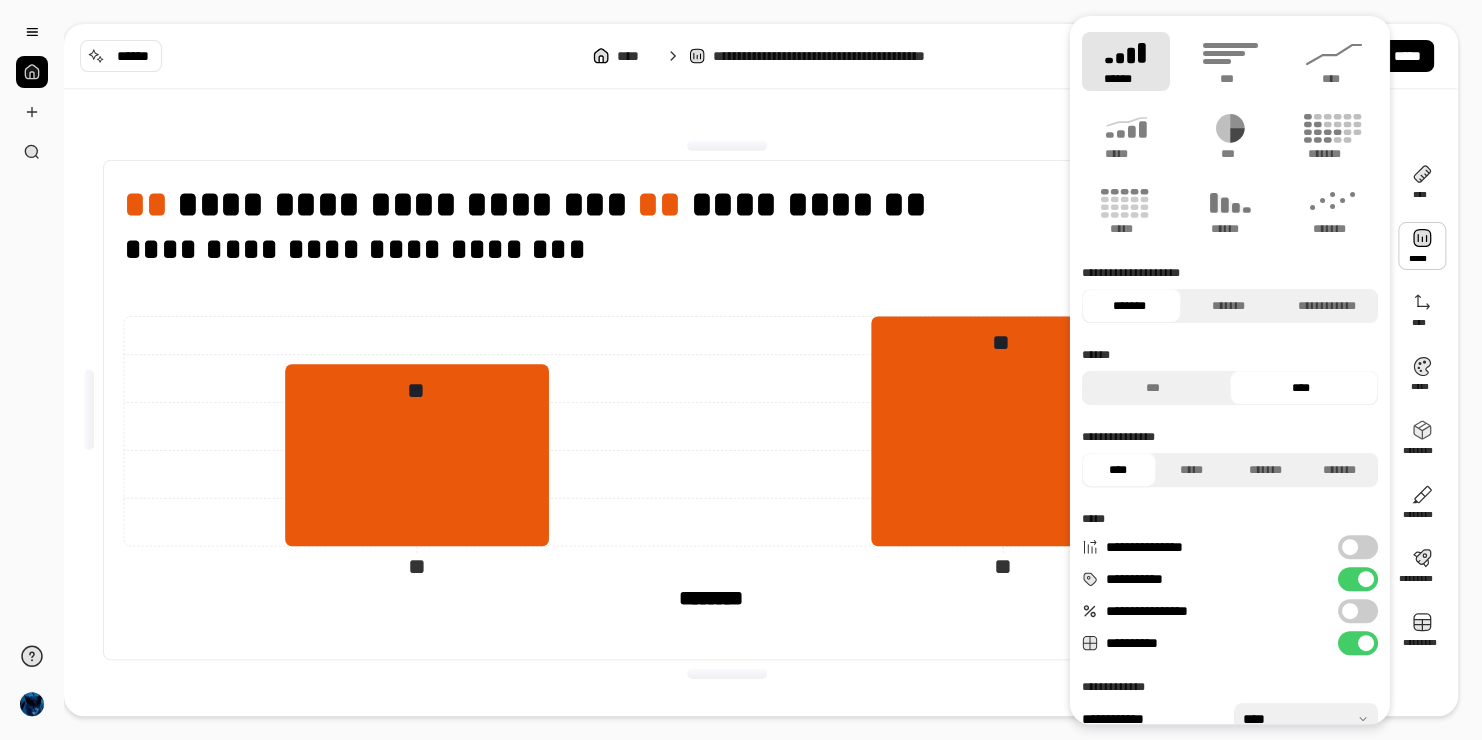 click at bounding box center [727, 674] 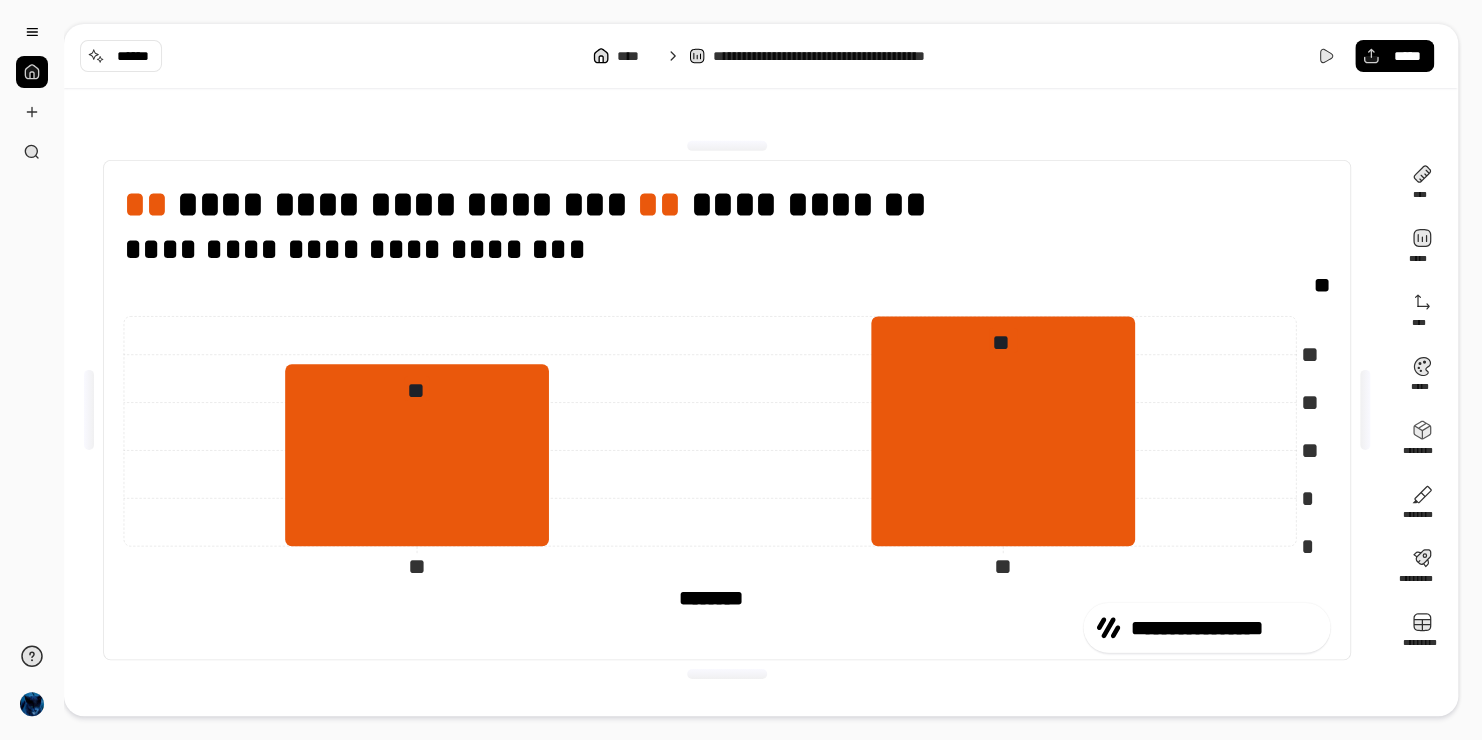 click on "**********" at bounding box center (727, 410) 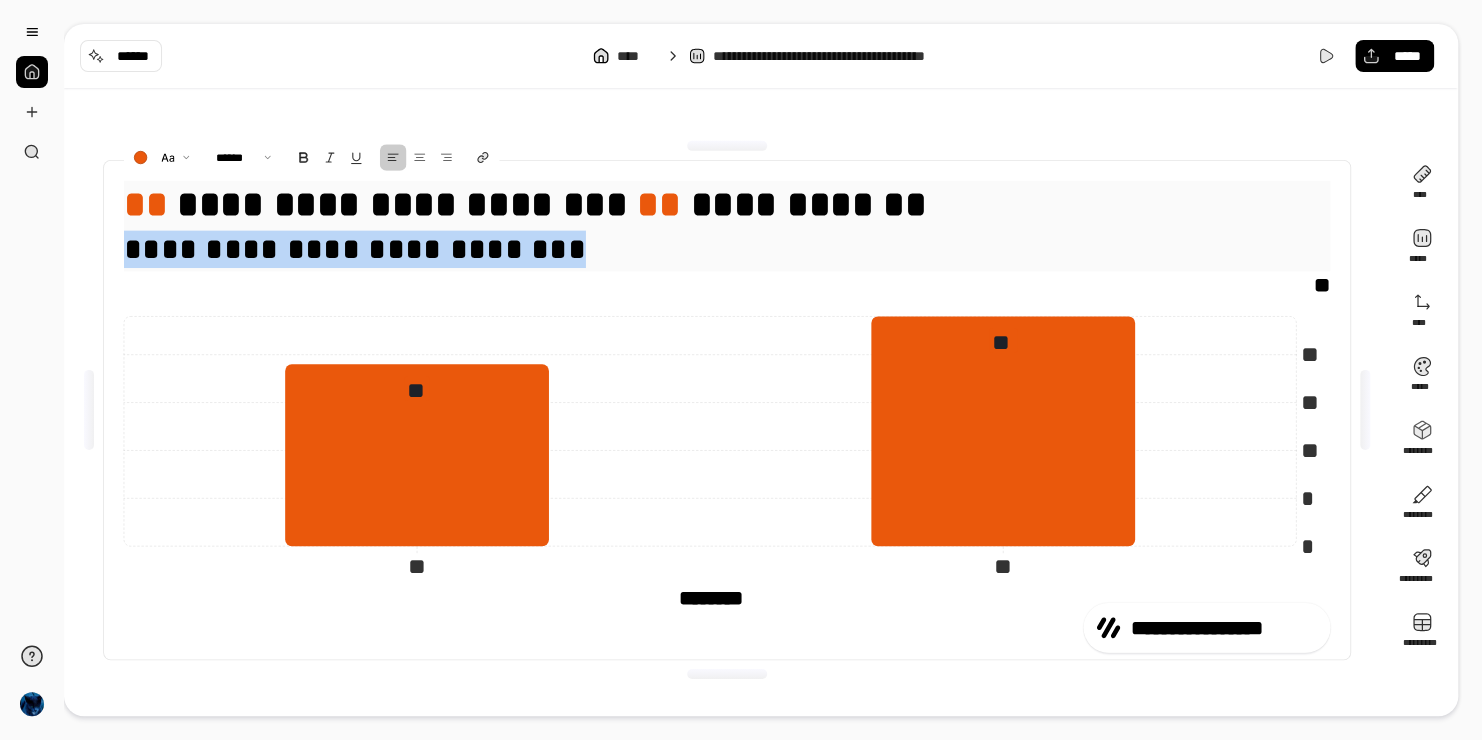 drag, startPoint x: 578, startPoint y: 261, endPoint x: 30, endPoint y: 212, distance: 550.18634 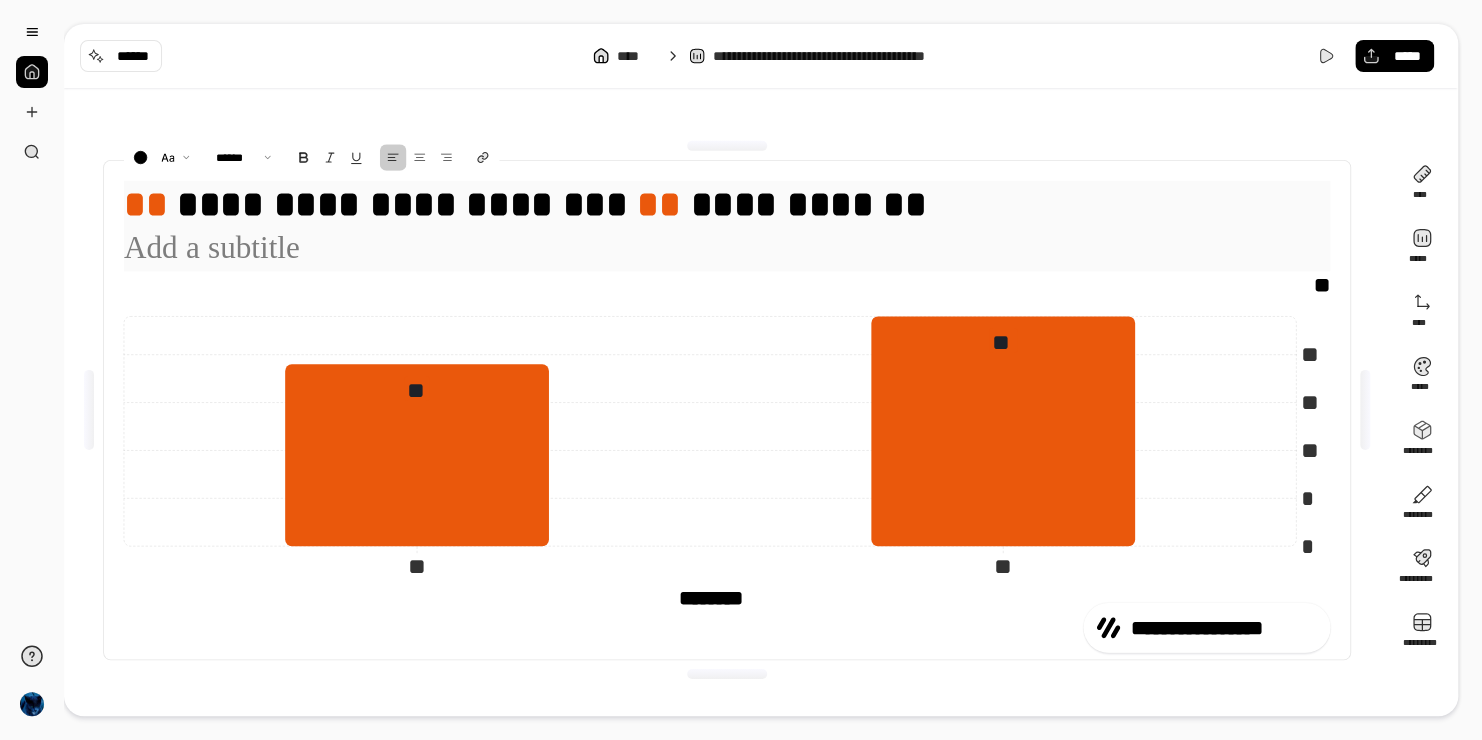 type 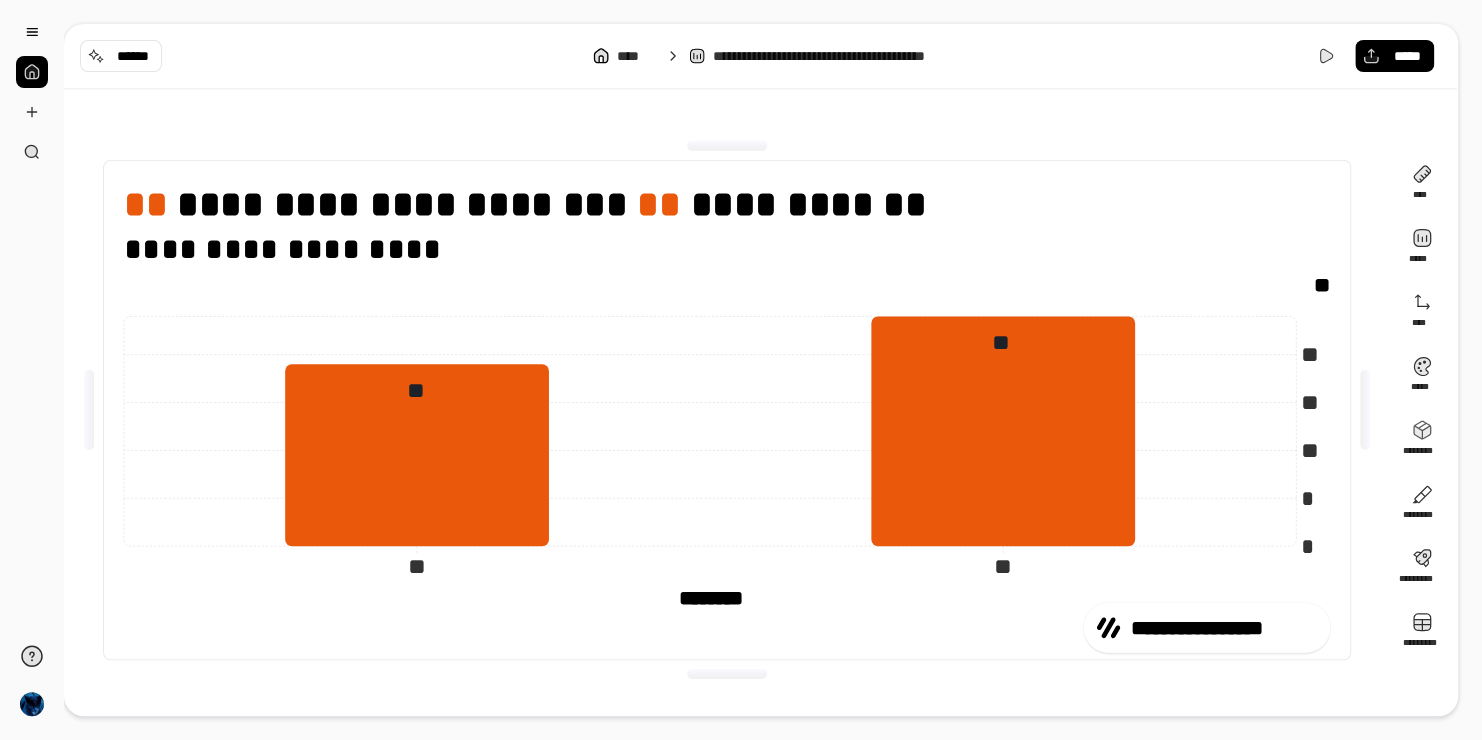 click on "**********" at bounding box center [727, 410] 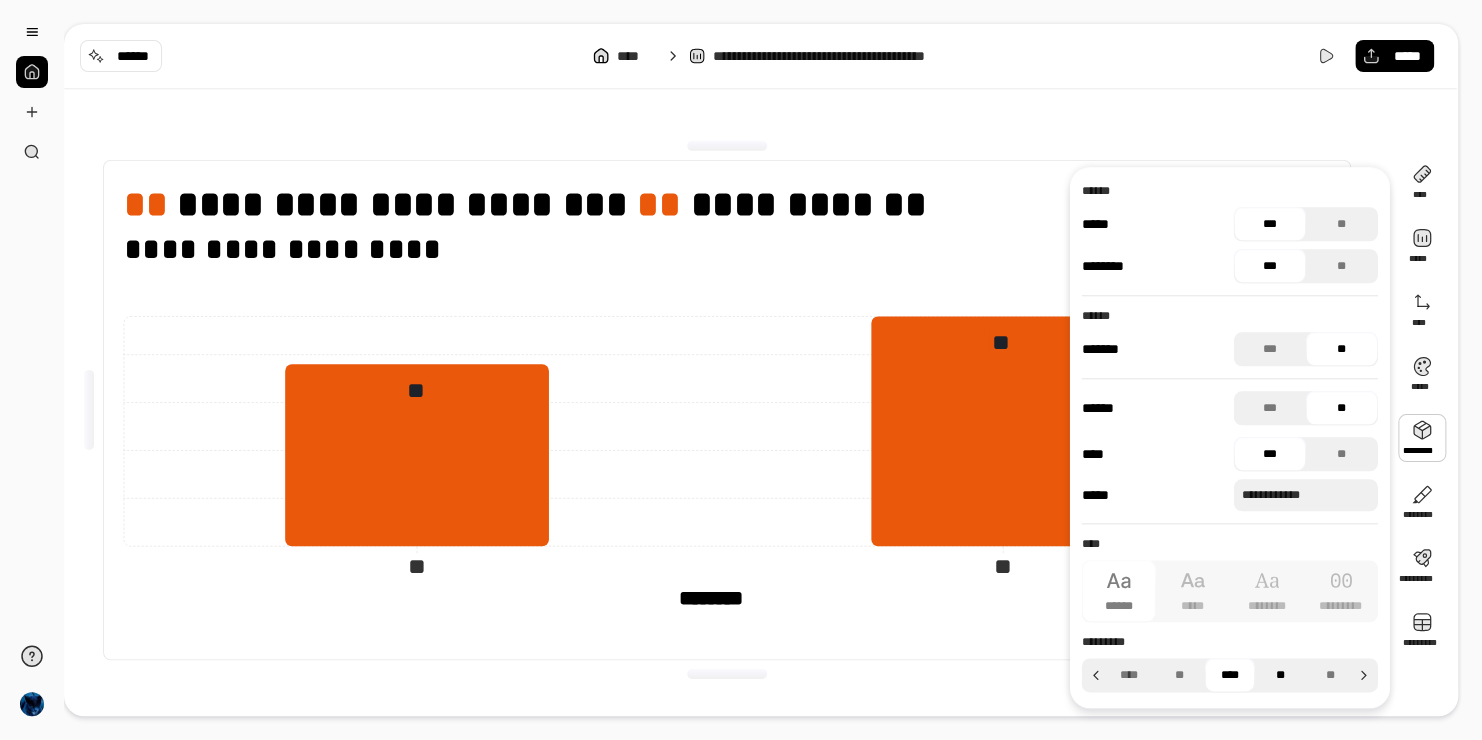 click on "**" at bounding box center [1280, 675] 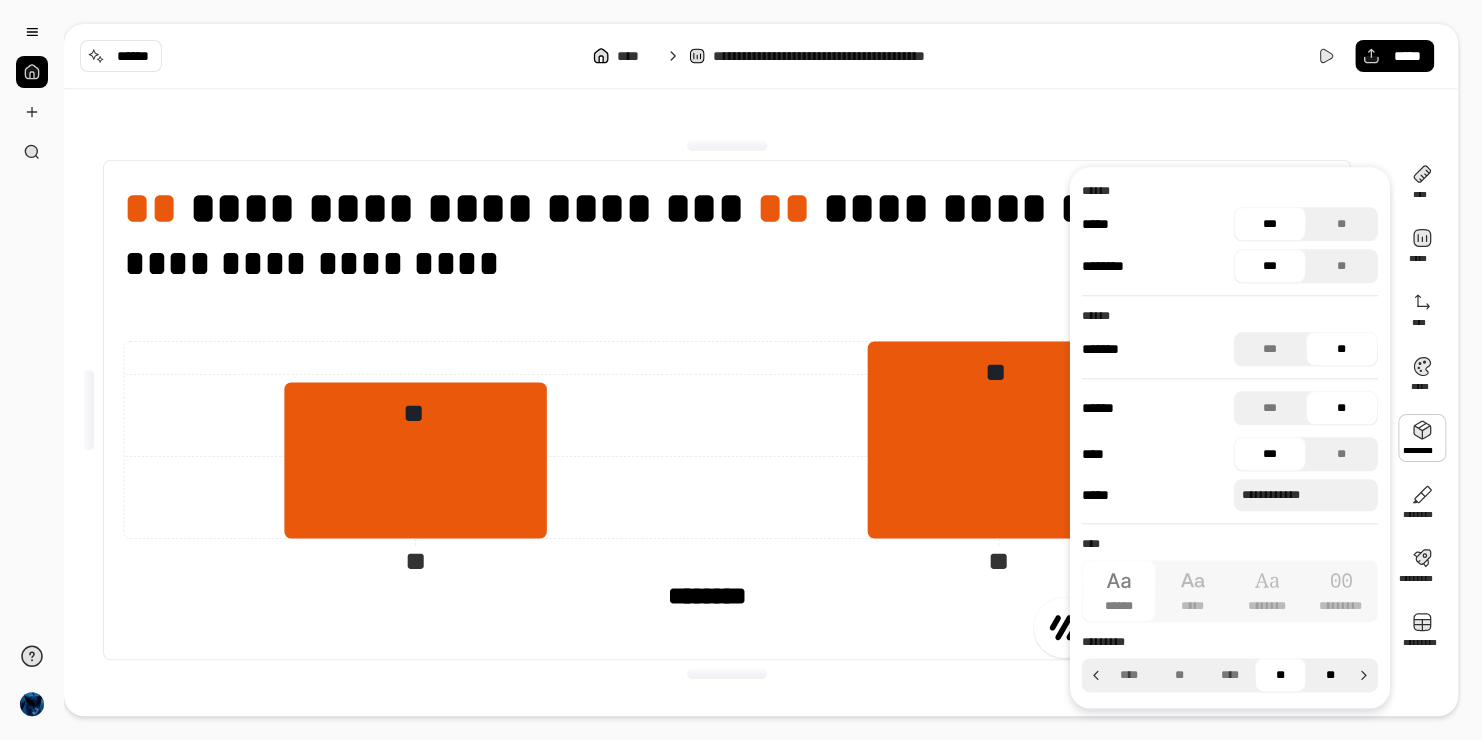 click on "**" at bounding box center (1330, 675) 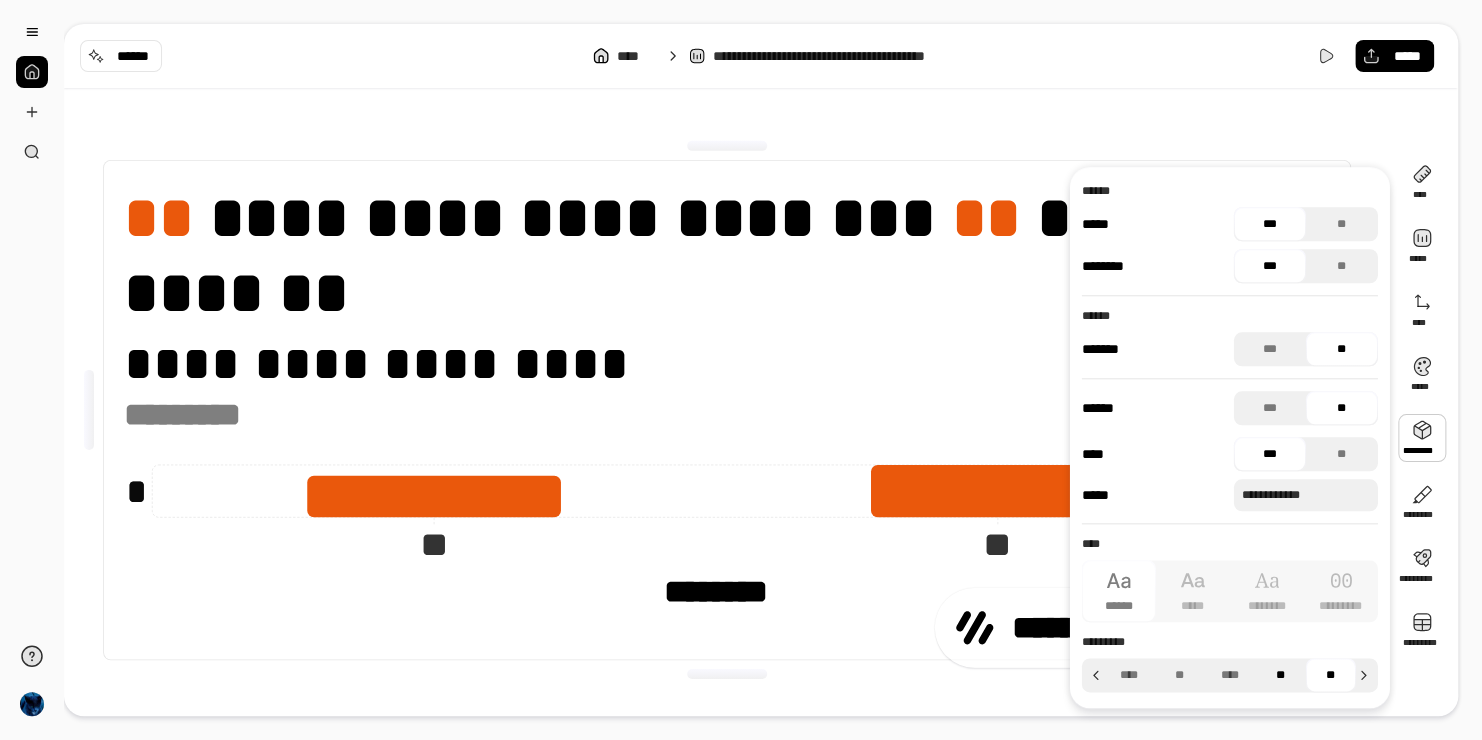 click on "**" at bounding box center [1280, 675] 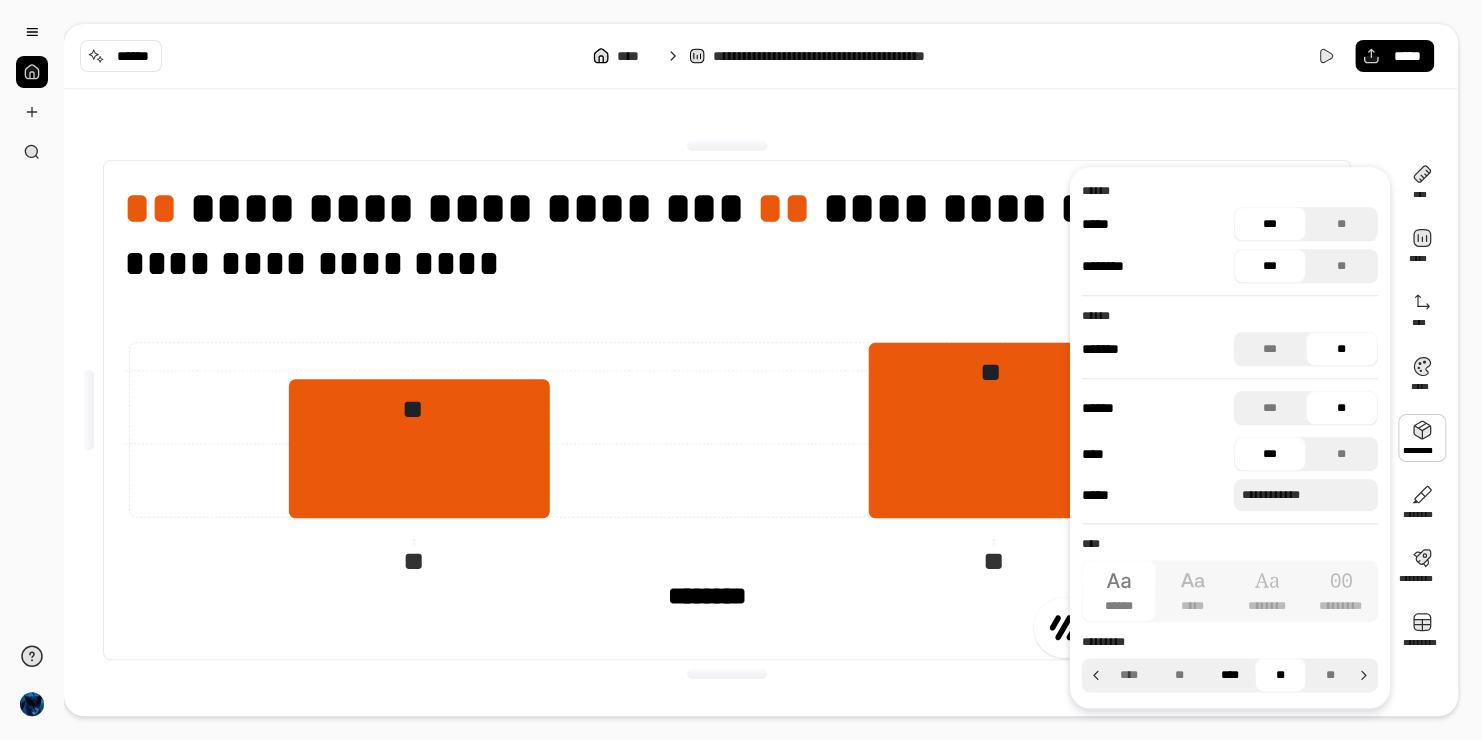 click on "****" at bounding box center (1229, 675) 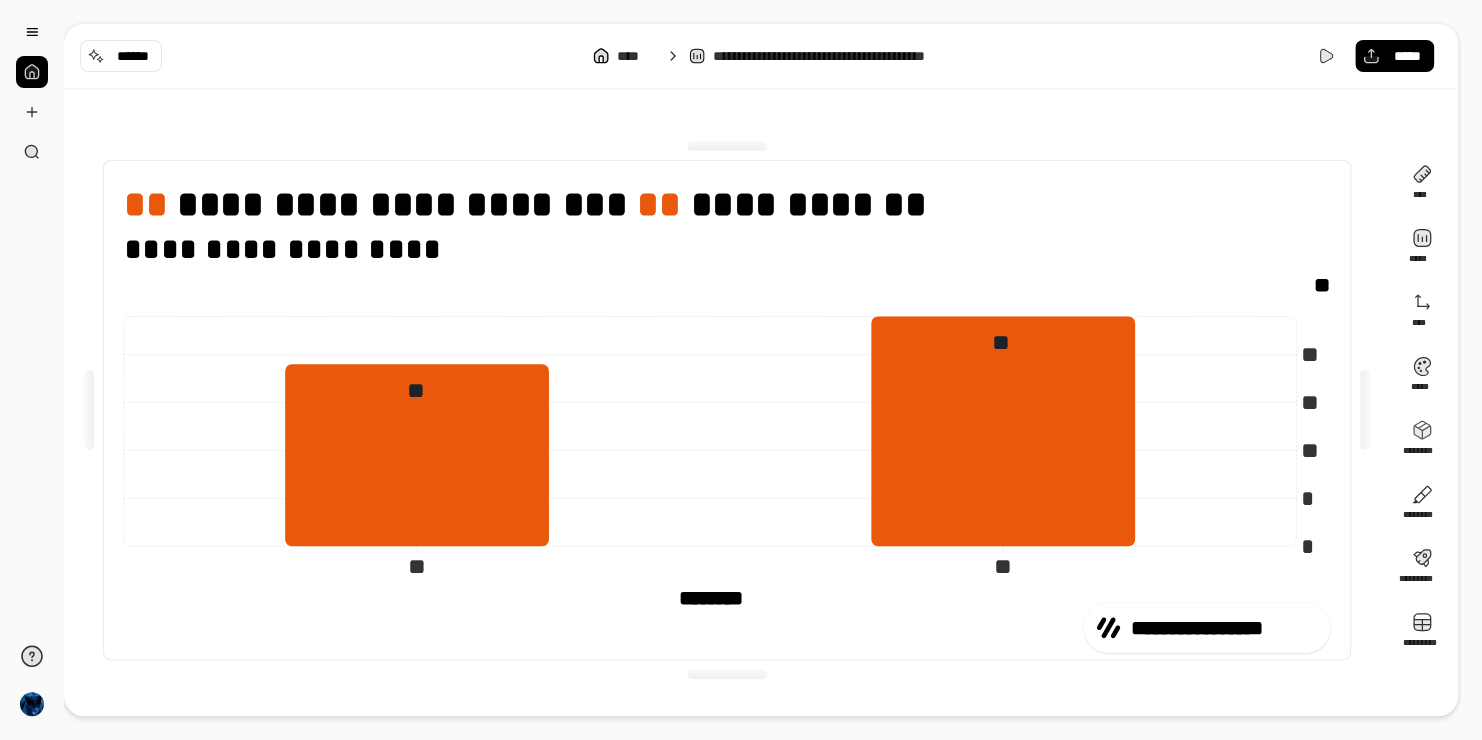 click on "**********" at bounding box center [727, 410] 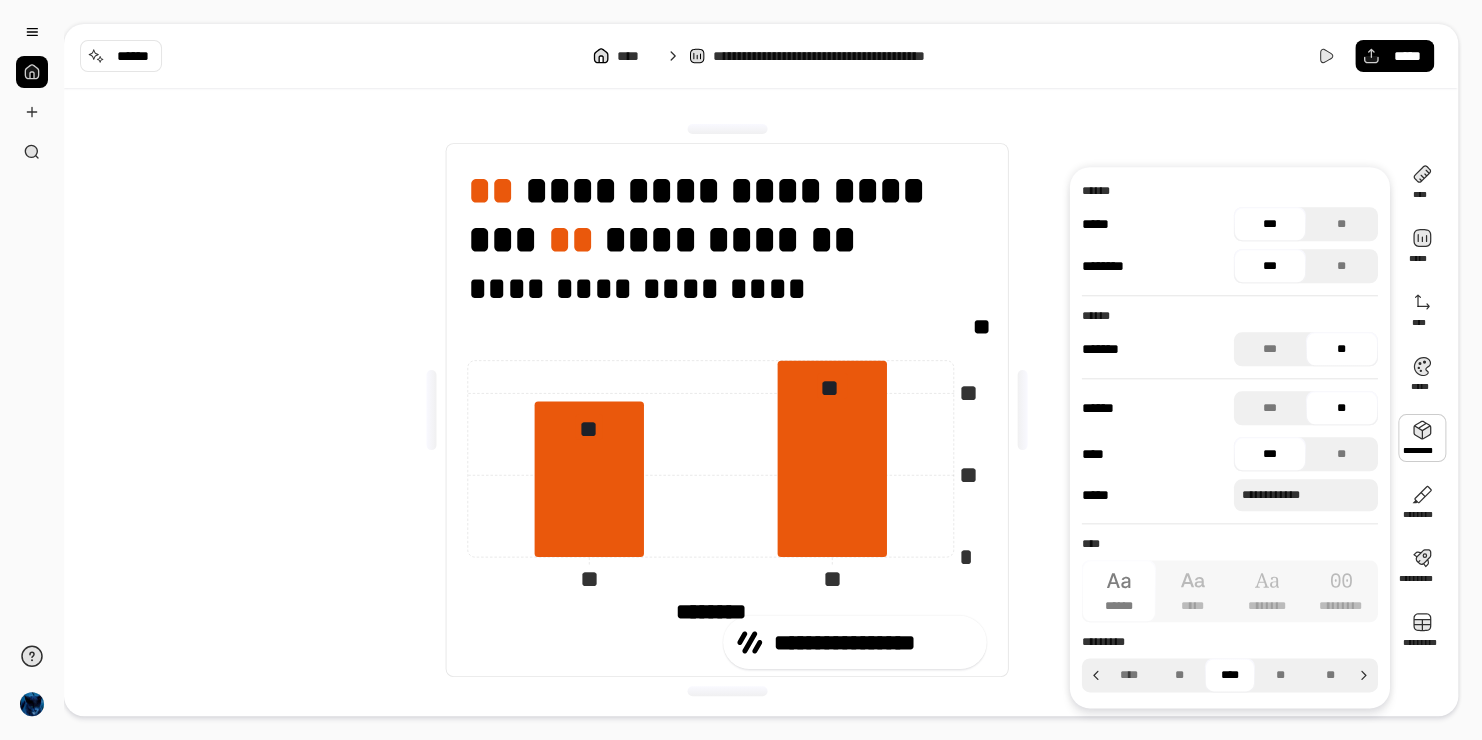click on "**********" at bounding box center (726, 410) 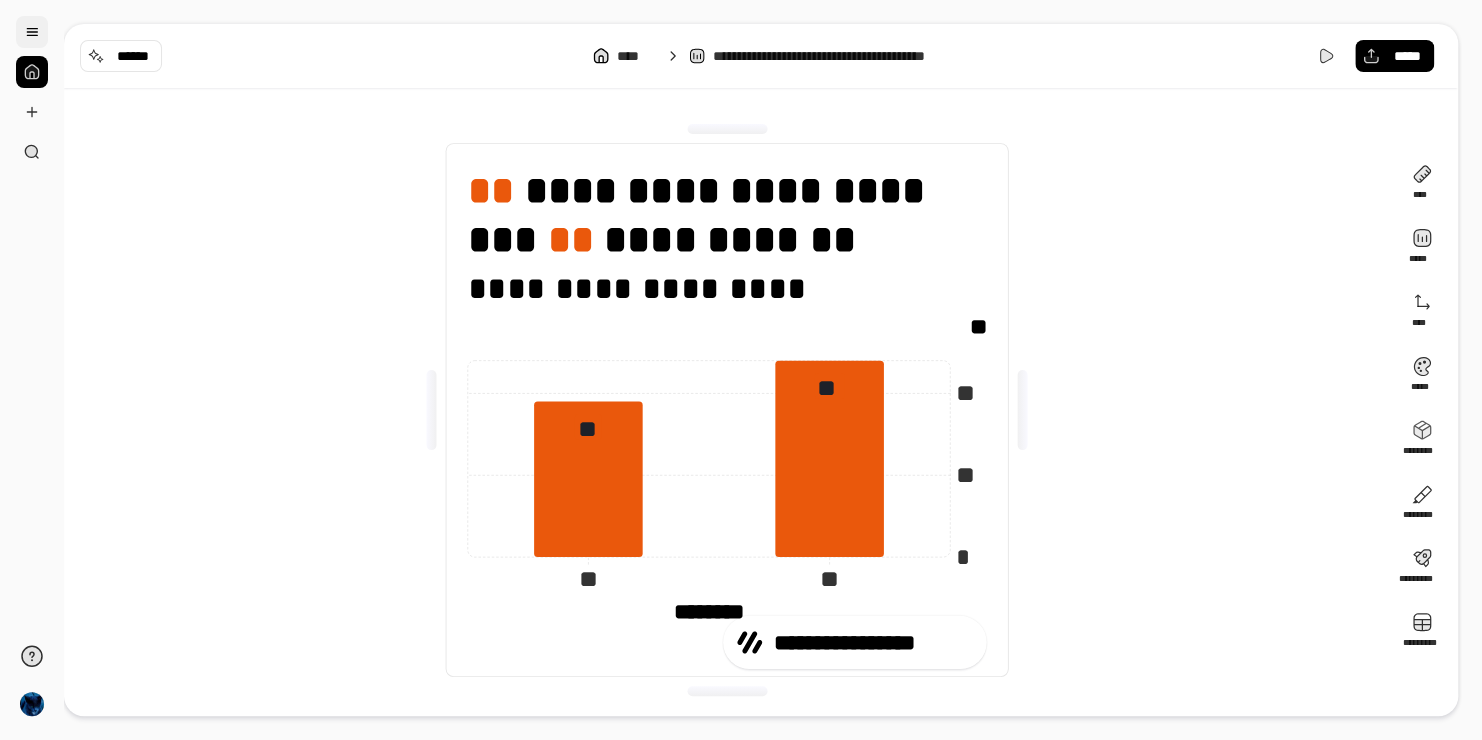 click at bounding box center [32, 32] 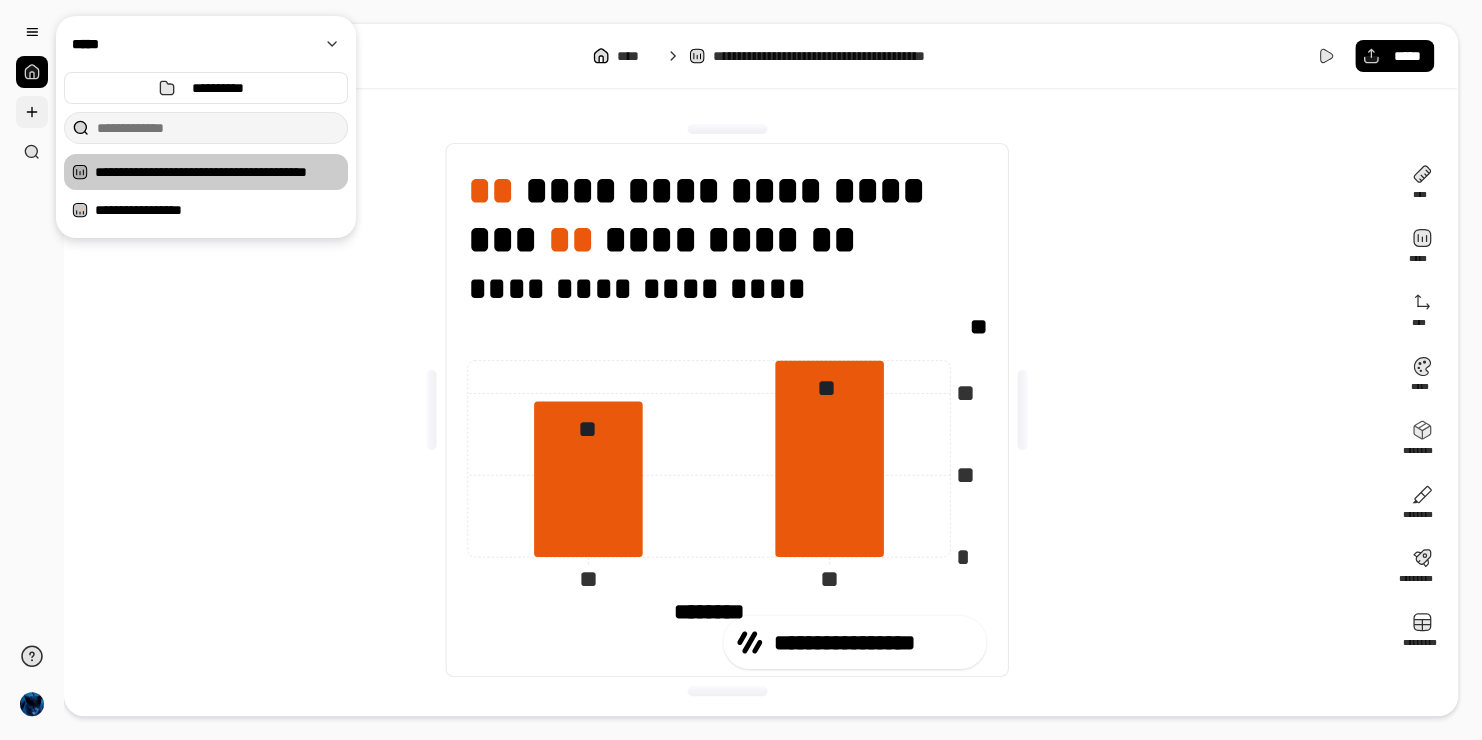 click at bounding box center [32, 112] 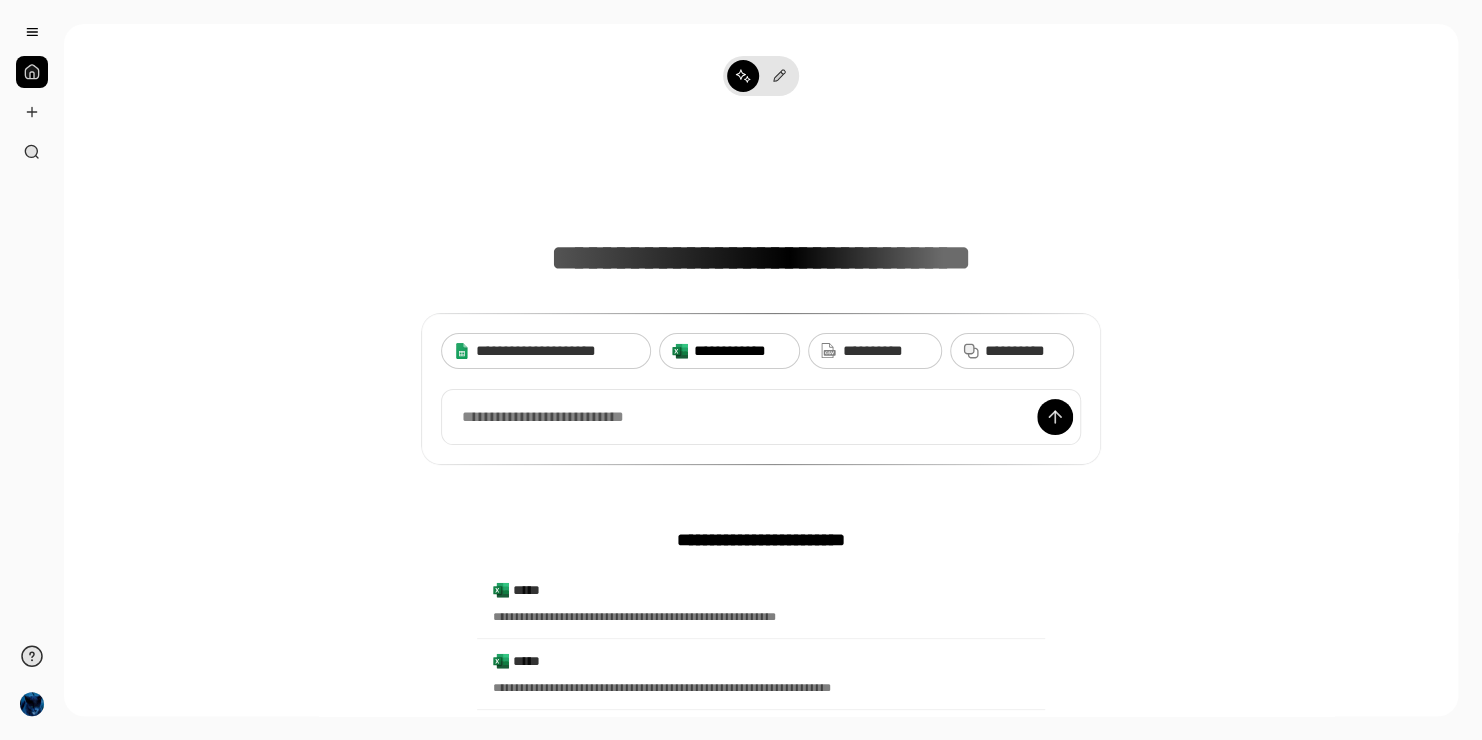 click on "**********" at bounding box center (740, 351) 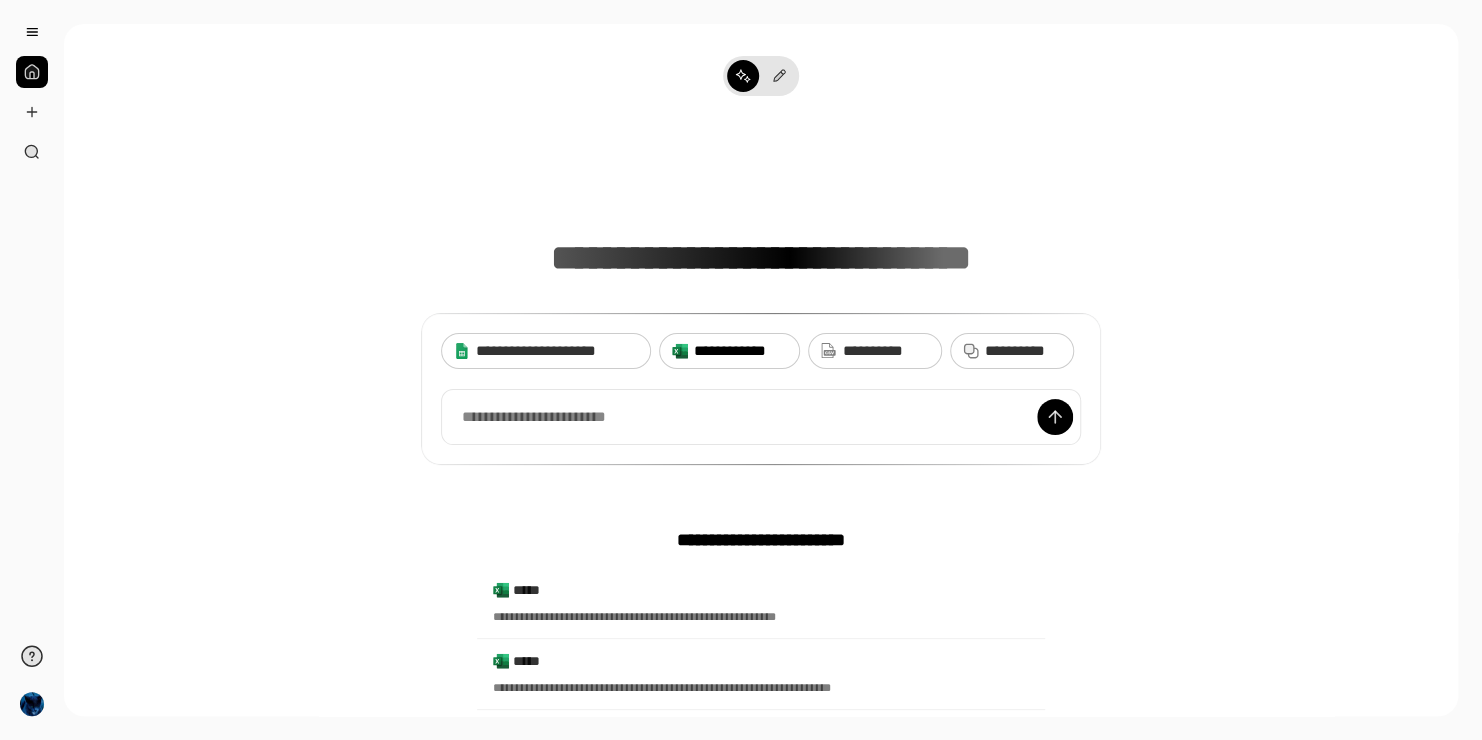 click on "**********" at bounding box center (740, 351) 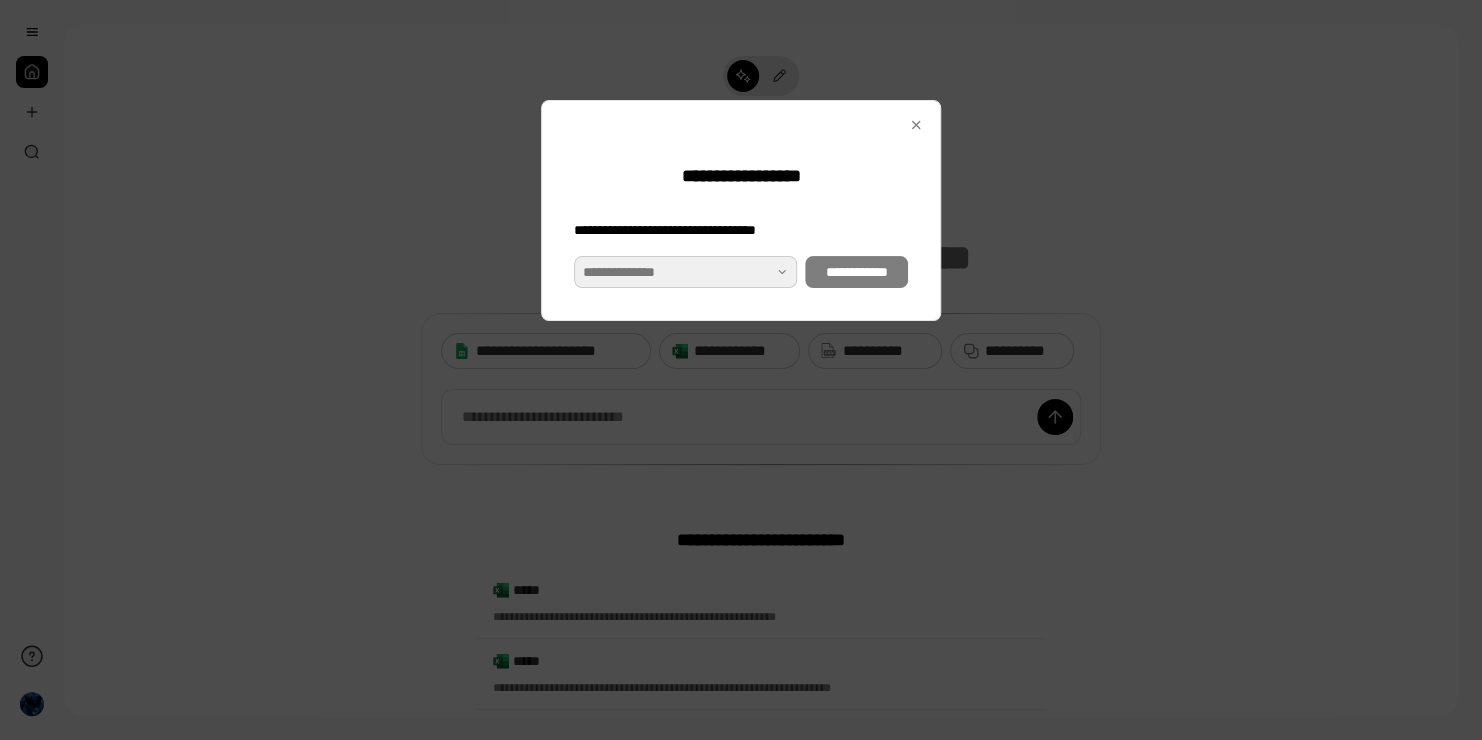click at bounding box center [685, 272] 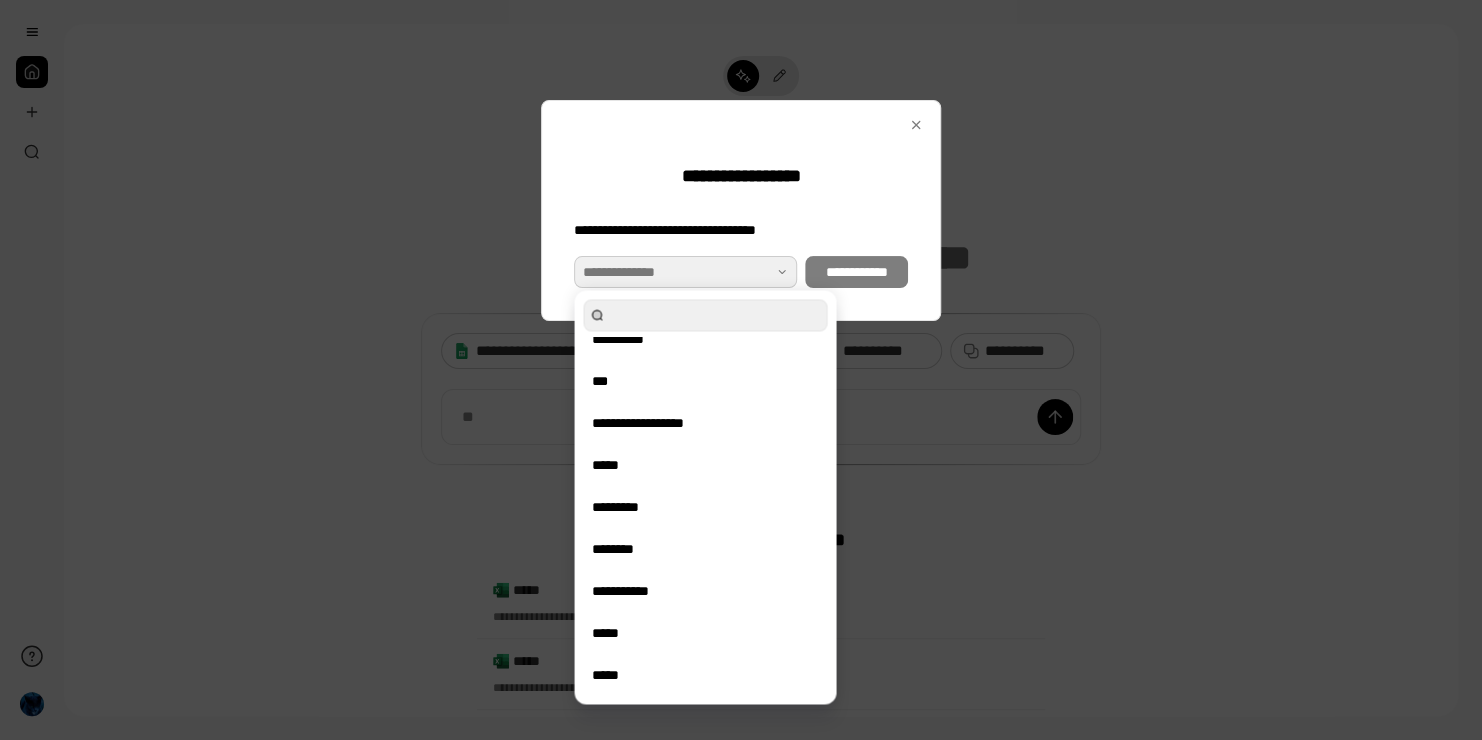 scroll, scrollTop: 186, scrollLeft: 0, axis: vertical 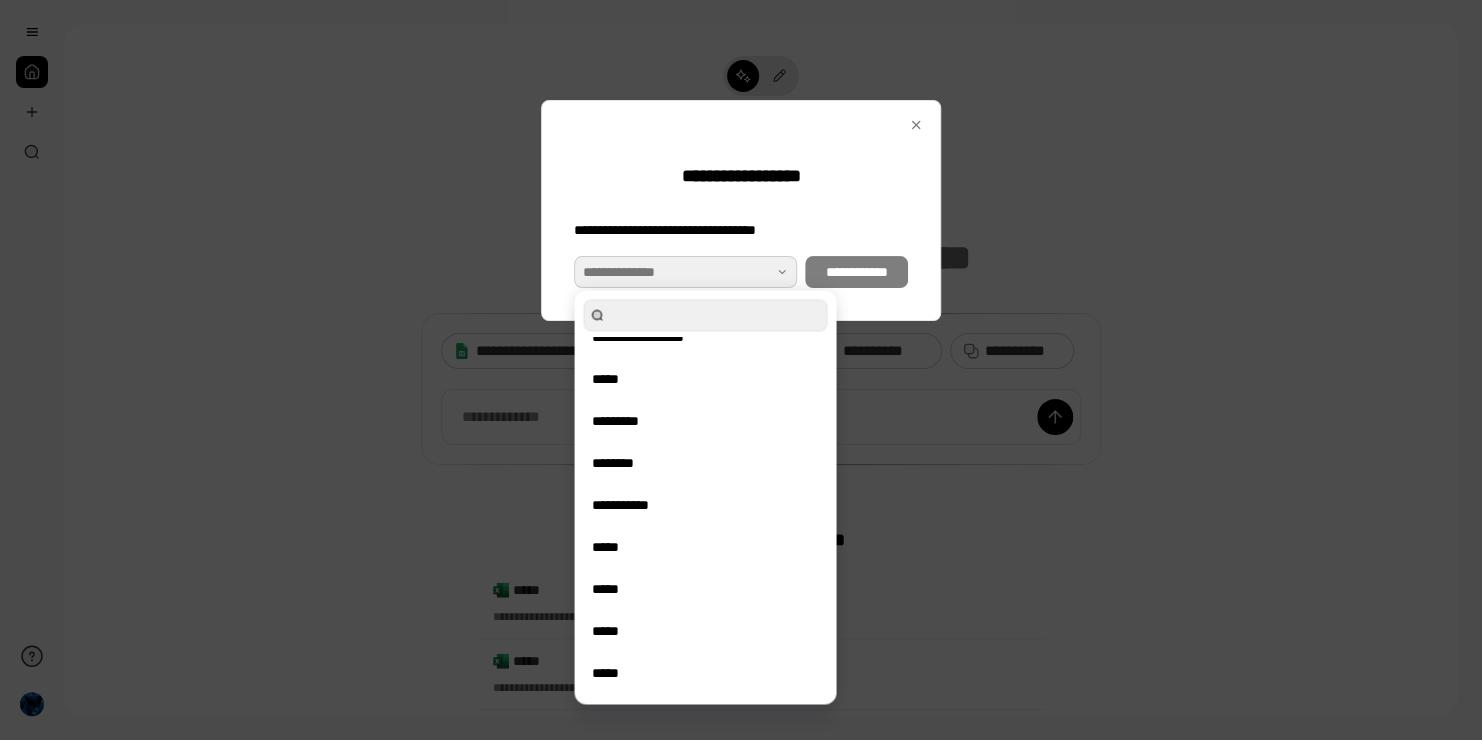 click on "*****" at bounding box center [705, 673] 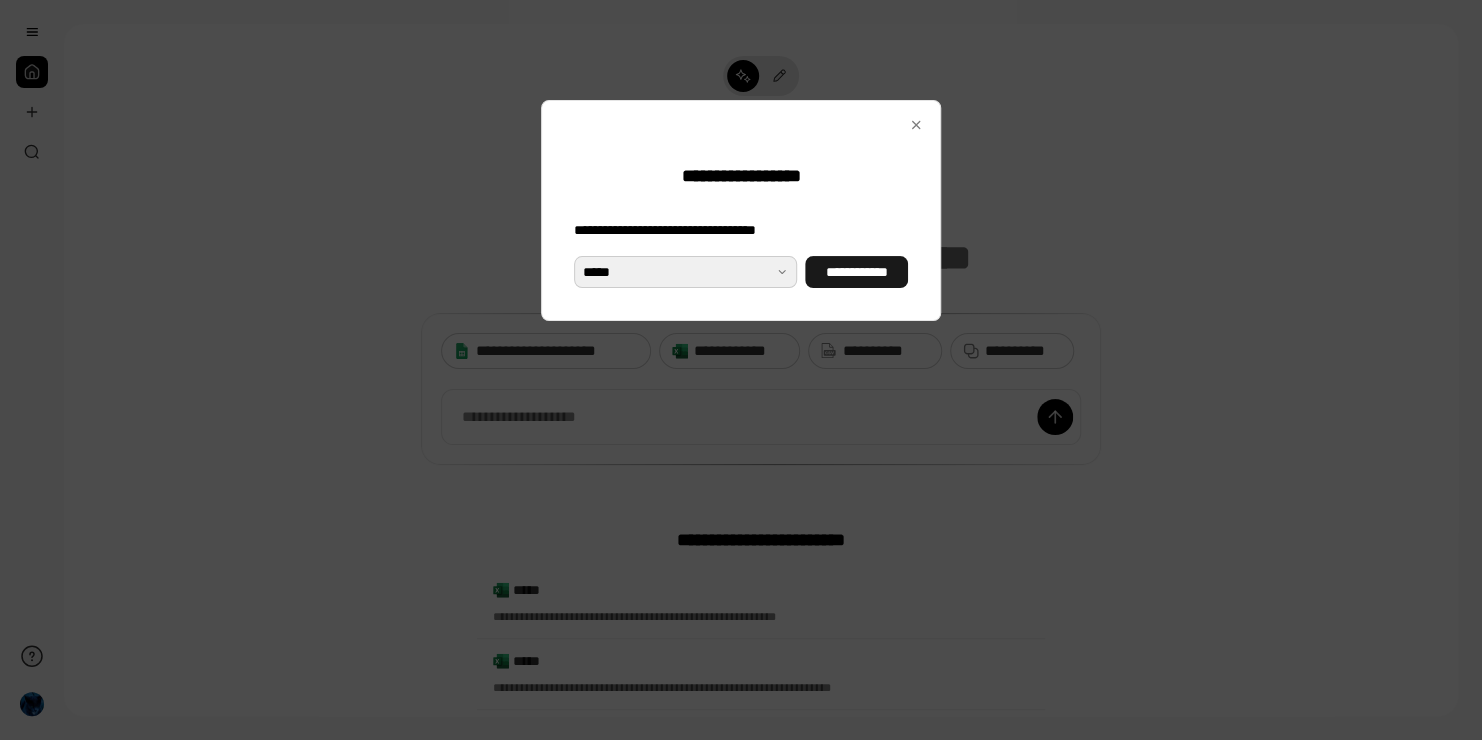 click on "**********" at bounding box center [856, 272] 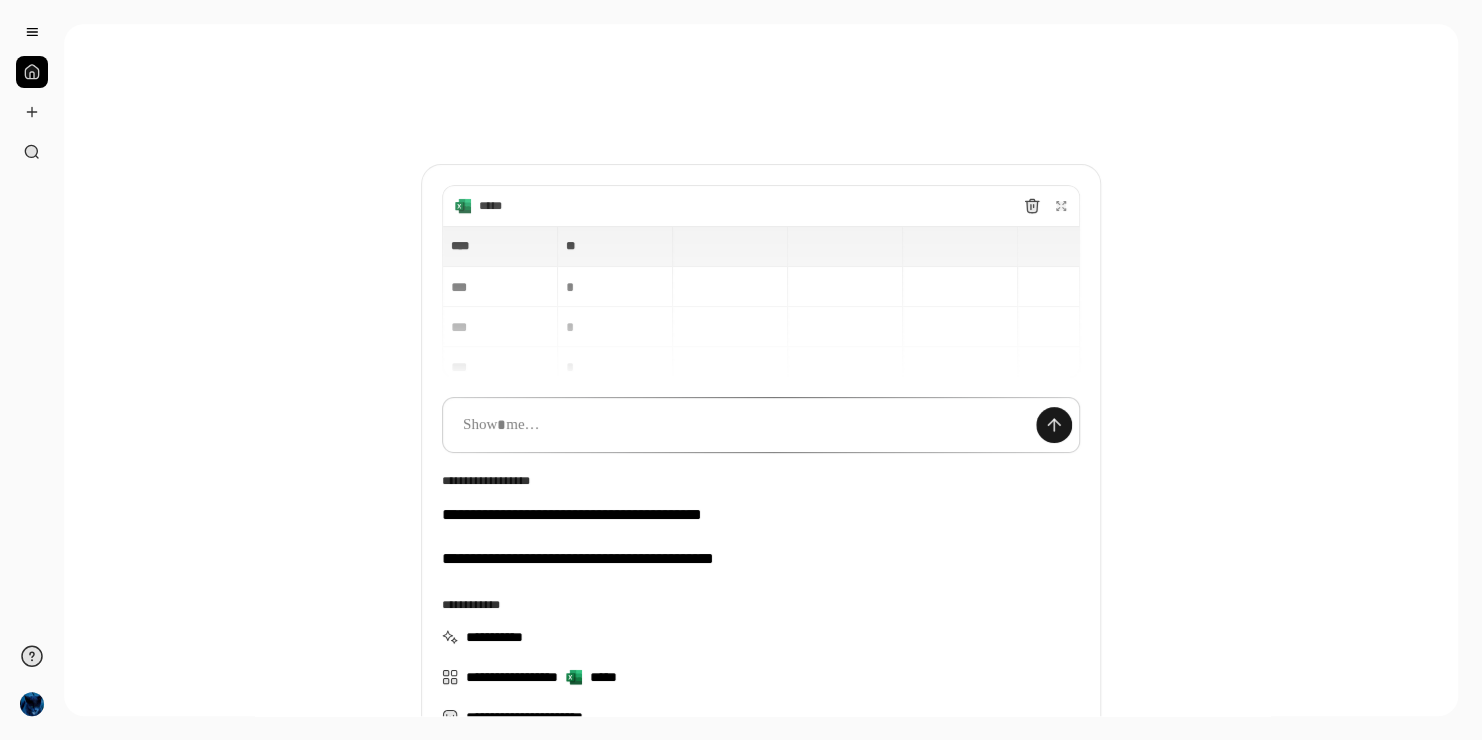 click at bounding box center [1054, 425] 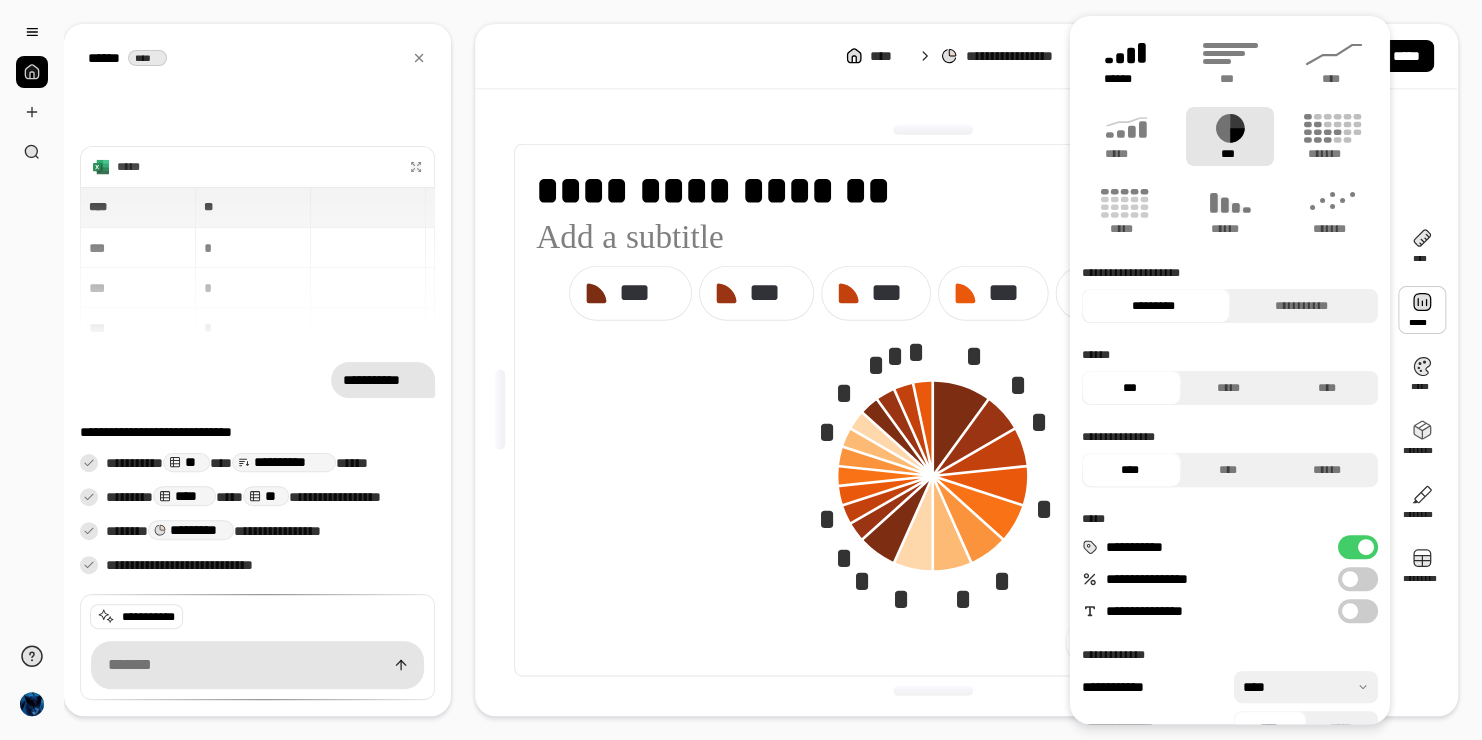 click on "******" at bounding box center (1126, 79) 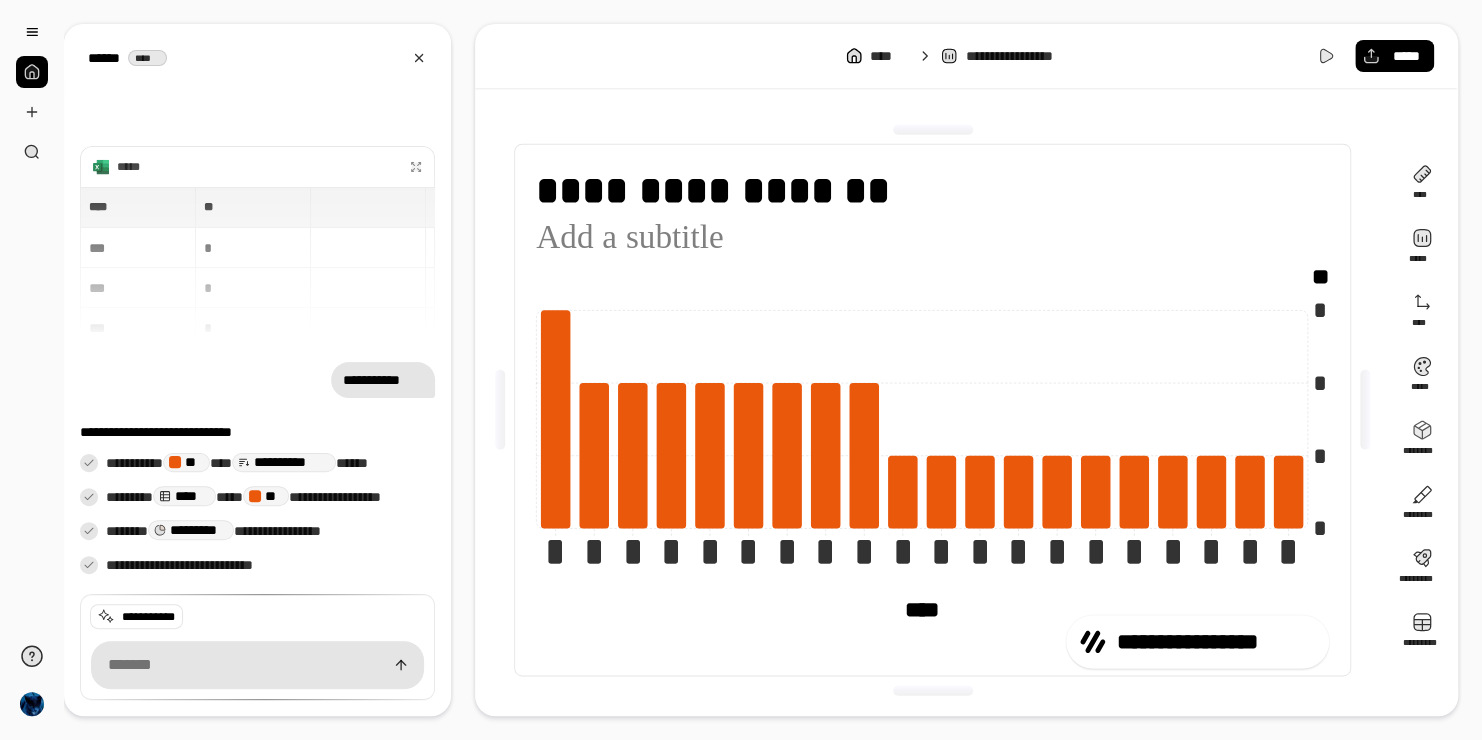 click 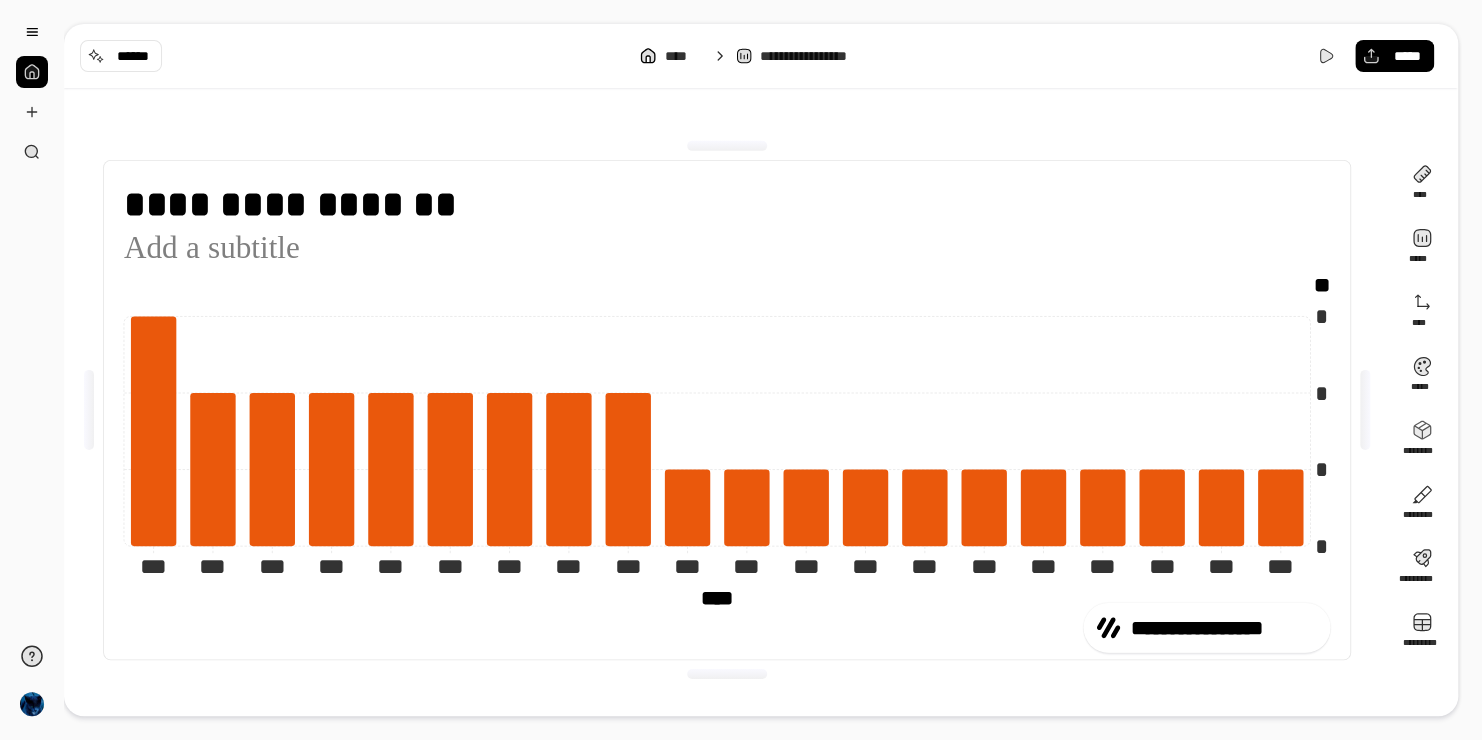 click on "**********" at bounding box center (741, 370) 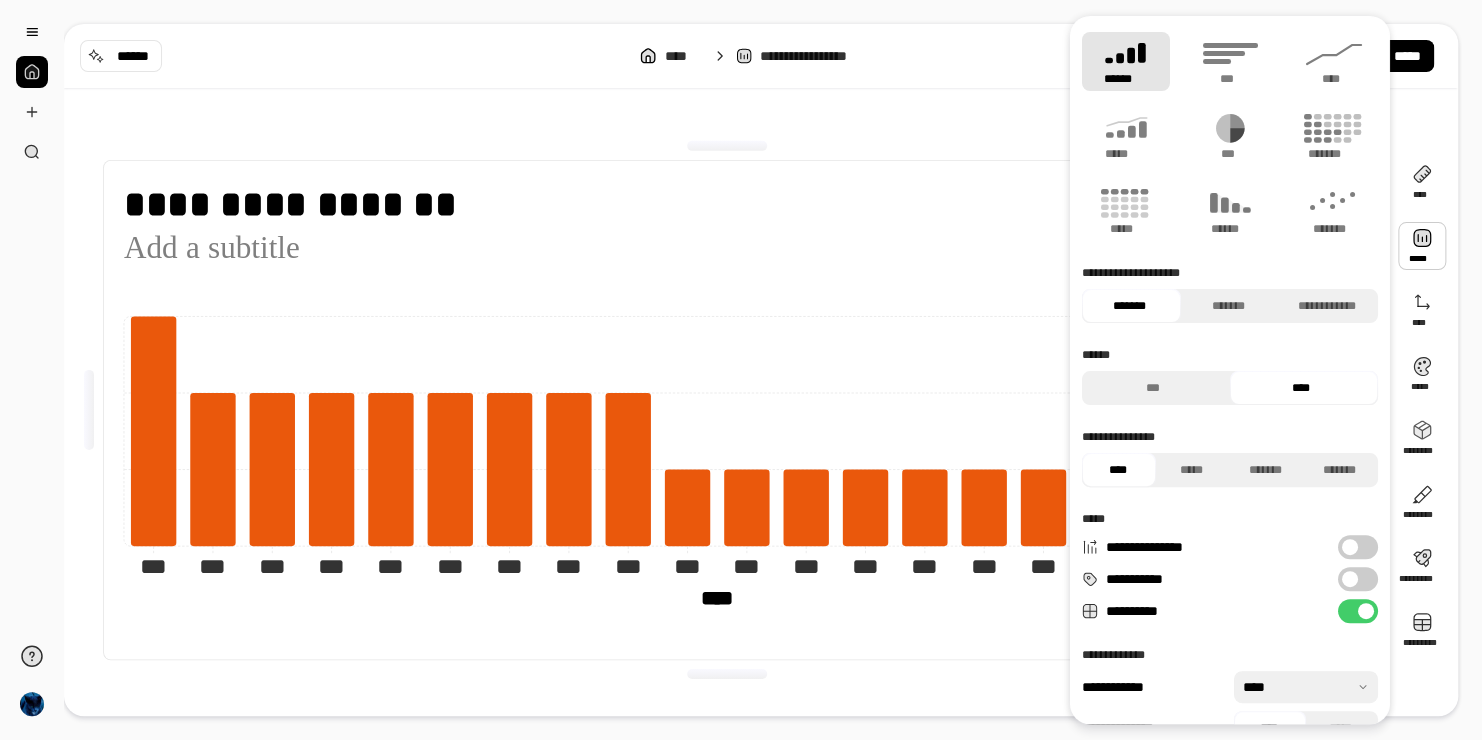 click on "**********" at bounding box center (1358, 579) 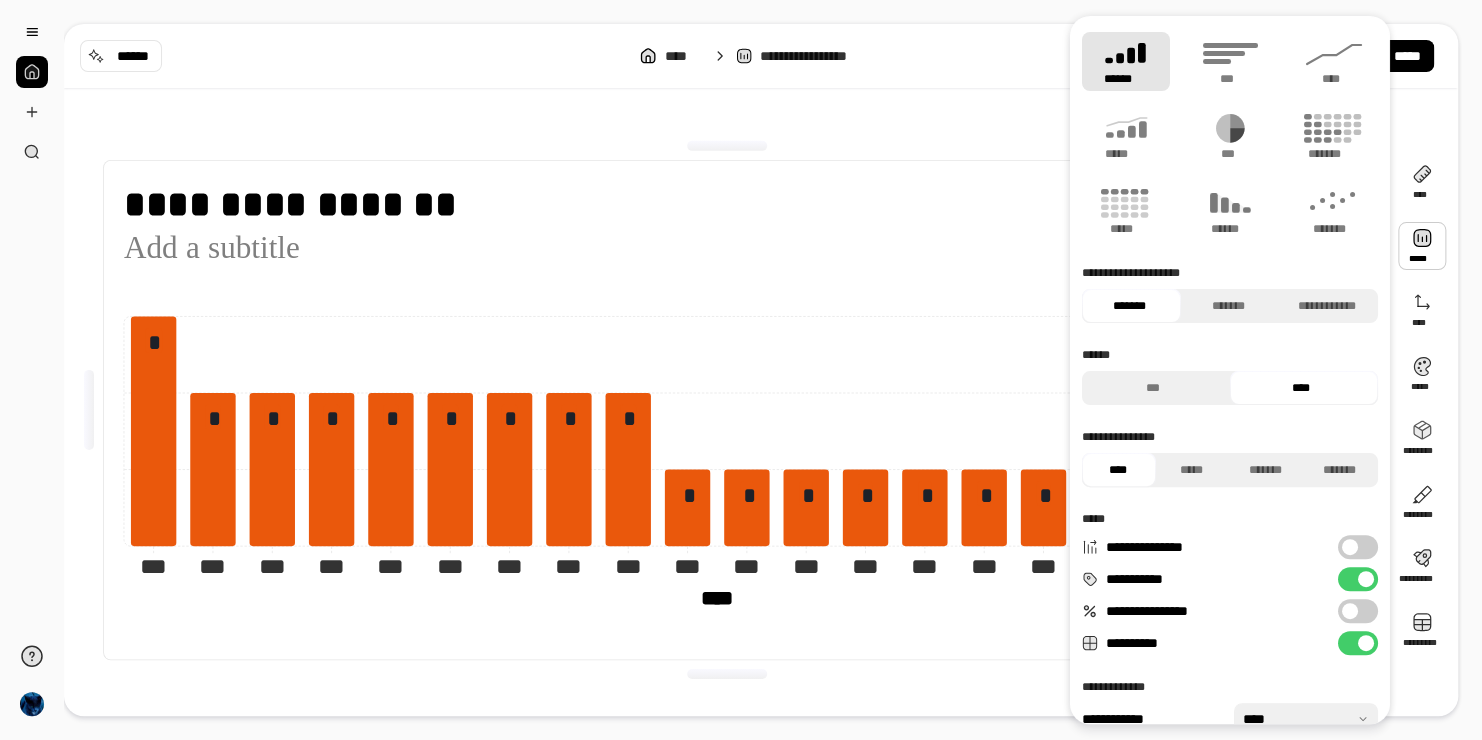 click on "**********" at bounding box center [1358, 579] 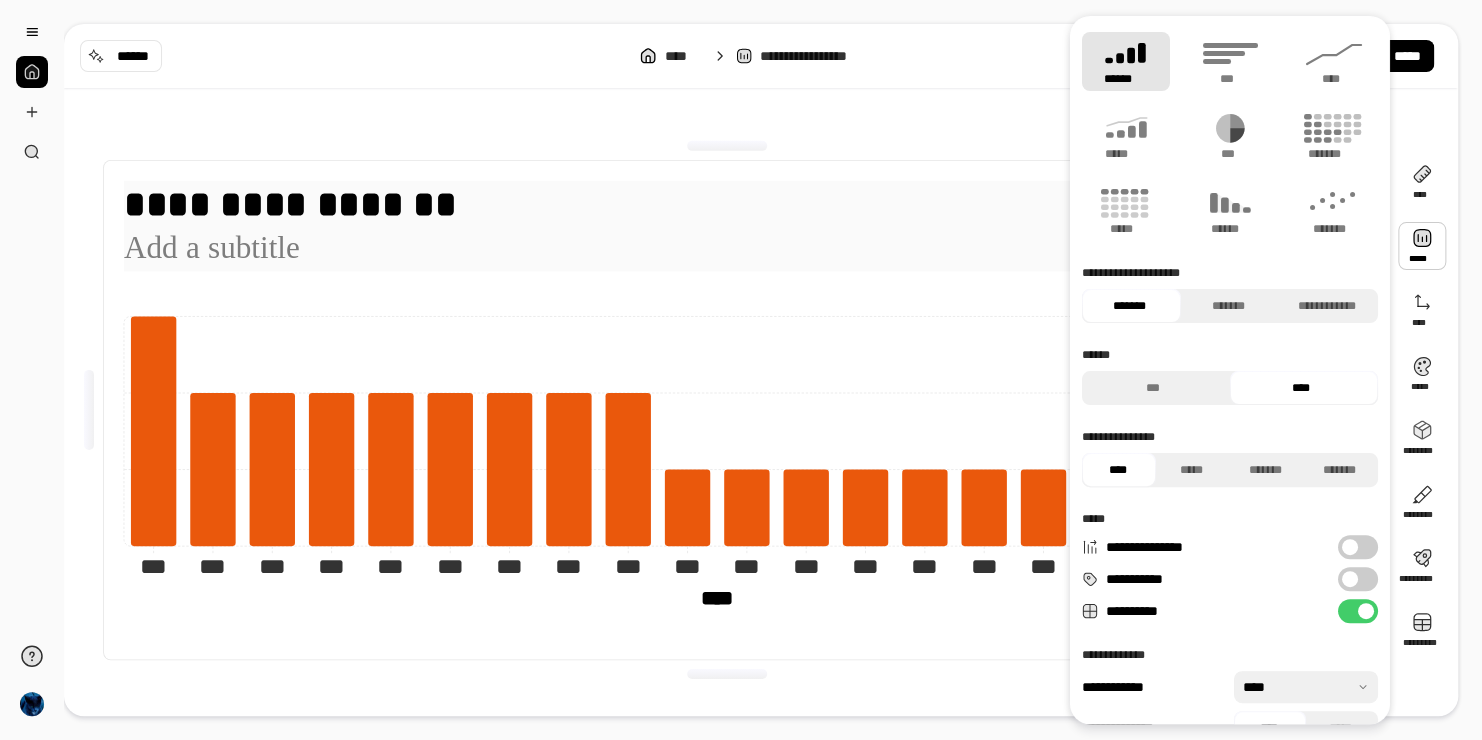 click at bounding box center [727, 249] 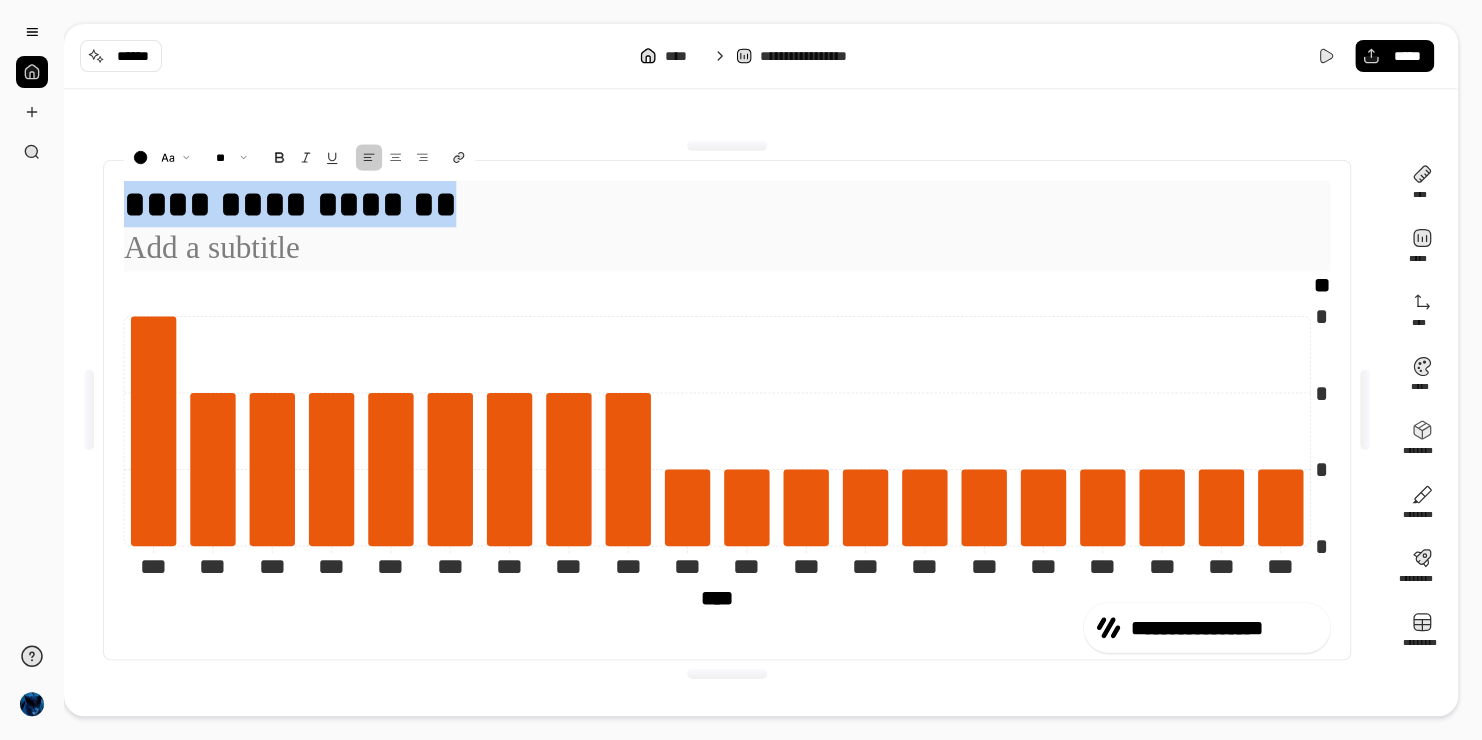 drag, startPoint x: 403, startPoint y: 204, endPoint x: -51, endPoint y: 173, distance: 455.05713 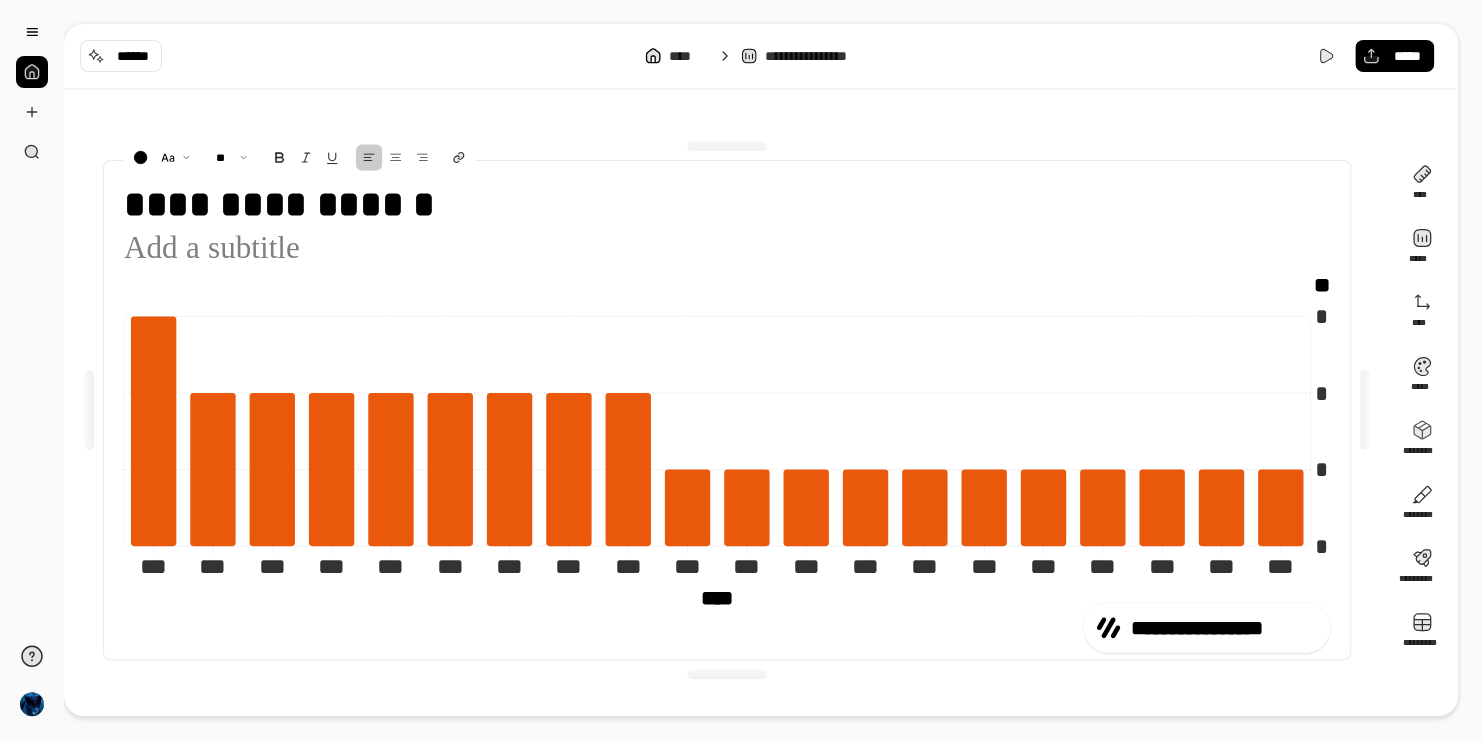 click on "**********" at bounding box center [727, 410] 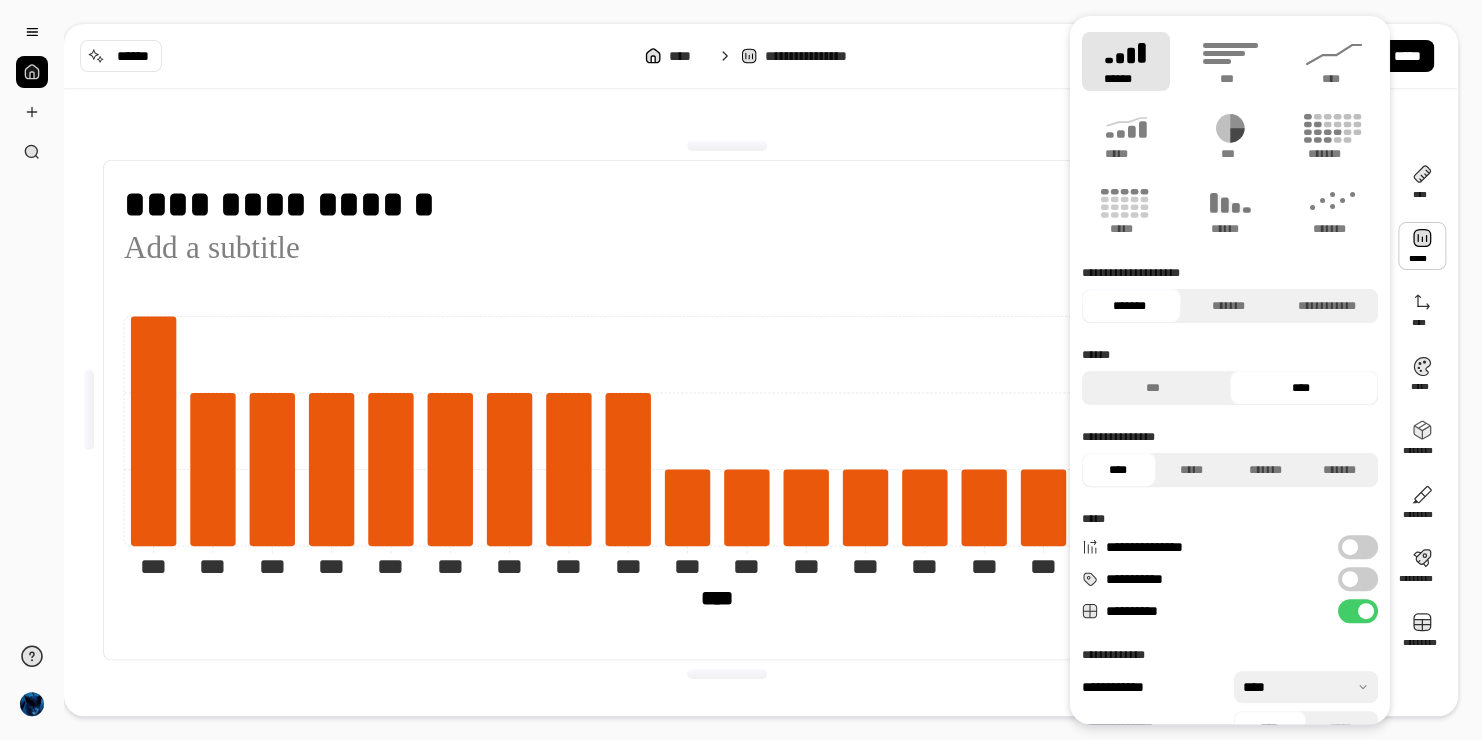 click on "**********" at bounding box center [1358, 579] 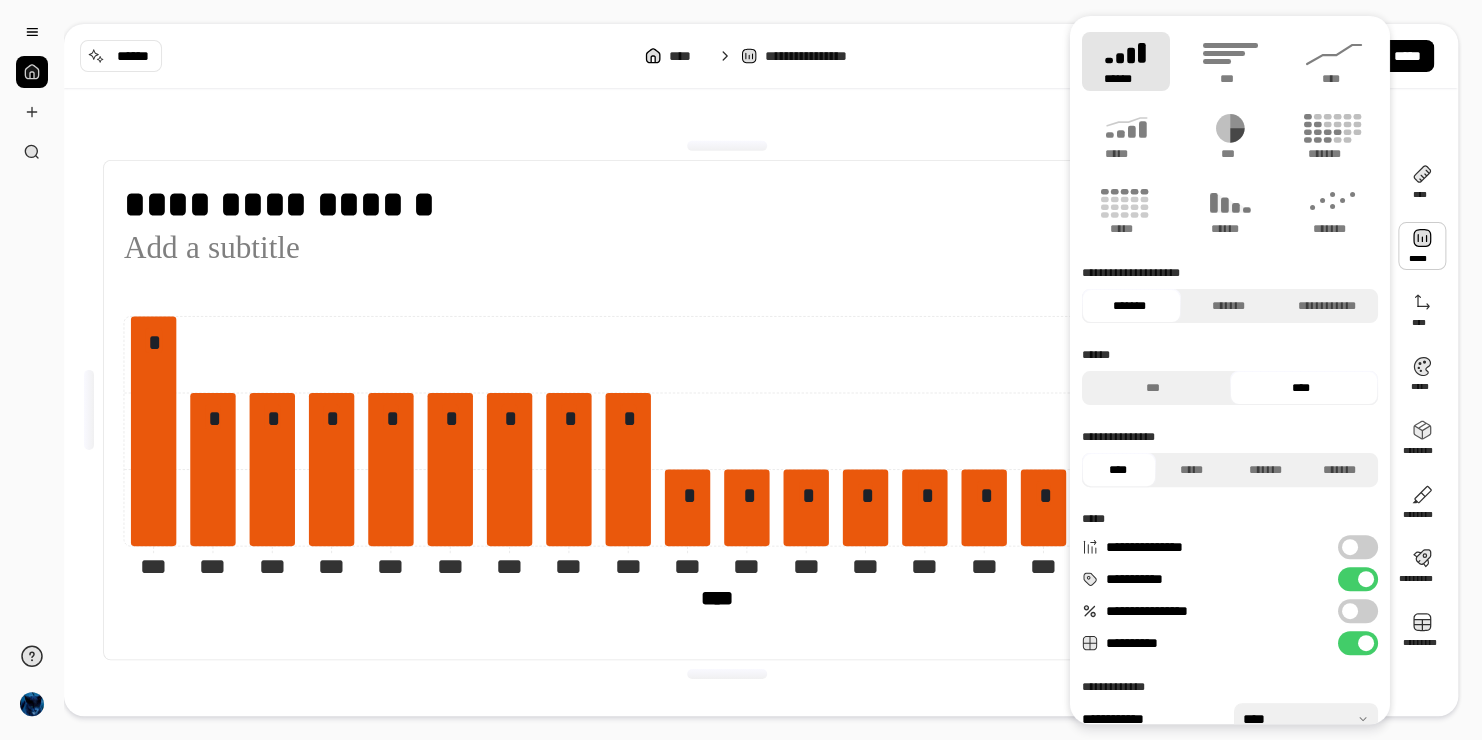 click on "**********" at bounding box center (727, 410) 